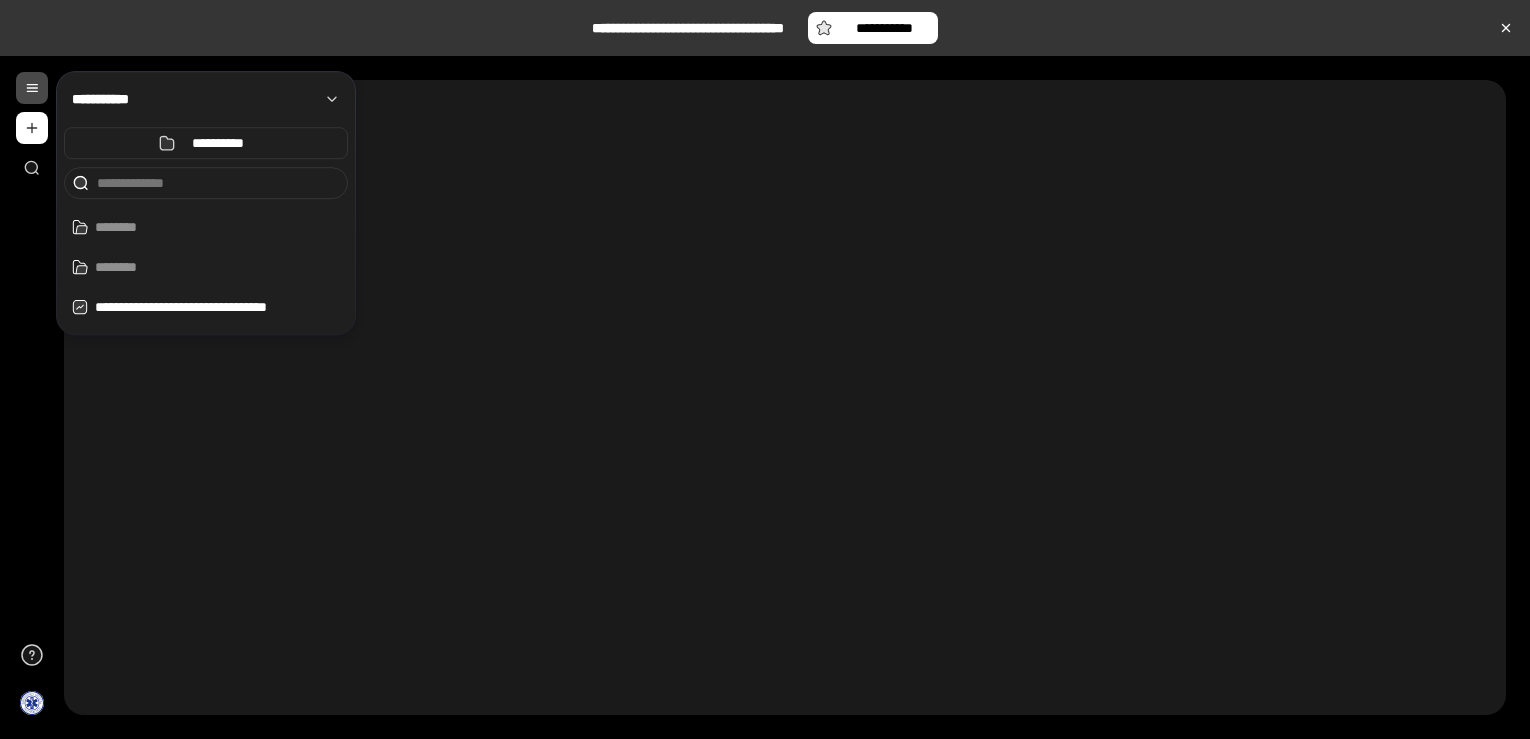 scroll, scrollTop: 0, scrollLeft: 0, axis: both 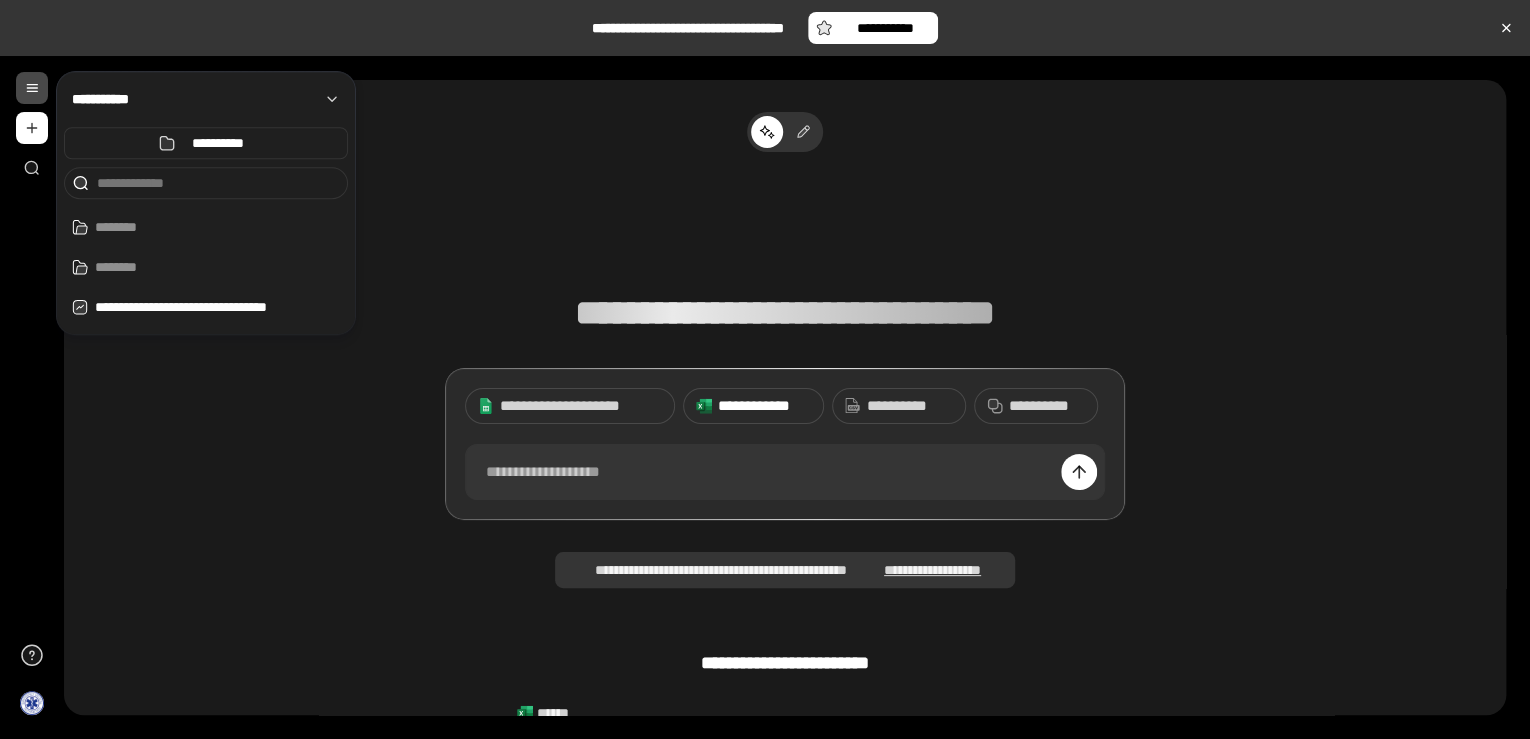 click on "**********" at bounding box center (764, 406) 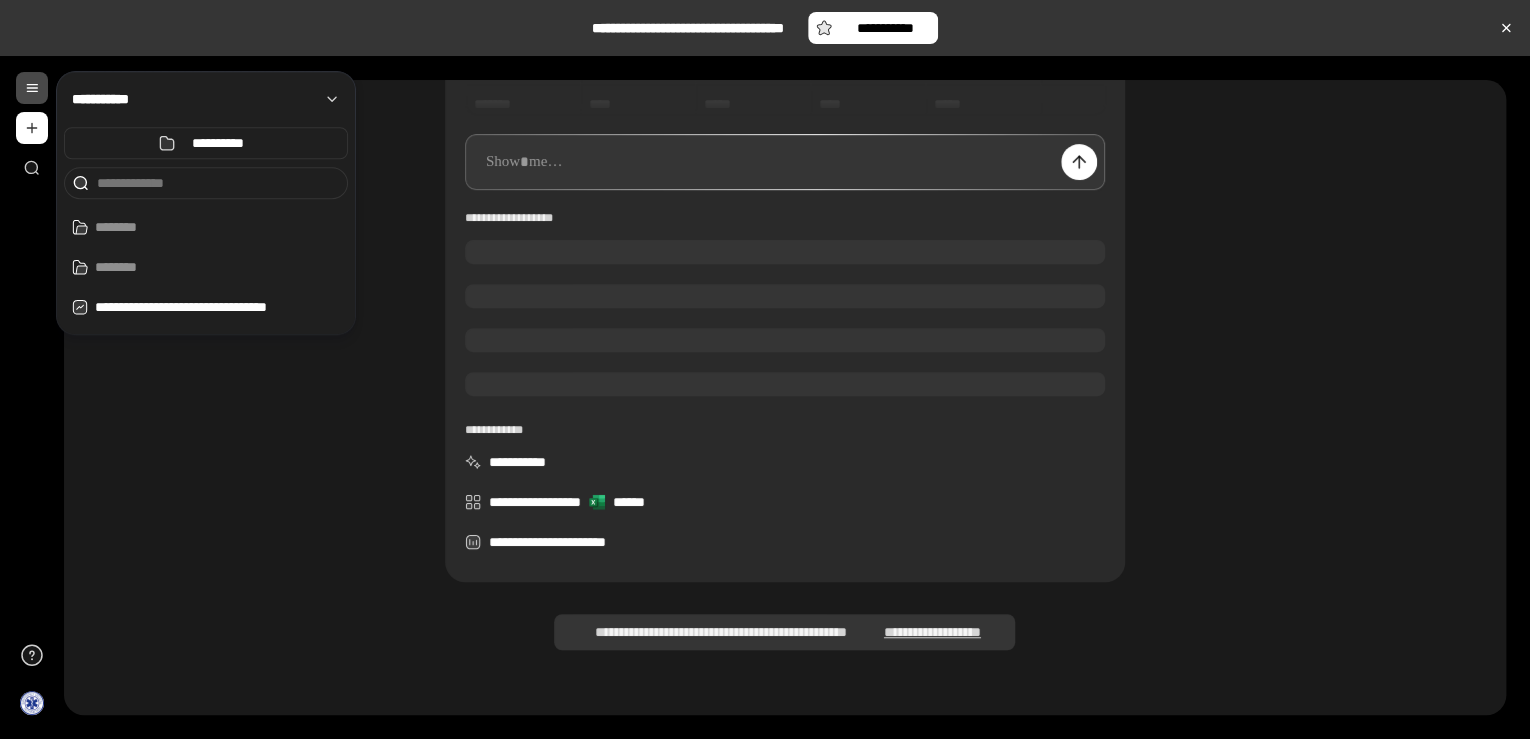 scroll, scrollTop: 320, scrollLeft: 0, axis: vertical 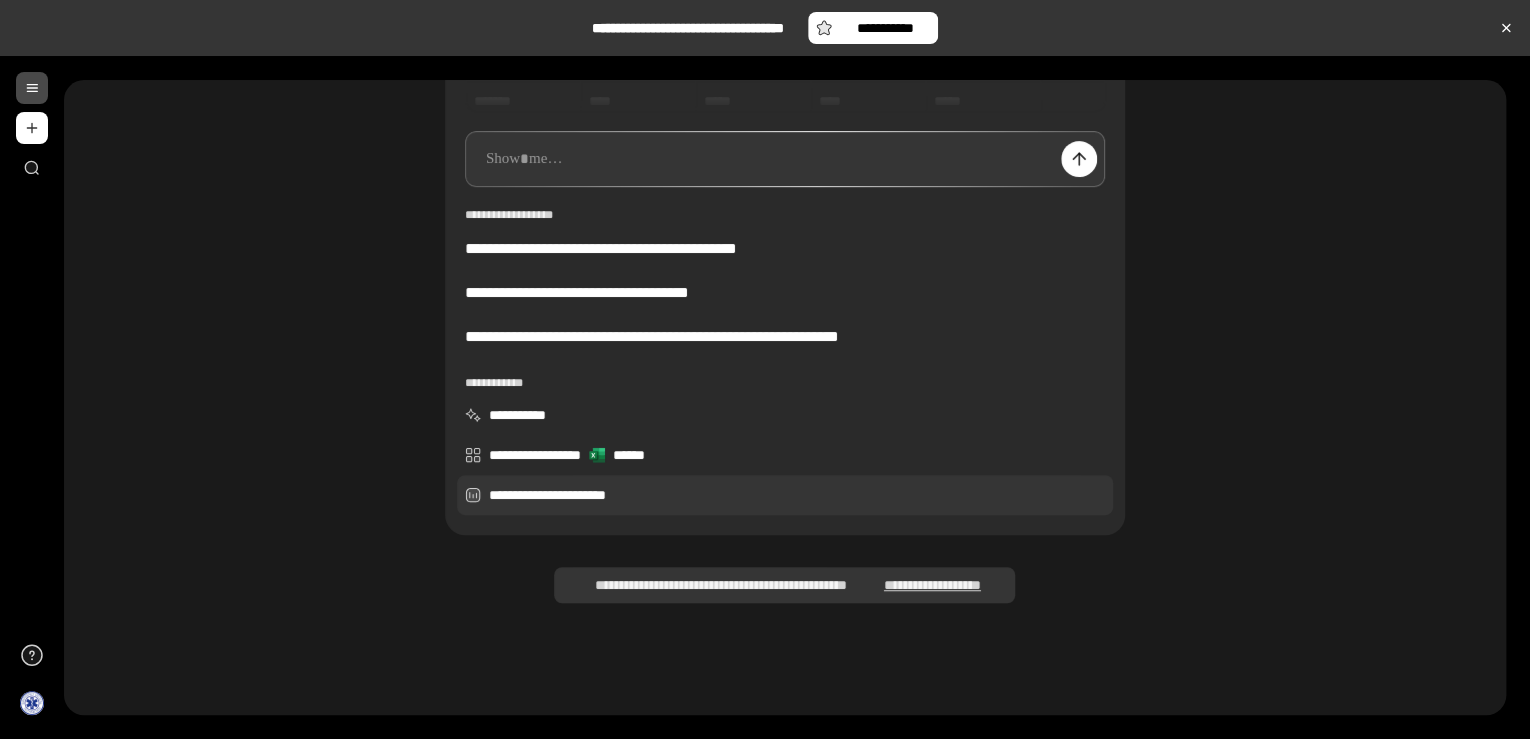 click on "**********" at bounding box center (785, 495) 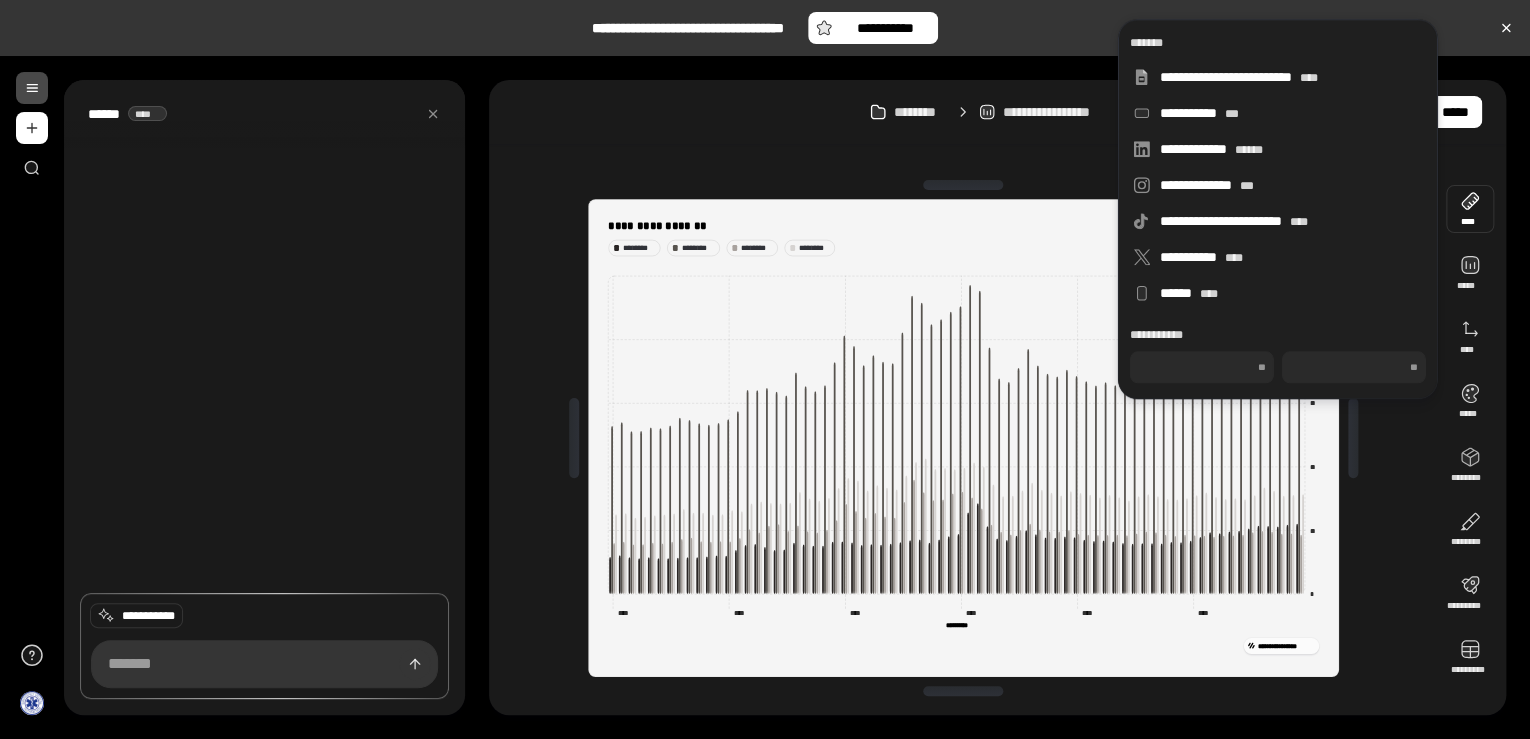 click at bounding box center [1470, 209] 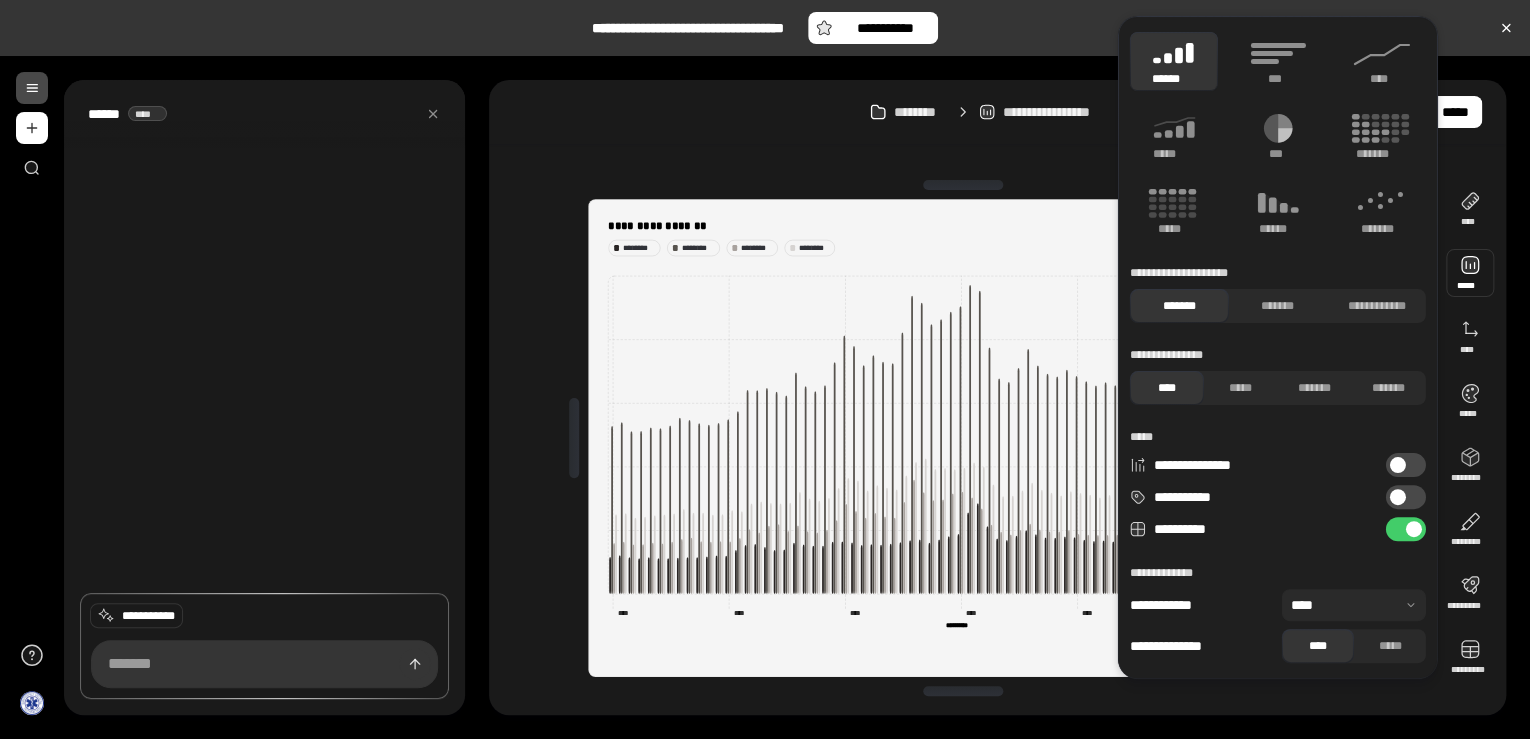 click at bounding box center (1470, 273) 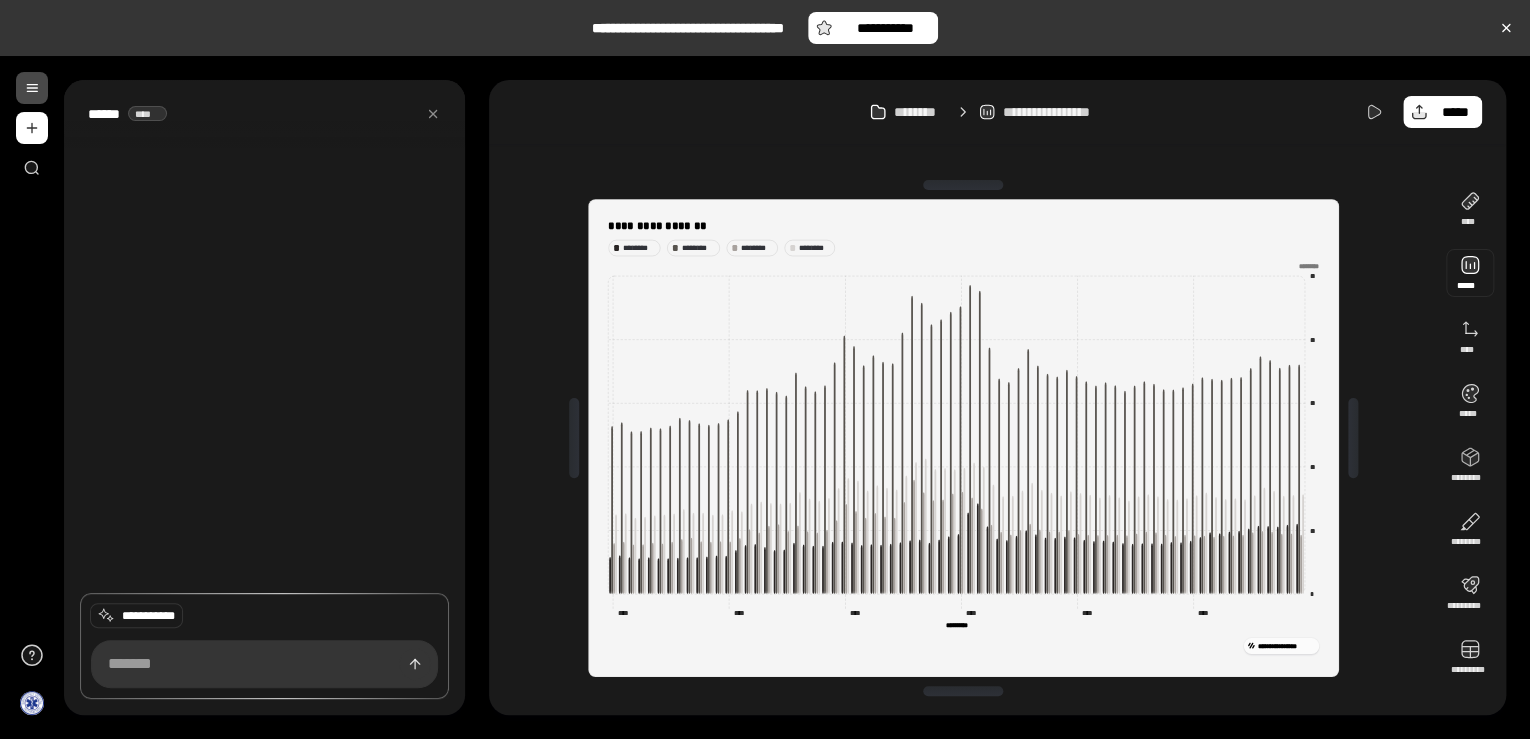 click at bounding box center (1470, 273) 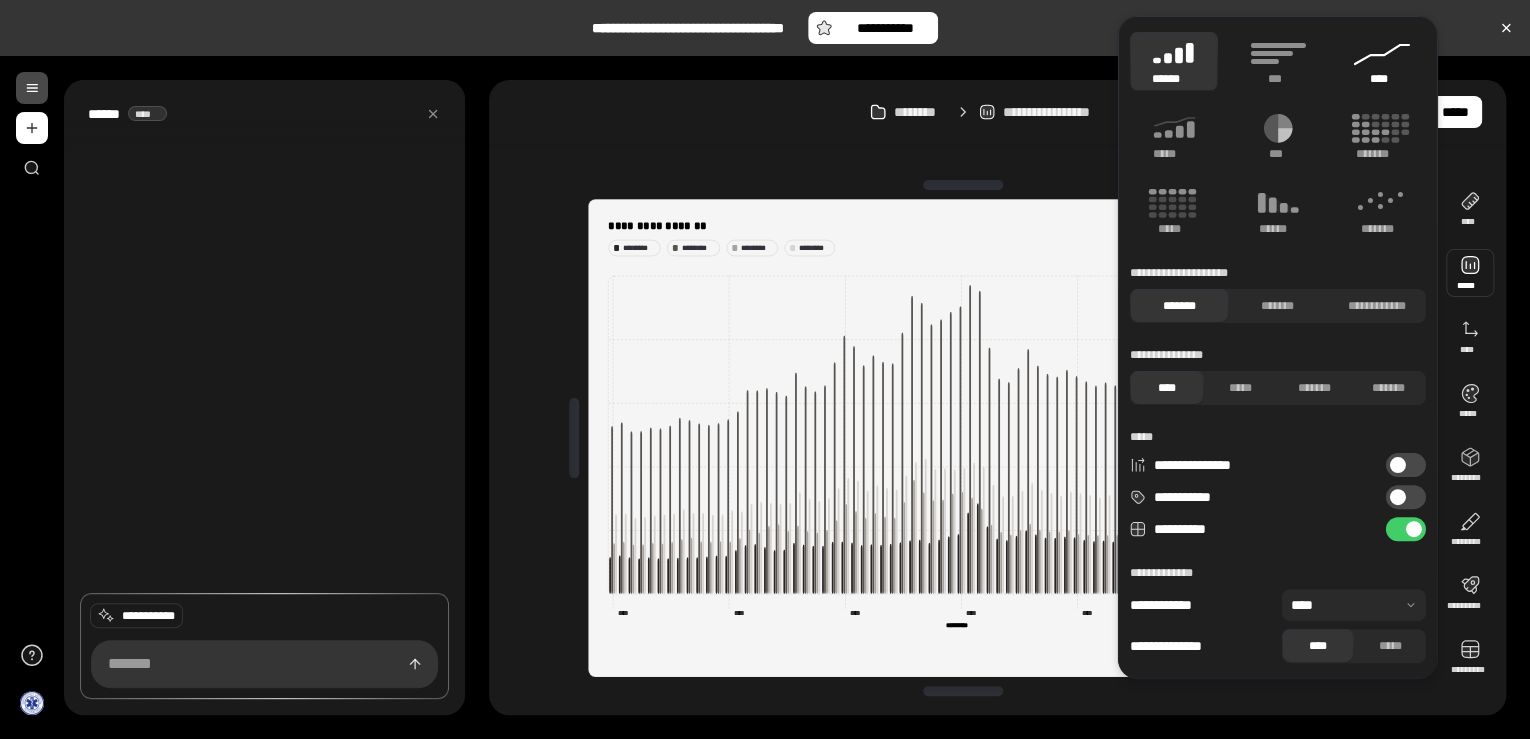 click 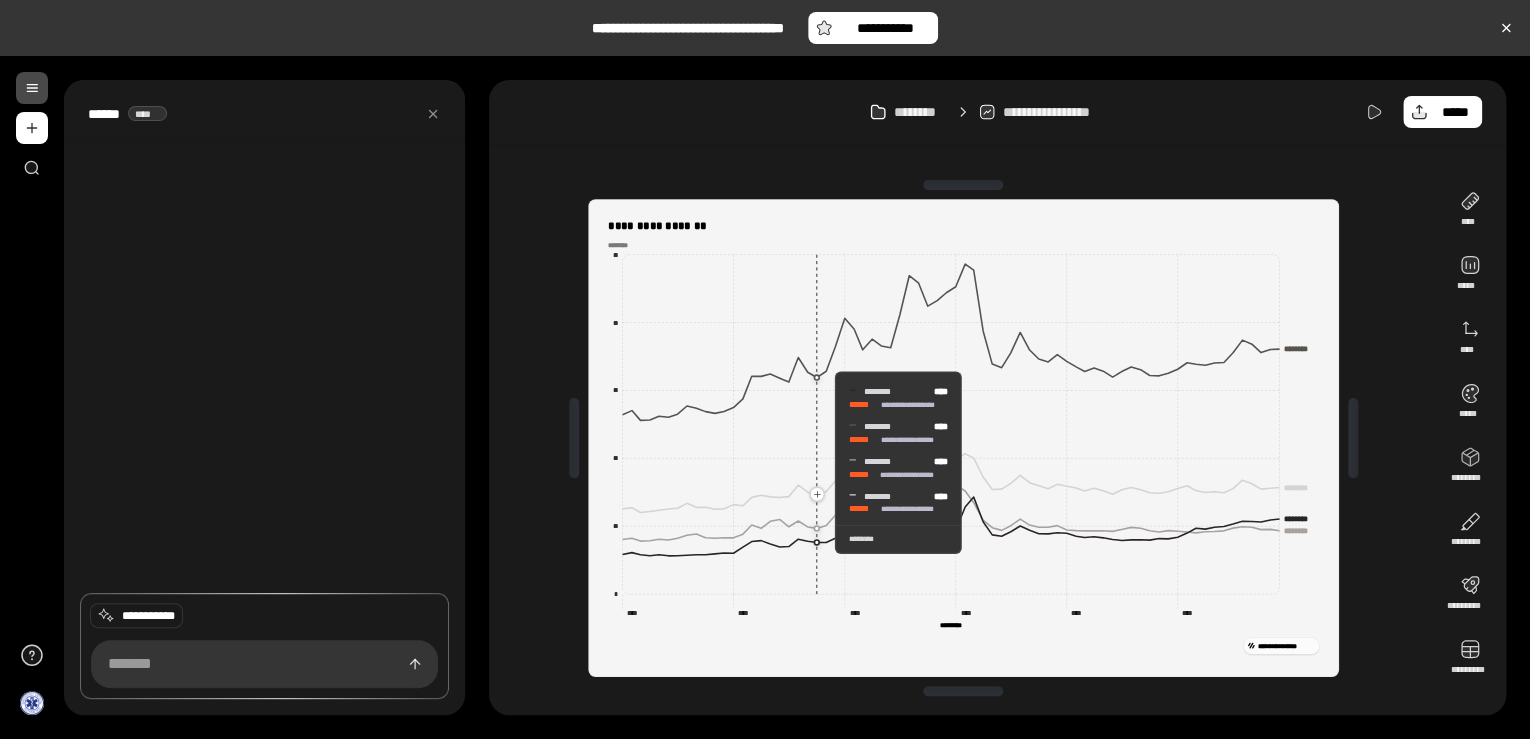 click 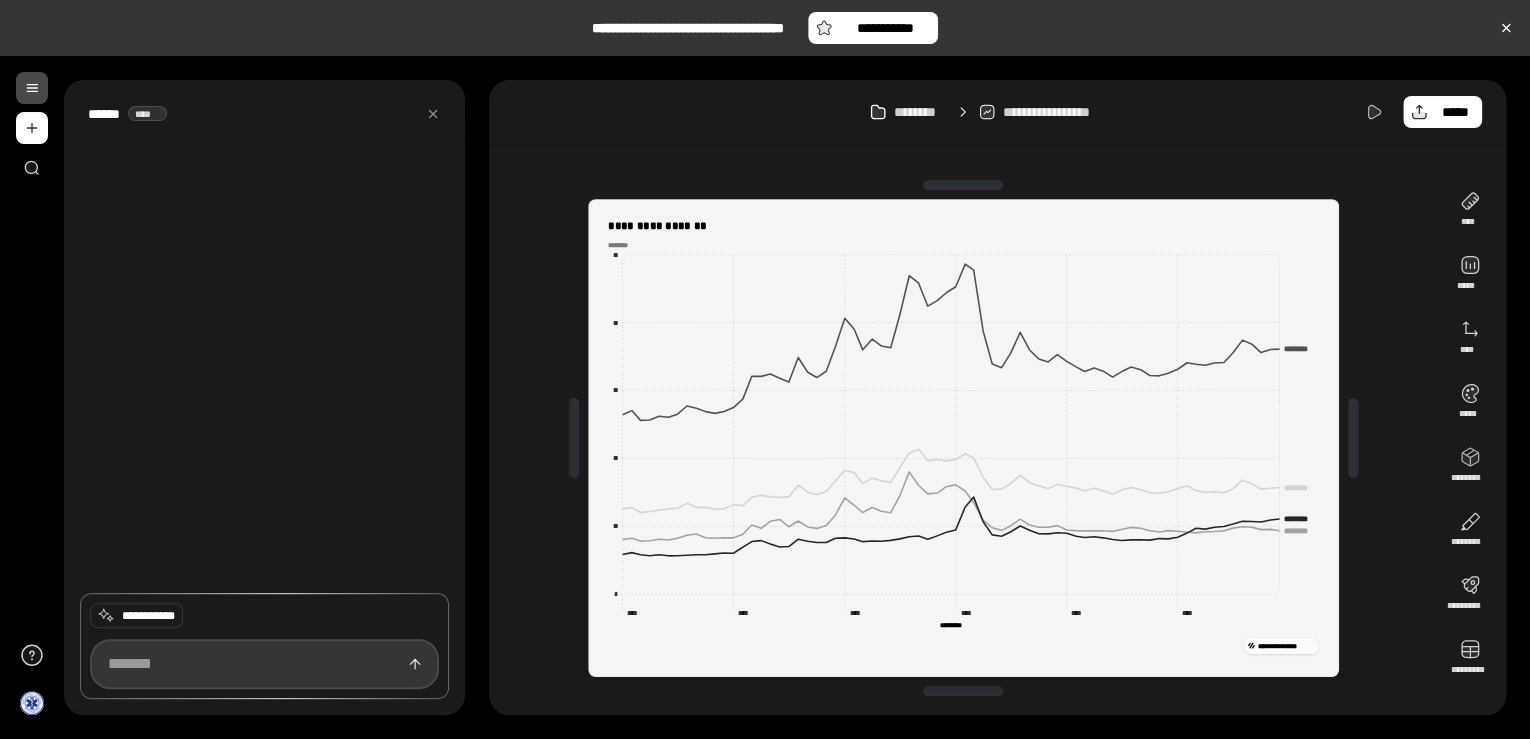click at bounding box center [264, 664] 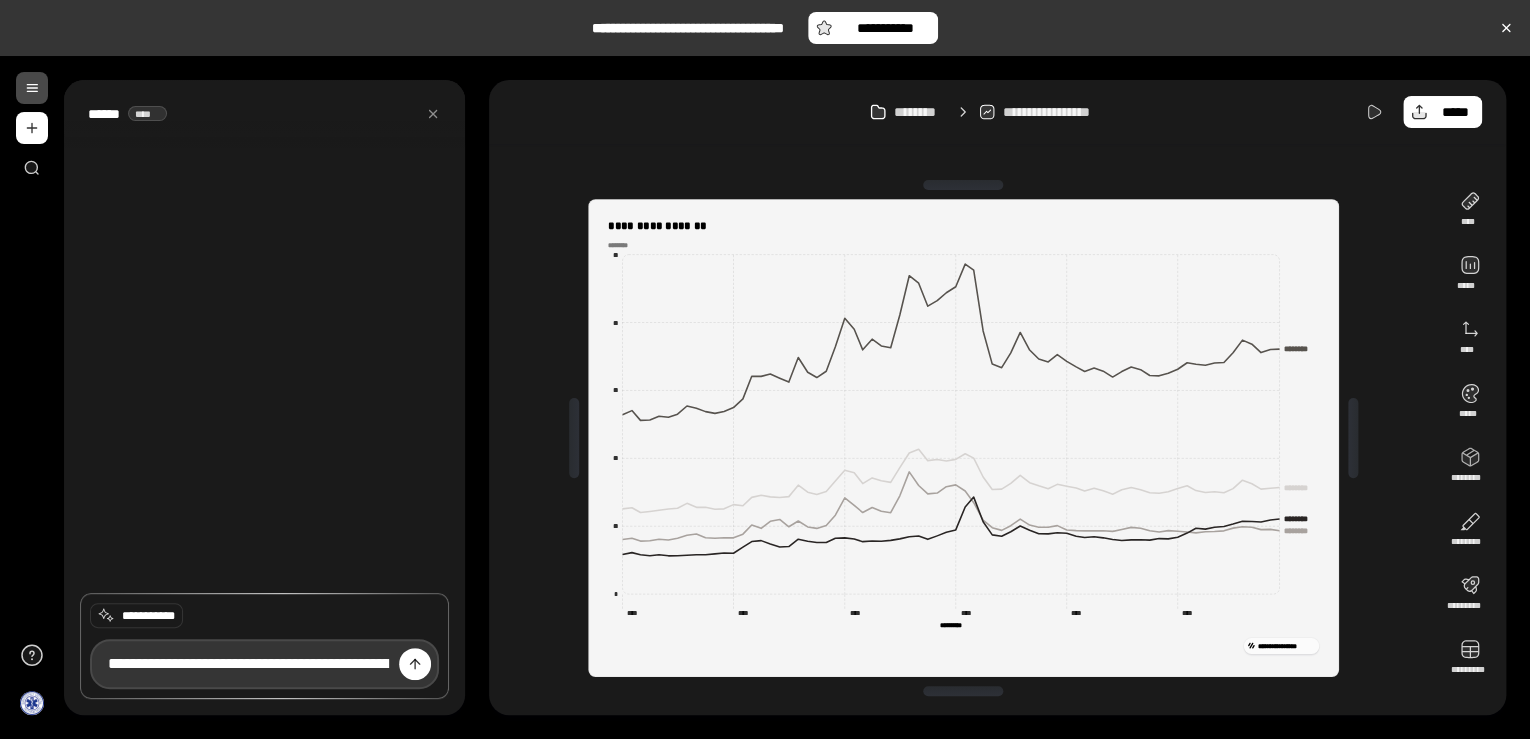 scroll, scrollTop: 0, scrollLeft: 1027, axis: horizontal 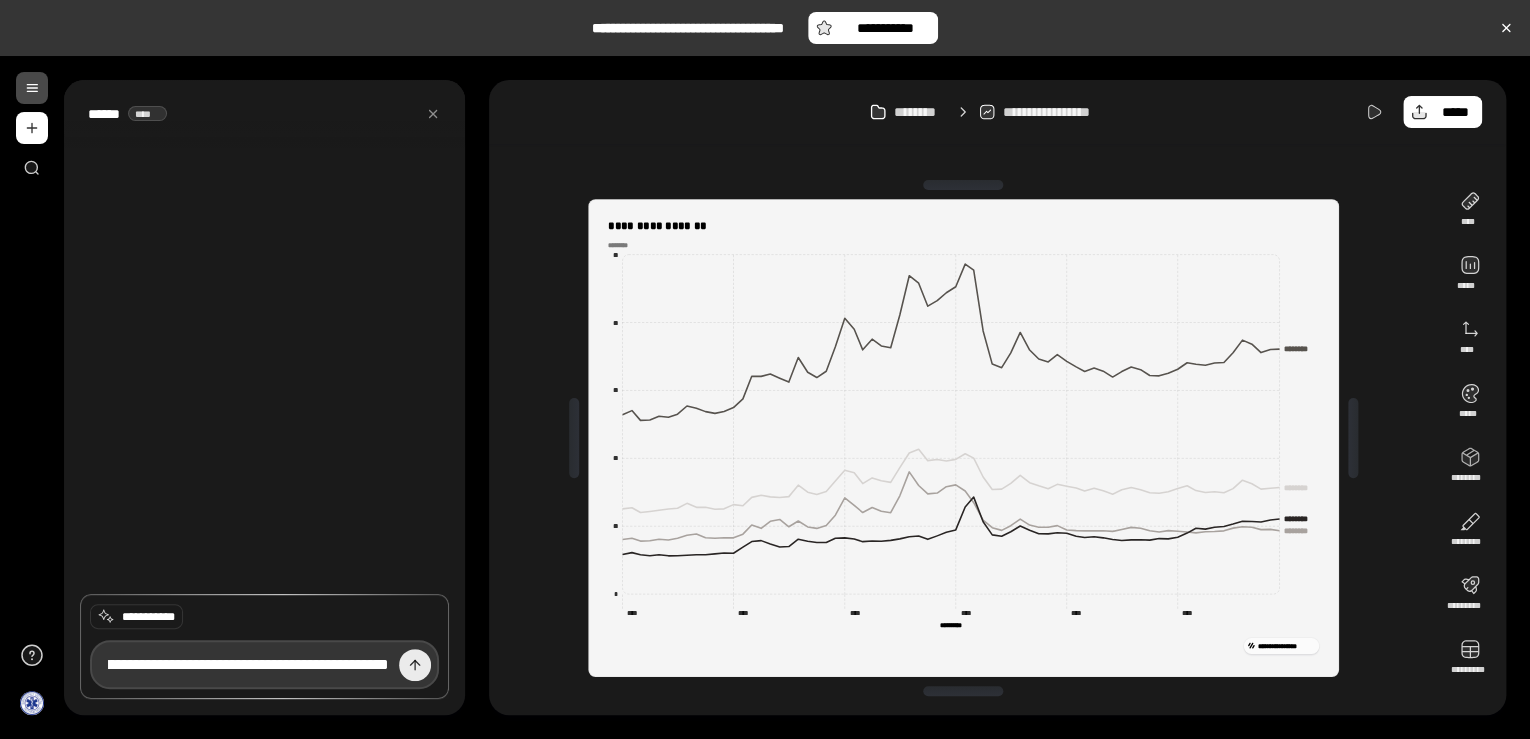 type on "**********" 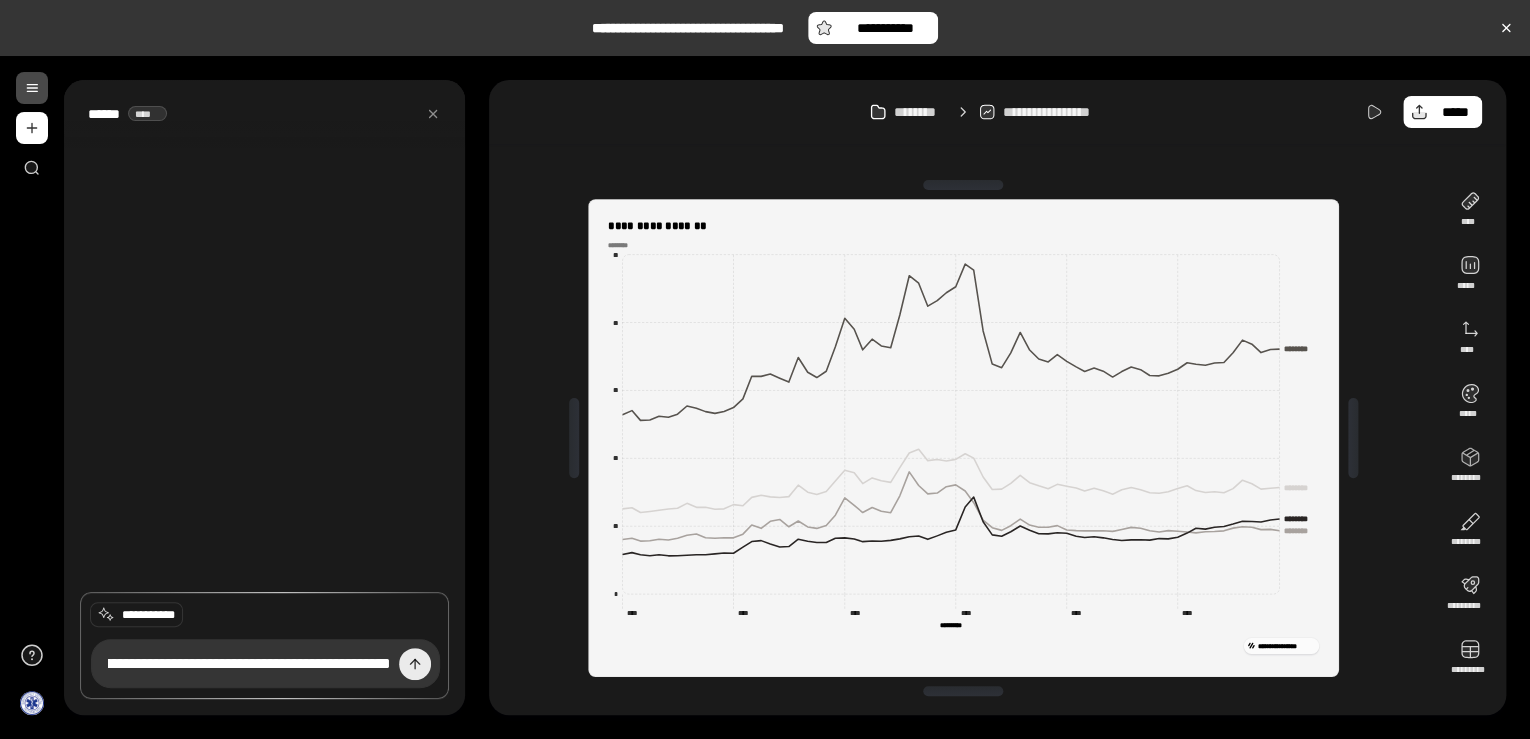 click at bounding box center (415, 664) 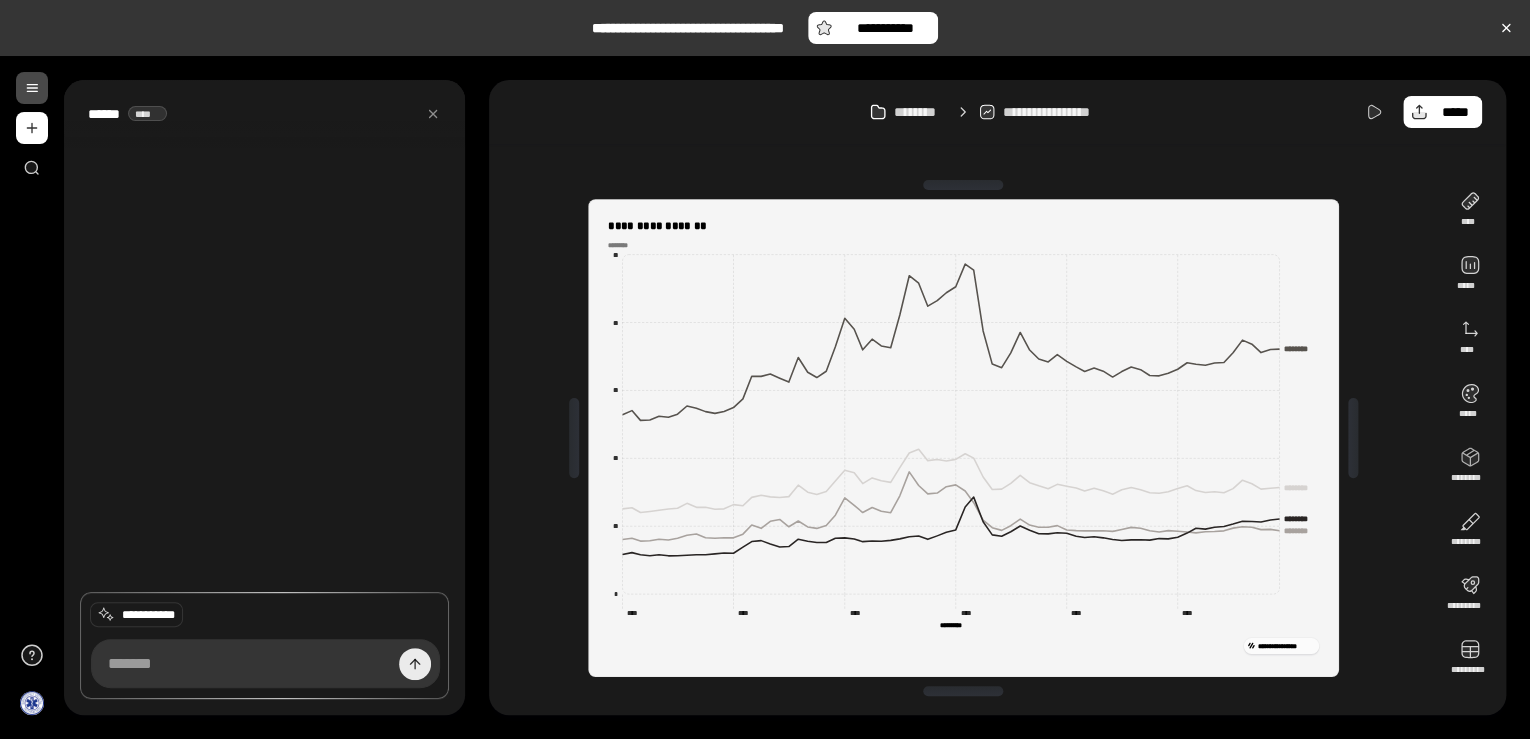 scroll, scrollTop: 0, scrollLeft: 0, axis: both 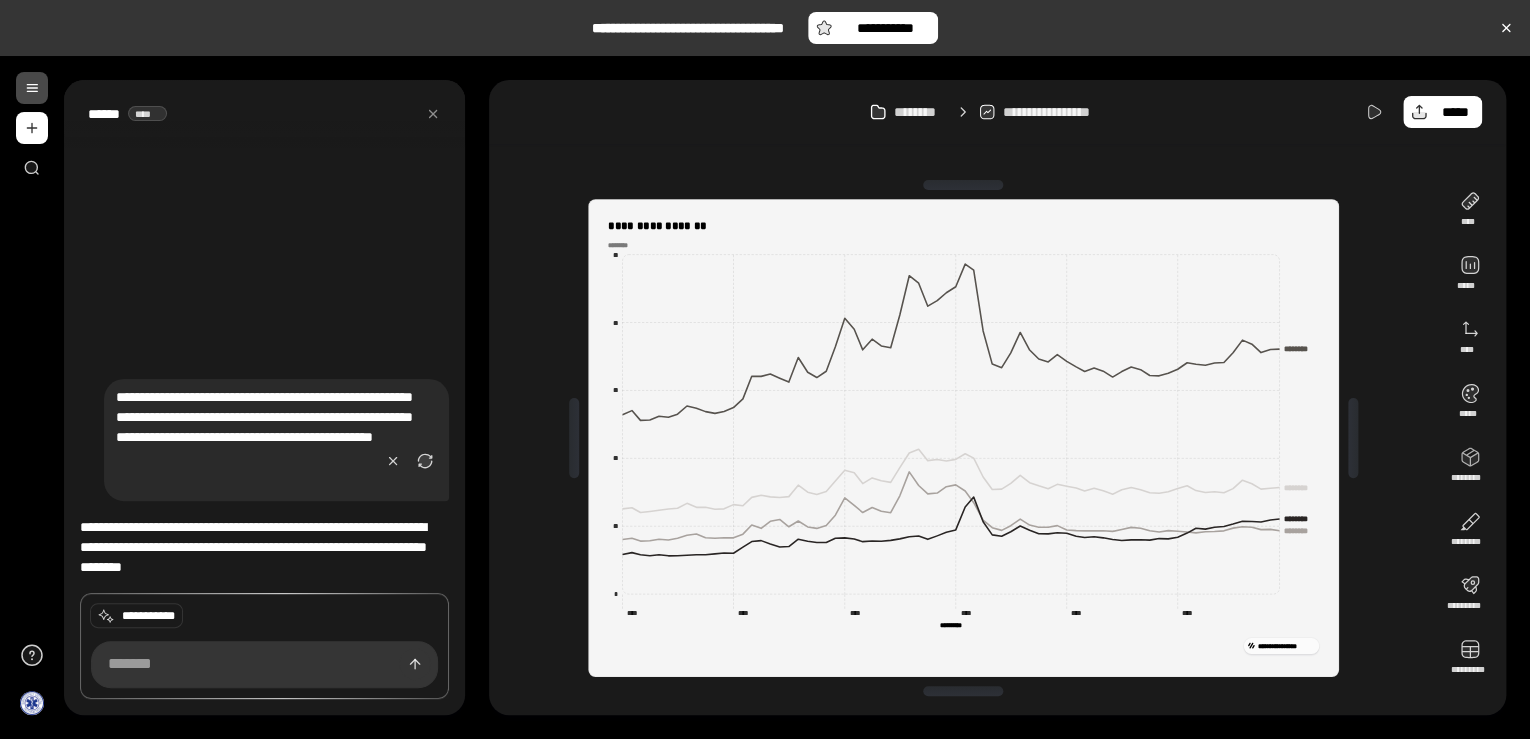 click on "**********" at bounding box center [264, 547] 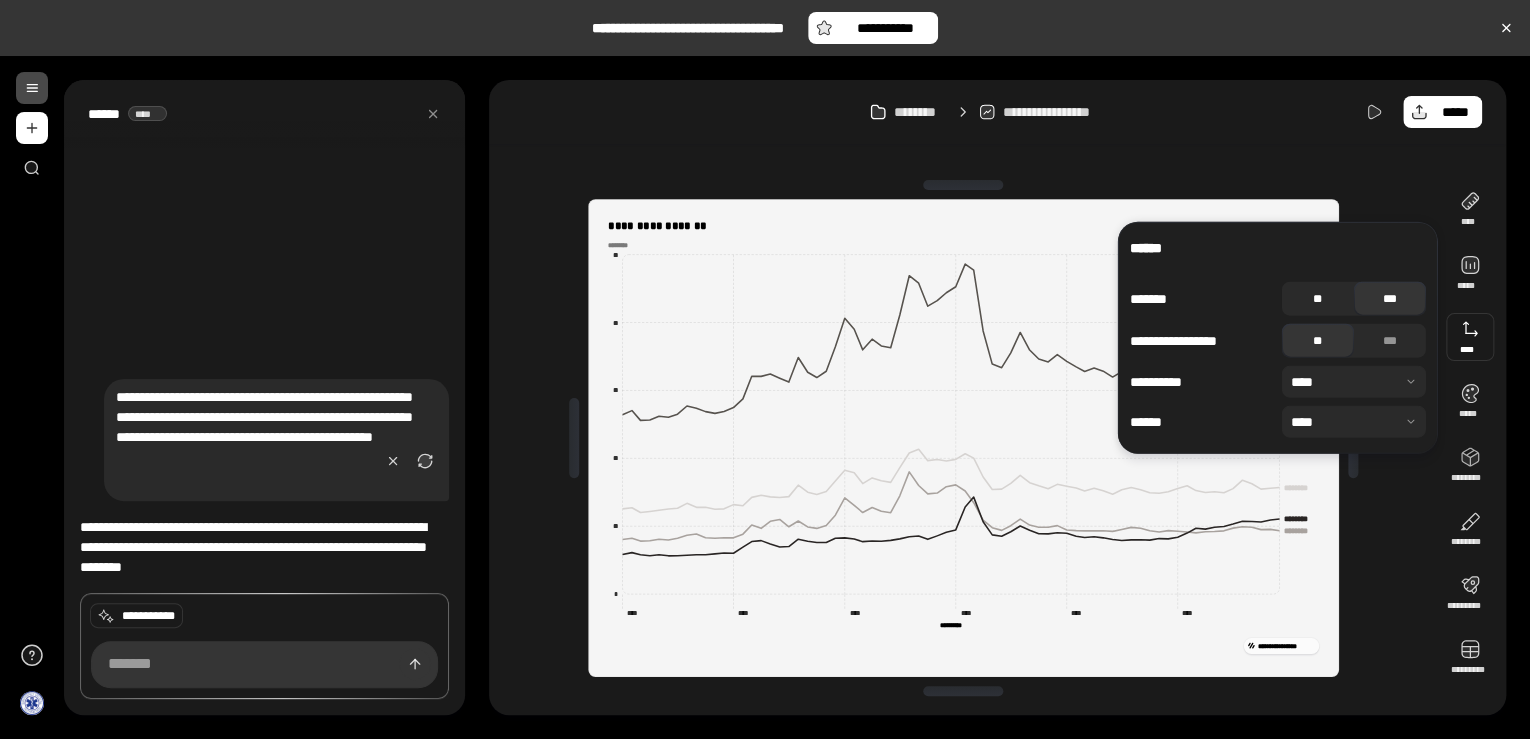 click on "**" at bounding box center (1318, 299) 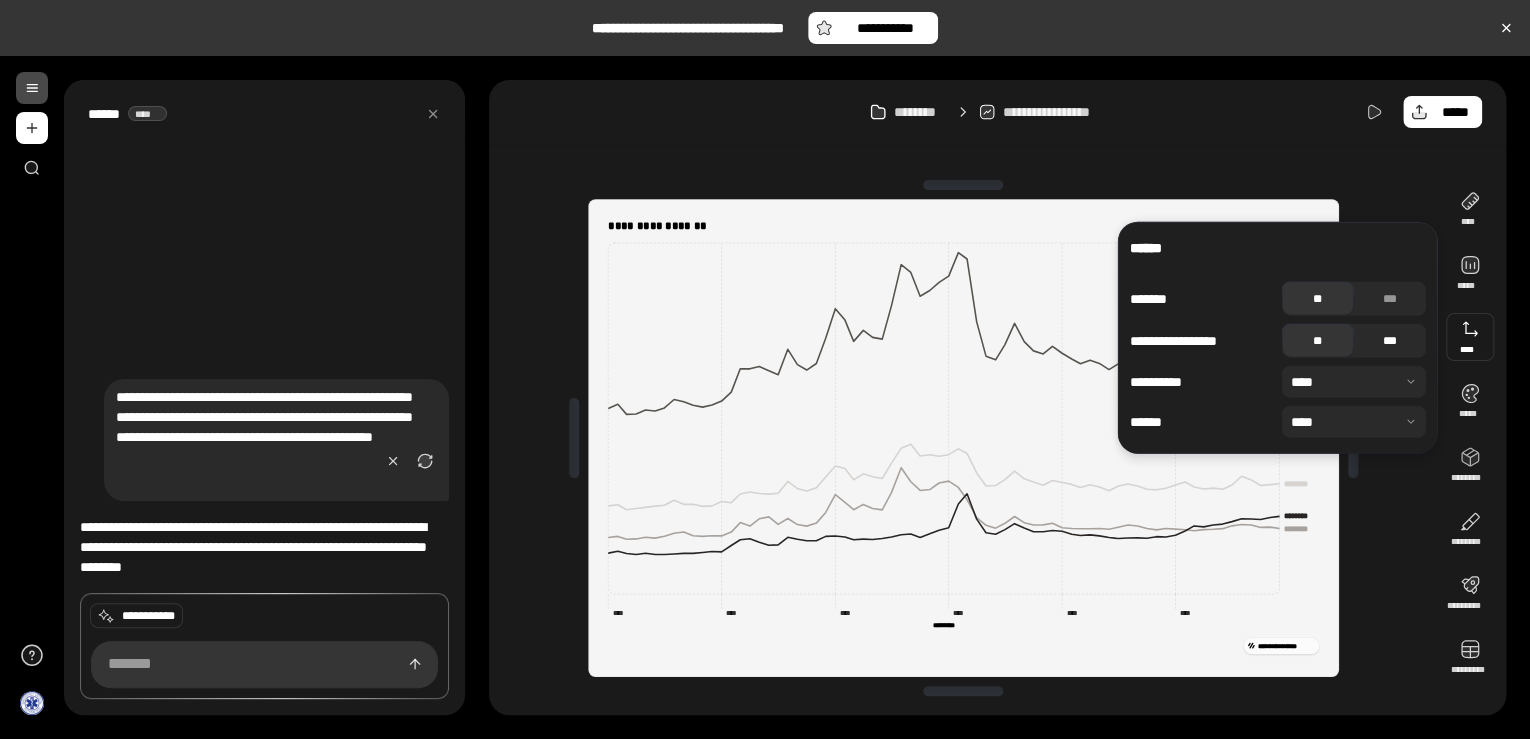 click on "***" at bounding box center [1390, 341] 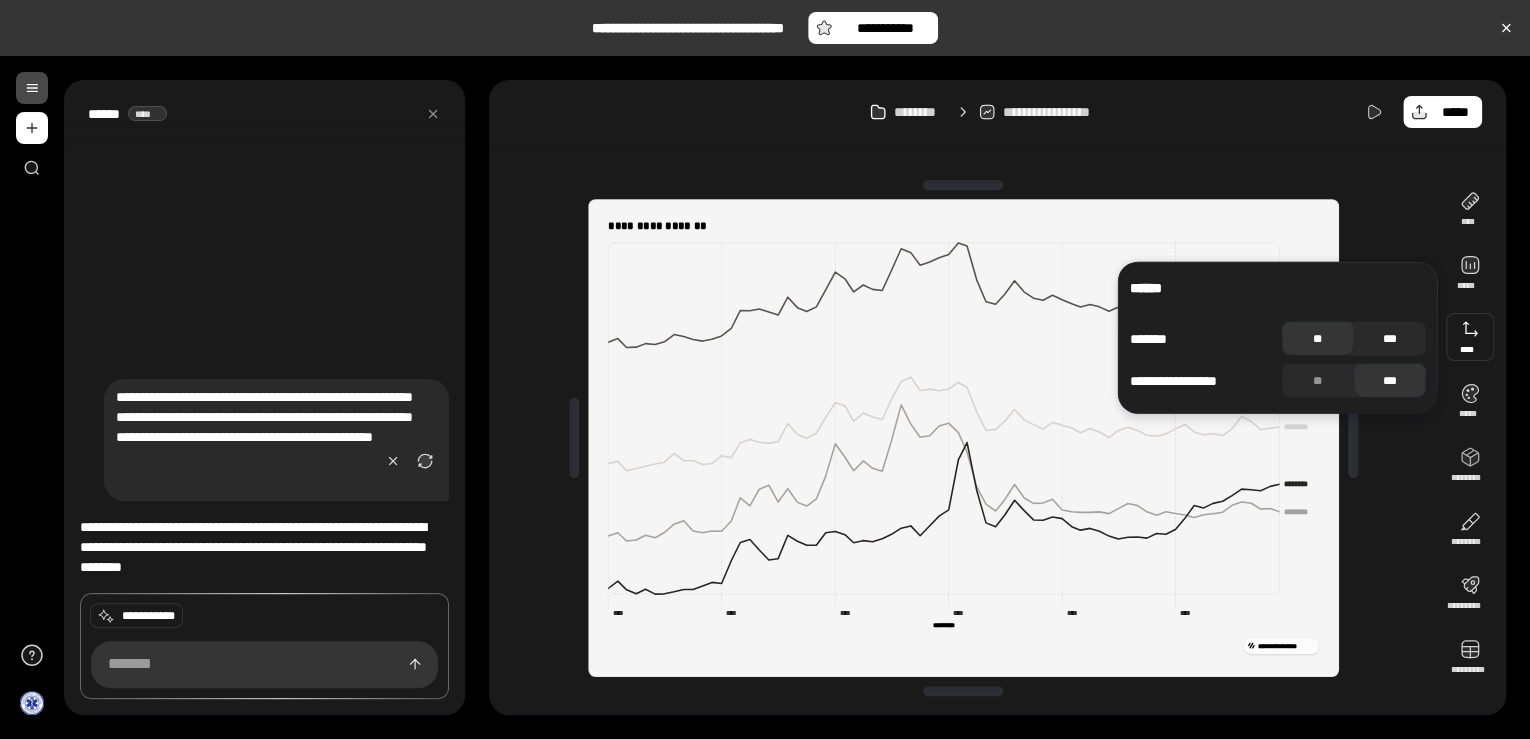click on "***" at bounding box center (1390, 339) 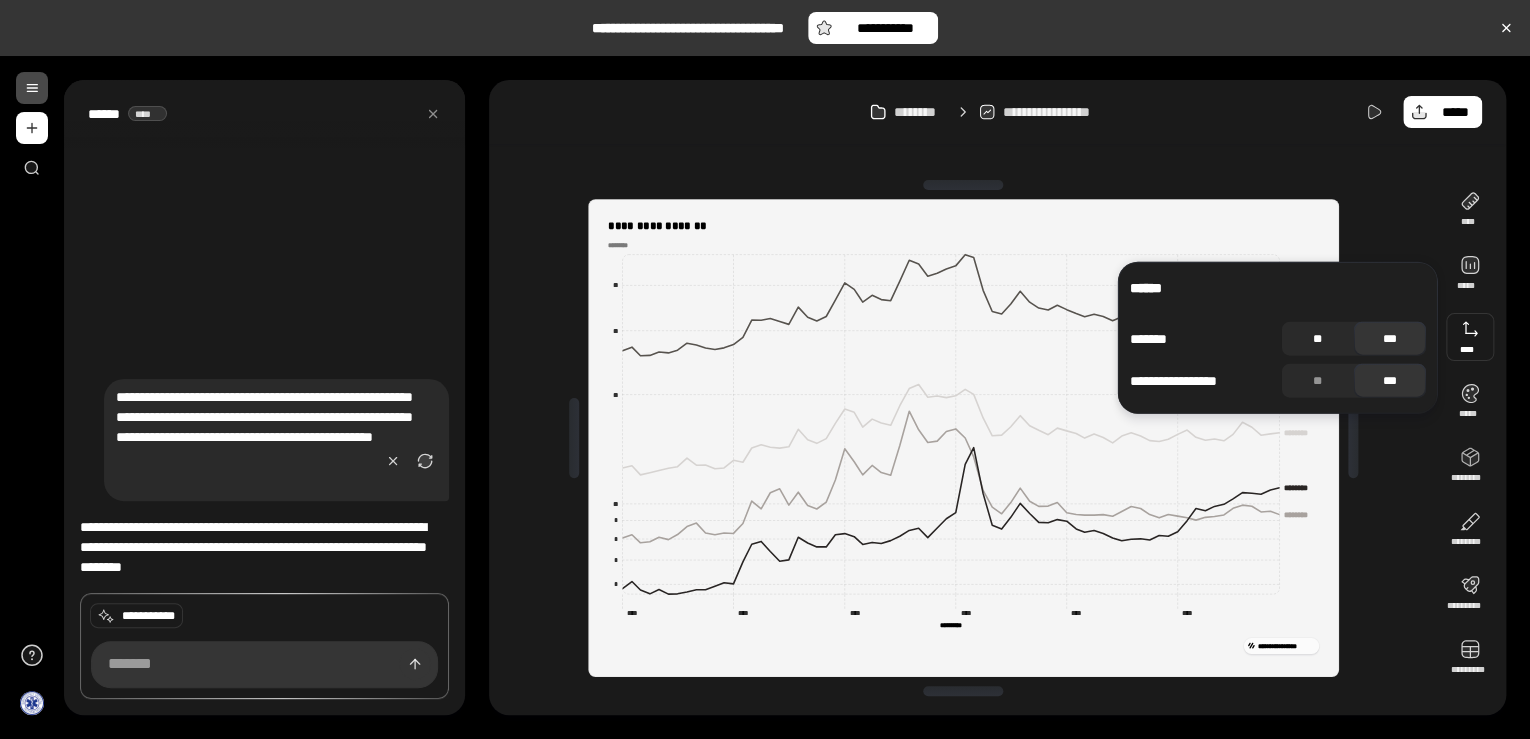 click on "**" at bounding box center [1318, 339] 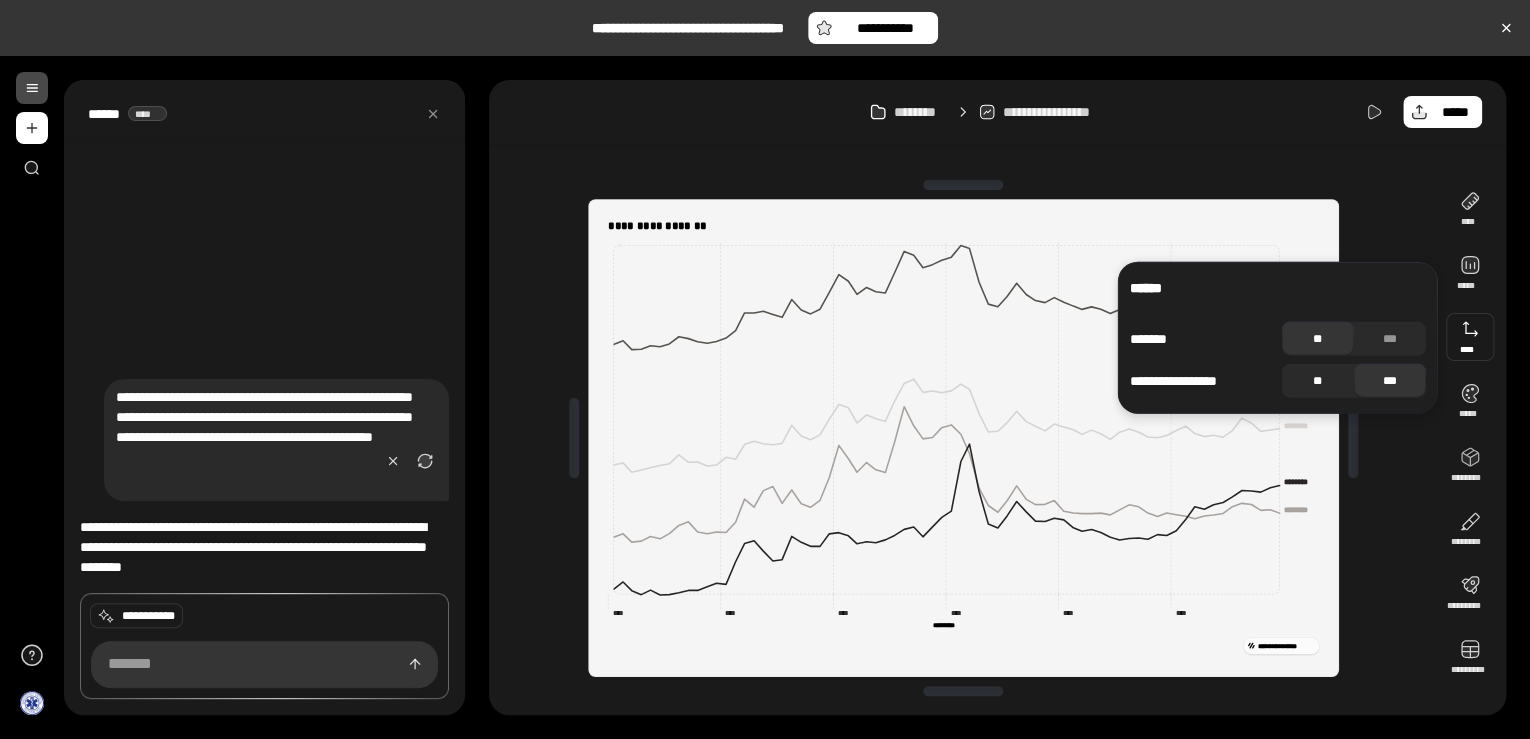 click on "**" at bounding box center (1318, 381) 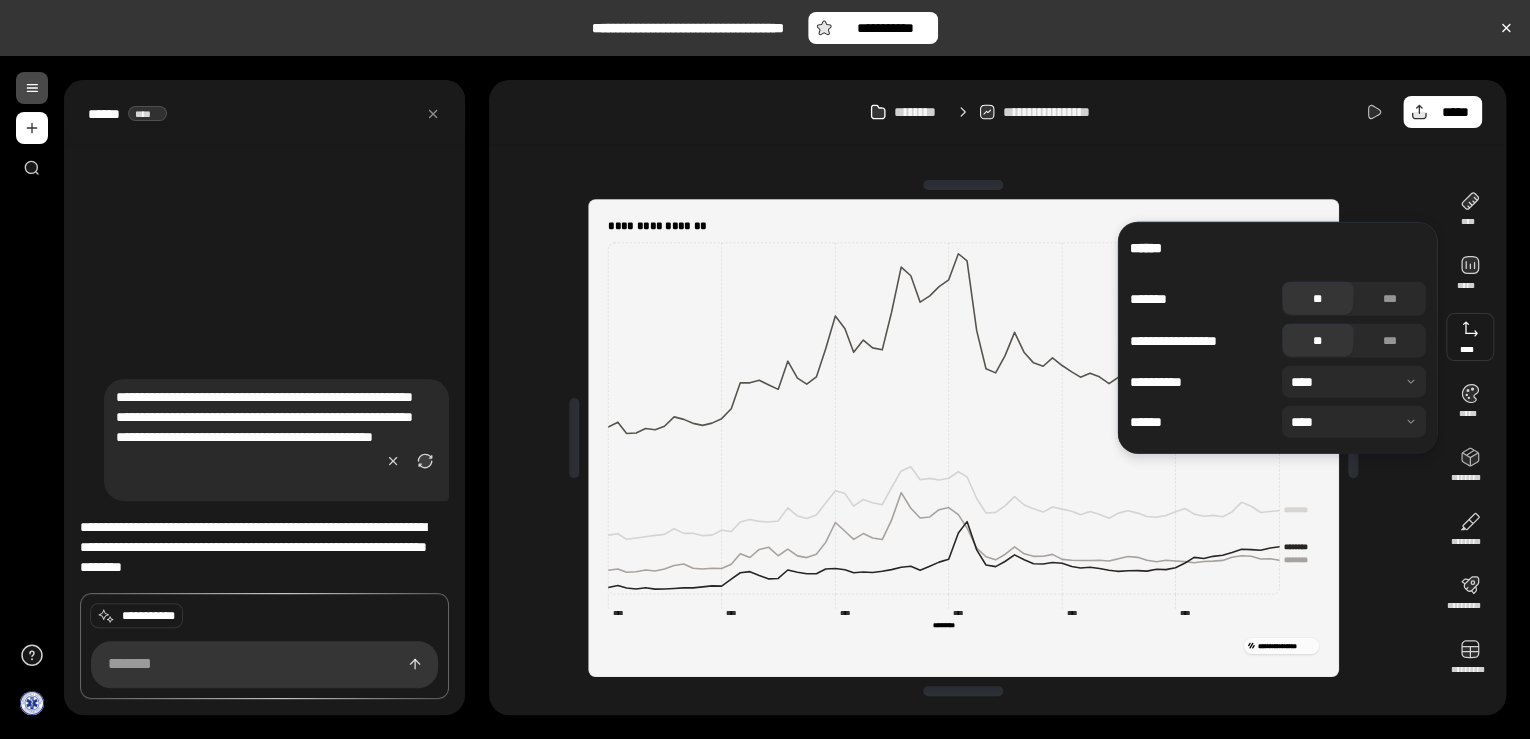 click at bounding box center (1353, 438) 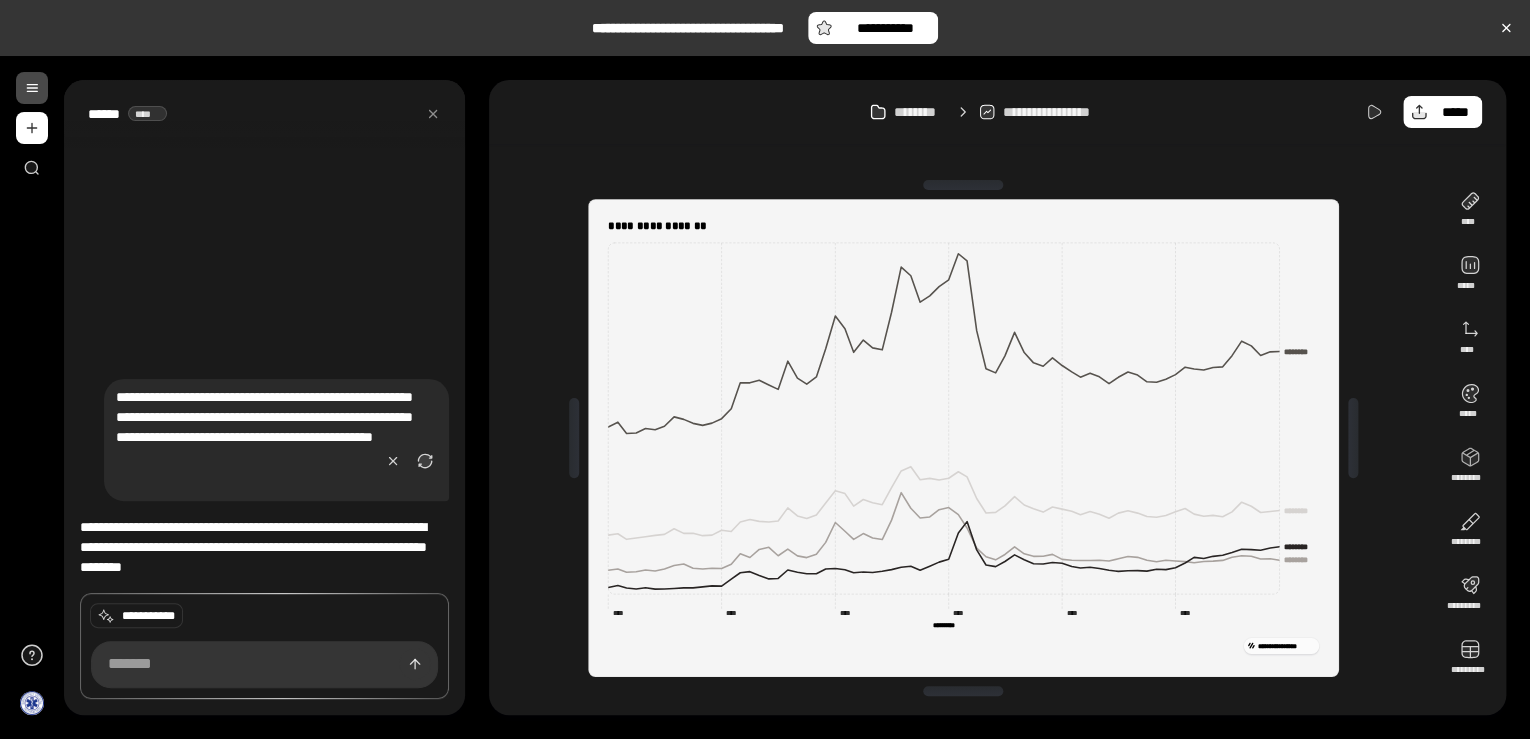 click on "**********" at bounding box center (997, 398) 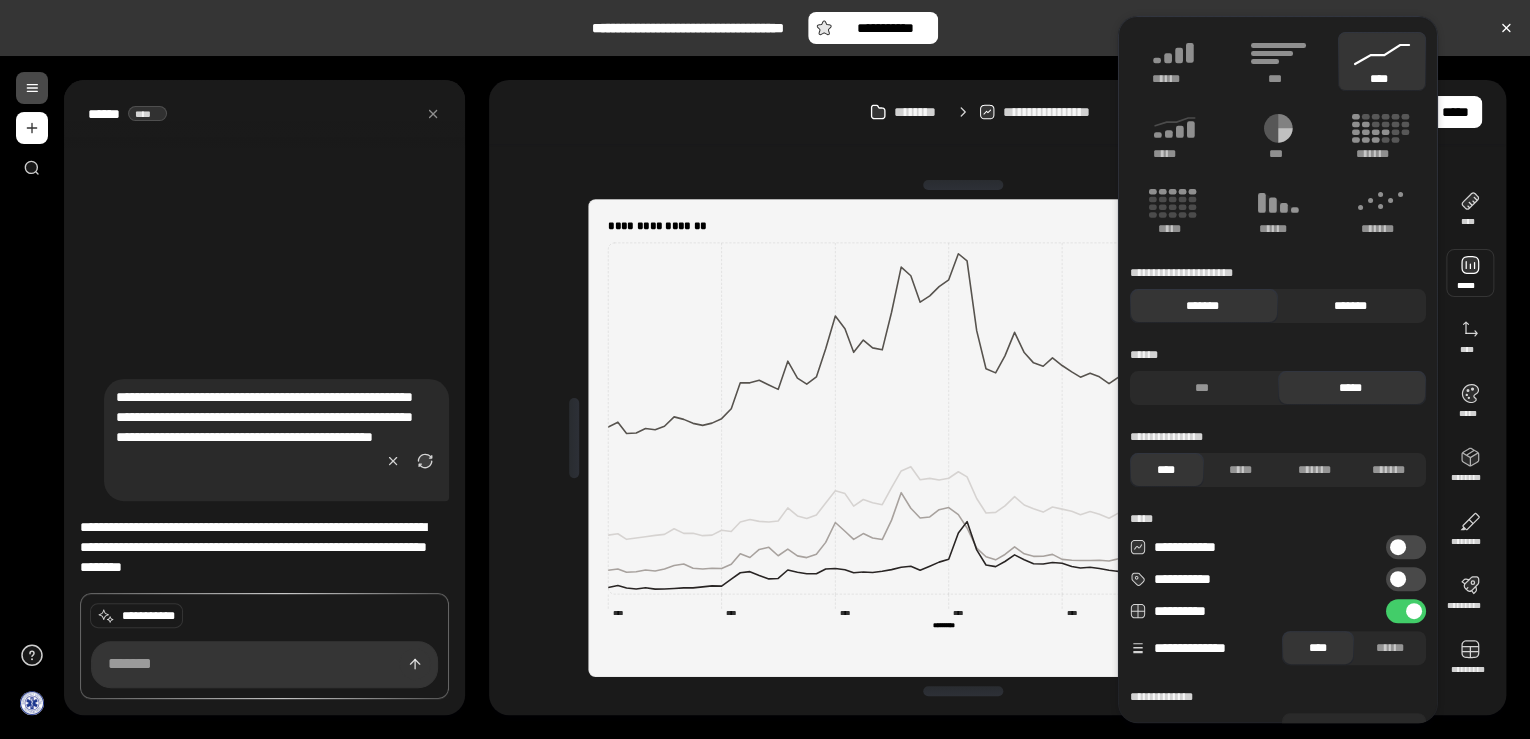 click on "*******" at bounding box center [1350, 306] 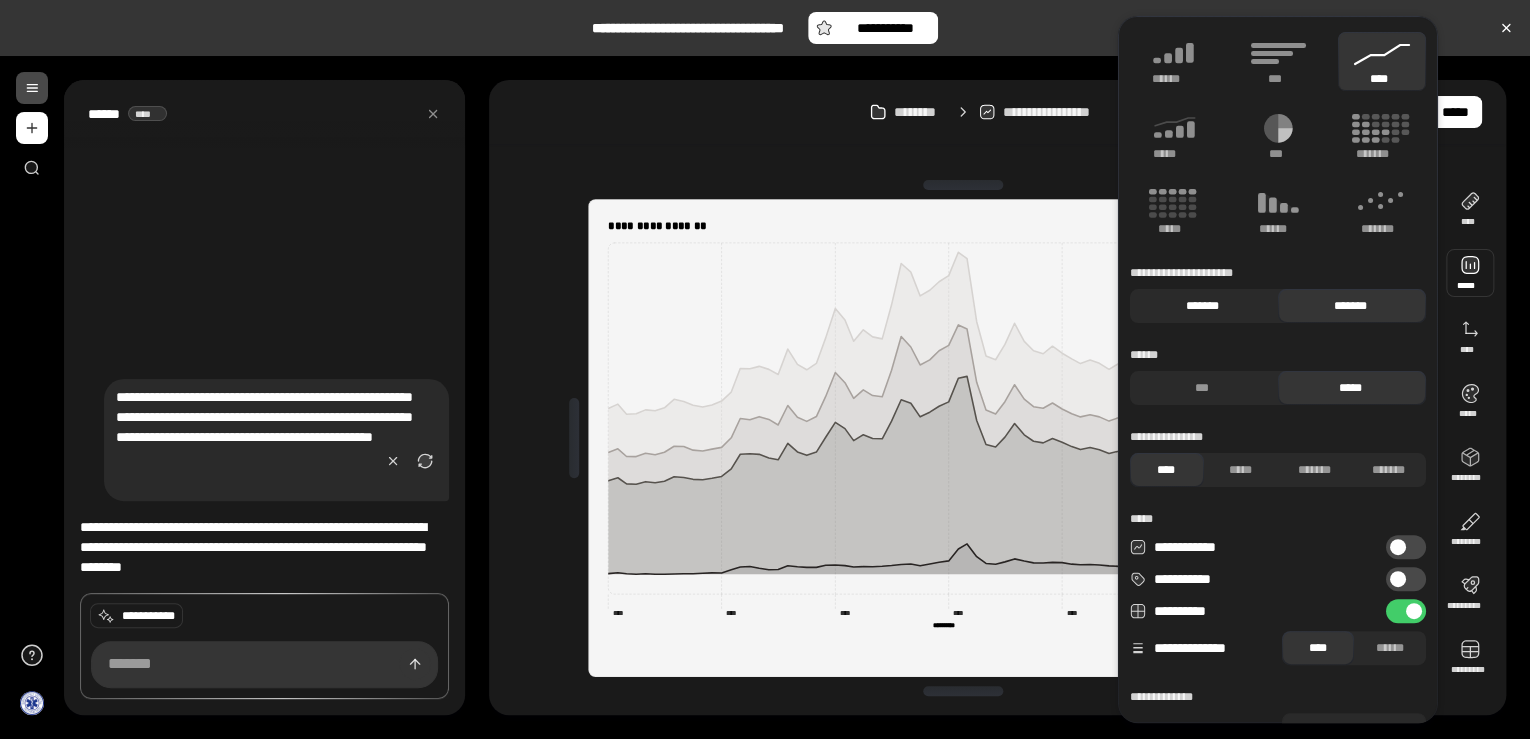 click on "*******" at bounding box center [1202, 306] 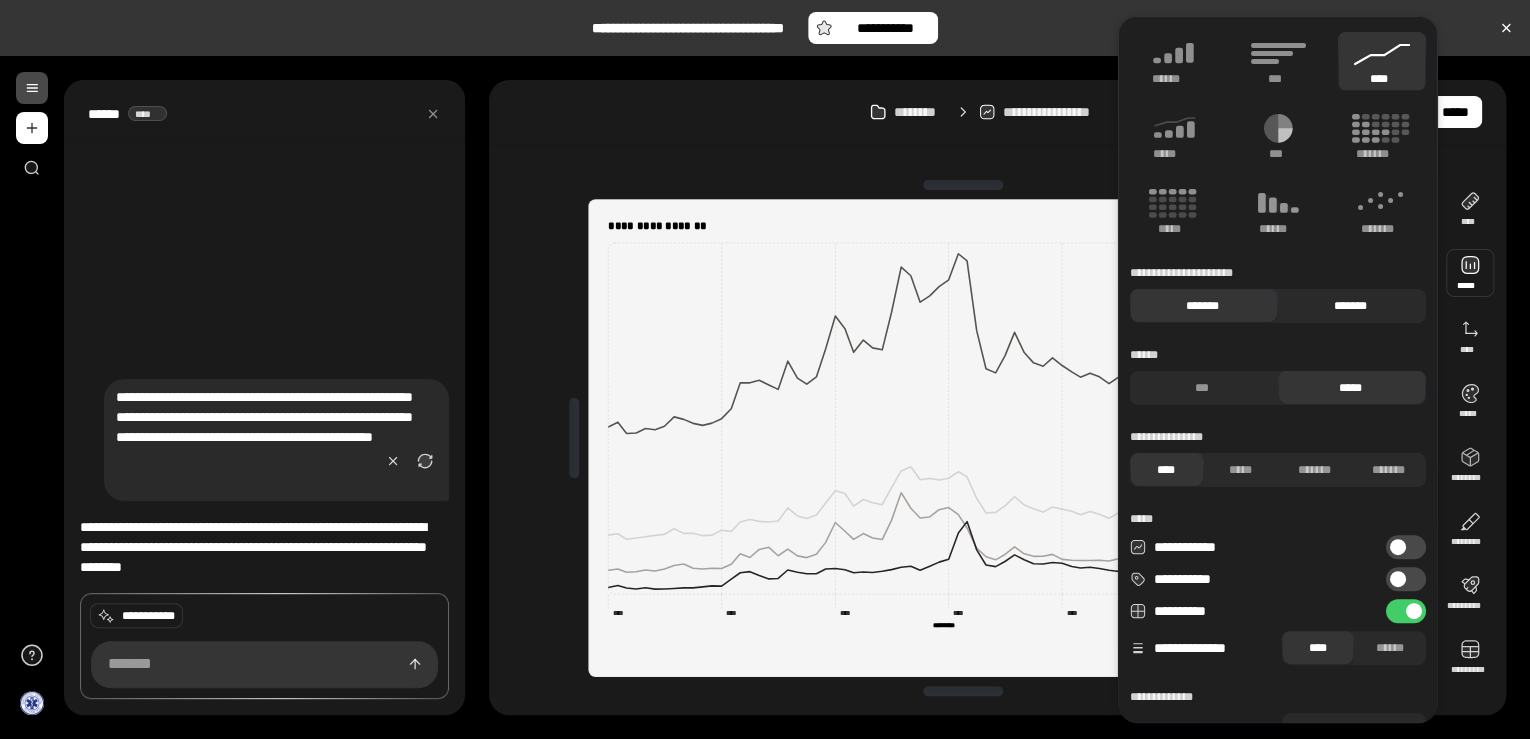 click on "*******" at bounding box center [1350, 306] 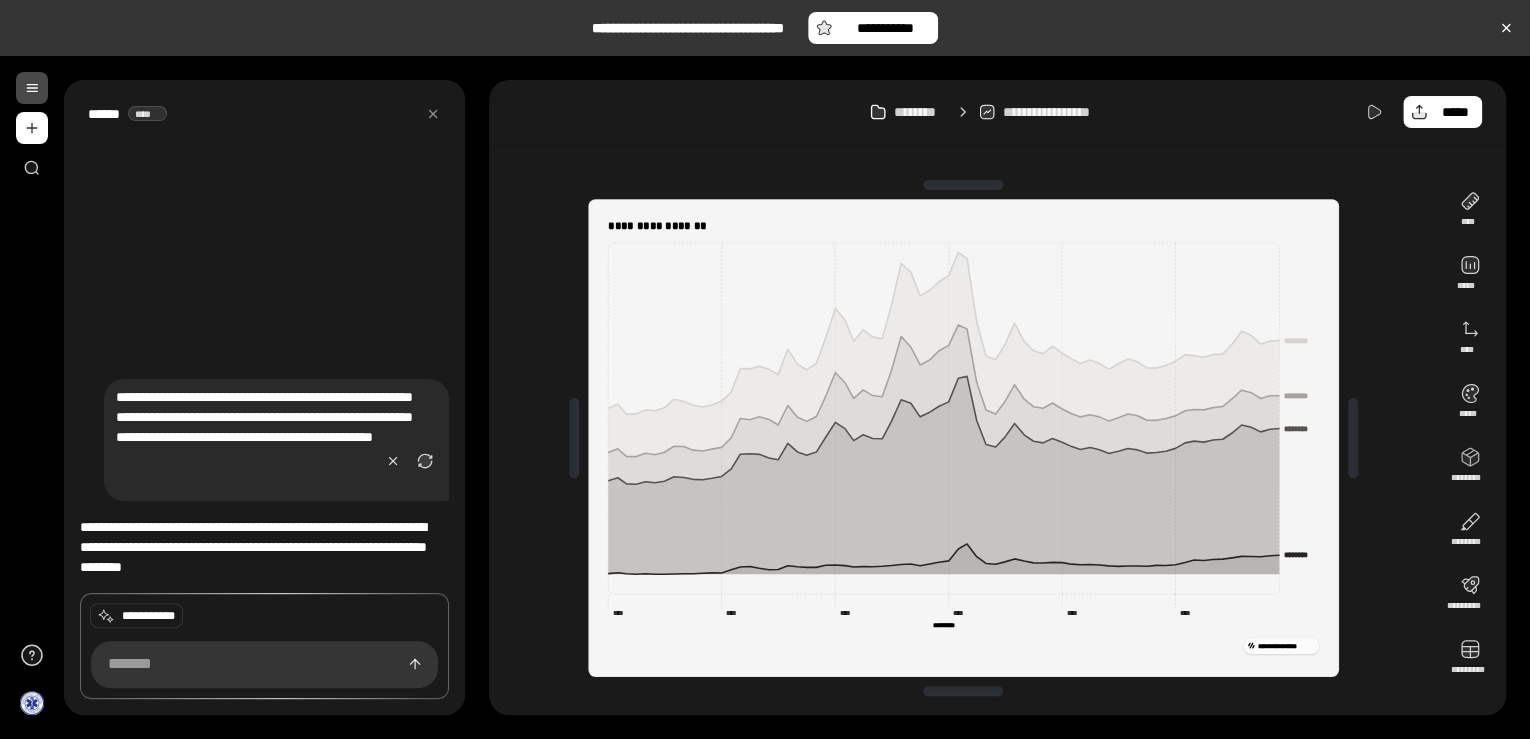 click on "**********" at bounding box center (963, 438) 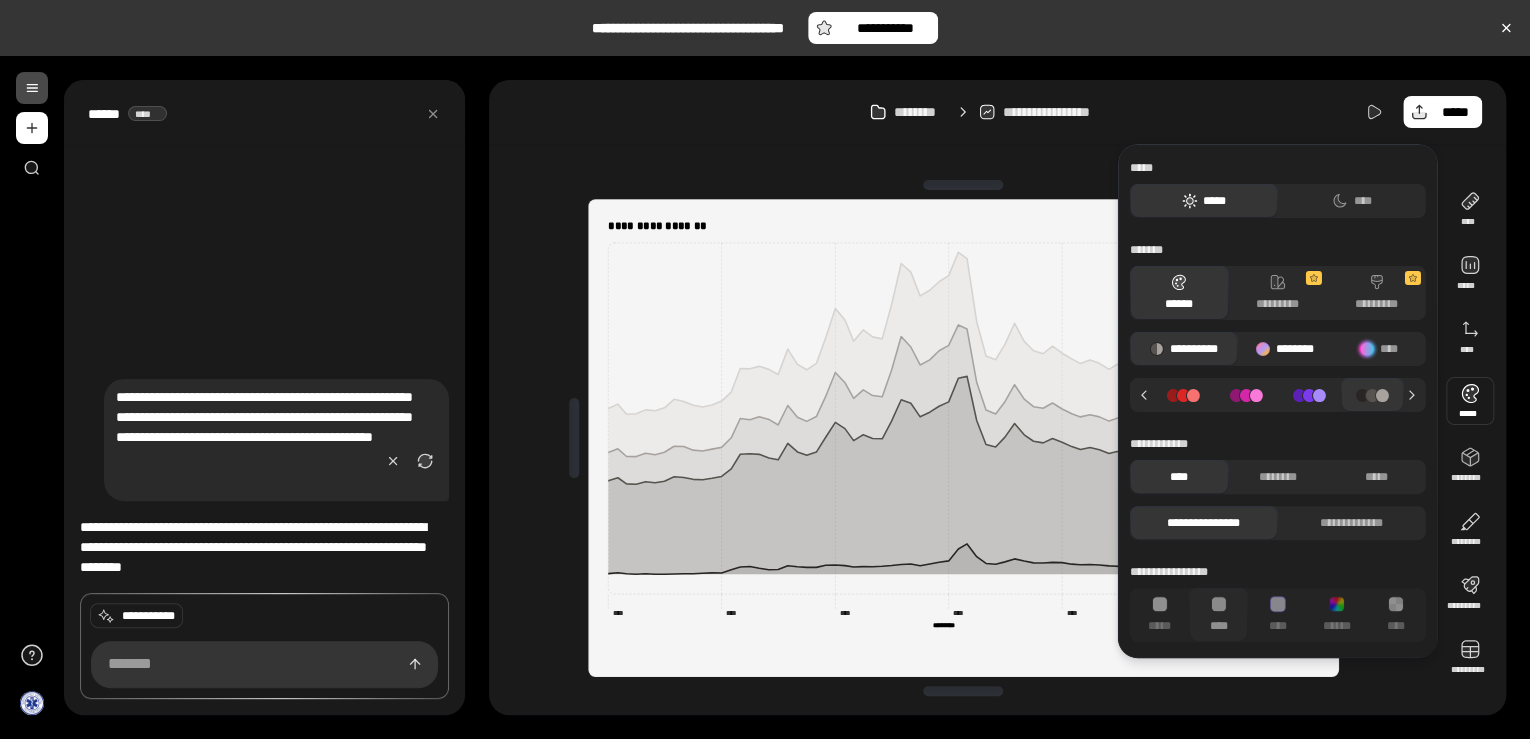 click on "********" at bounding box center [1284, 349] 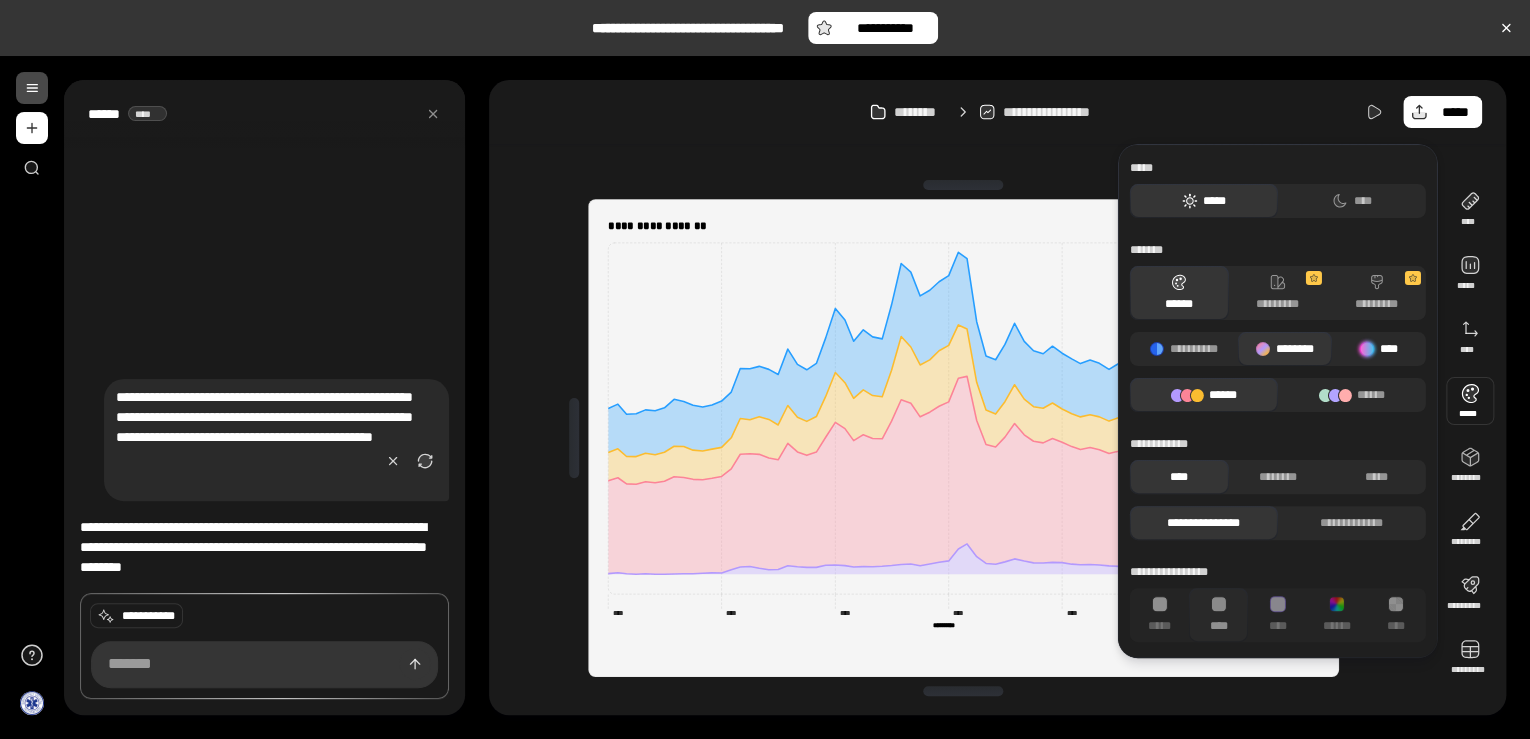 click on "****" at bounding box center [1378, 349] 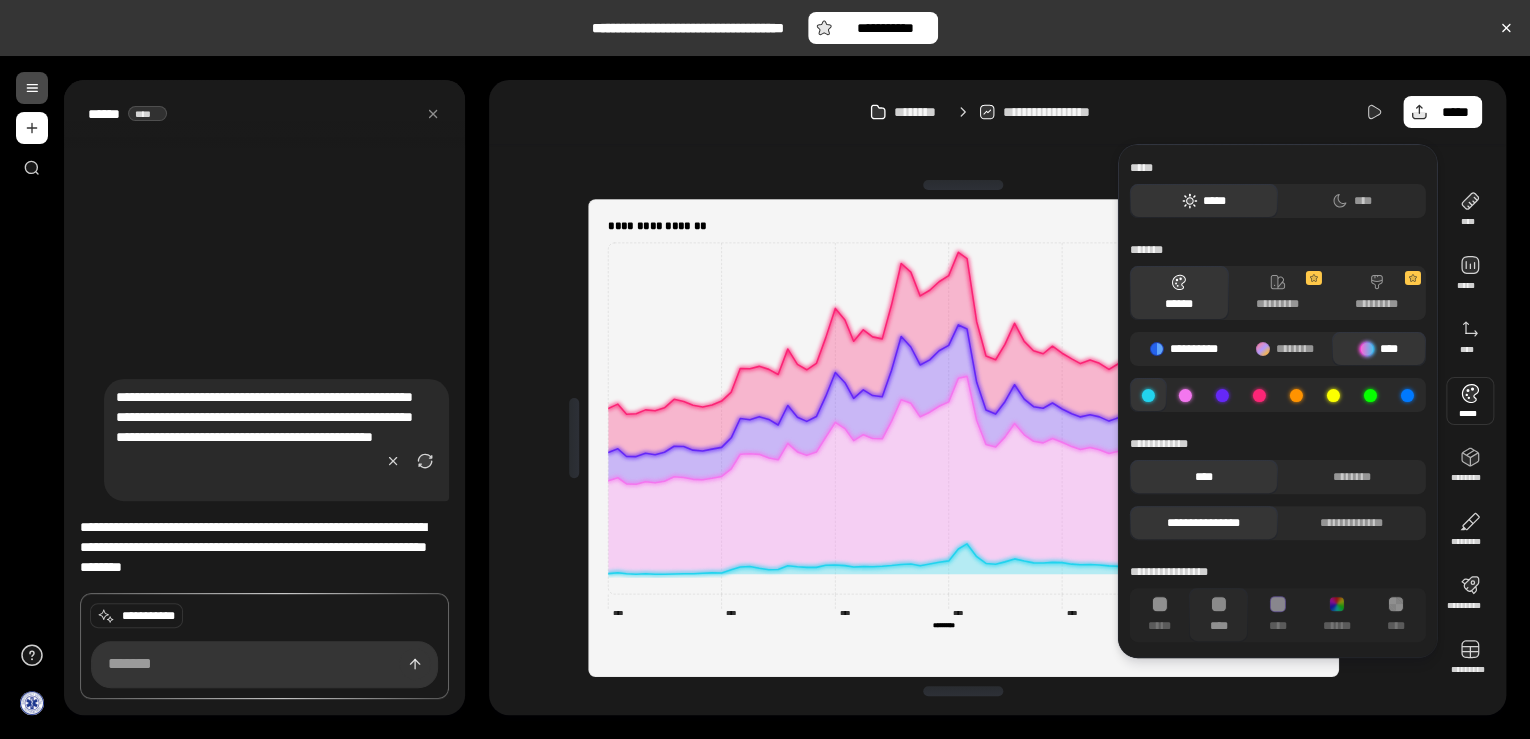 click on "**********" at bounding box center [1184, 349] 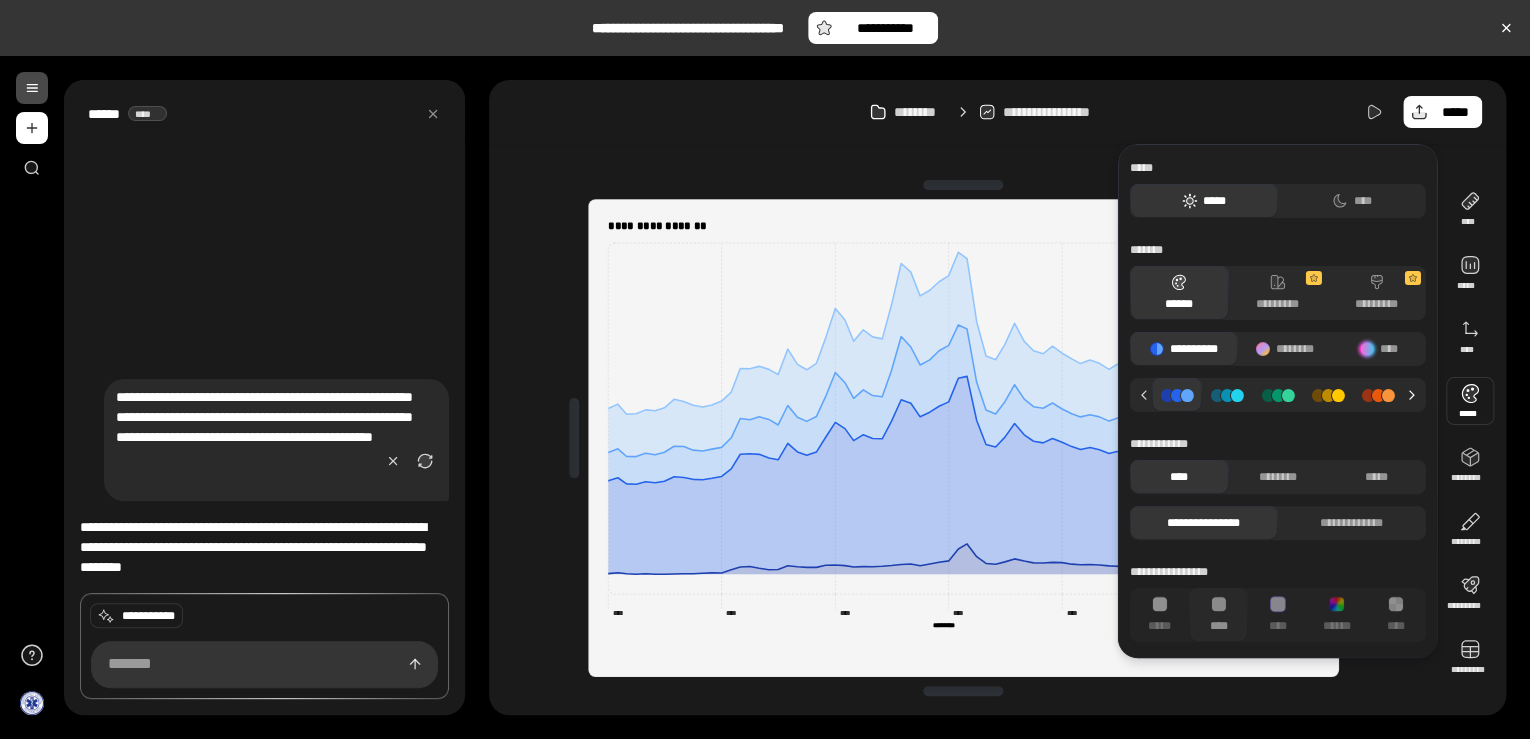 click 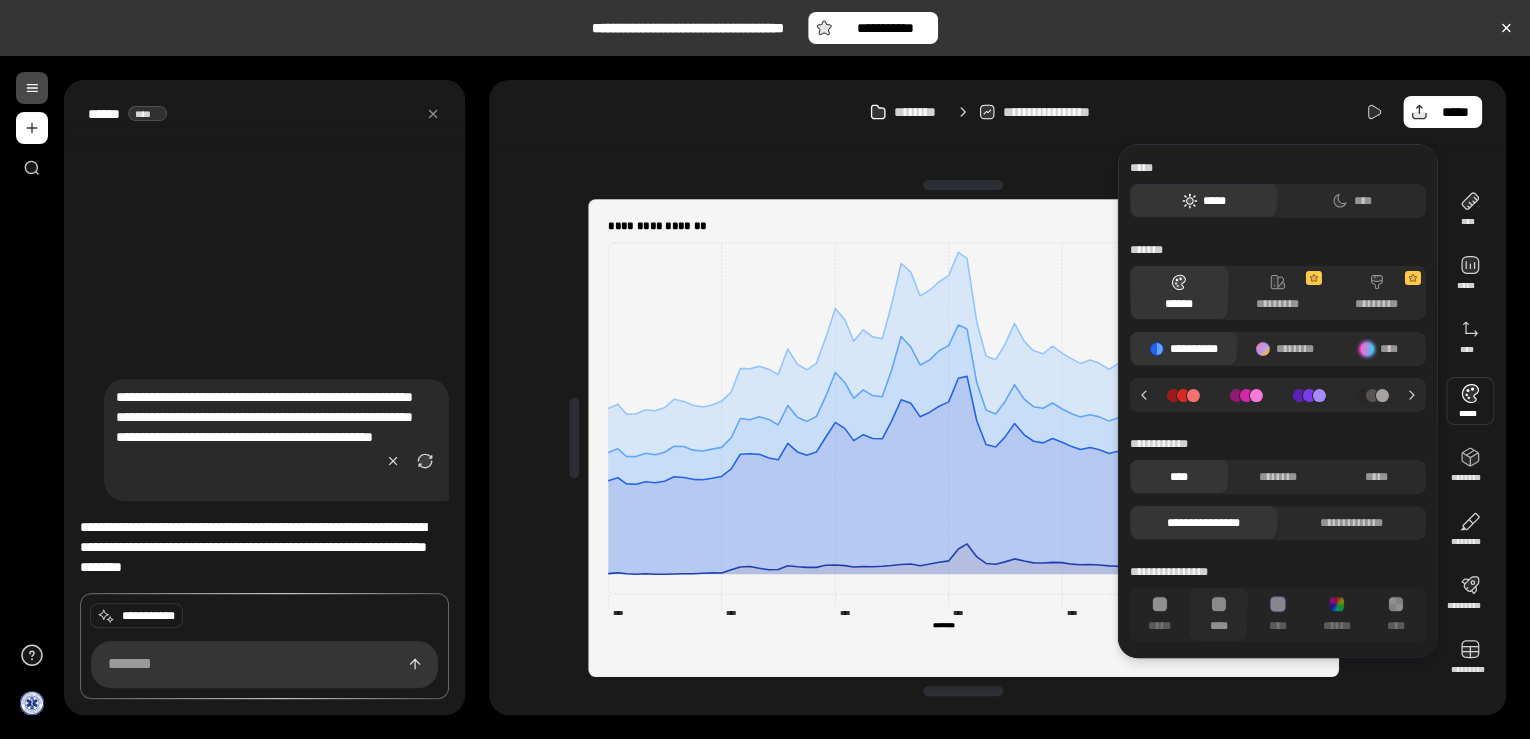 click at bounding box center [1372, 395] 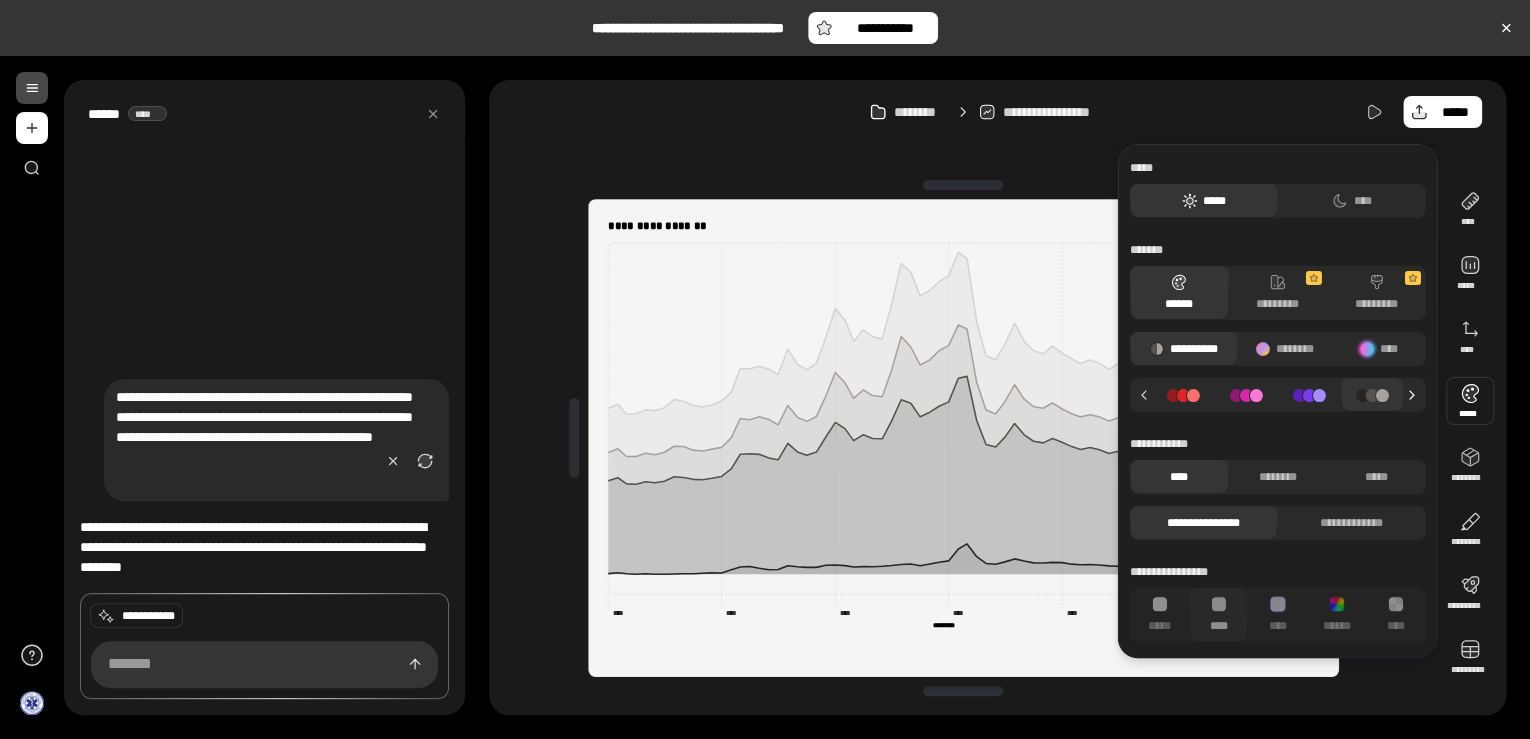 click 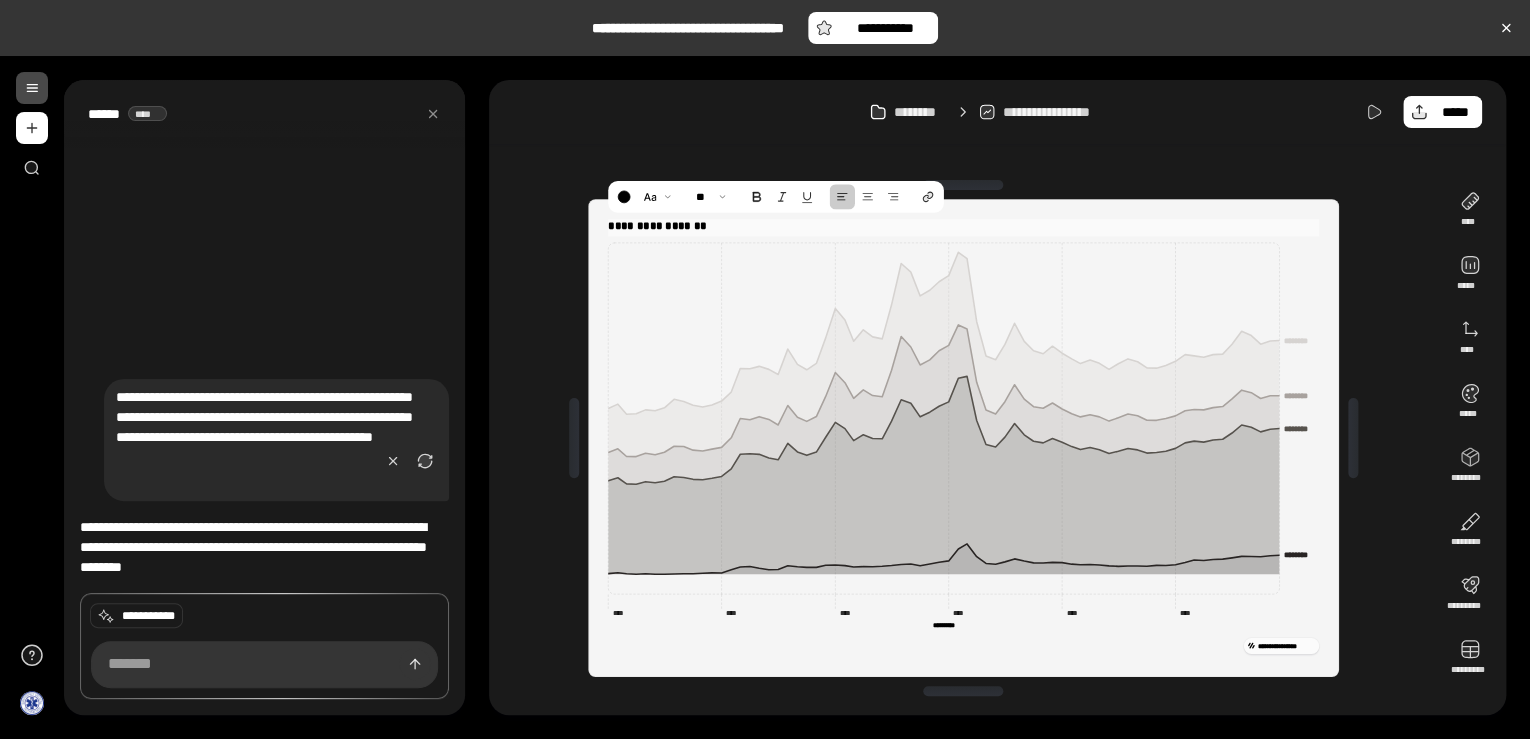 click on "**********" at bounding box center [963, 226] 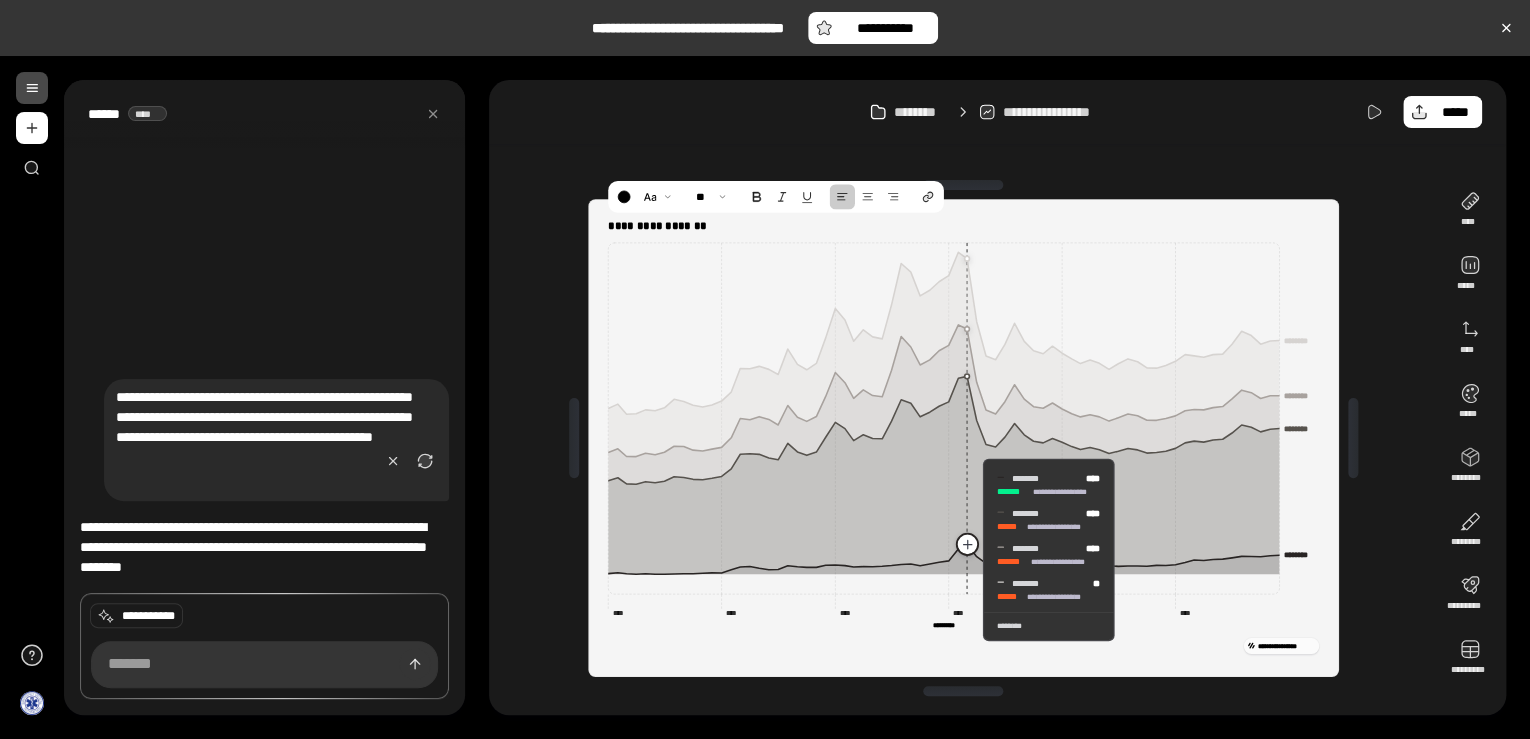 click 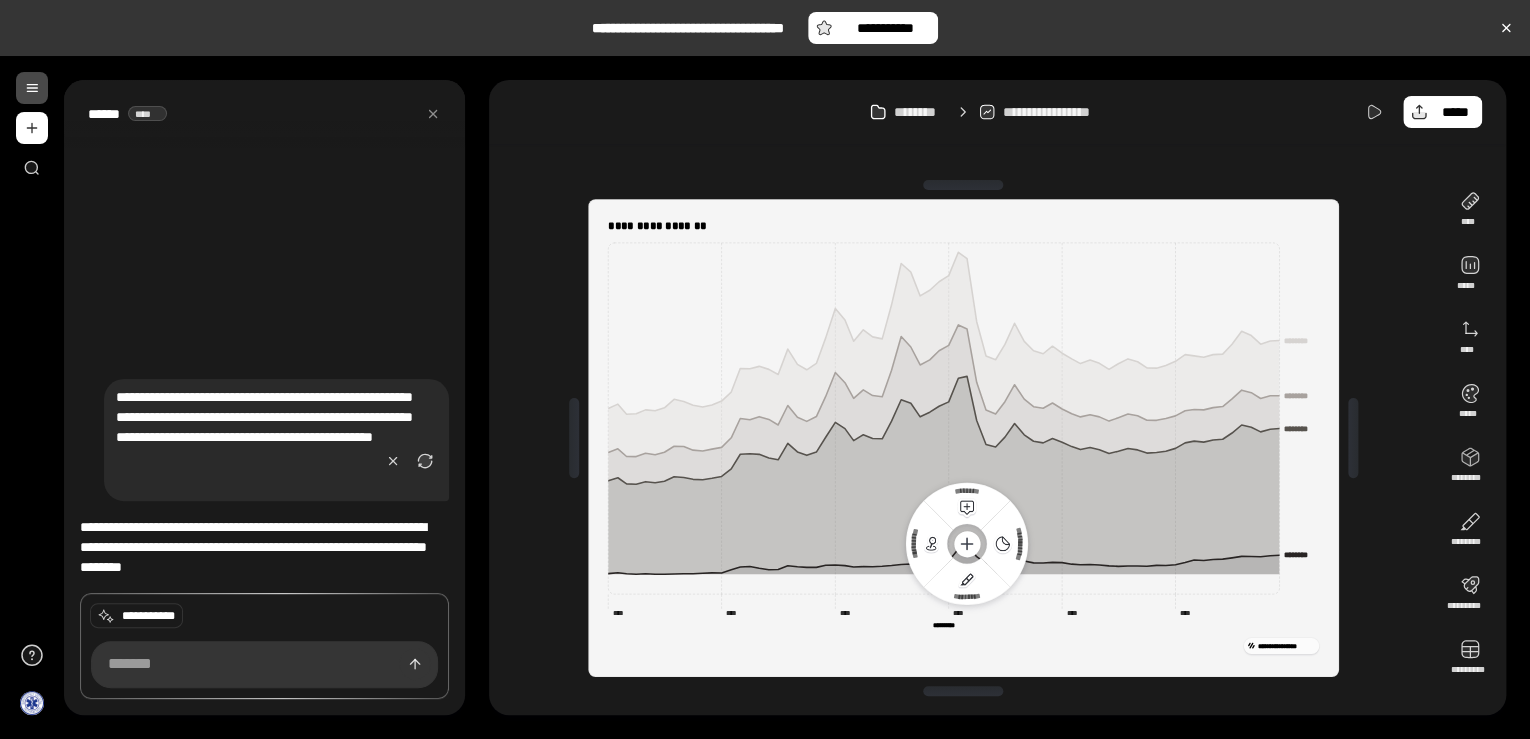 click on "**********" 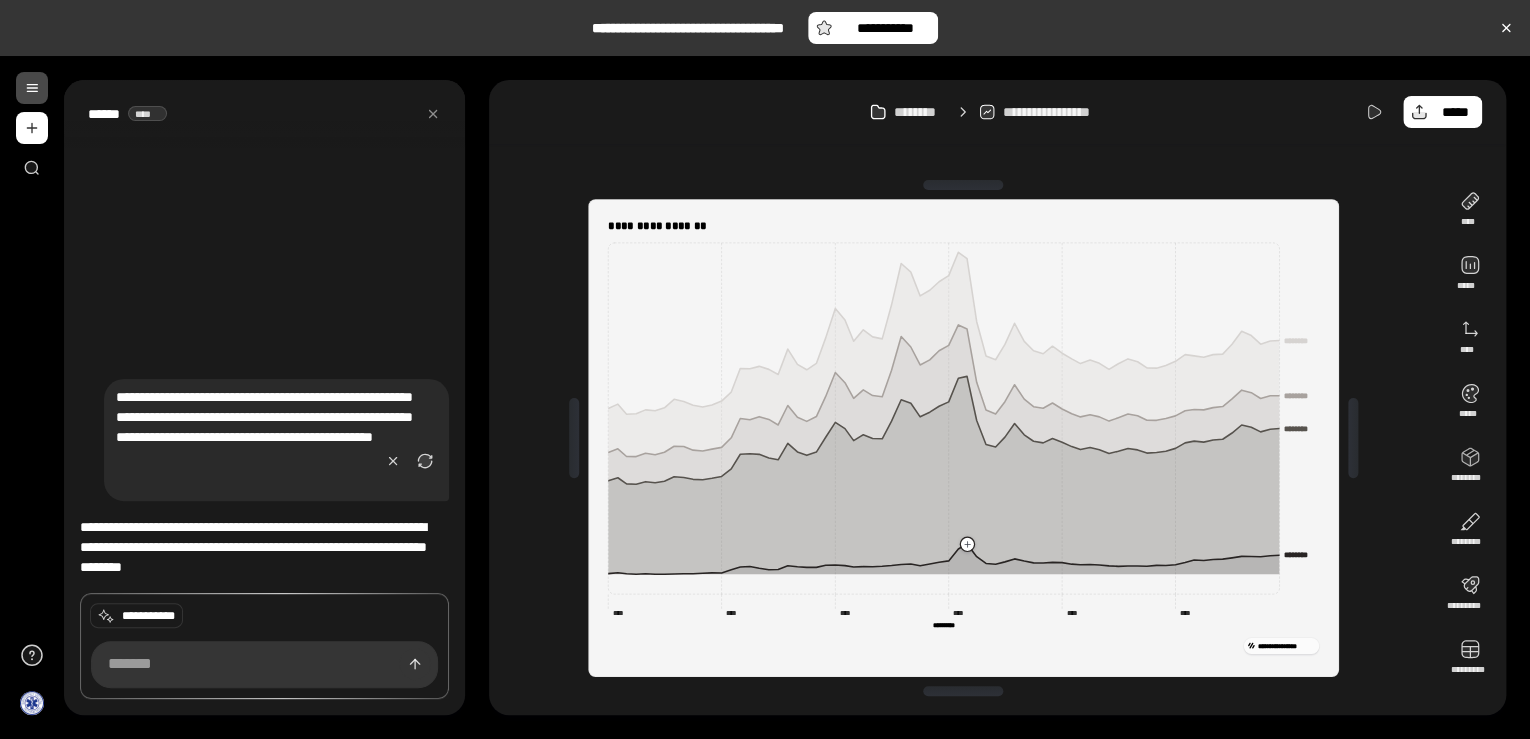 click on "**********" 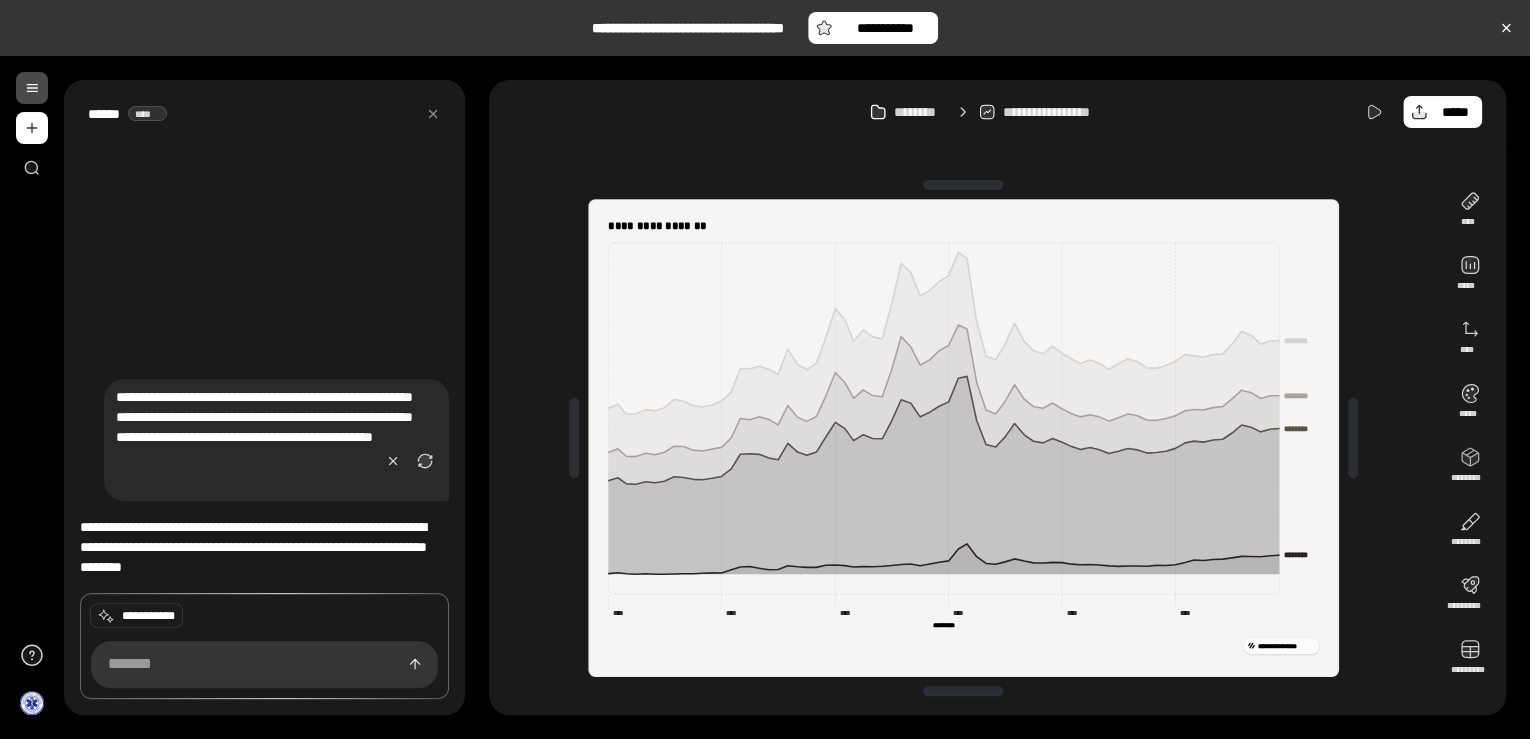 click at bounding box center (32, 88) 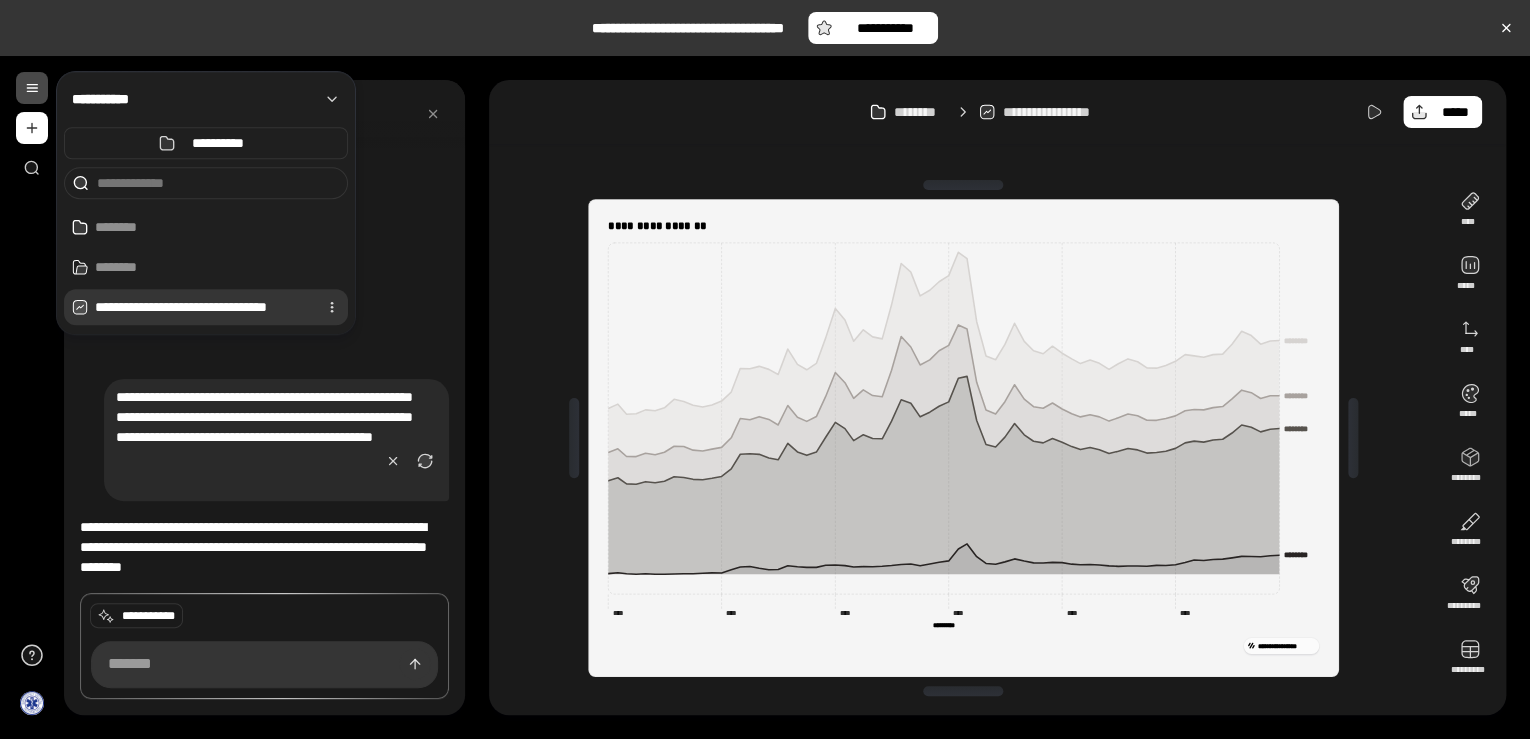click on "**********" at bounding box center [202, 307] 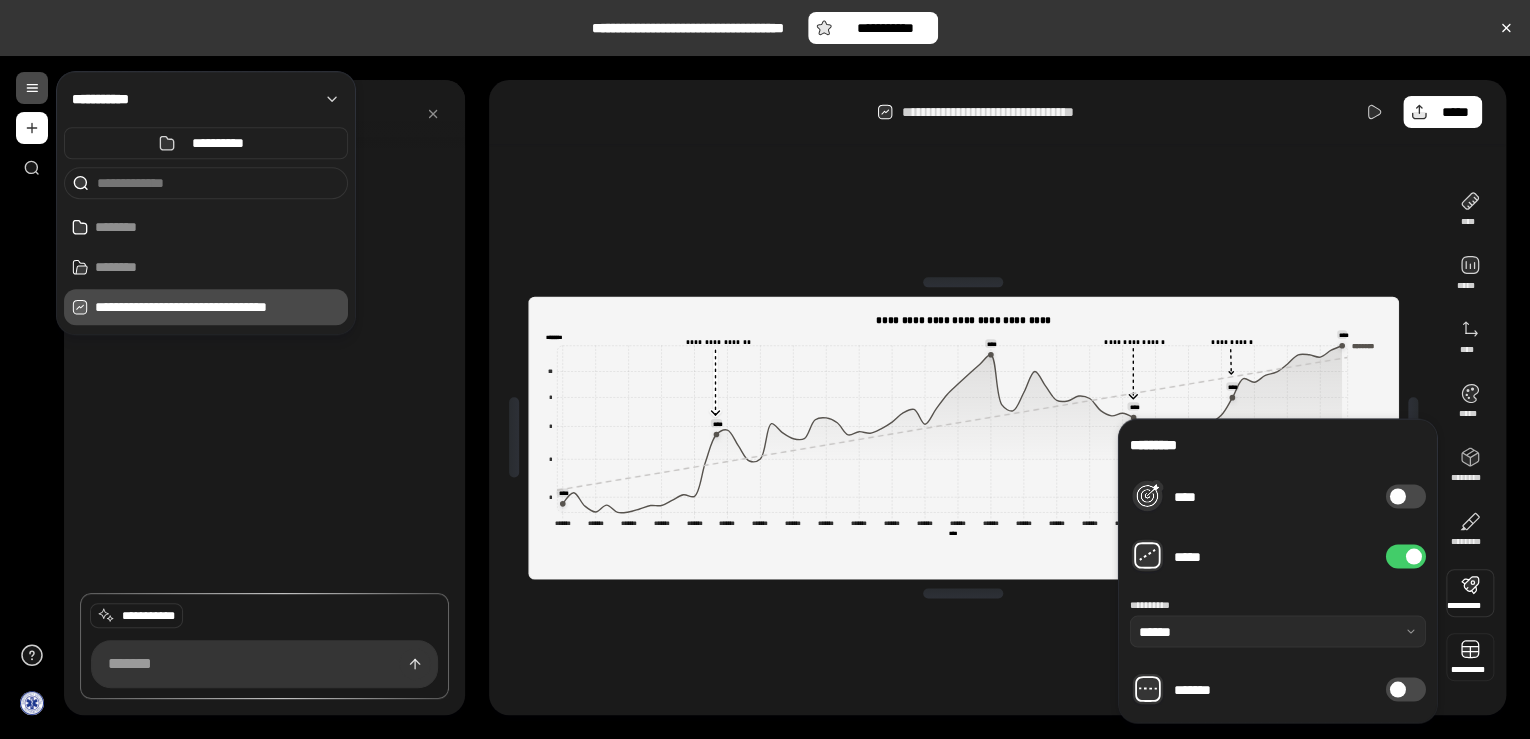 click at bounding box center [1470, 657] 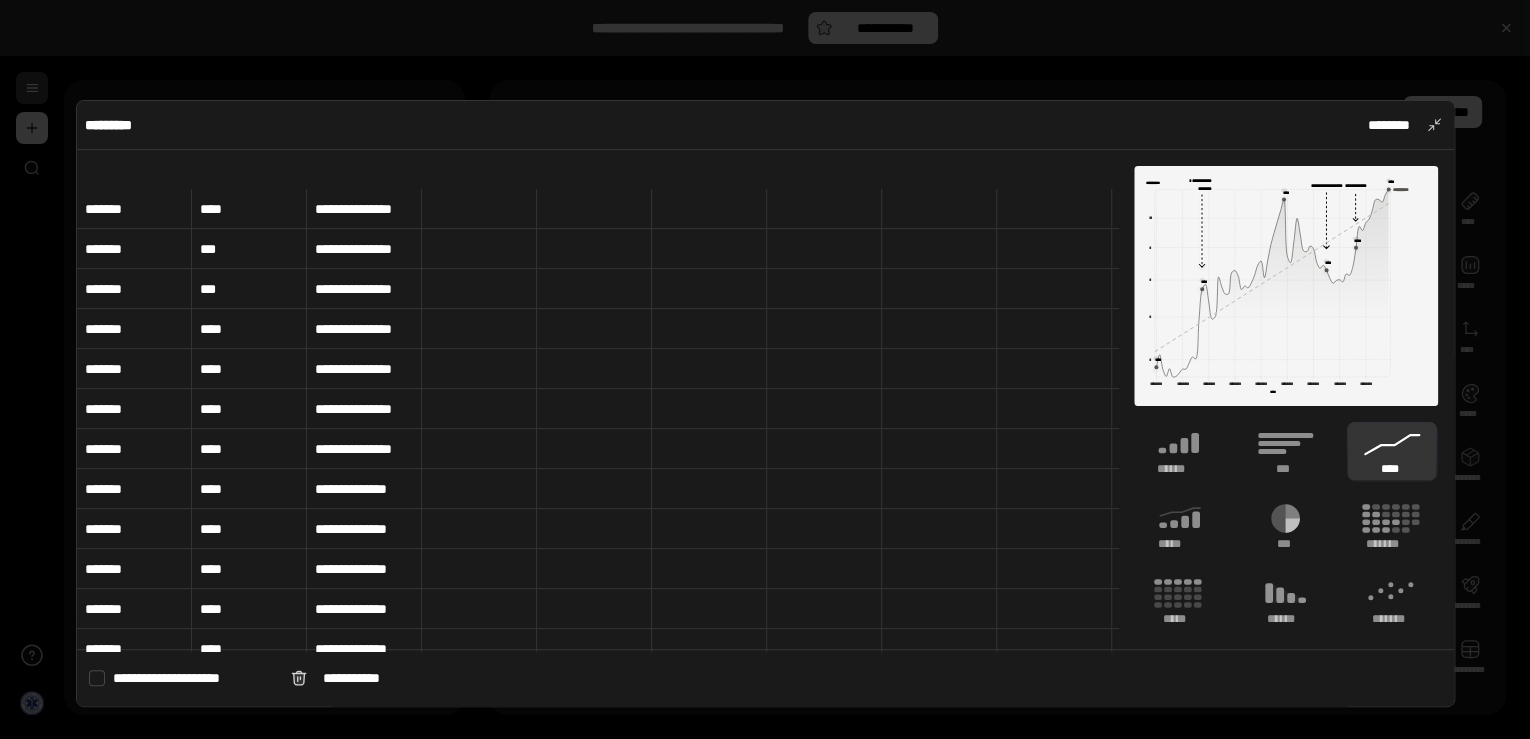 scroll, scrollTop: 0, scrollLeft: 0, axis: both 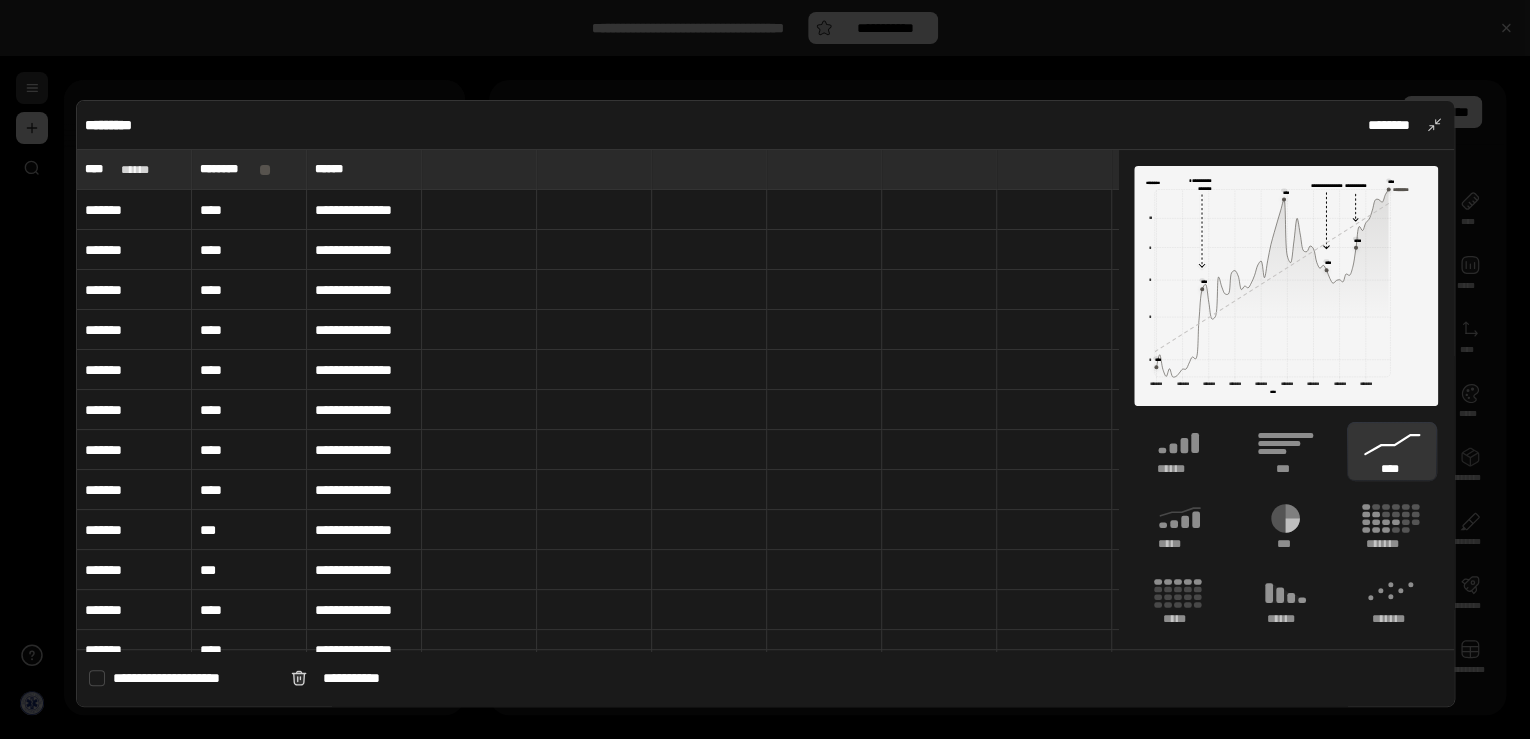 click on "**********" at bounding box center (765, 403) 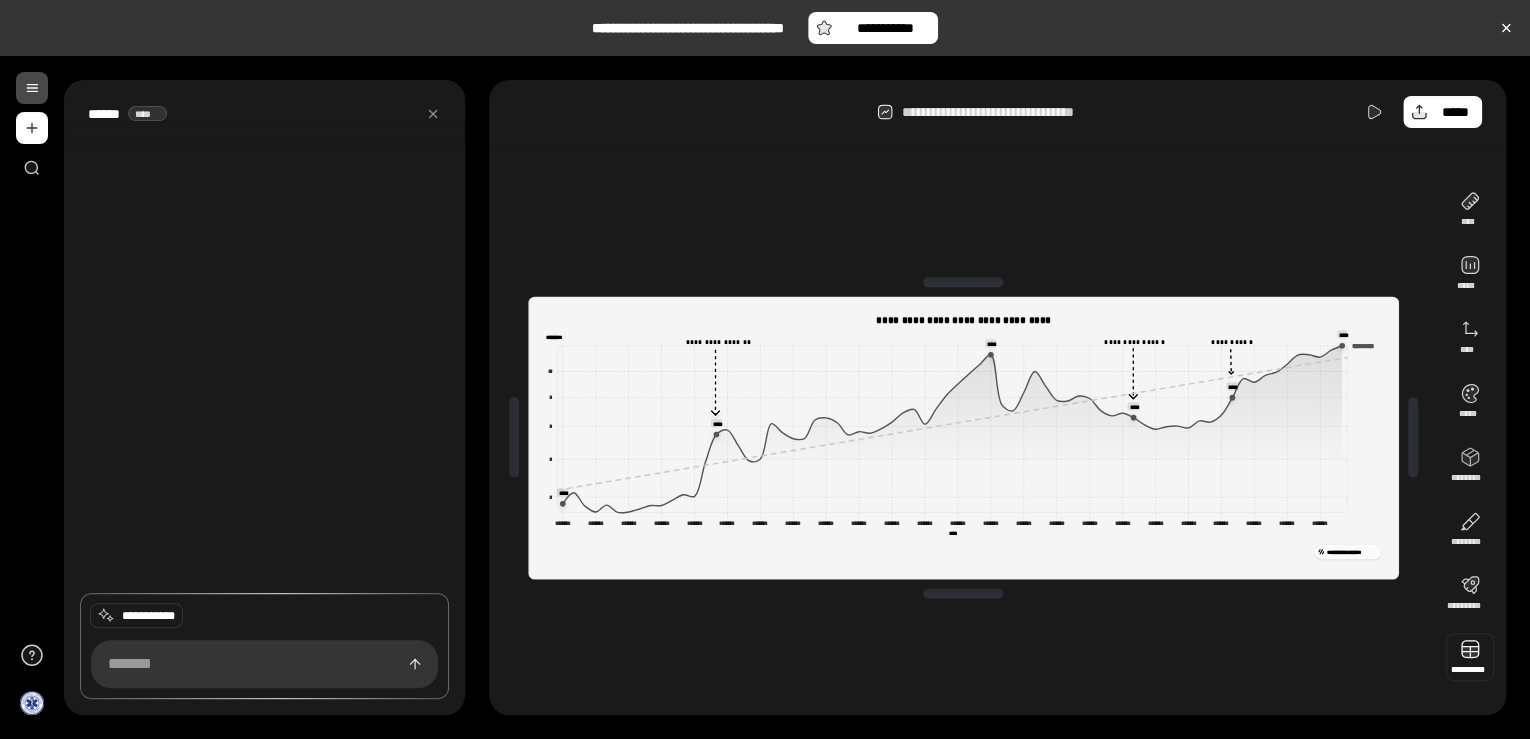 click at bounding box center [1470, 657] 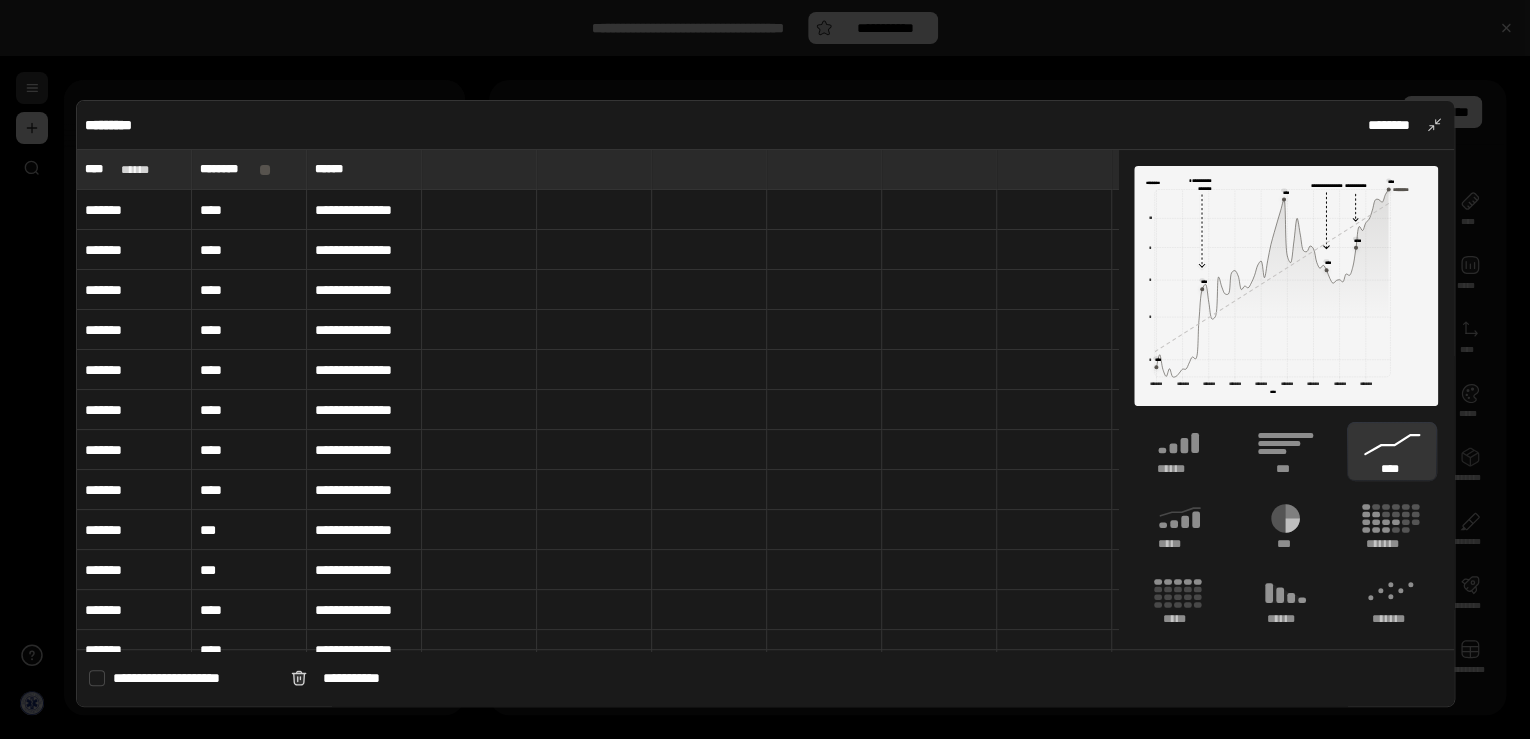 click at bounding box center (97, 678) 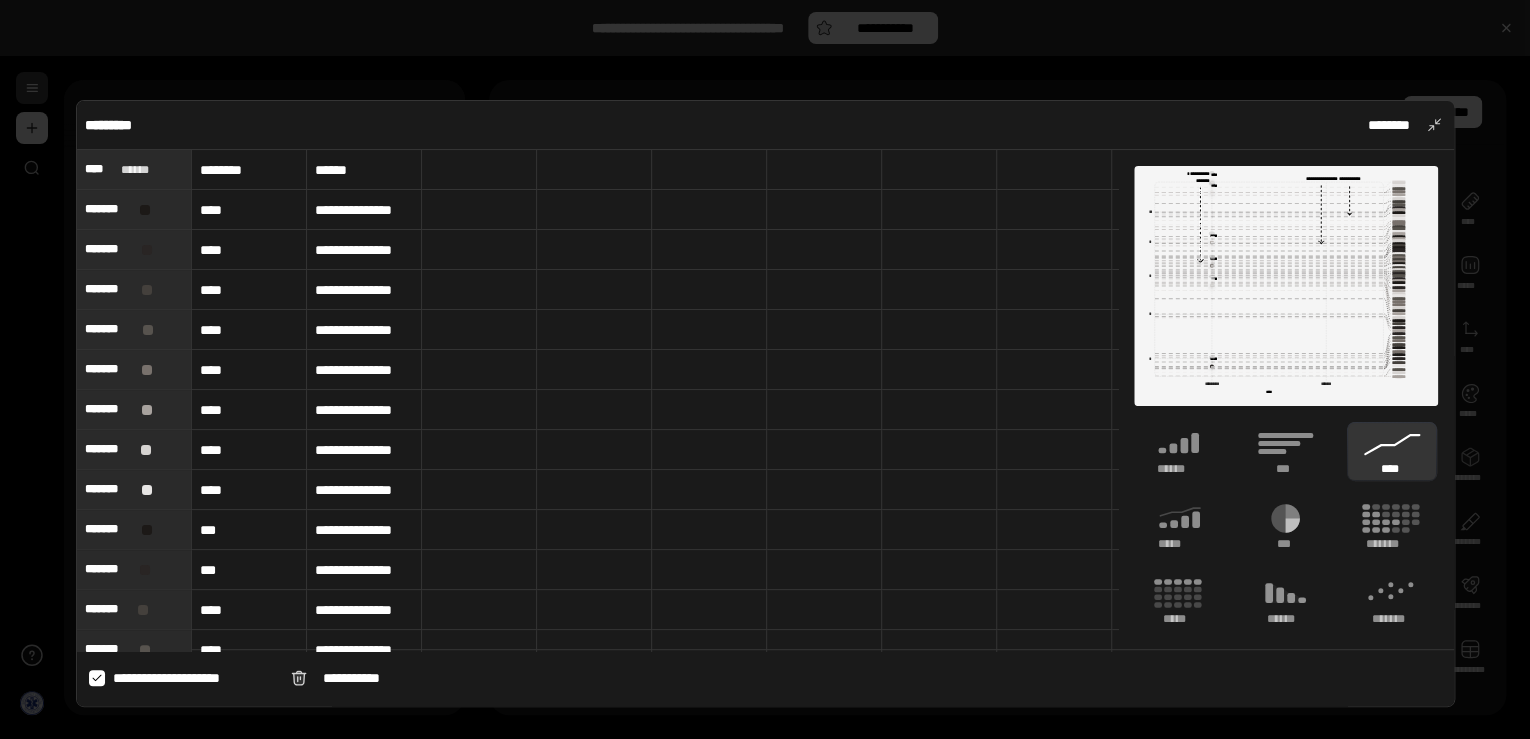 click 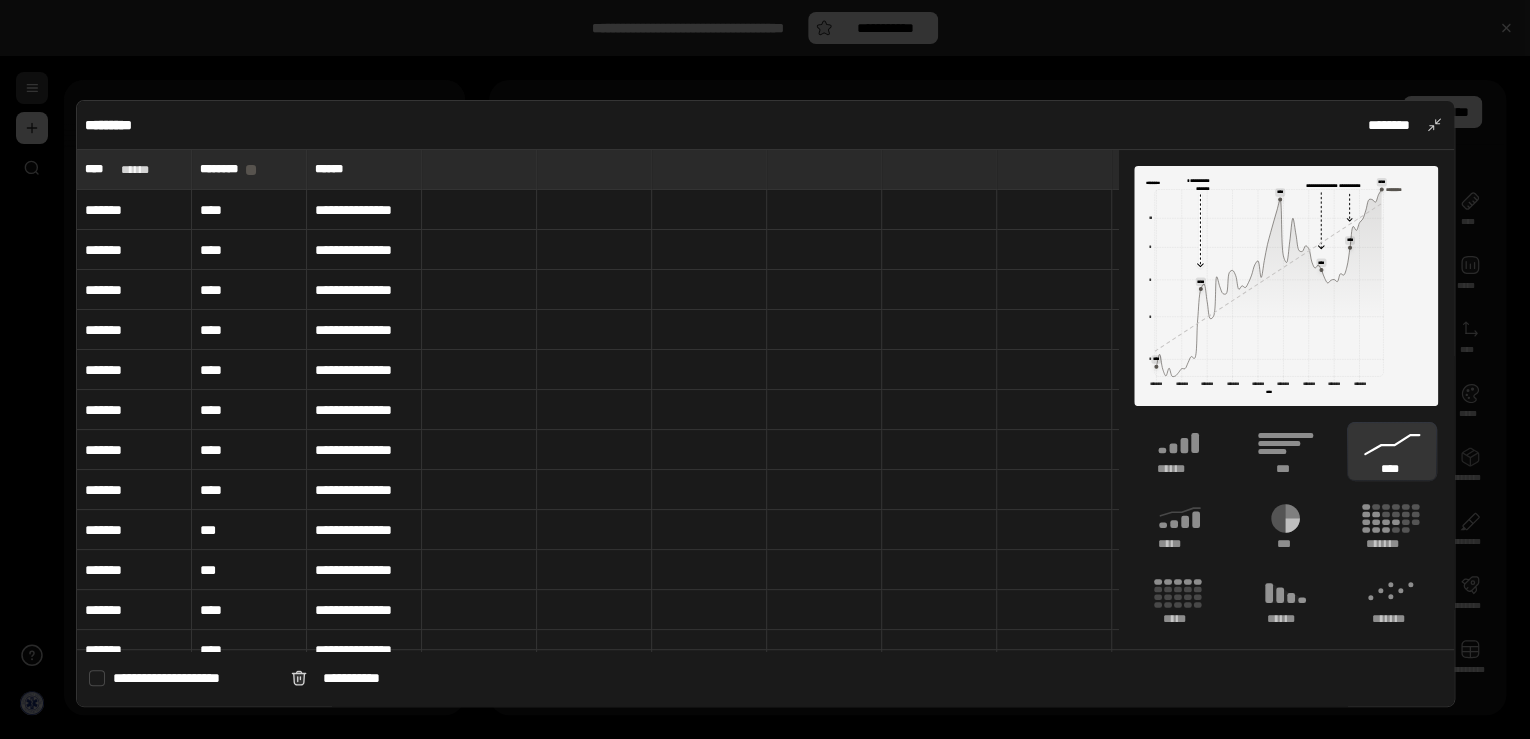 type on "********" 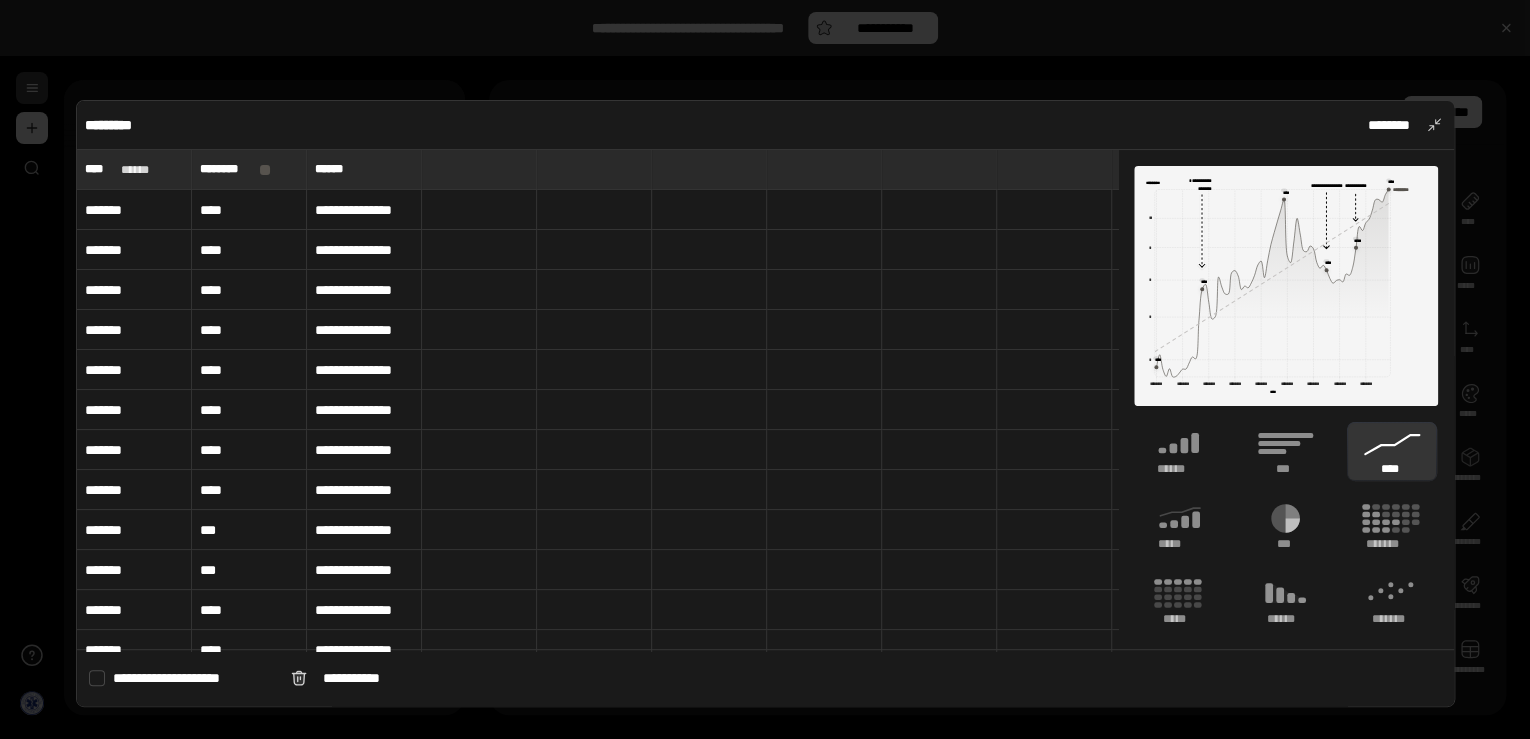 click at bounding box center (97, 678) 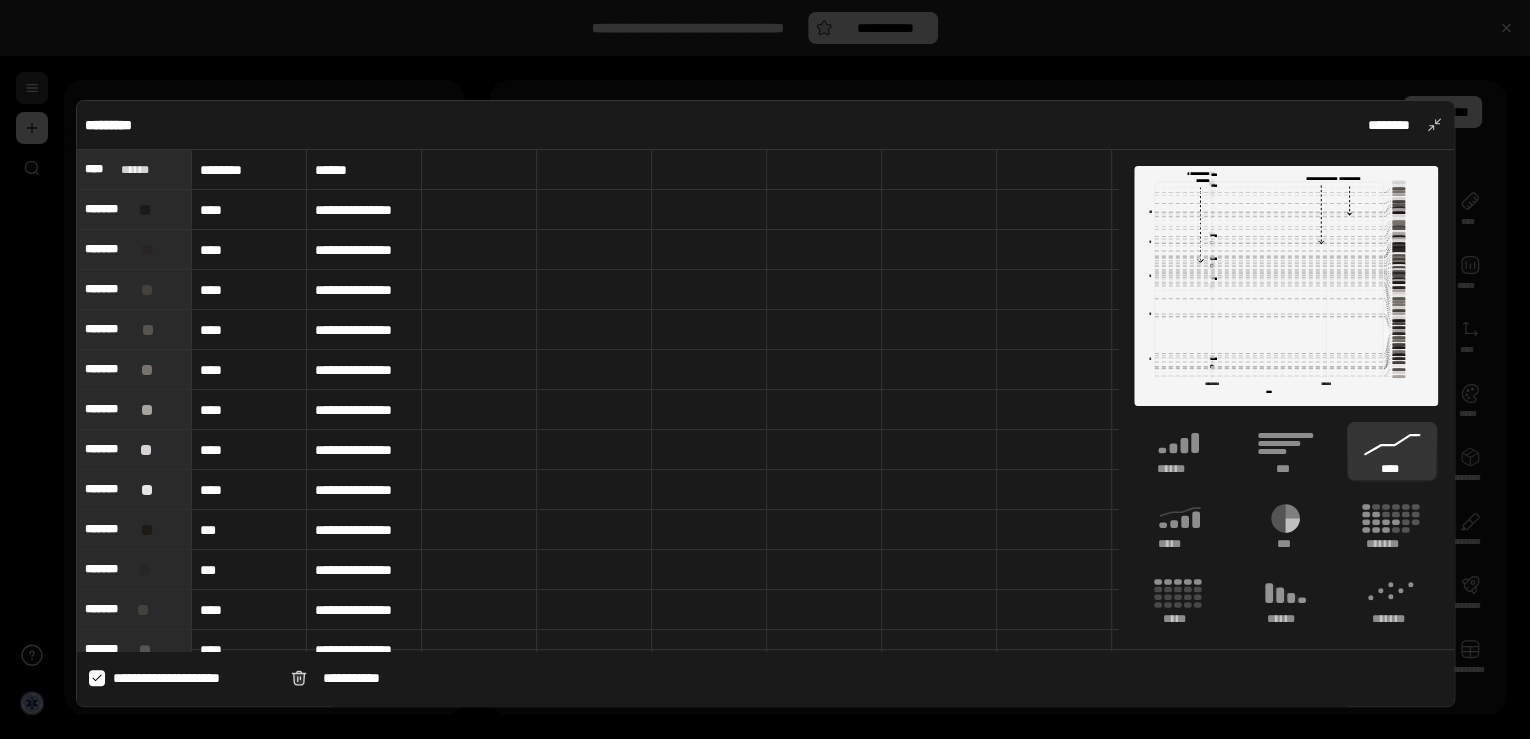 click 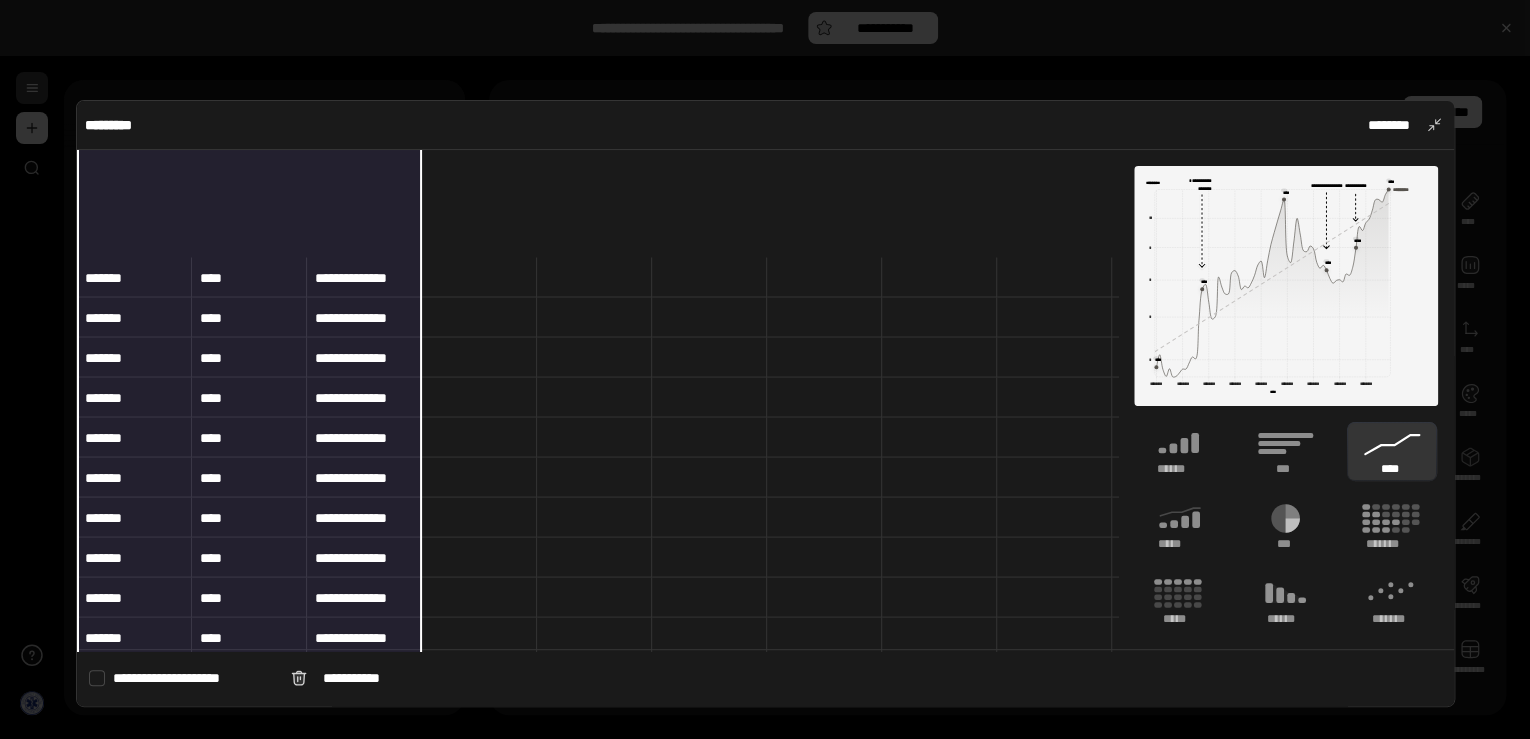 scroll, scrollTop: 2471, scrollLeft: 0, axis: vertical 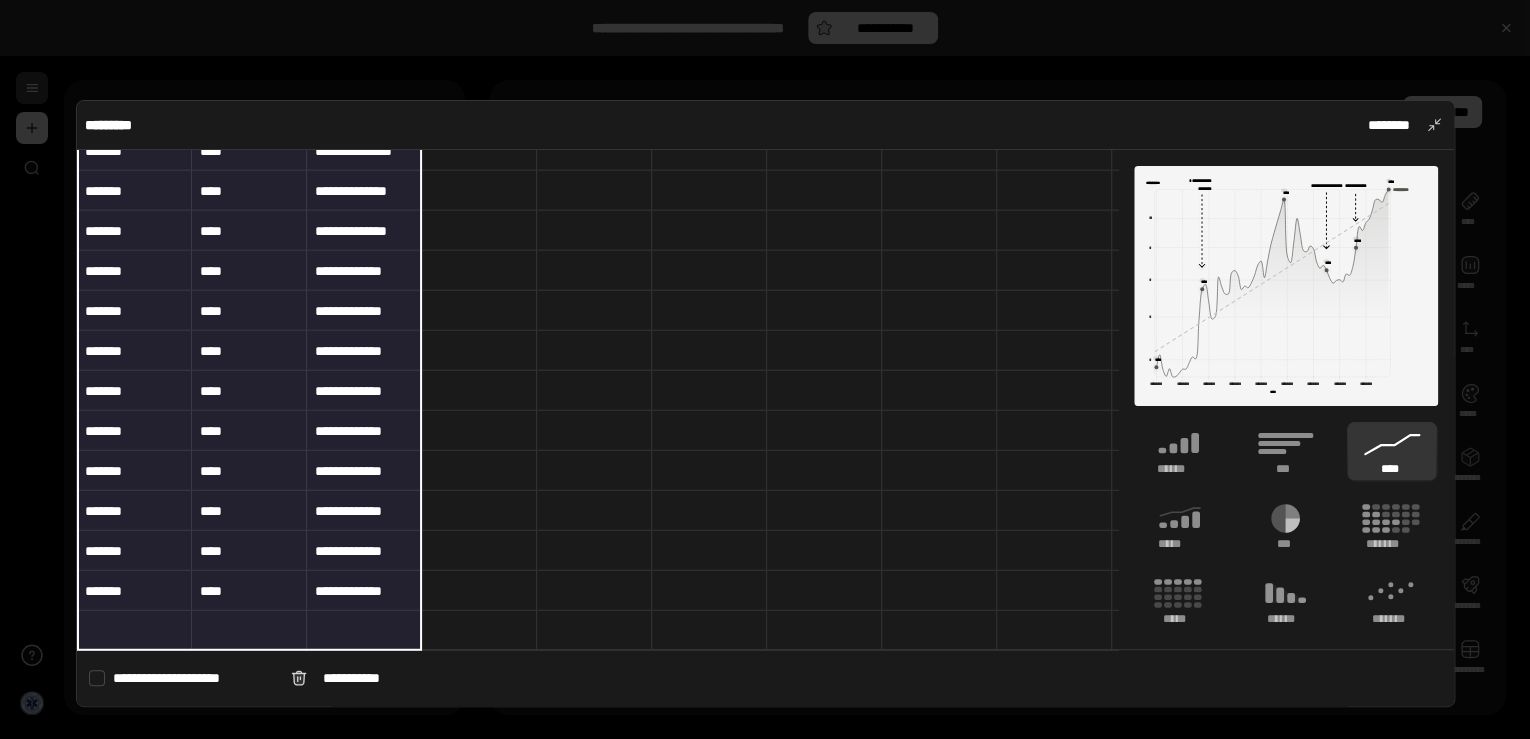 drag, startPoint x: 87, startPoint y: 202, endPoint x: 372, endPoint y: 742, distance: 610.594 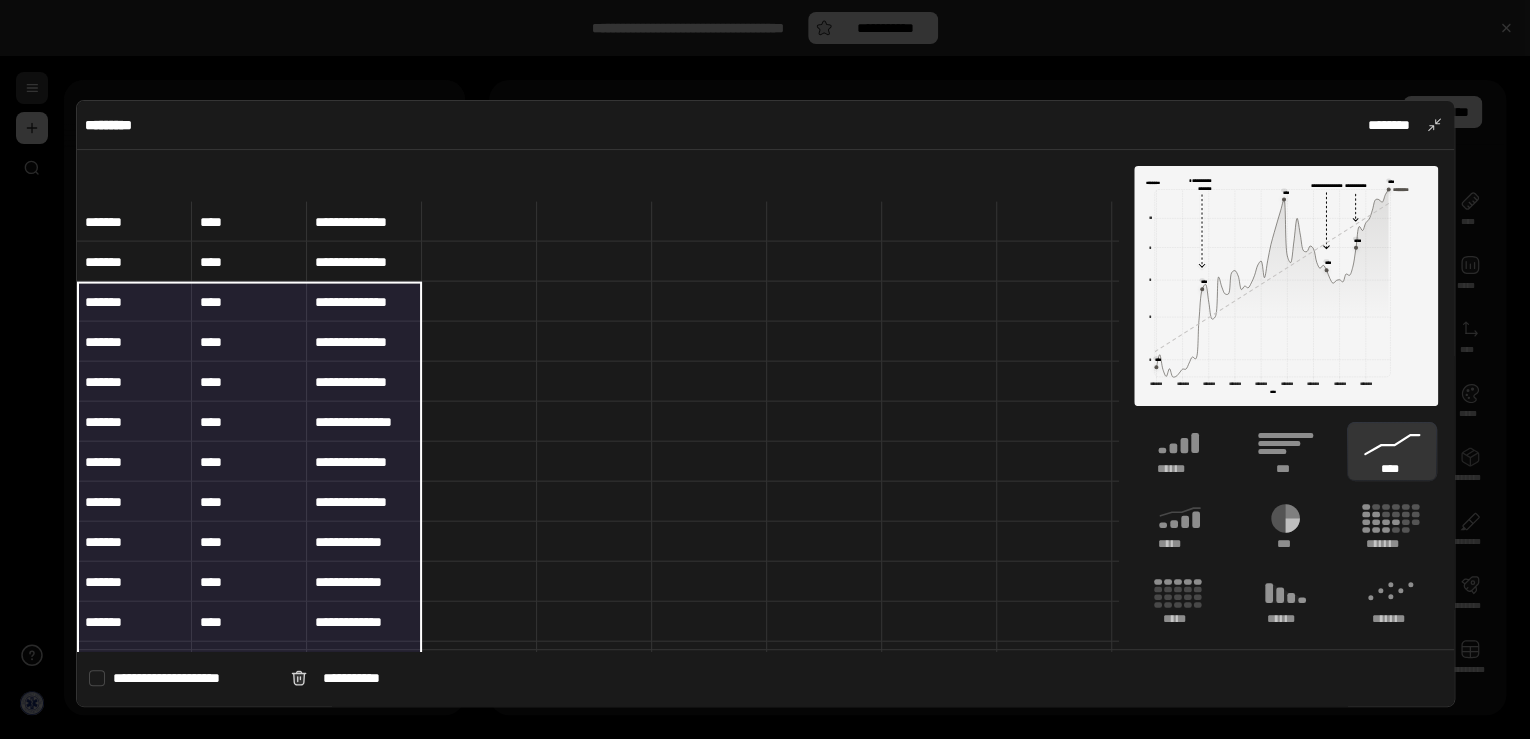 scroll, scrollTop: 0, scrollLeft: 0, axis: both 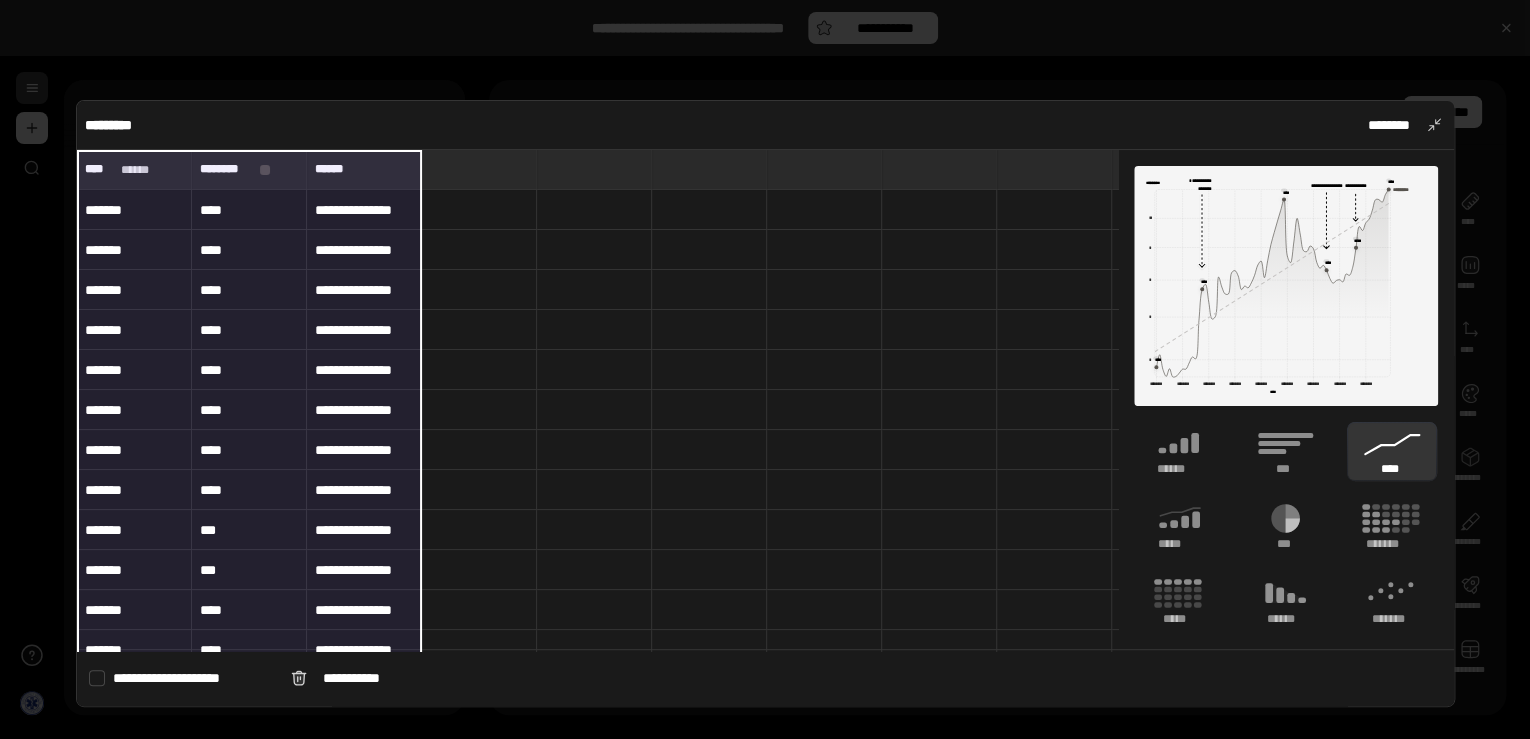 drag, startPoint x: 392, startPoint y: 574, endPoint x: 60, endPoint y: -2, distance: 664.8308 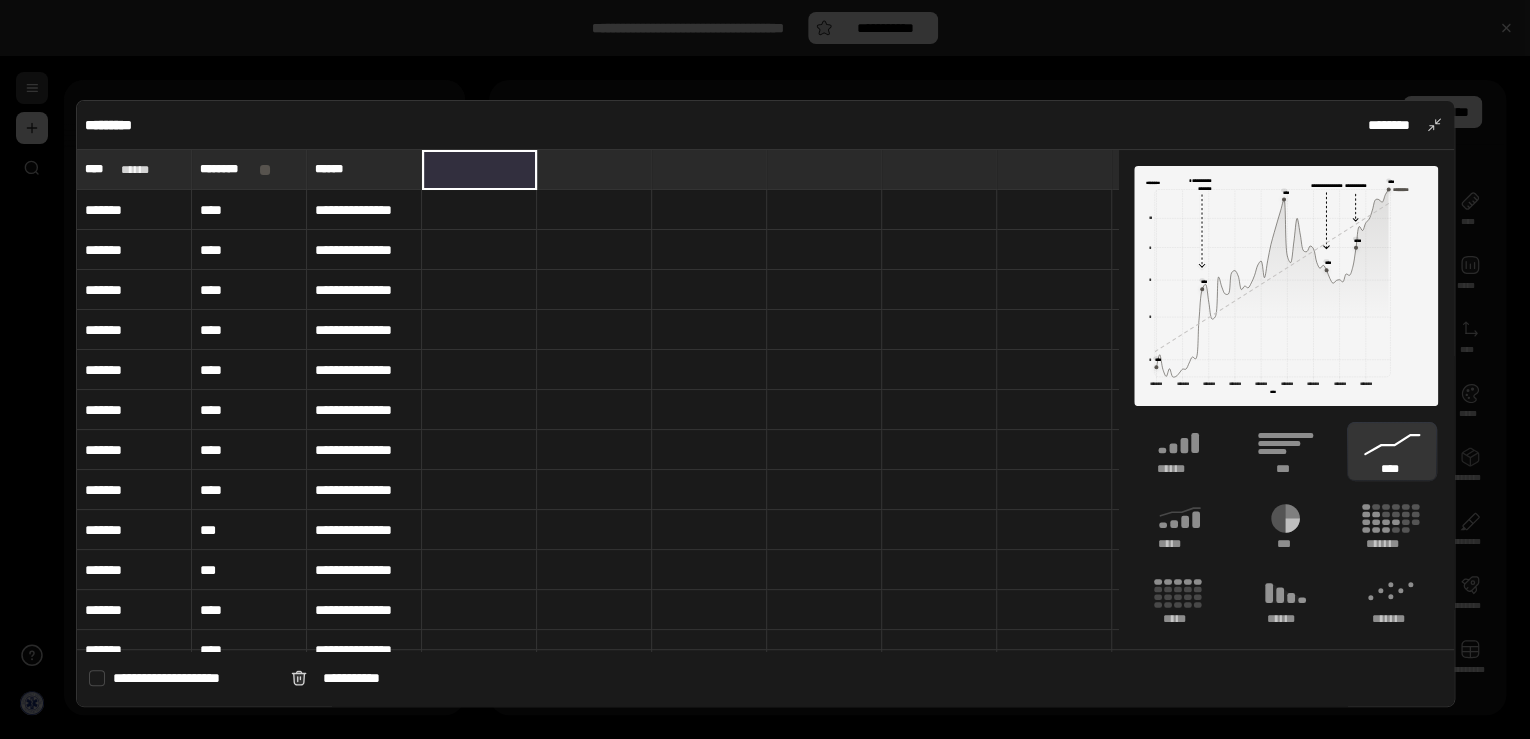click at bounding box center (479, 169) 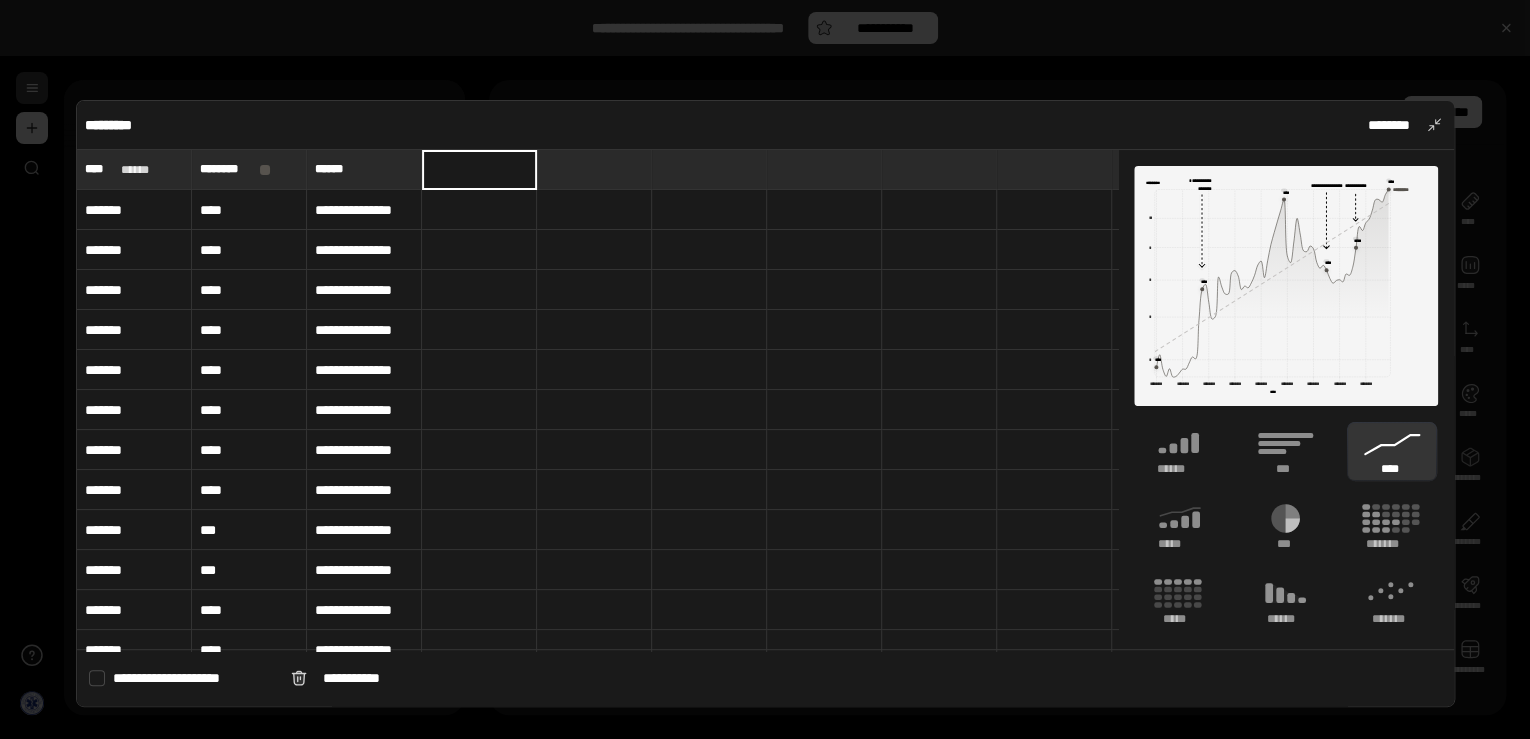 click on "*******" at bounding box center [134, 210] 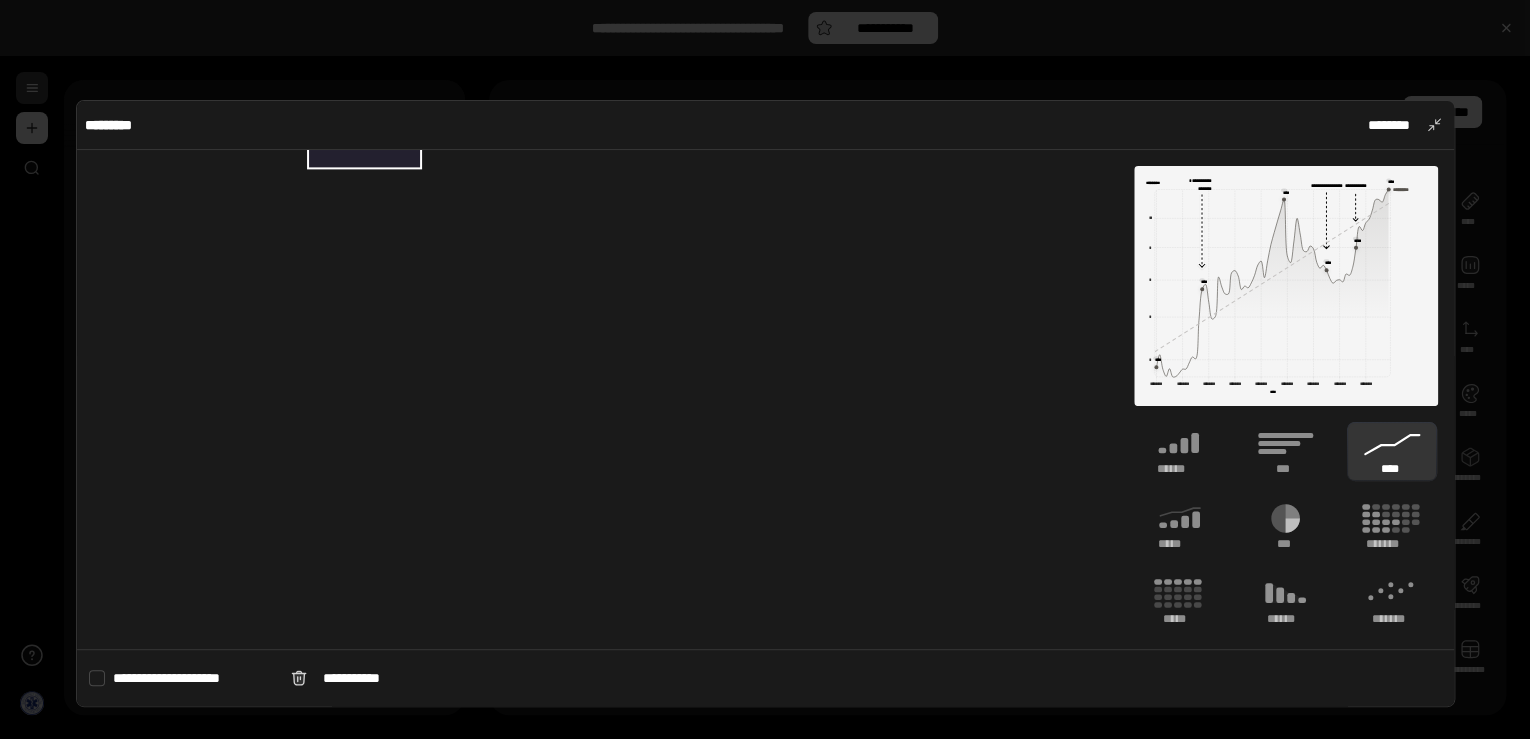 scroll, scrollTop: 2471, scrollLeft: 0, axis: vertical 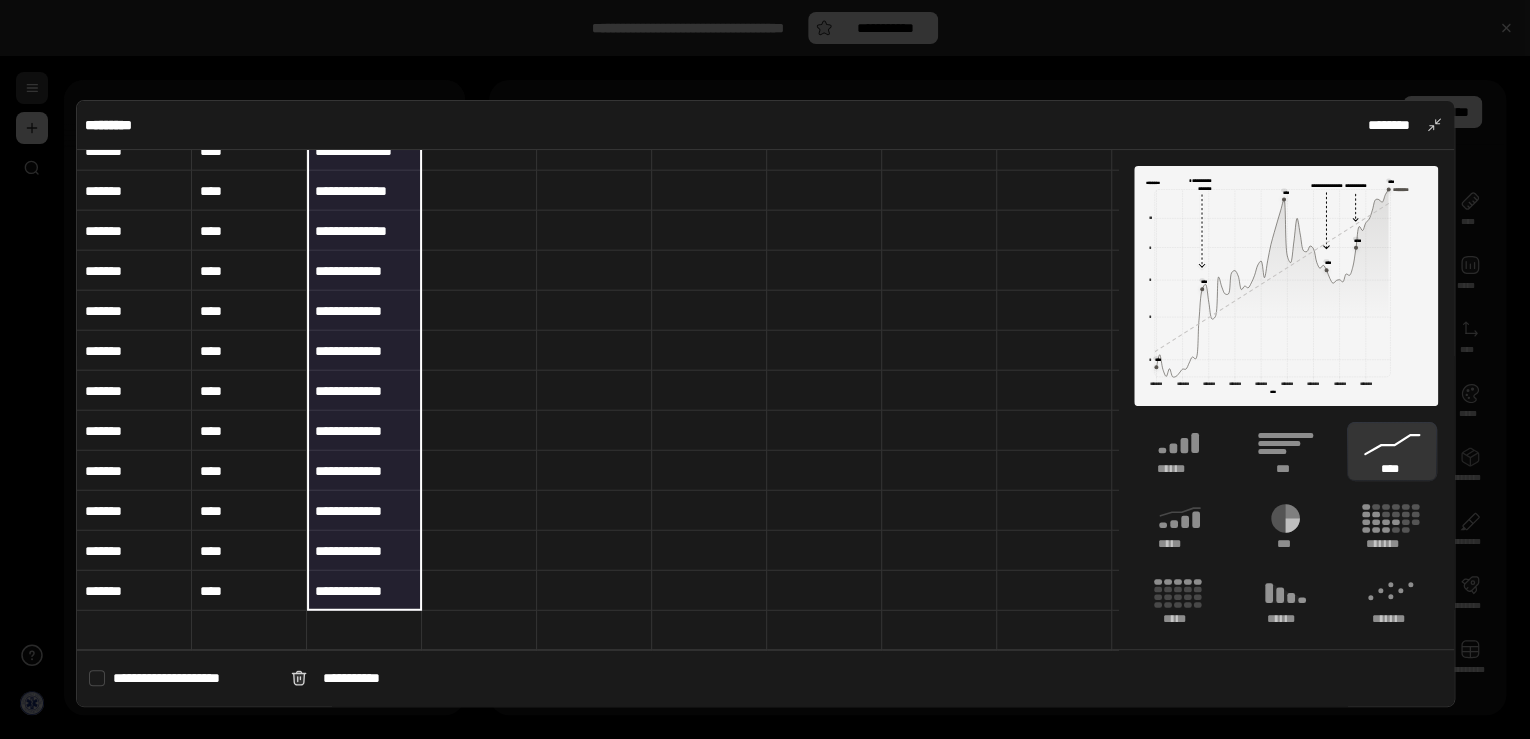 drag, startPoint x: 349, startPoint y: 180, endPoint x: 390, endPoint y: 574, distance: 396.1275 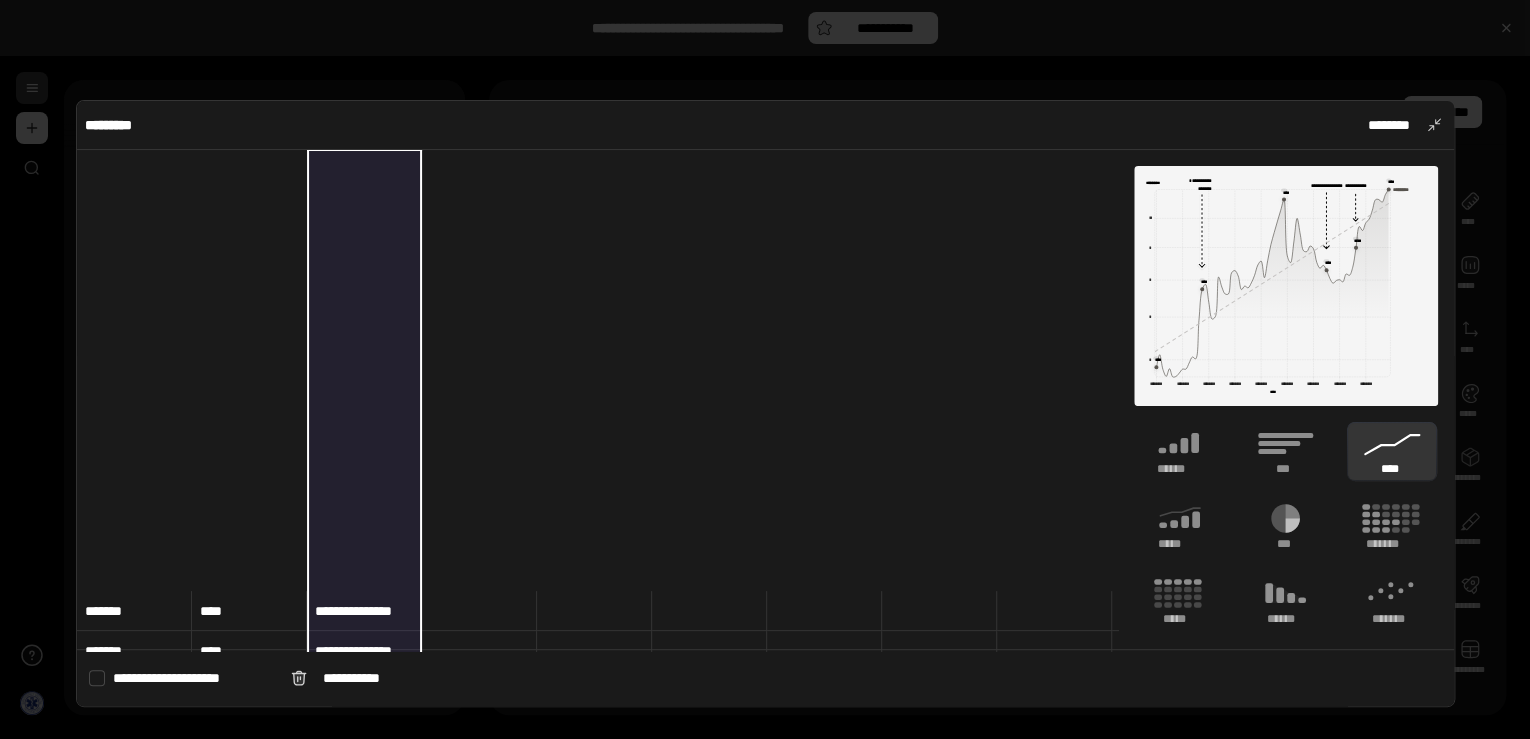 scroll, scrollTop: 0, scrollLeft: 0, axis: both 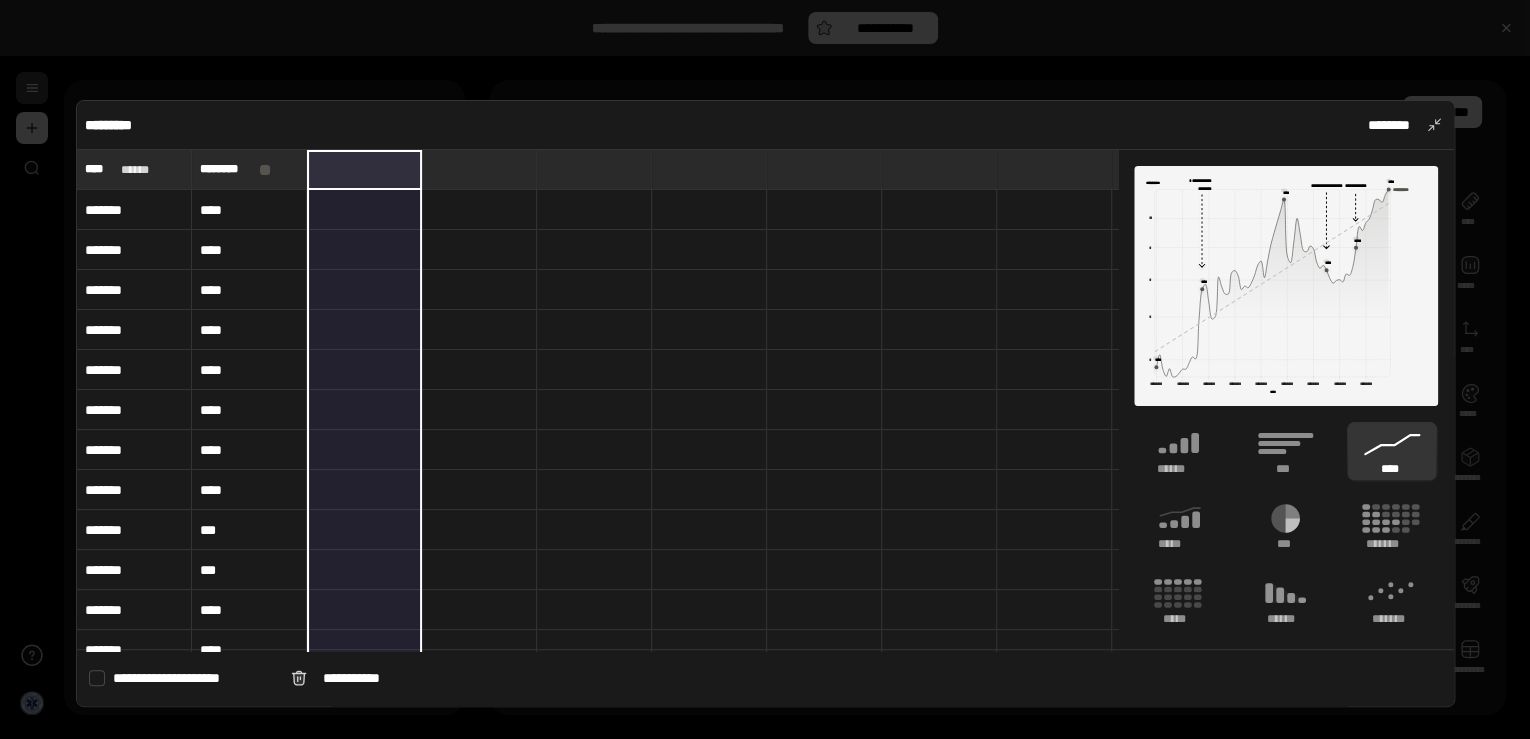 type 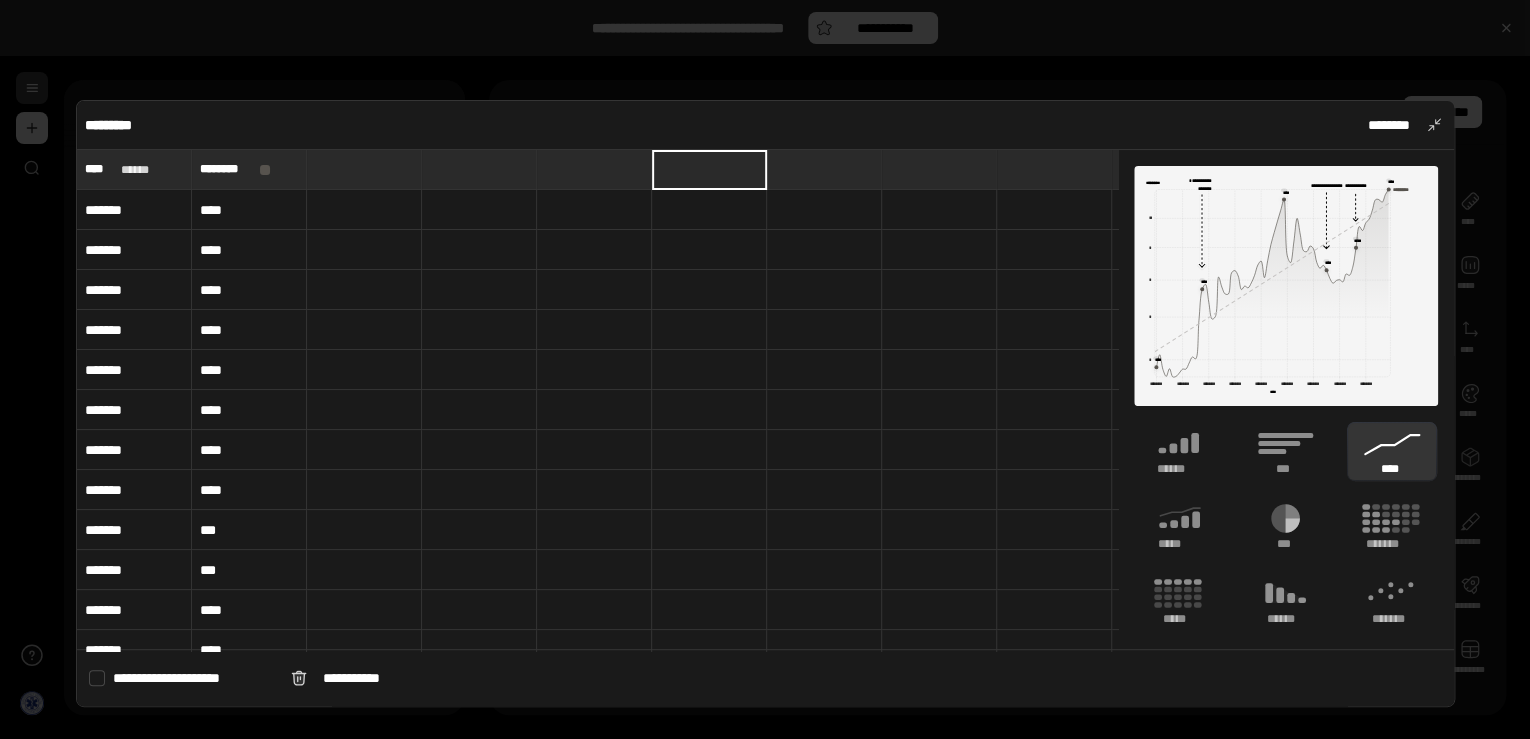 type on "**********" 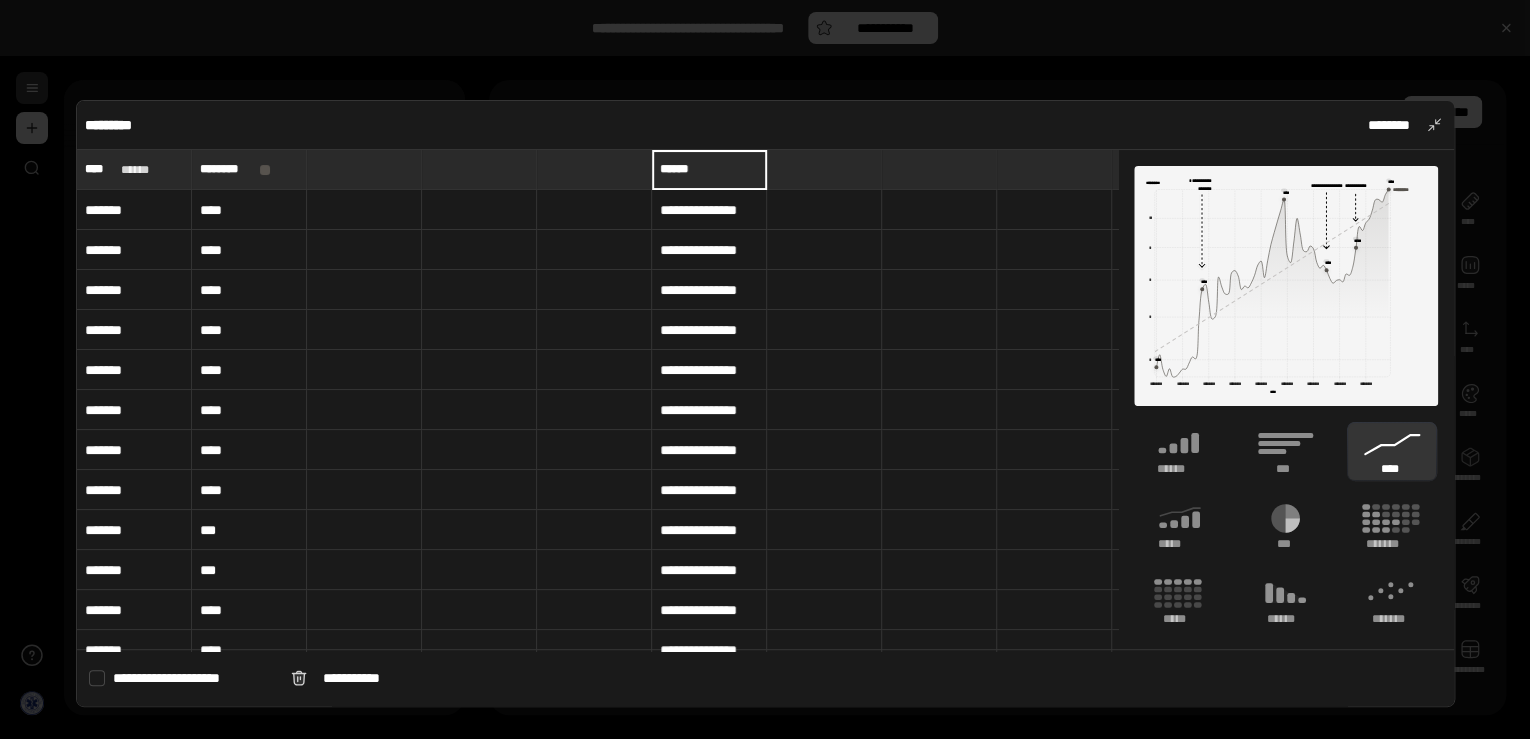 click at bounding box center (364, 210) 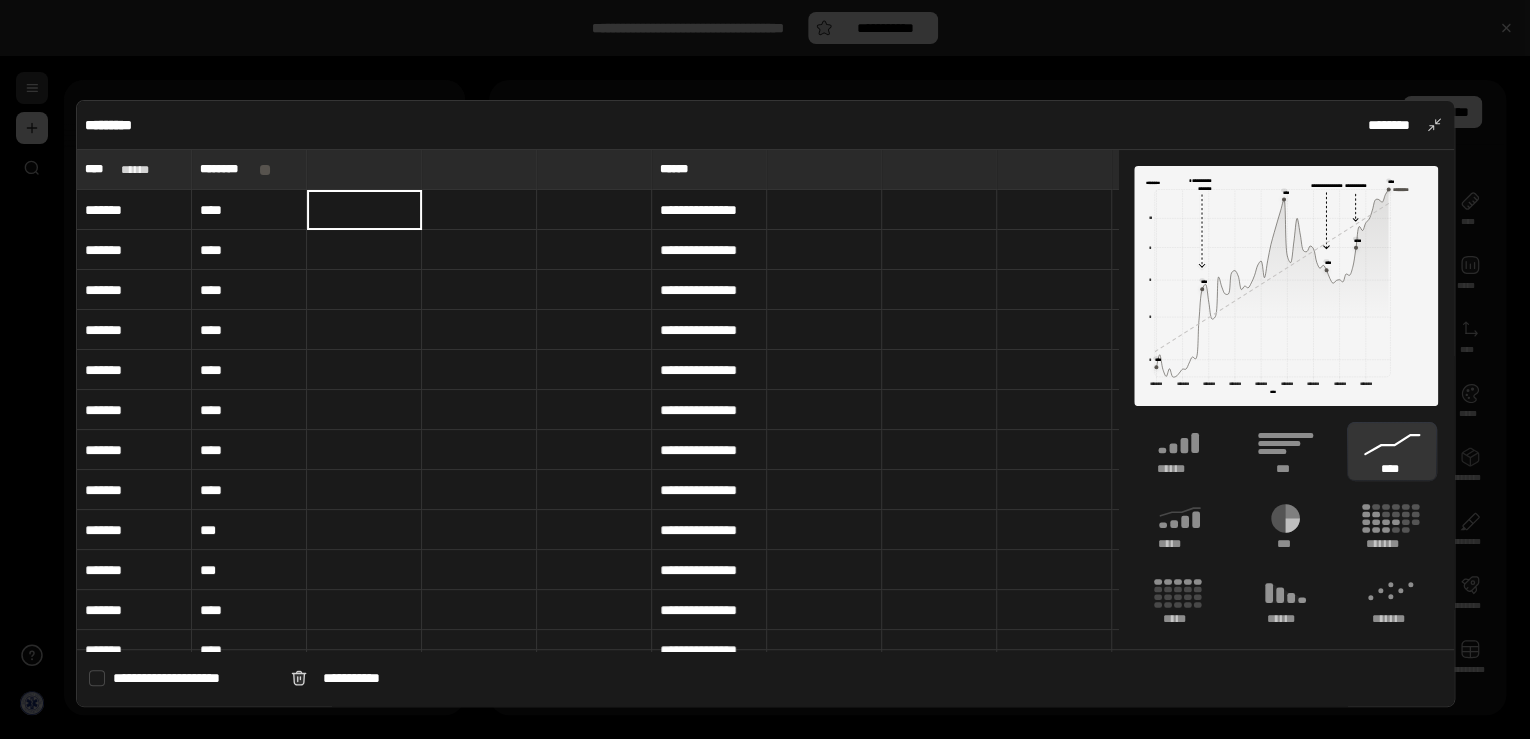 click on "**********" at bounding box center [597, 400] 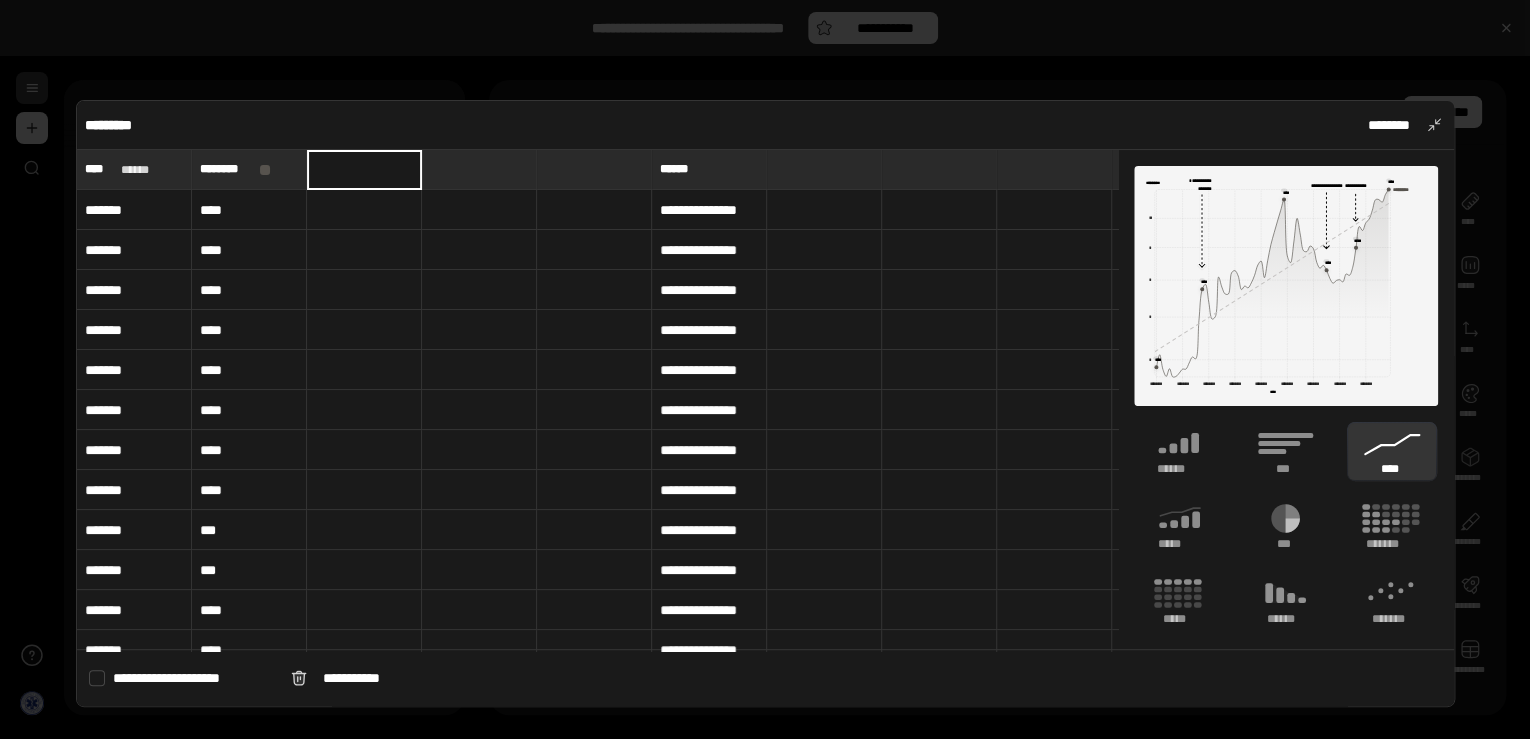 paste on "********" 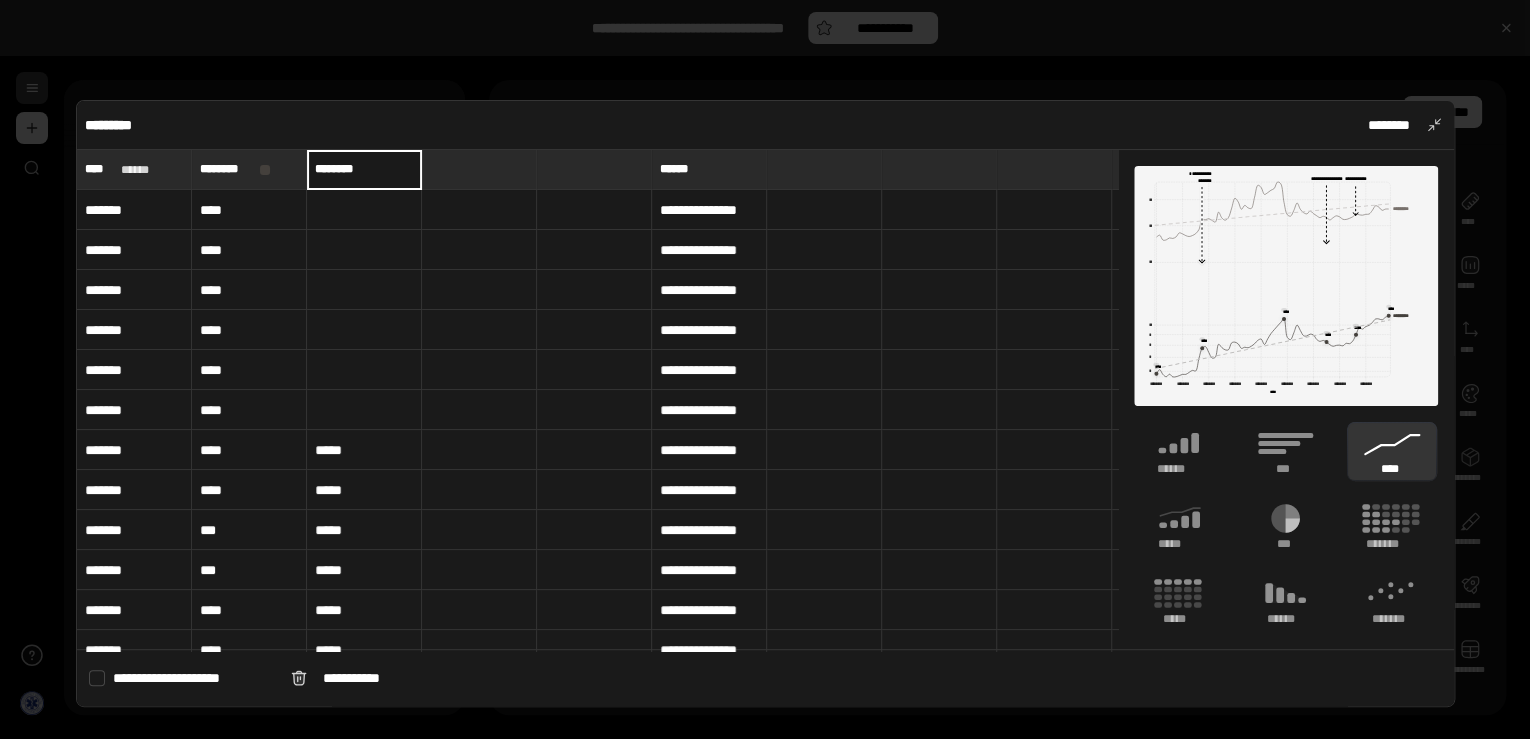 type 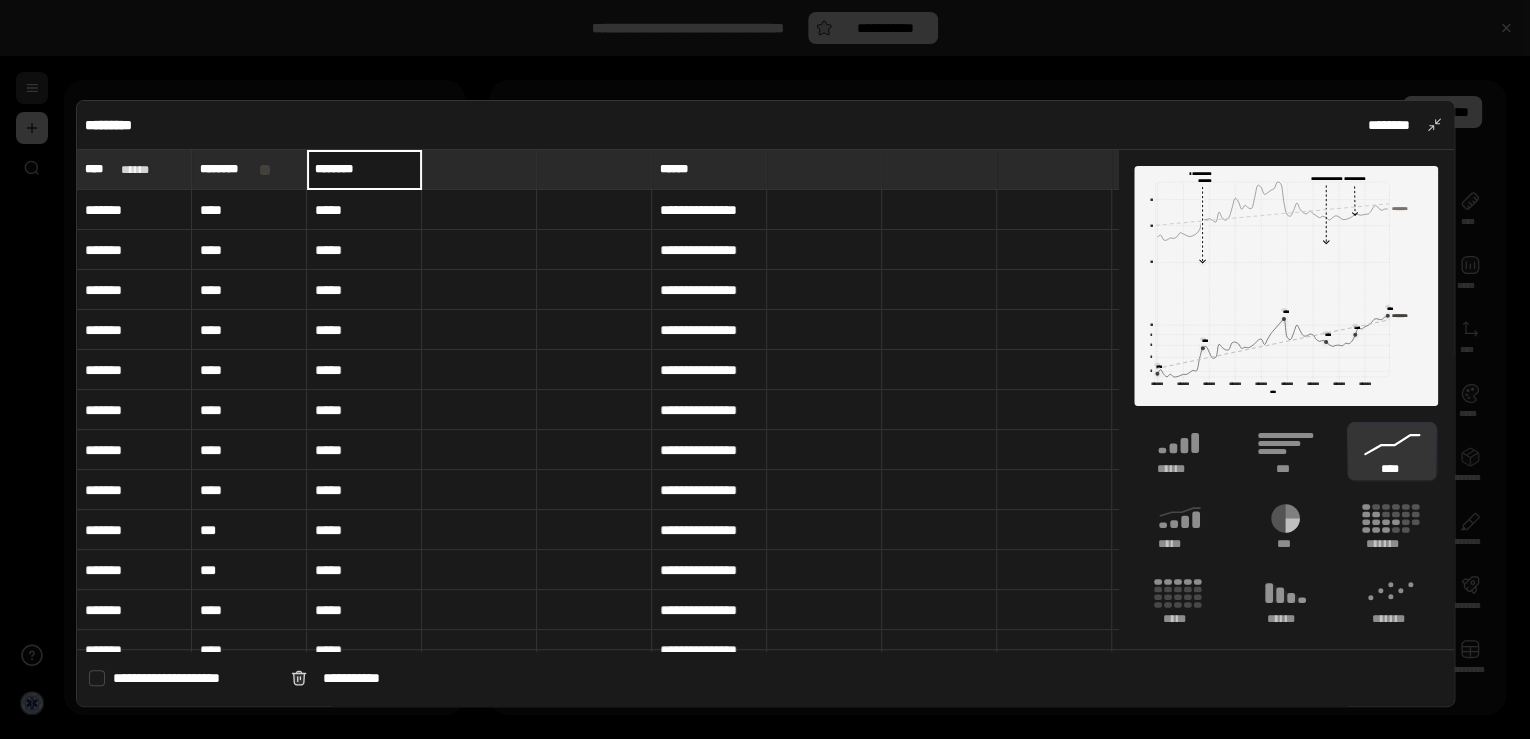 click at bounding box center (479, 410) 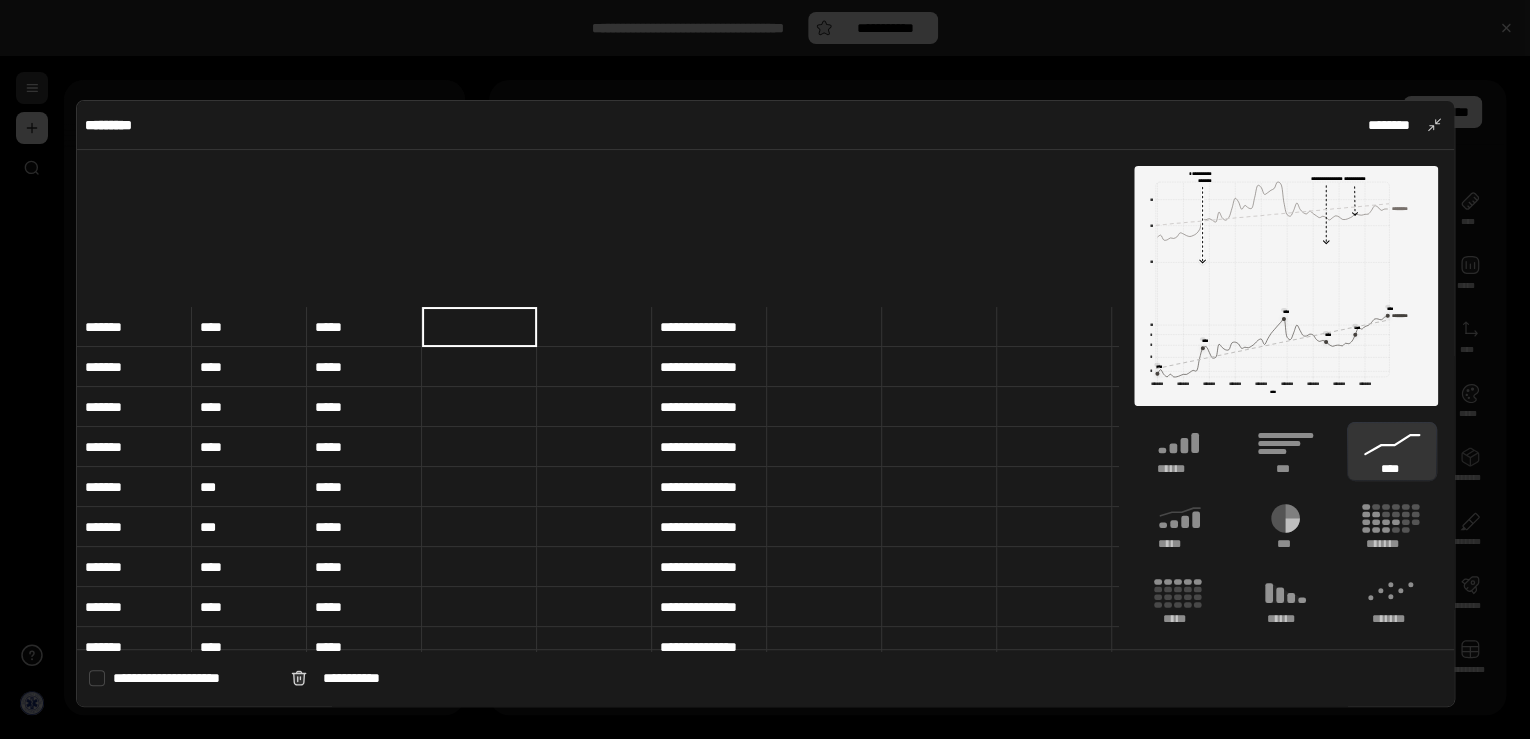 scroll, scrollTop: 0, scrollLeft: 0, axis: both 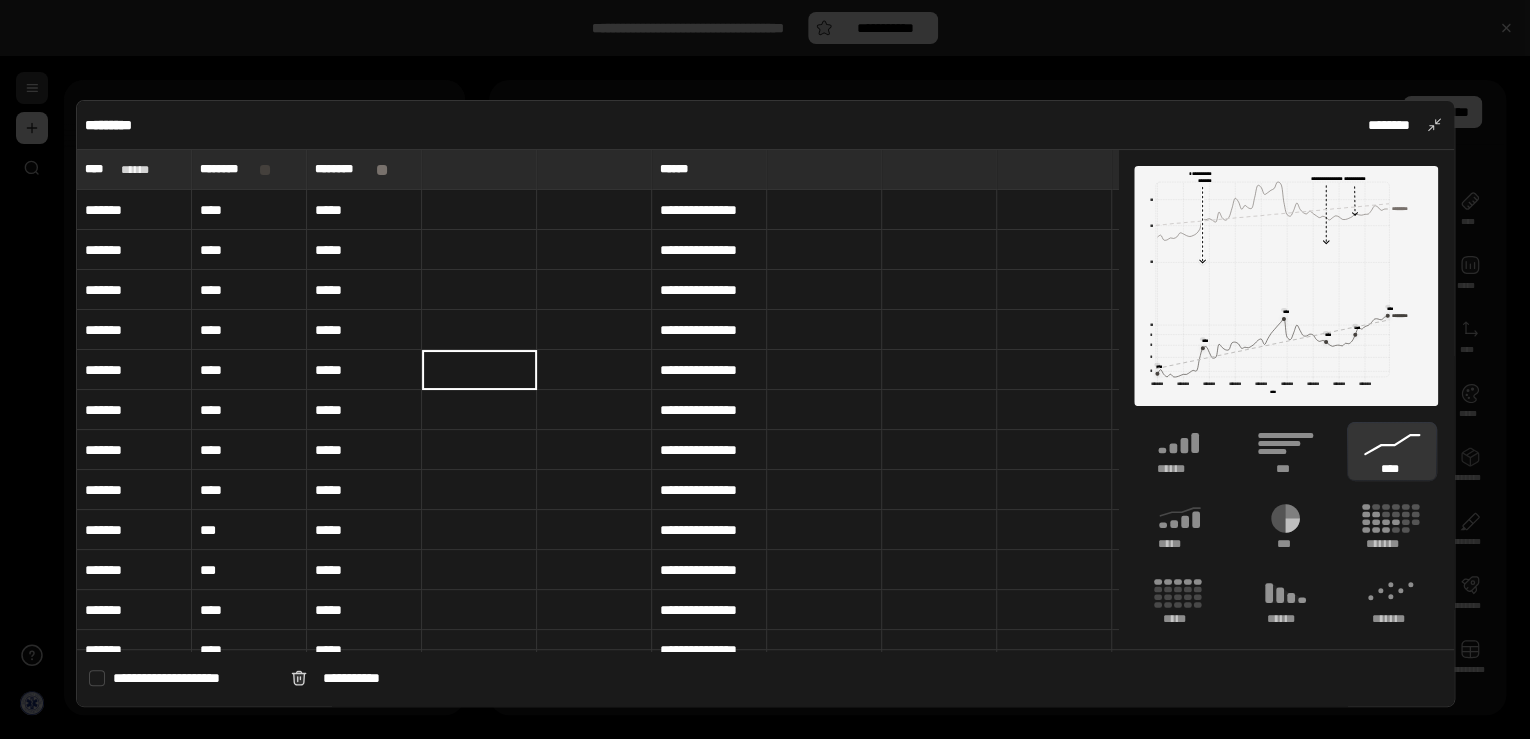 click at bounding box center [479, 169] 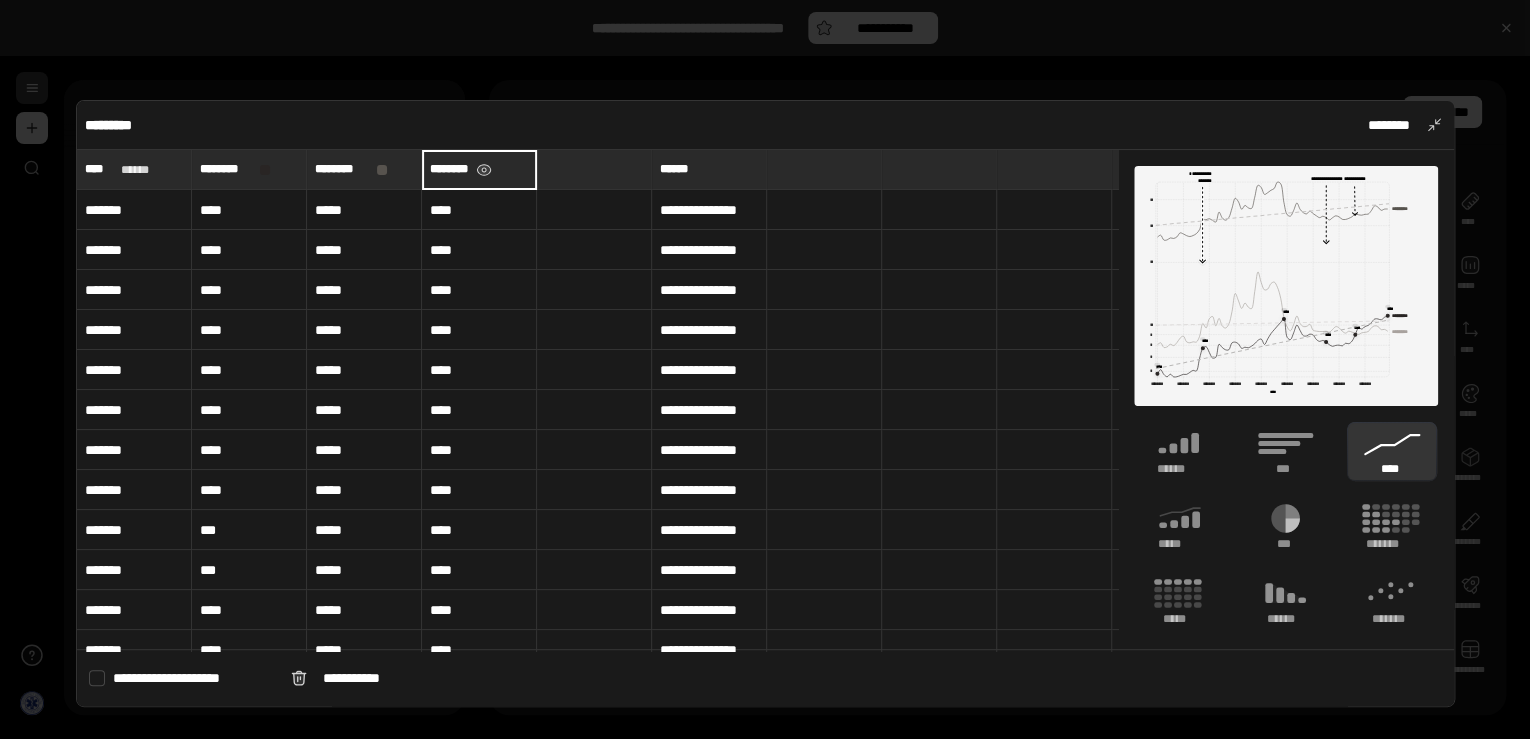 type on "****" 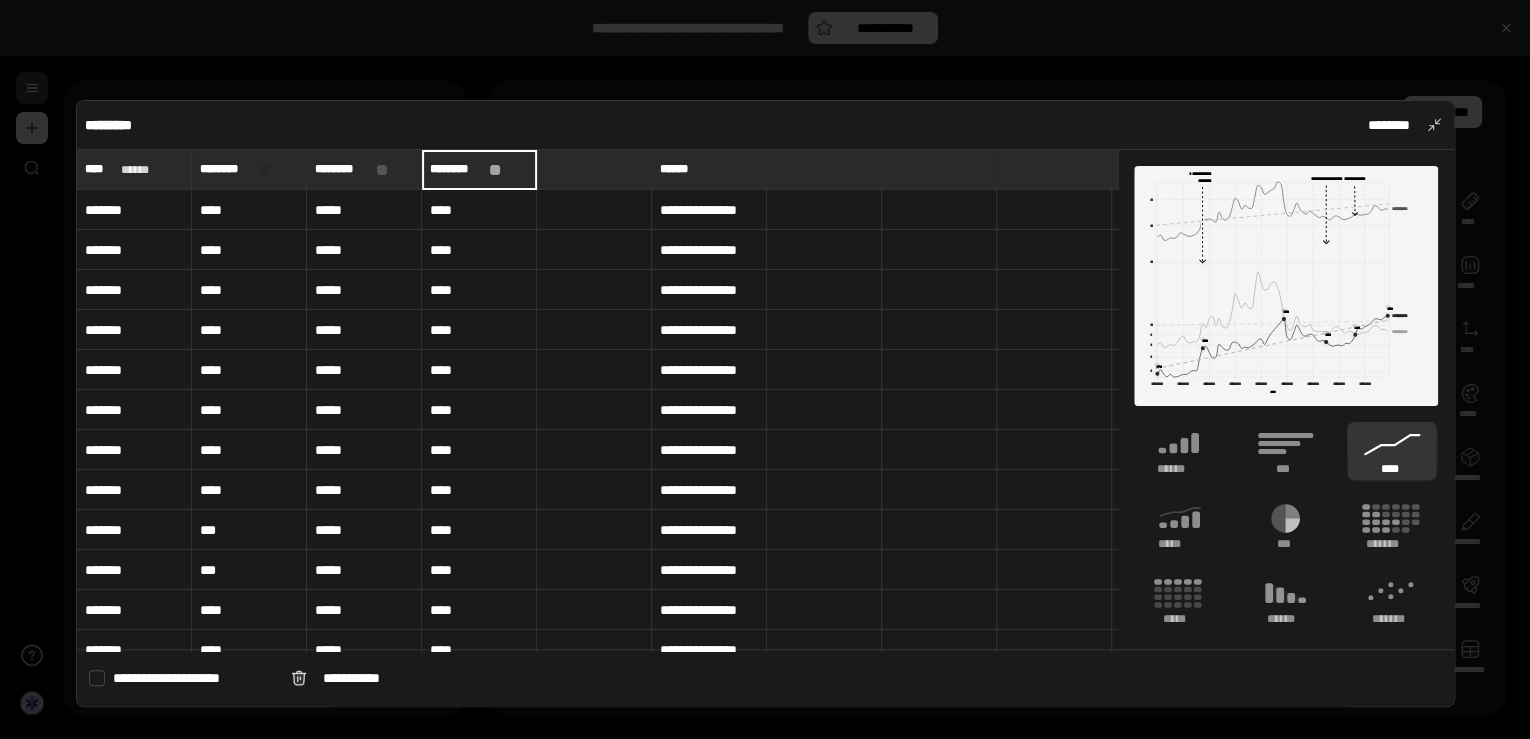 click at bounding box center (594, 169) 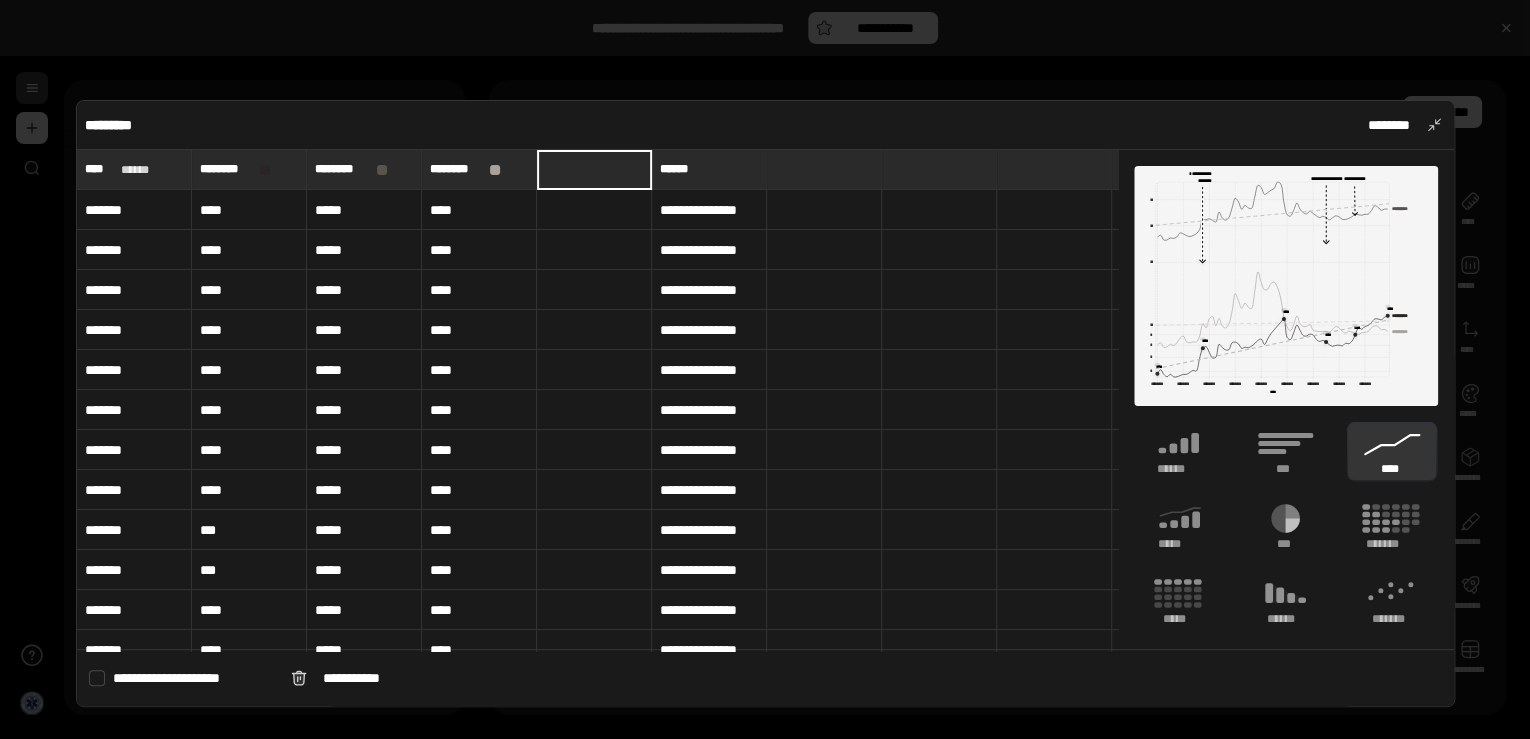 type on "*****" 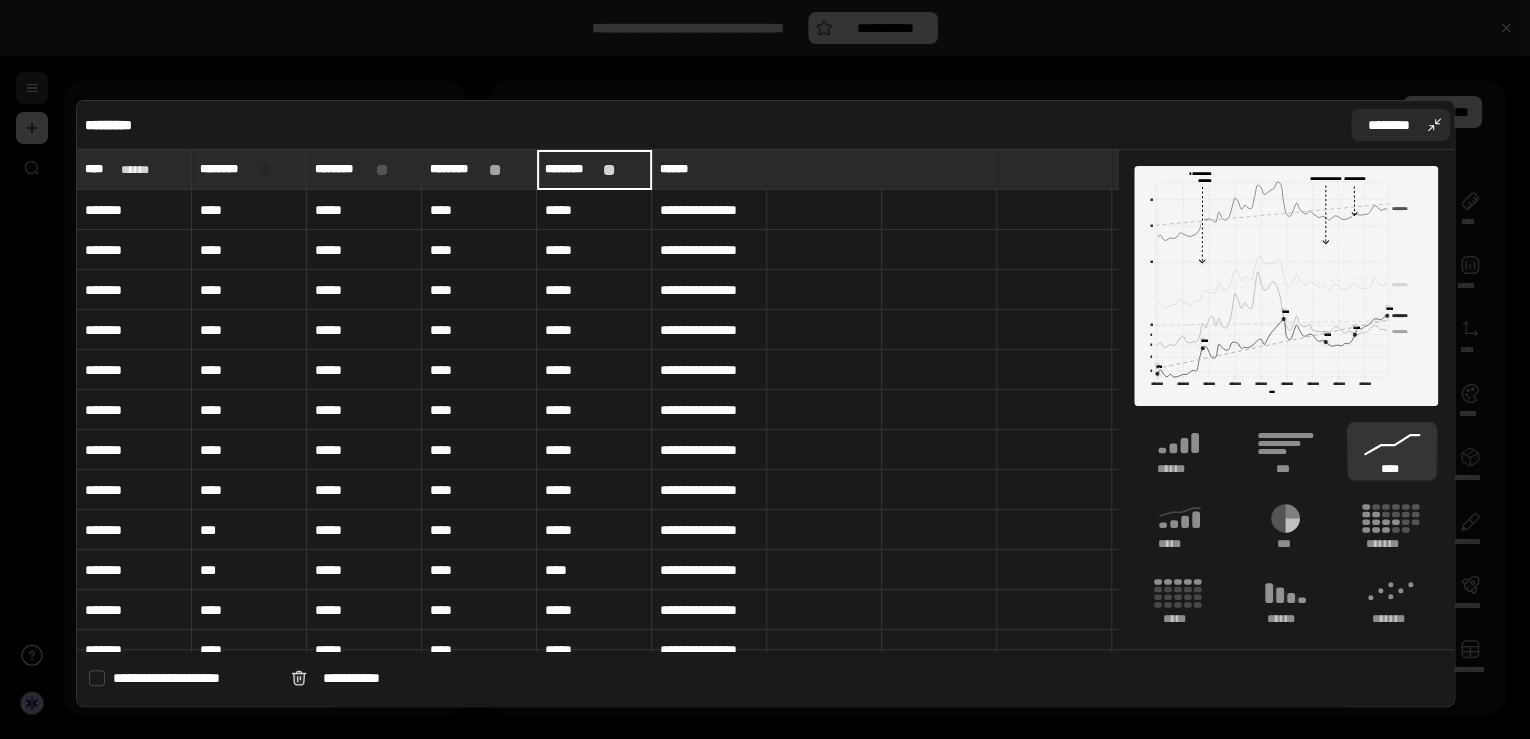 click on "********" at bounding box center [1400, 125] 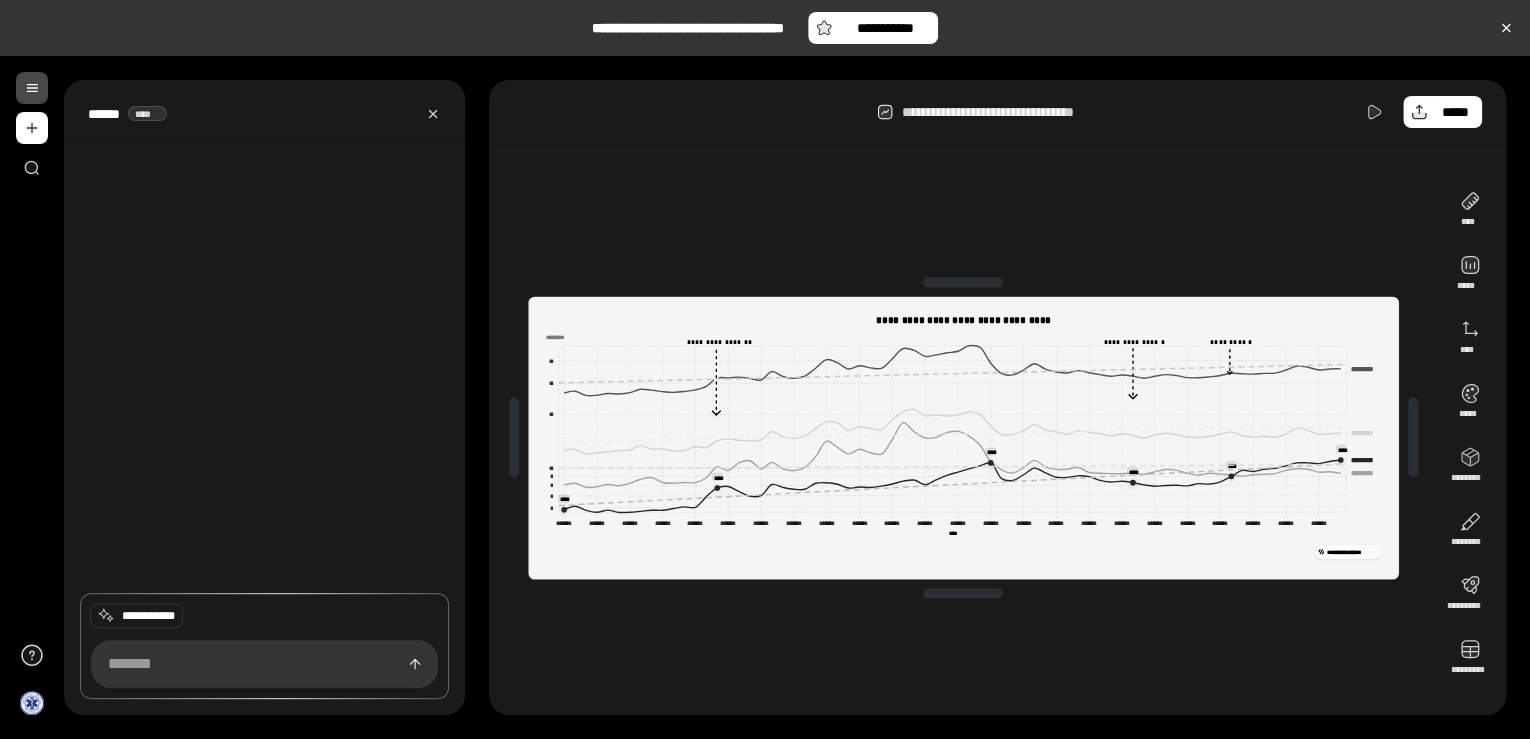 click 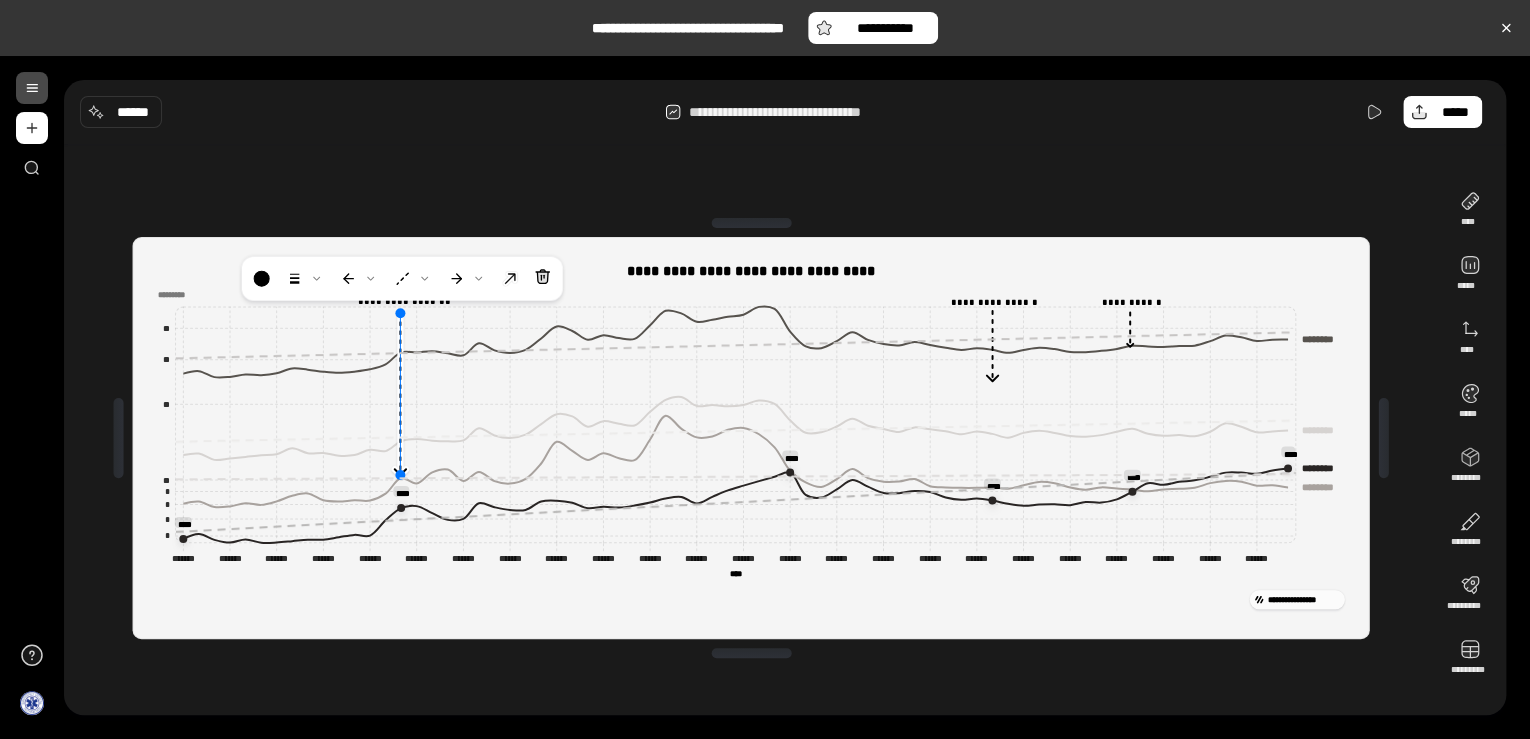 drag, startPoint x: 400, startPoint y: 405, endPoint x: 401, endPoint y: 476, distance: 71.00704 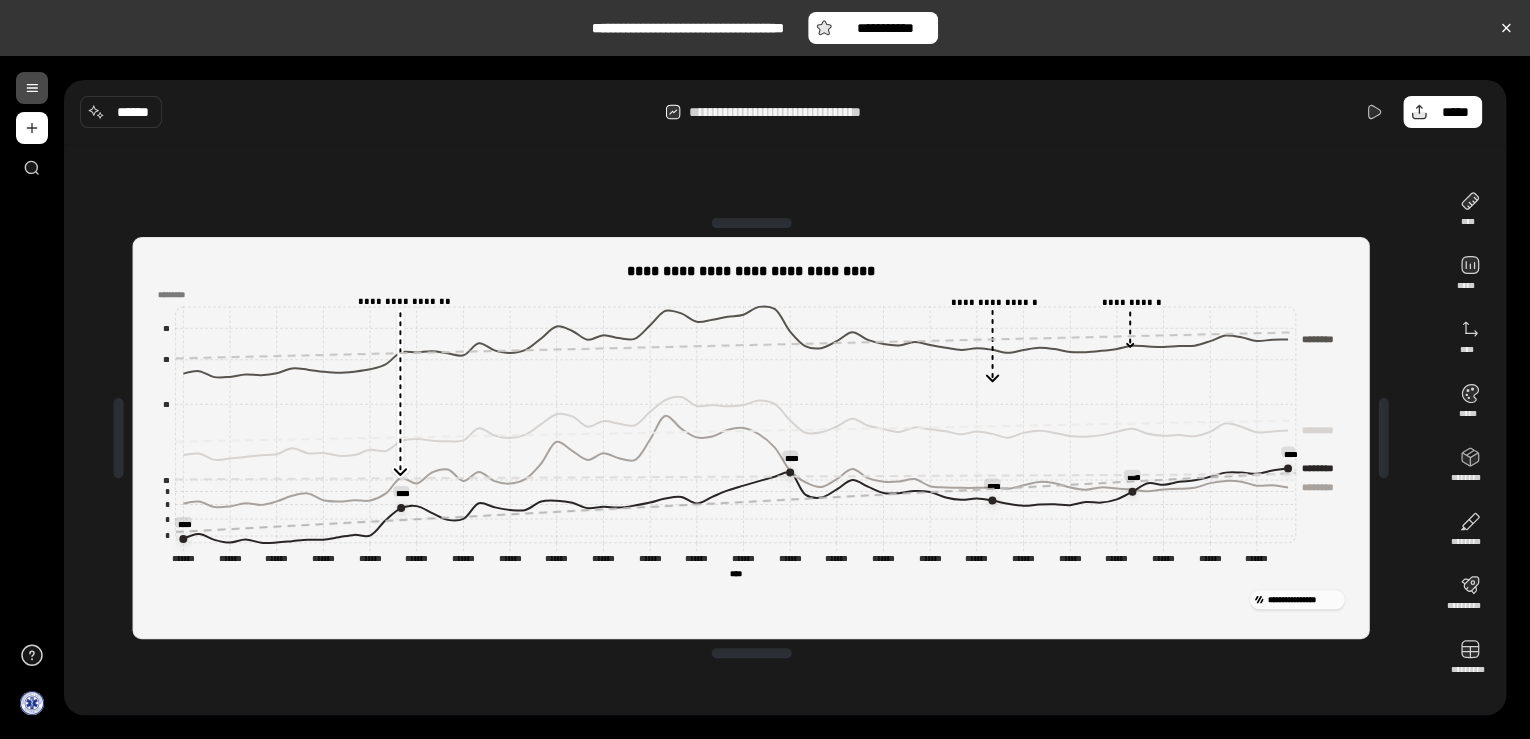 click on "**********" at bounding box center [751, 600] 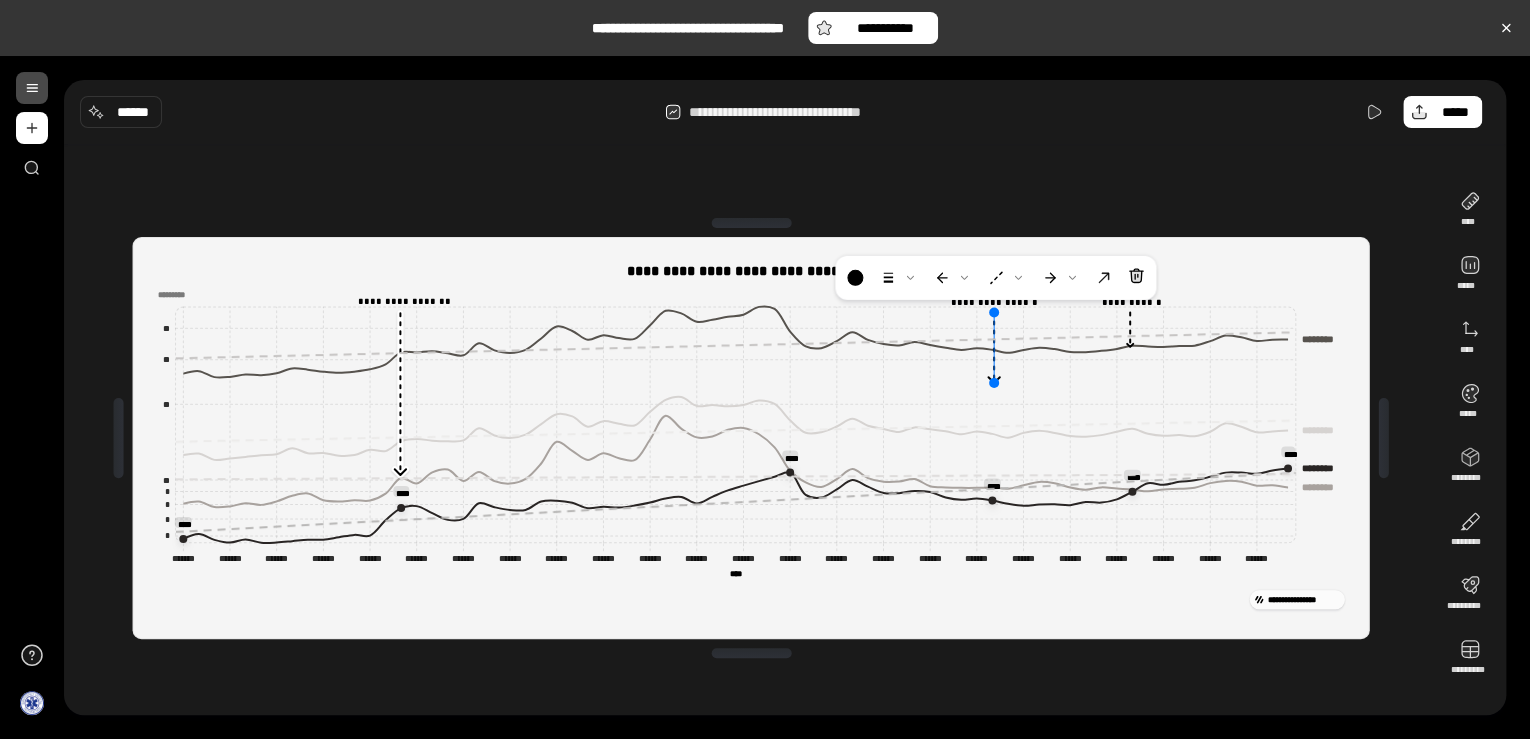 click 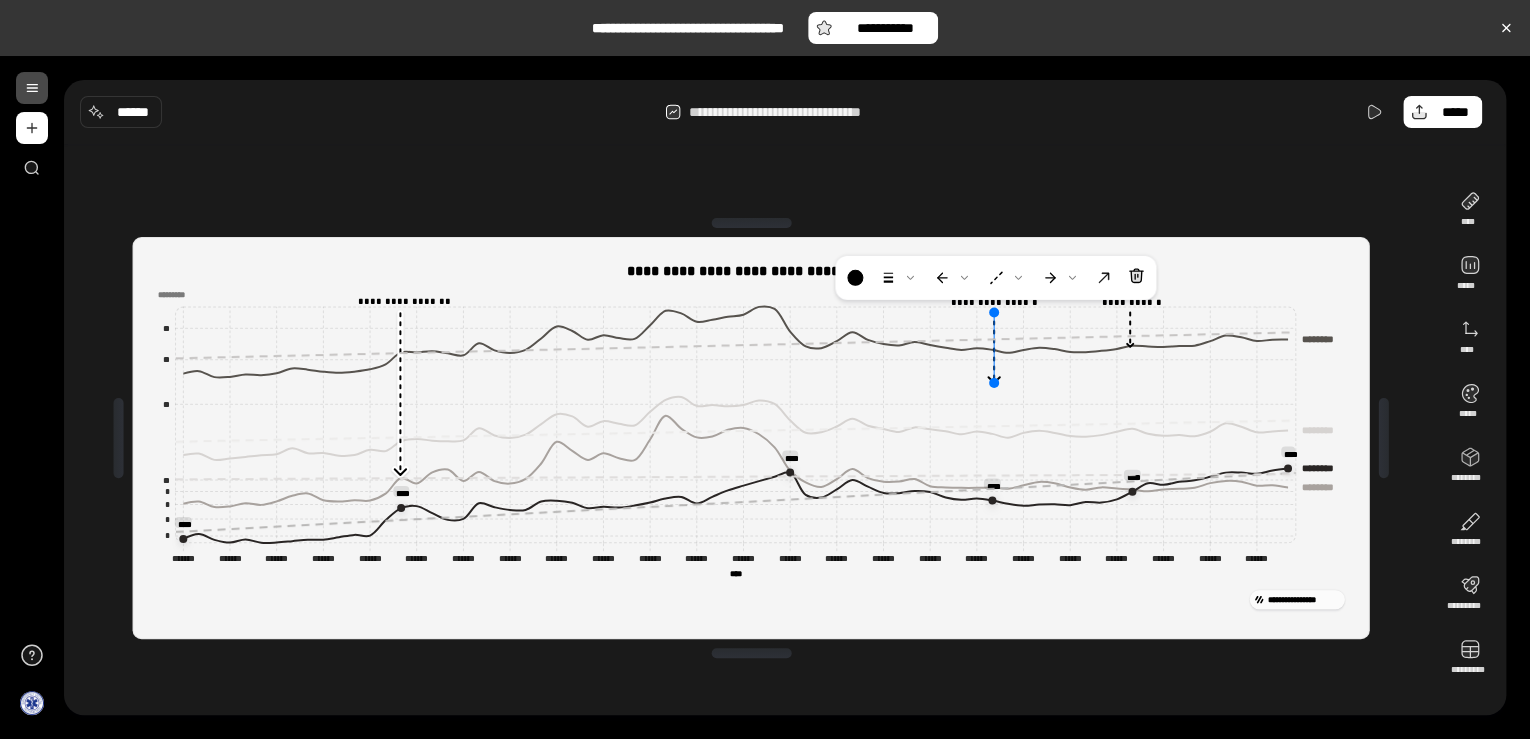 click 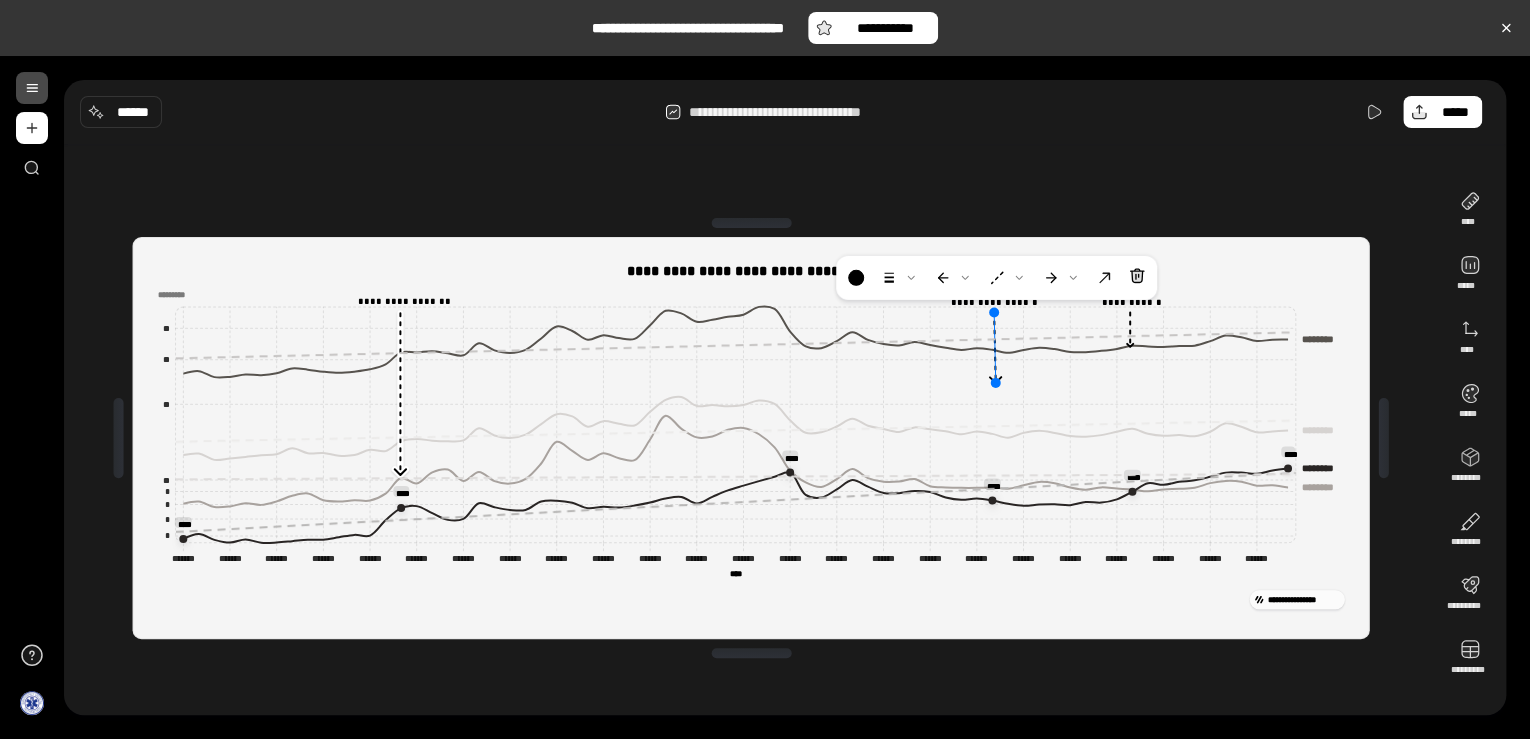 click 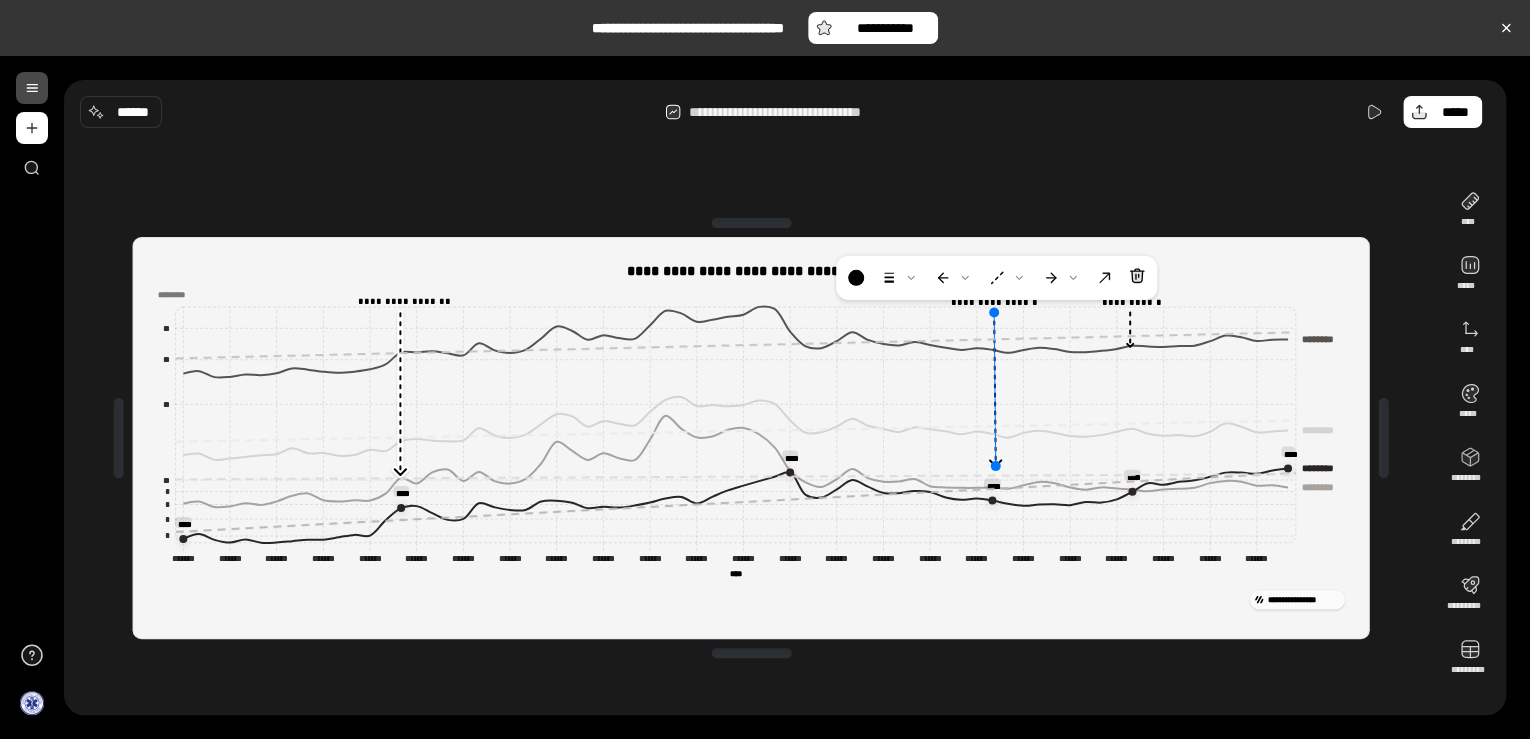 drag, startPoint x: 996, startPoint y: 386, endPoint x: 996, endPoint y: 469, distance: 83 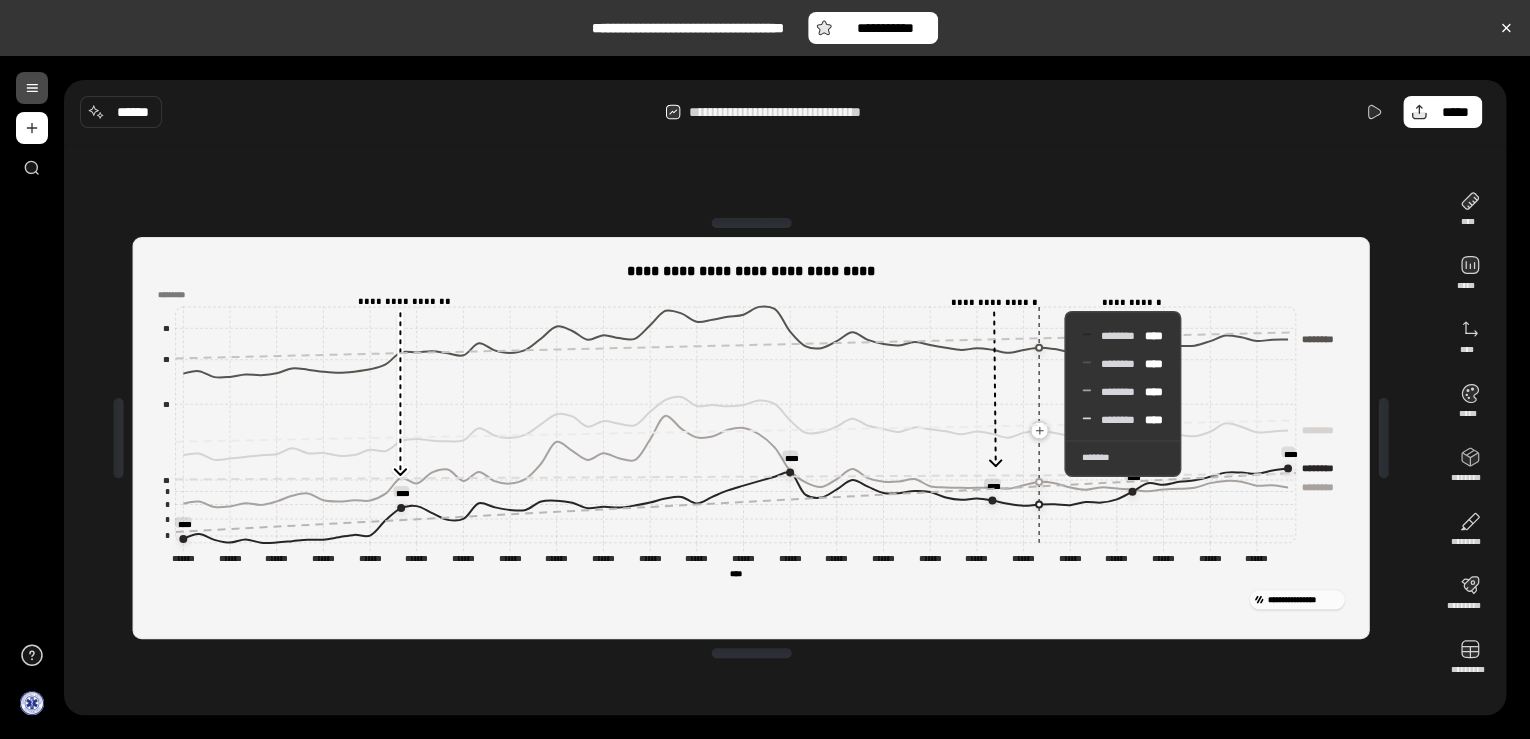 click 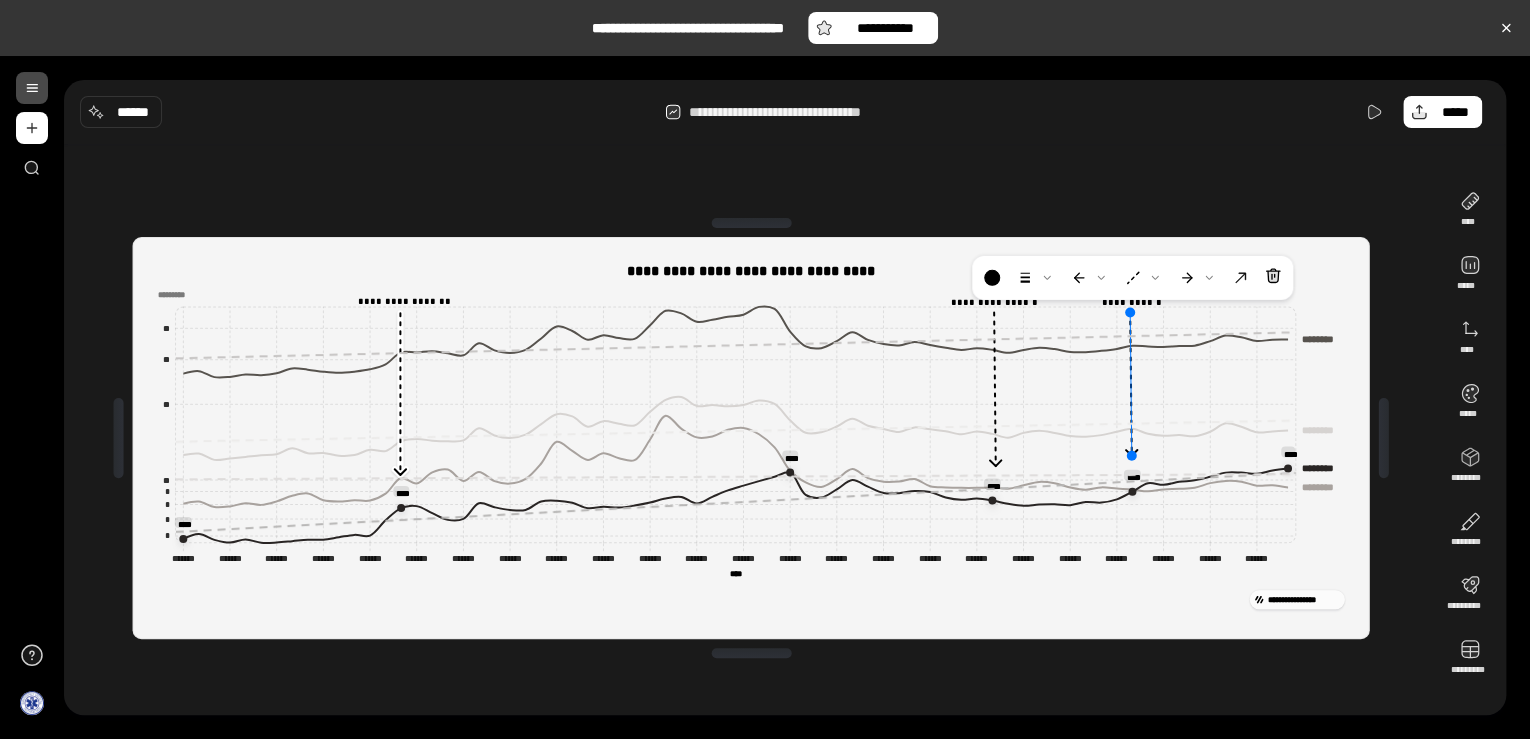 drag, startPoint x: 1130, startPoint y: 351, endPoint x: 1132, endPoint y: 460, distance: 109.01835 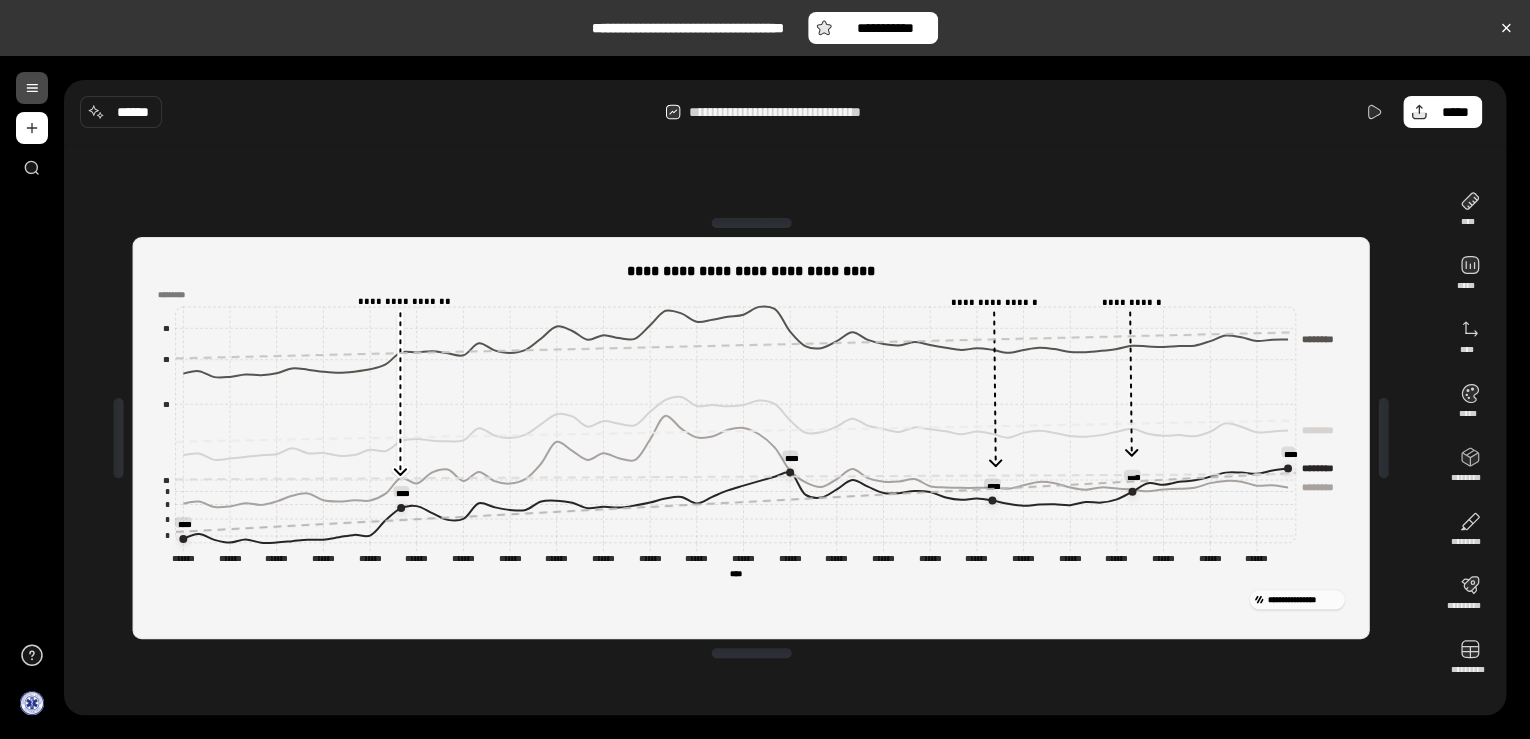 click on "**********" at bounding box center (785, 398) 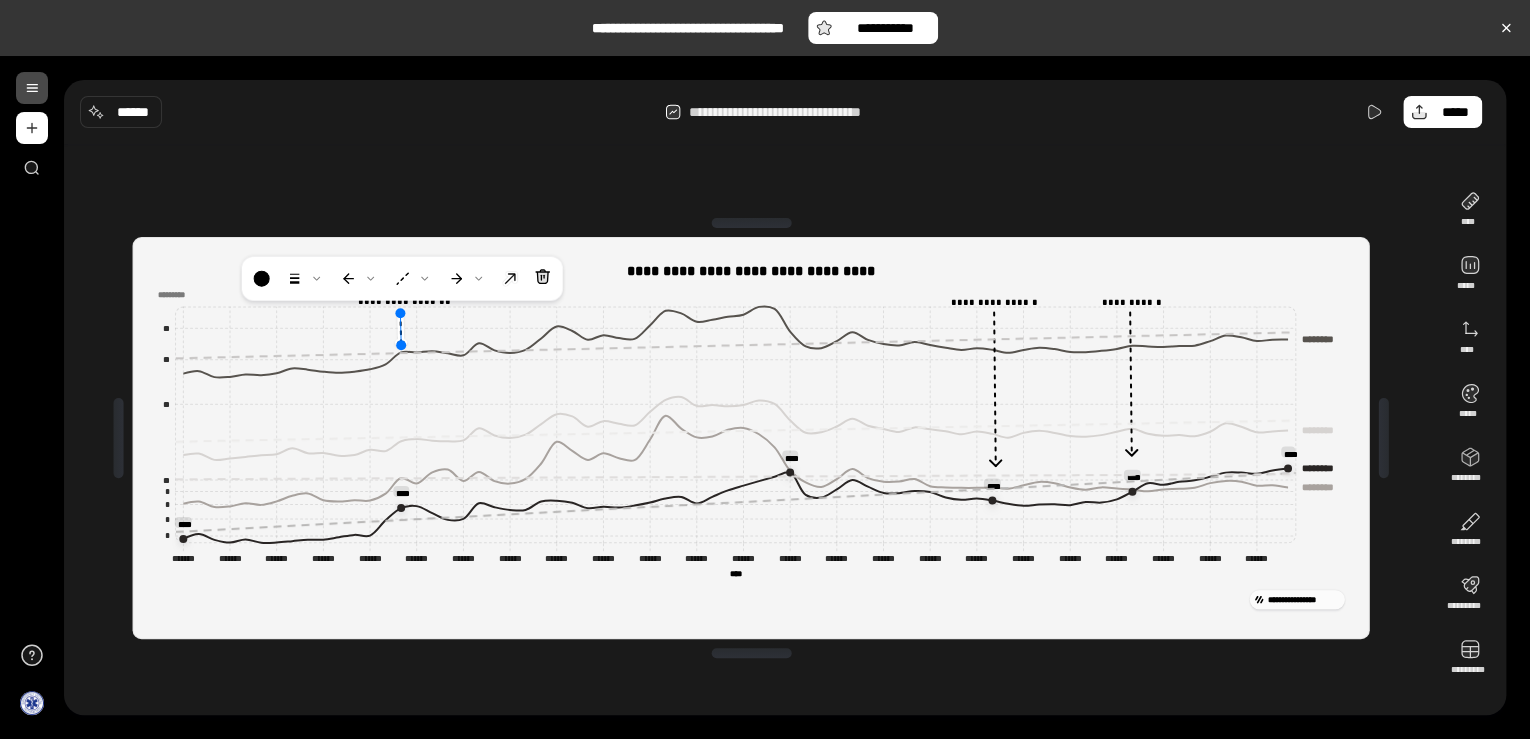drag, startPoint x: 403, startPoint y: 474, endPoint x: 404, endPoint y: 344, distance: 130.00385 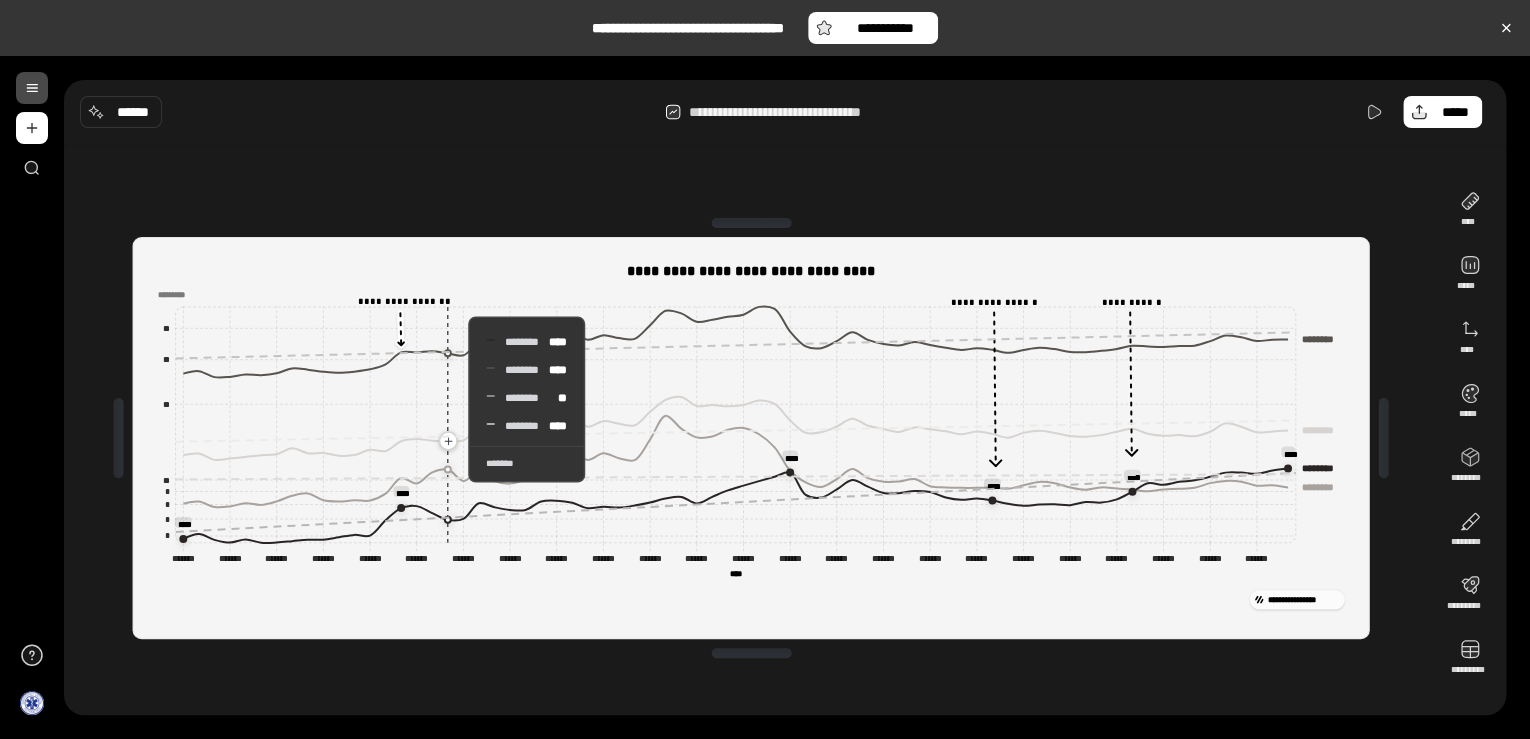 click 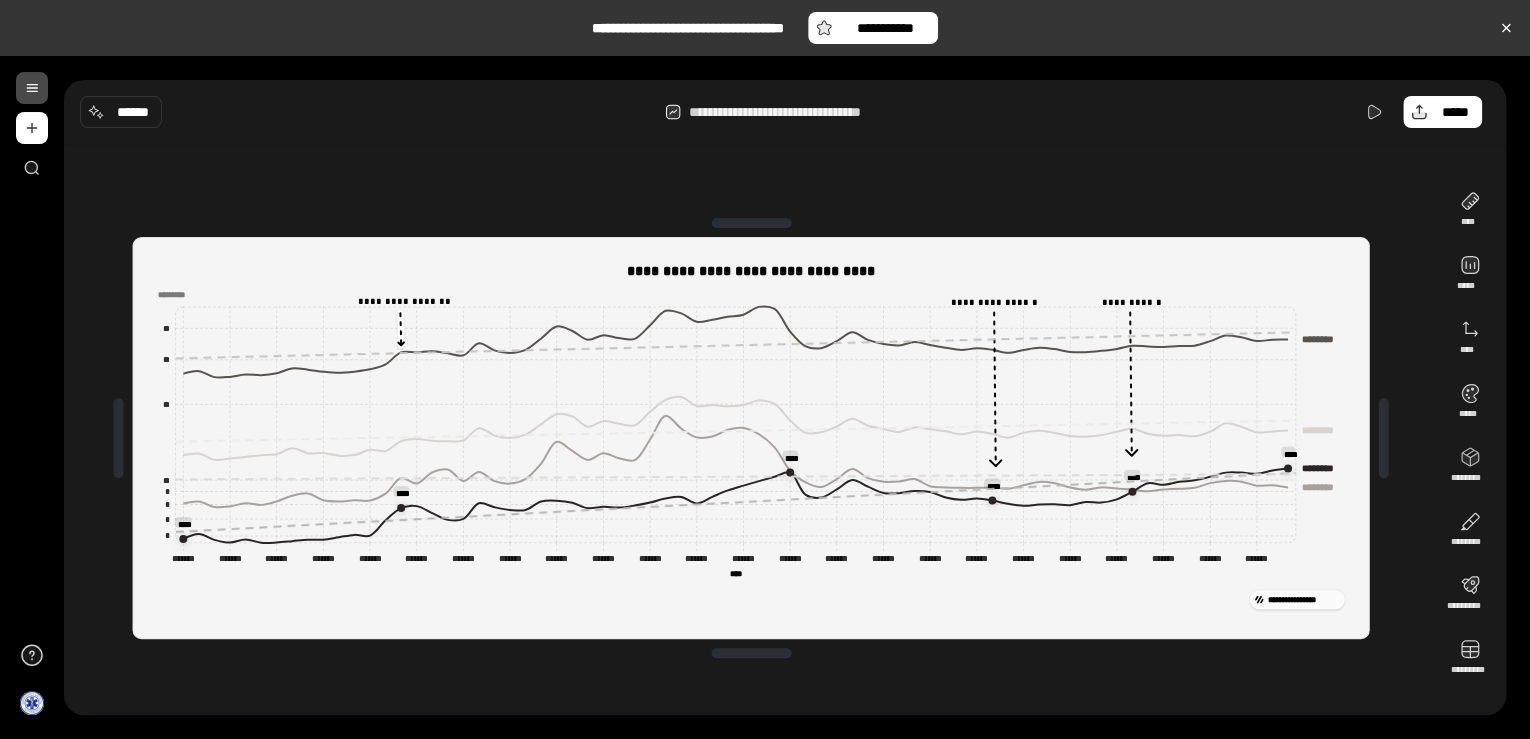 click on "**********" at bounding box center (751, 438) 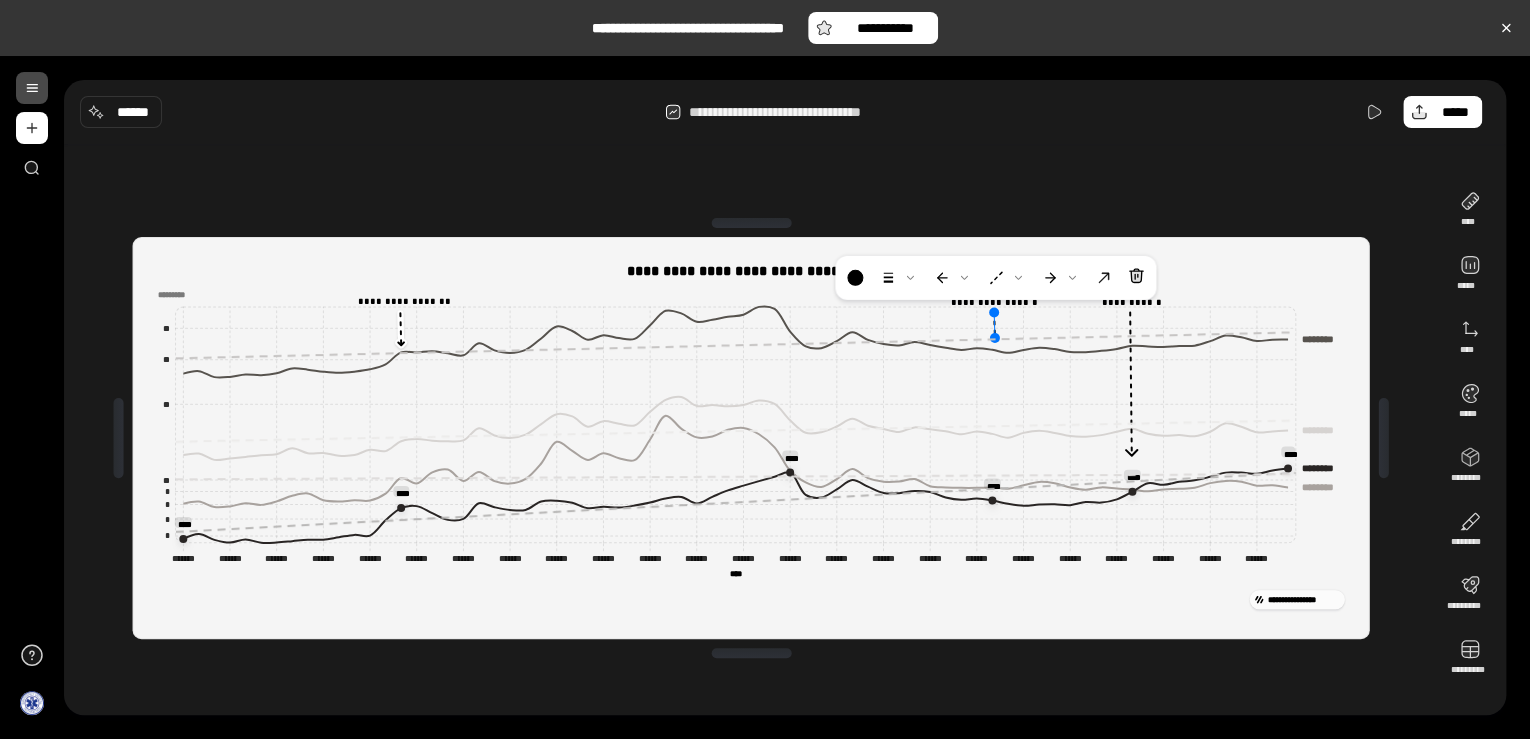 drag, startPoint x: 997, startPoint y: 470, endPoint x: 996, endPoint y: 342, distance: 128.0039 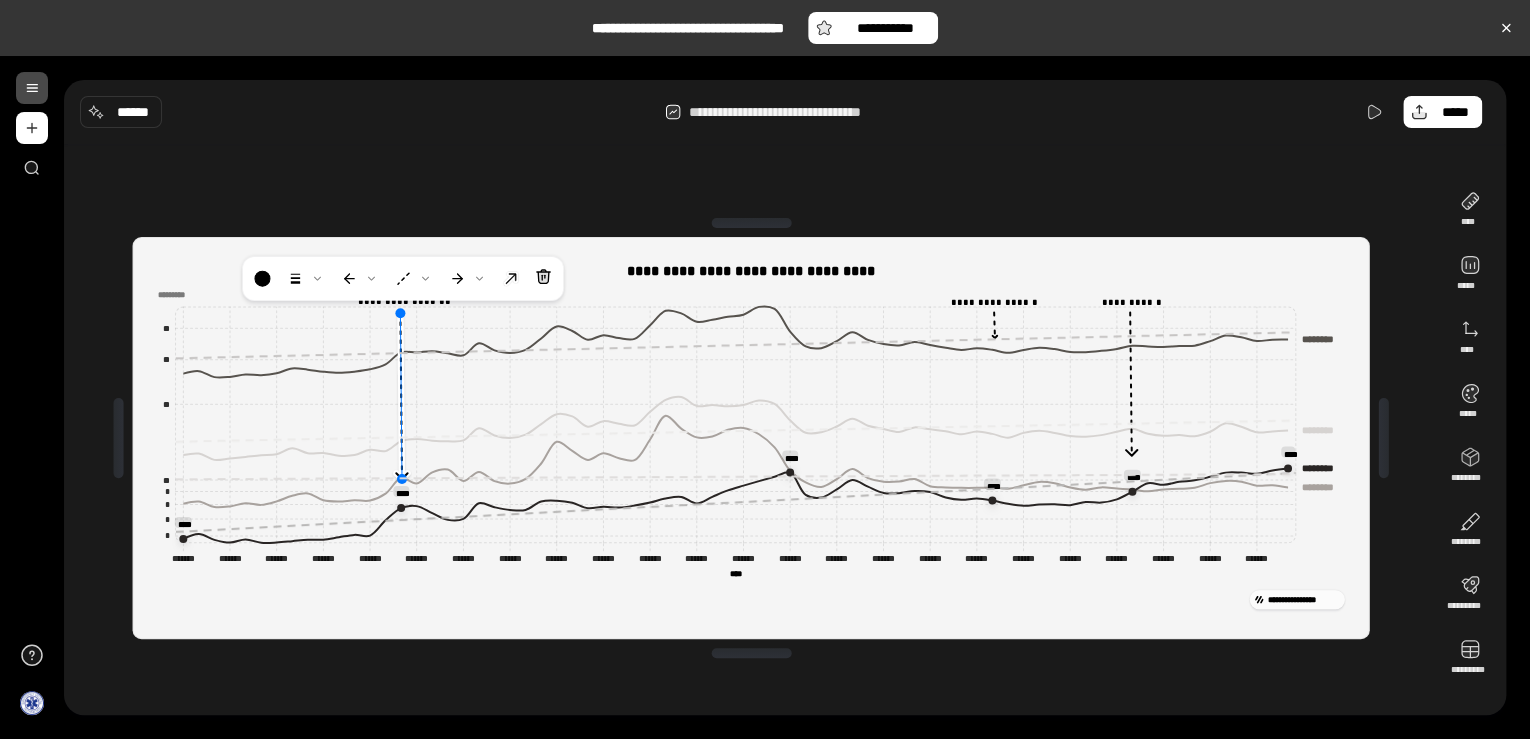 drag, startPoint x: 400, startPoint y: 344, endPoint x: 401, endPoint y: 477, distance: 133.00375 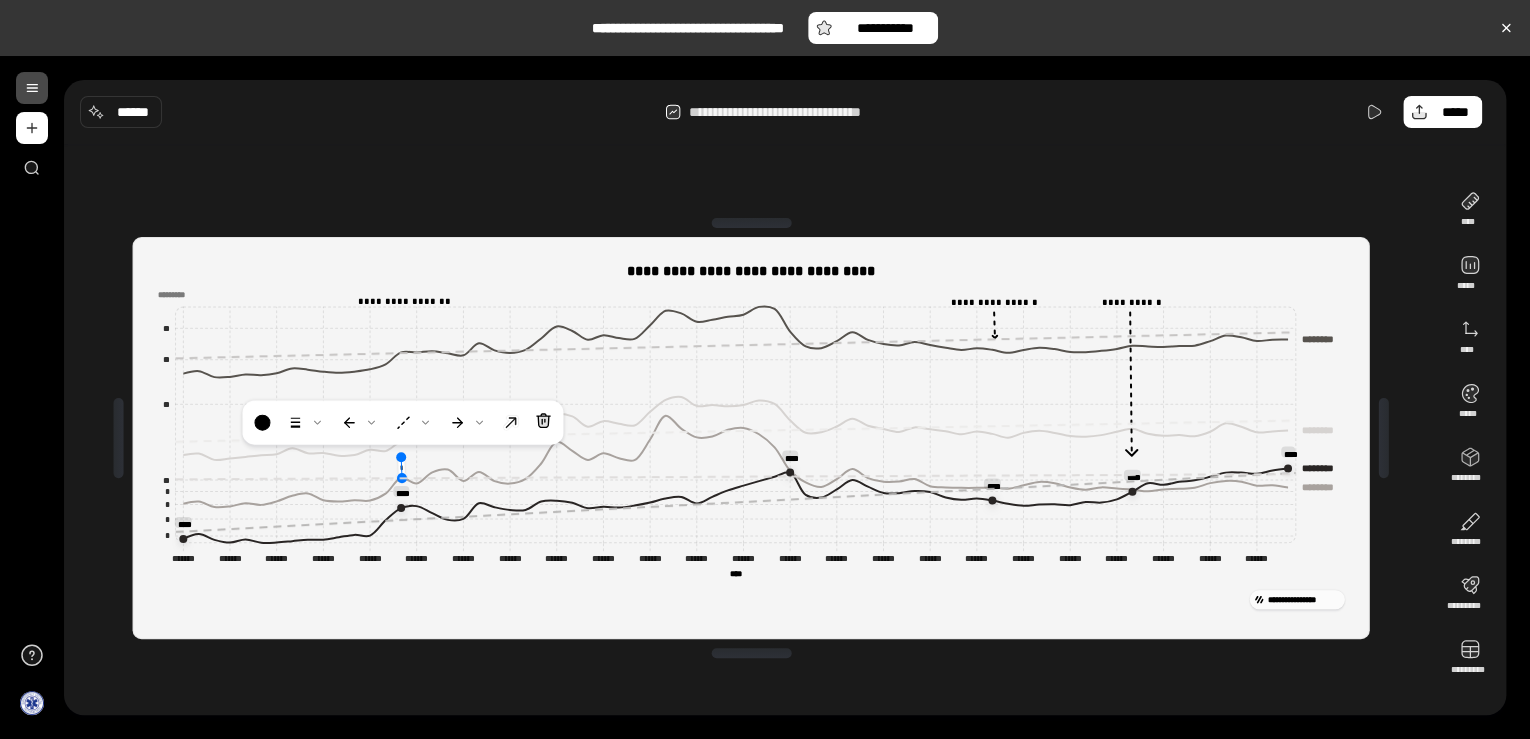 drag, startPoint x: 402, startPoint y: 314, endPoint x: 403, endPoint y: 457, distance: 143.0035 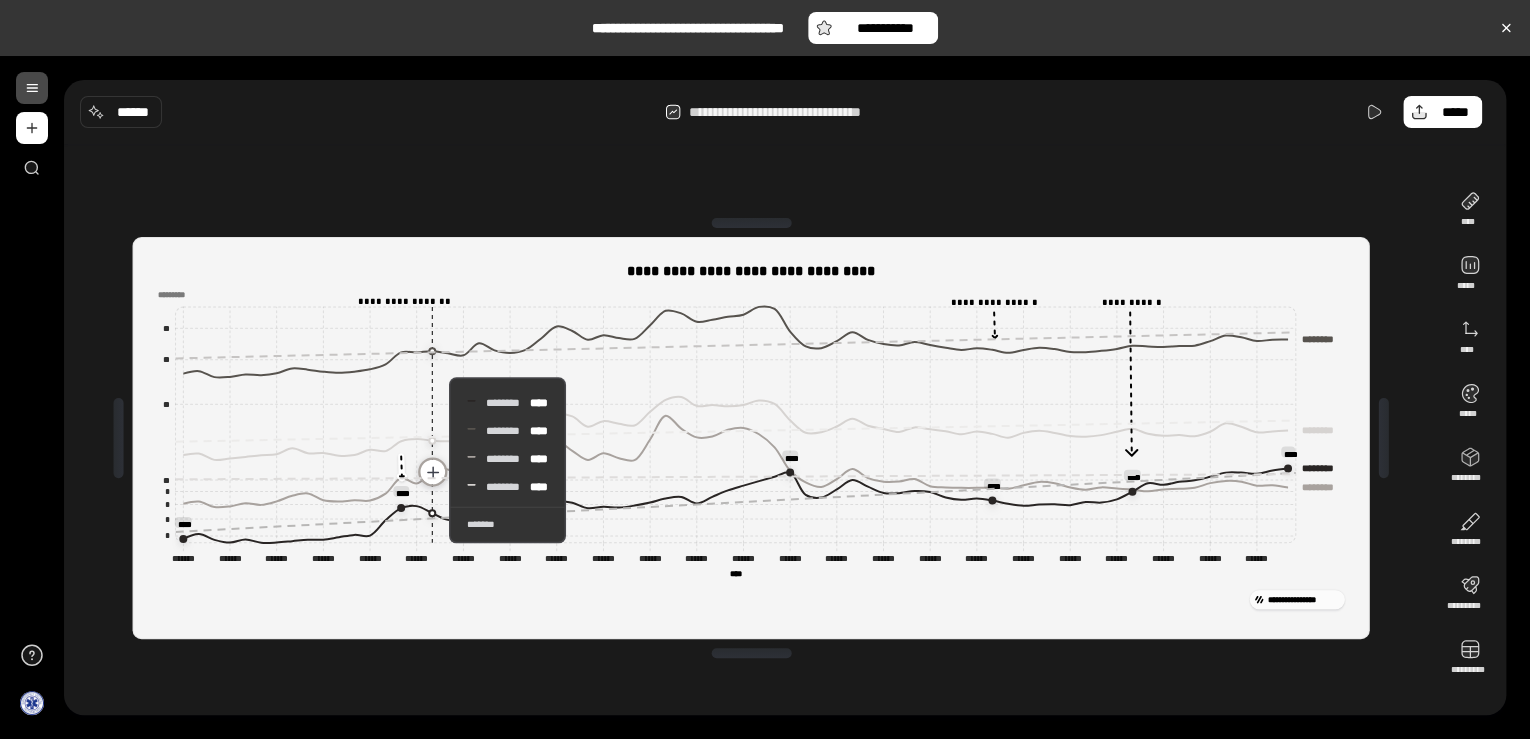 click 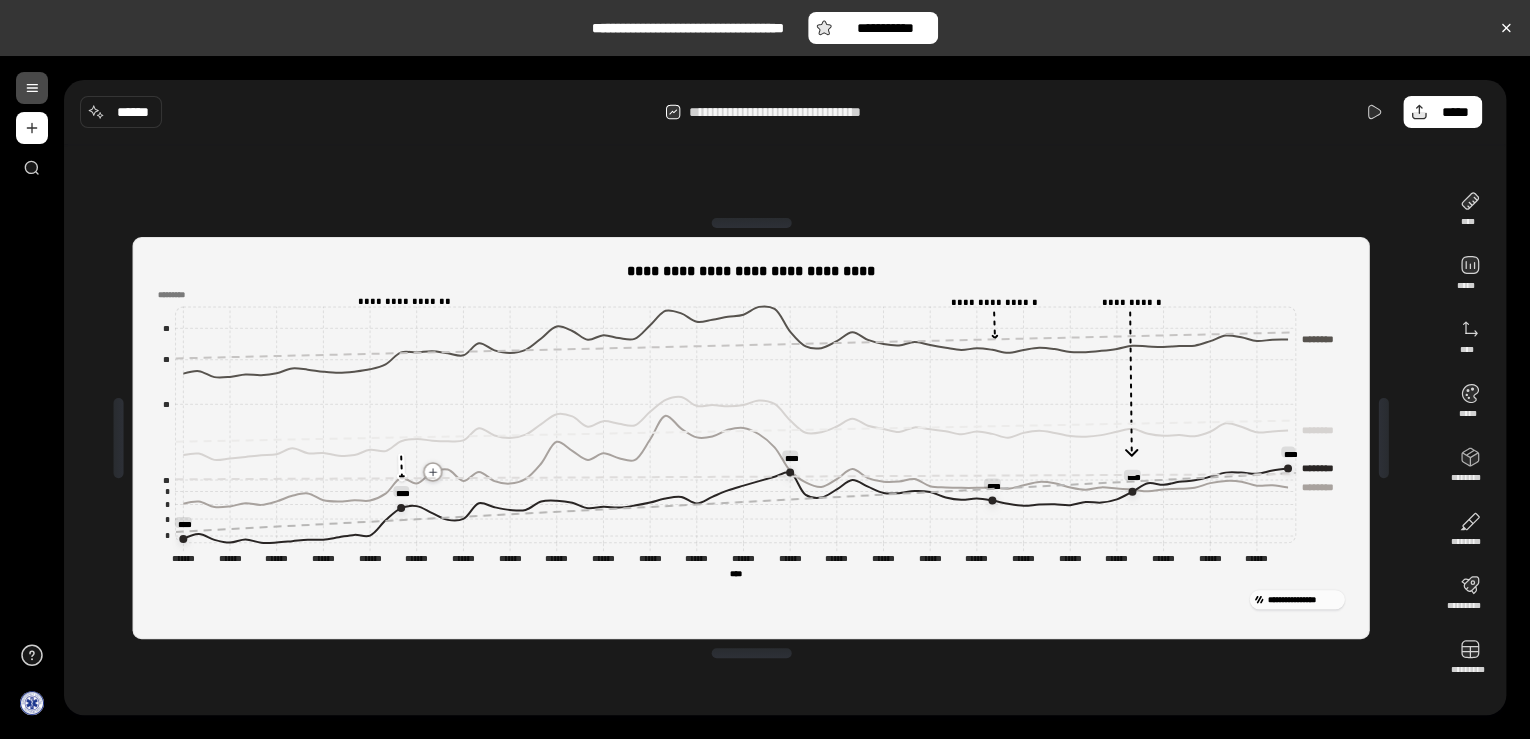click on "**********" at bounding box center [751, 596] 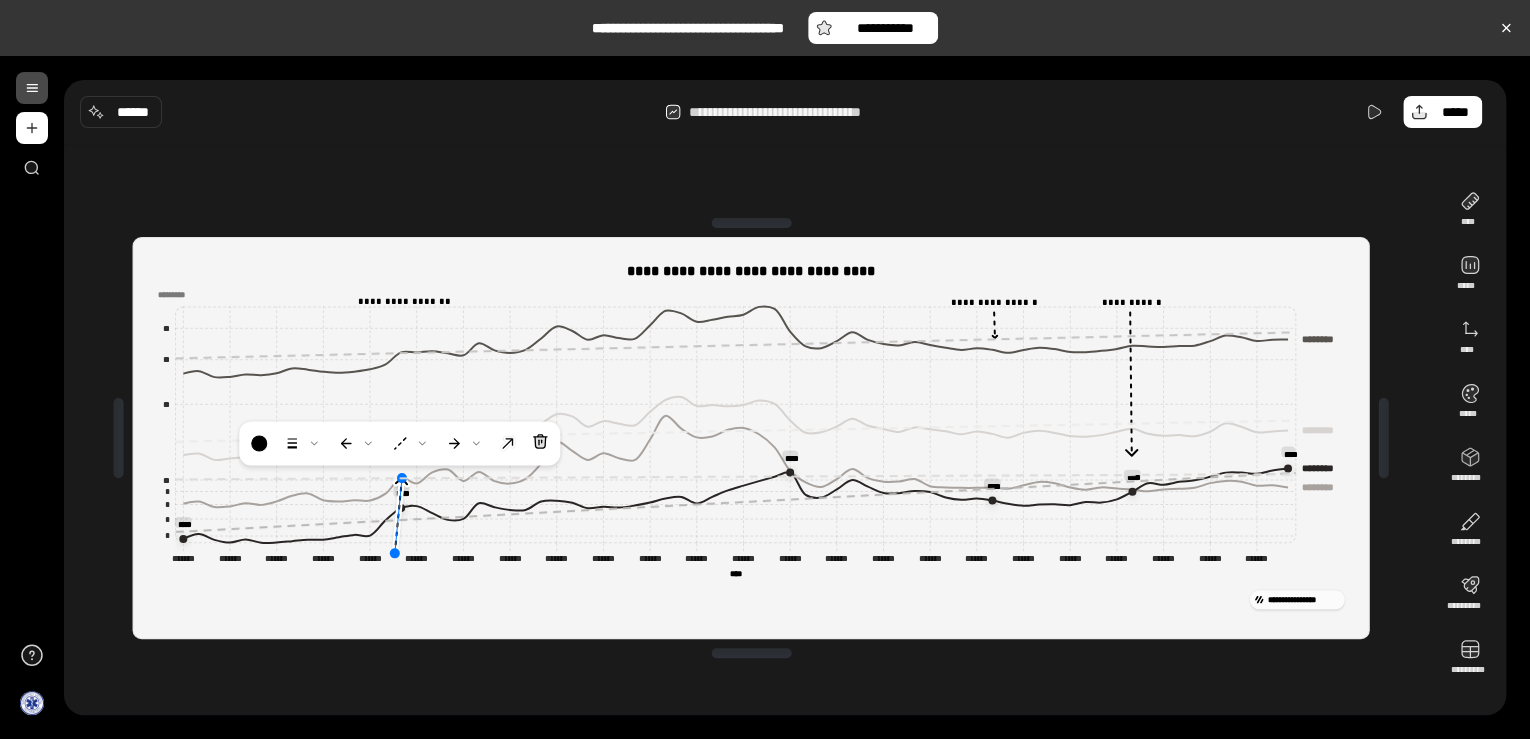 drag, startPoint x: 404, startPoint y: 458, endPoint x: 398, endPoint y: 555, distance: 97.18539 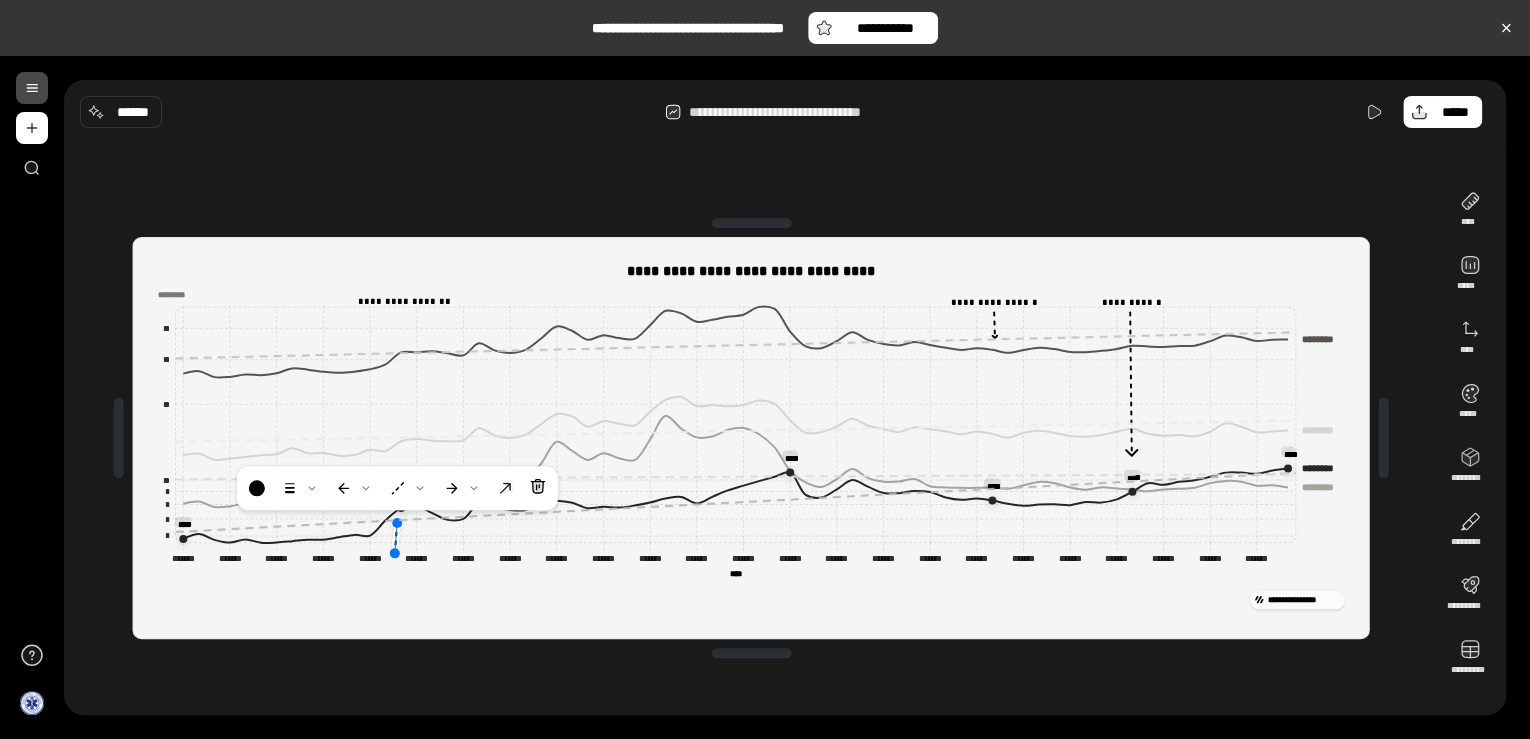 drag, startPoint x: 404, startPoint y: 480, endPoint x: 399, endPoint y: 525, distance: 45.276924 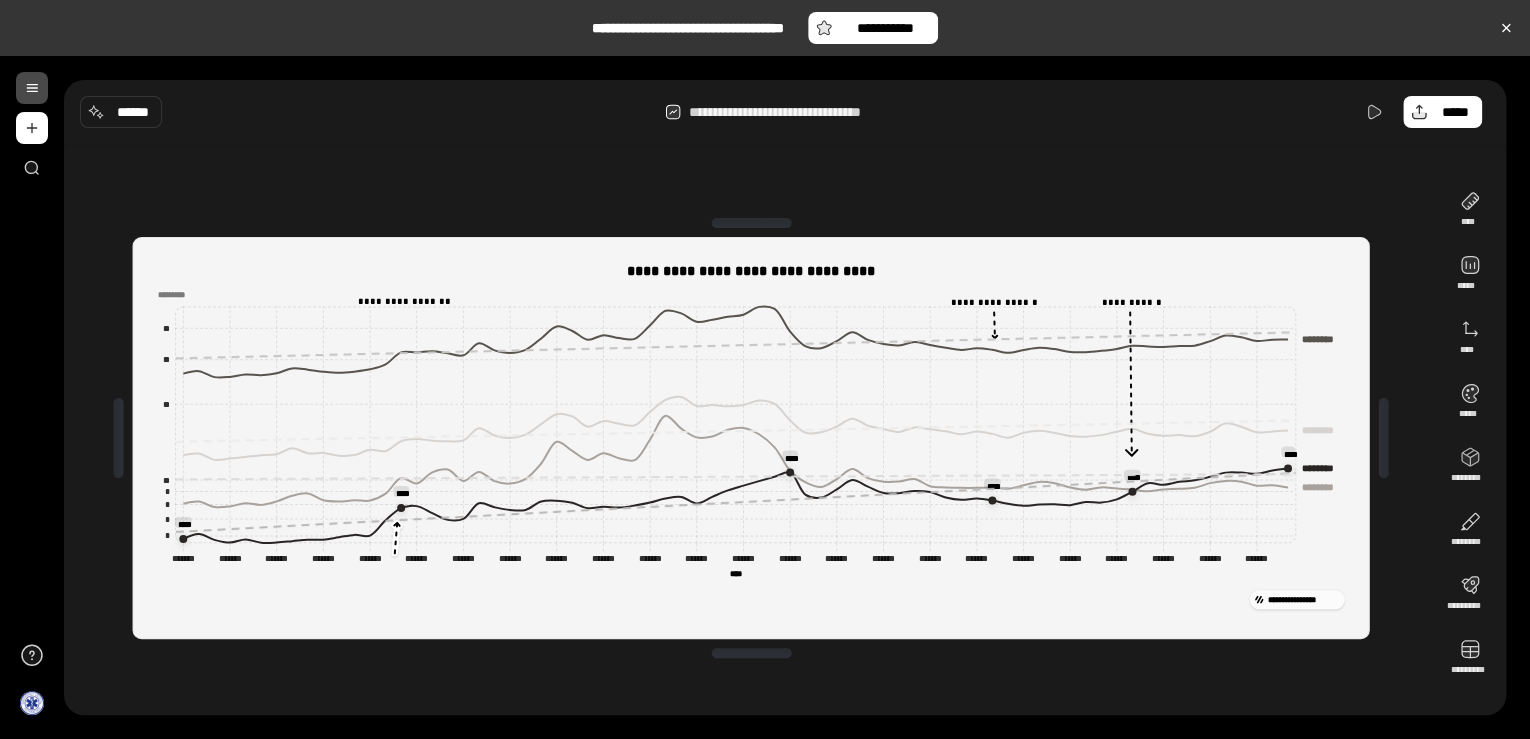 click on "******* *******" 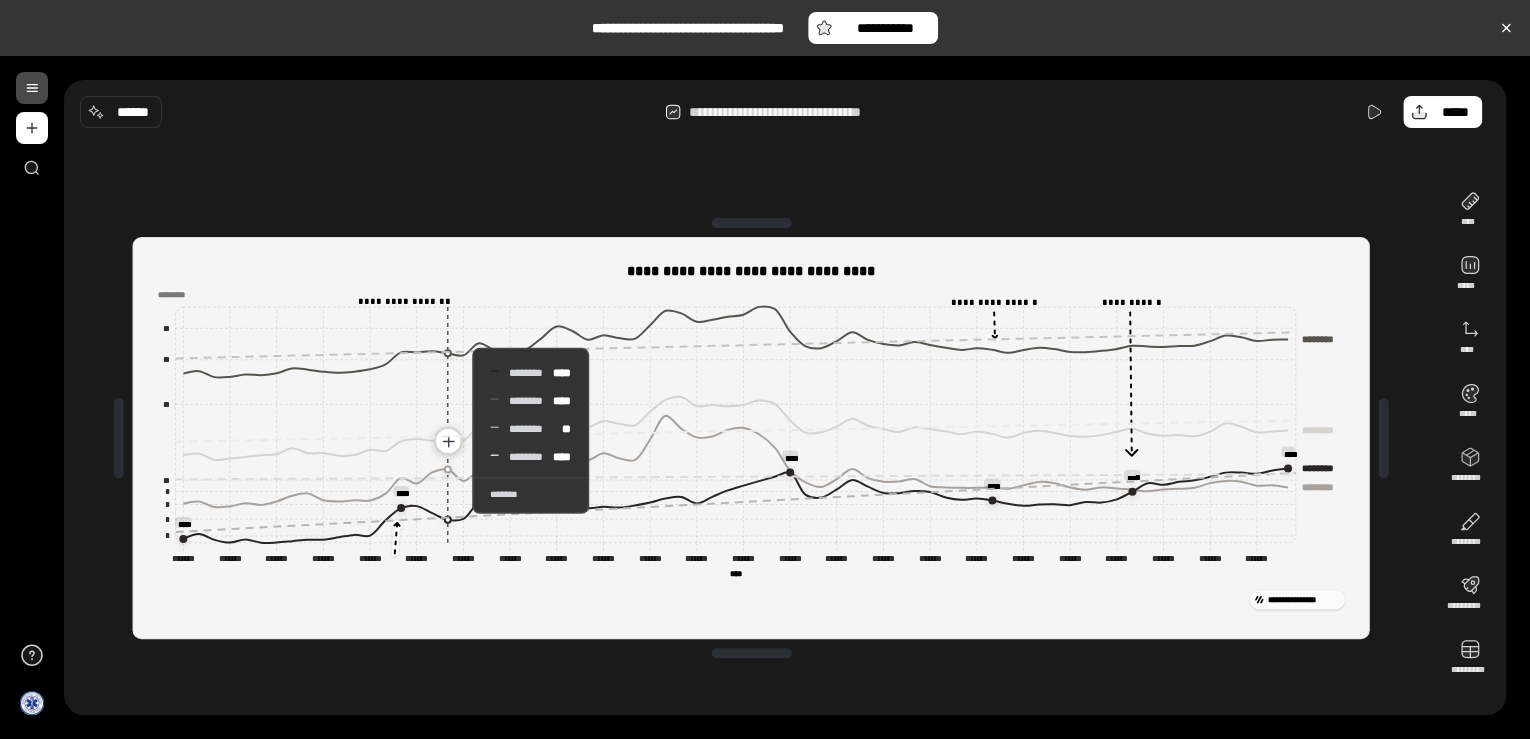 click 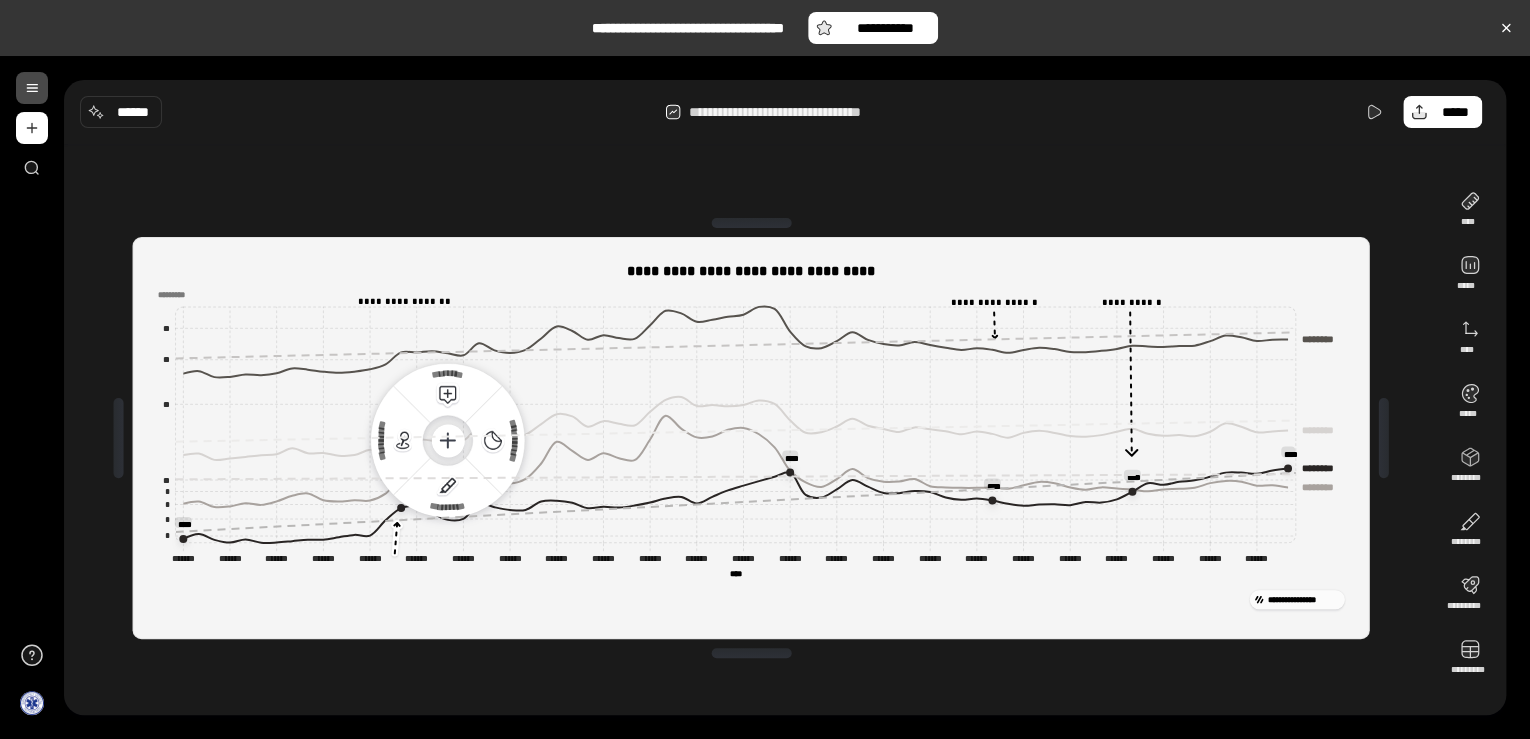 click 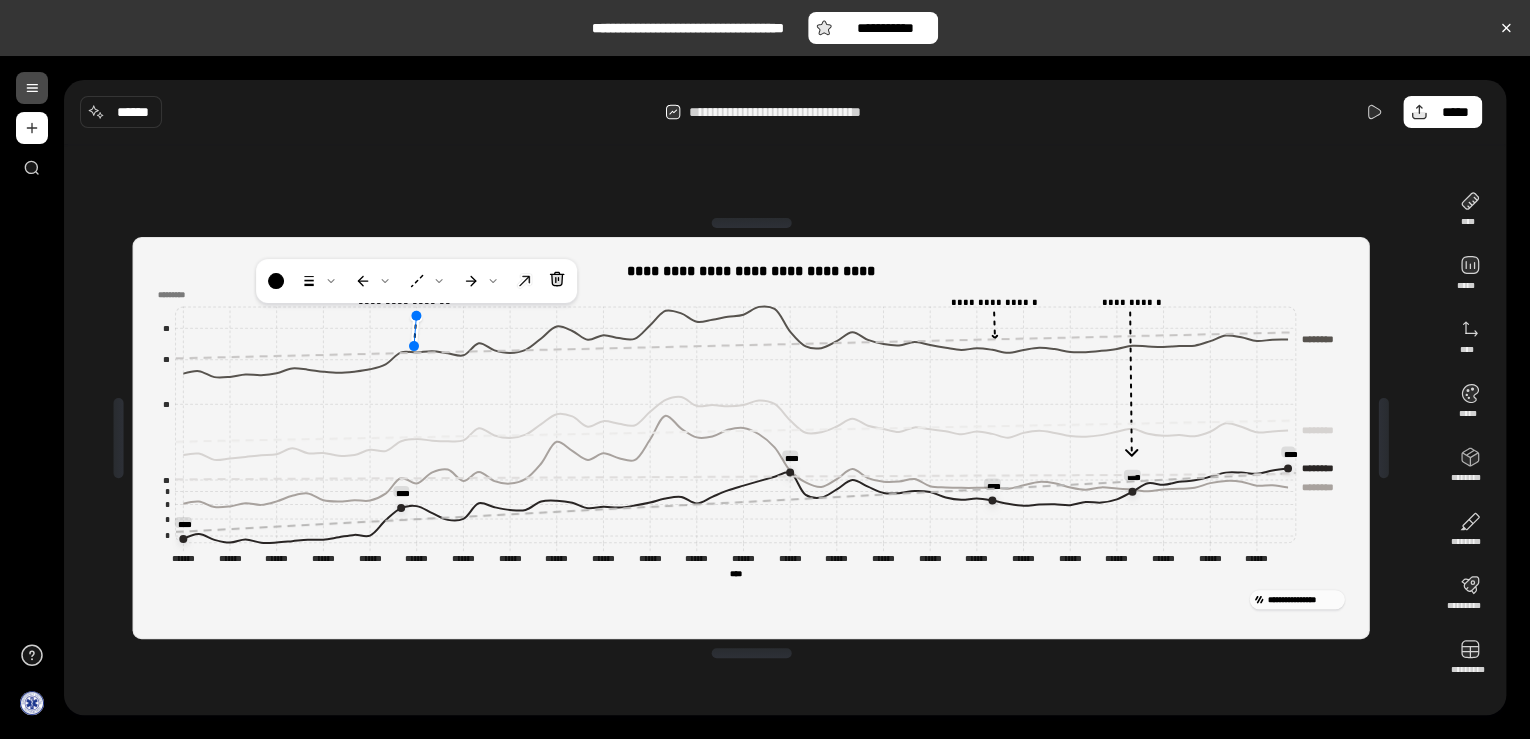 drag, startPoint x: 406, startPoint y: 468, endPoint x: 420, endPoint y: 318, distance: 150.65192 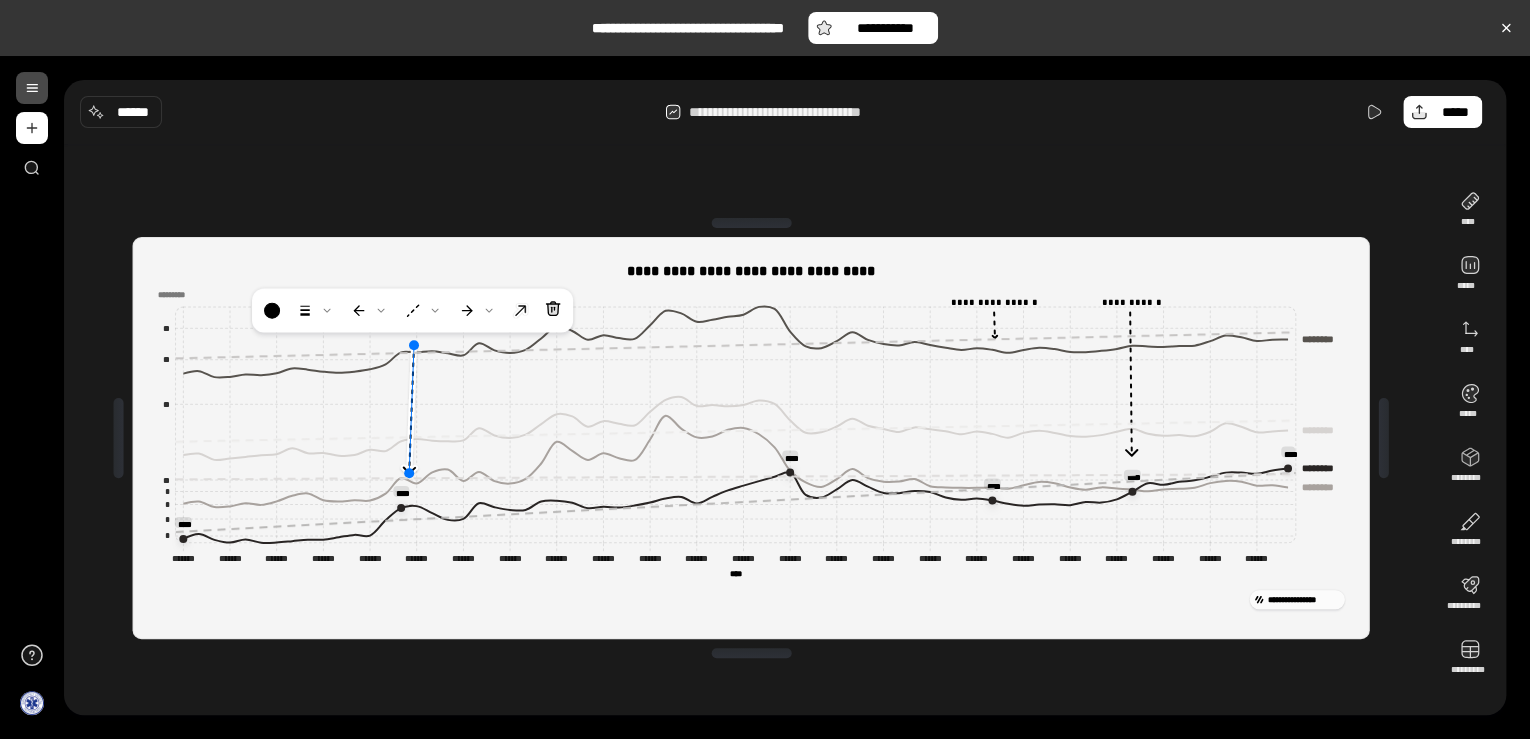 drag, startPoint x: 419, startPoint y: 316, endPoint x: 412, endPoint y: 475, distance: 159.154 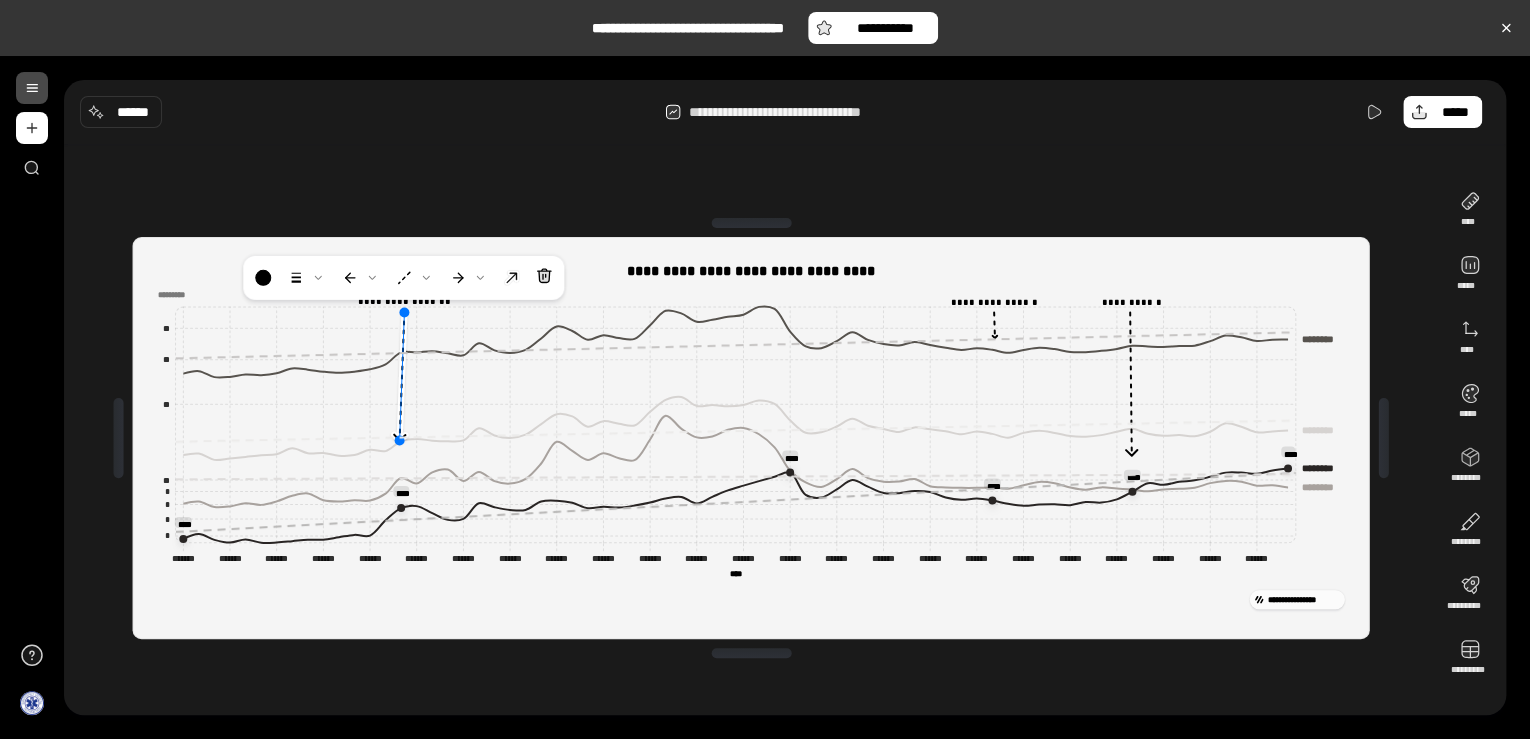 drag, startPoint x: 414, startPoint y: 398, endPoint x: 404, endPoint y: 408, distance: 14.142136 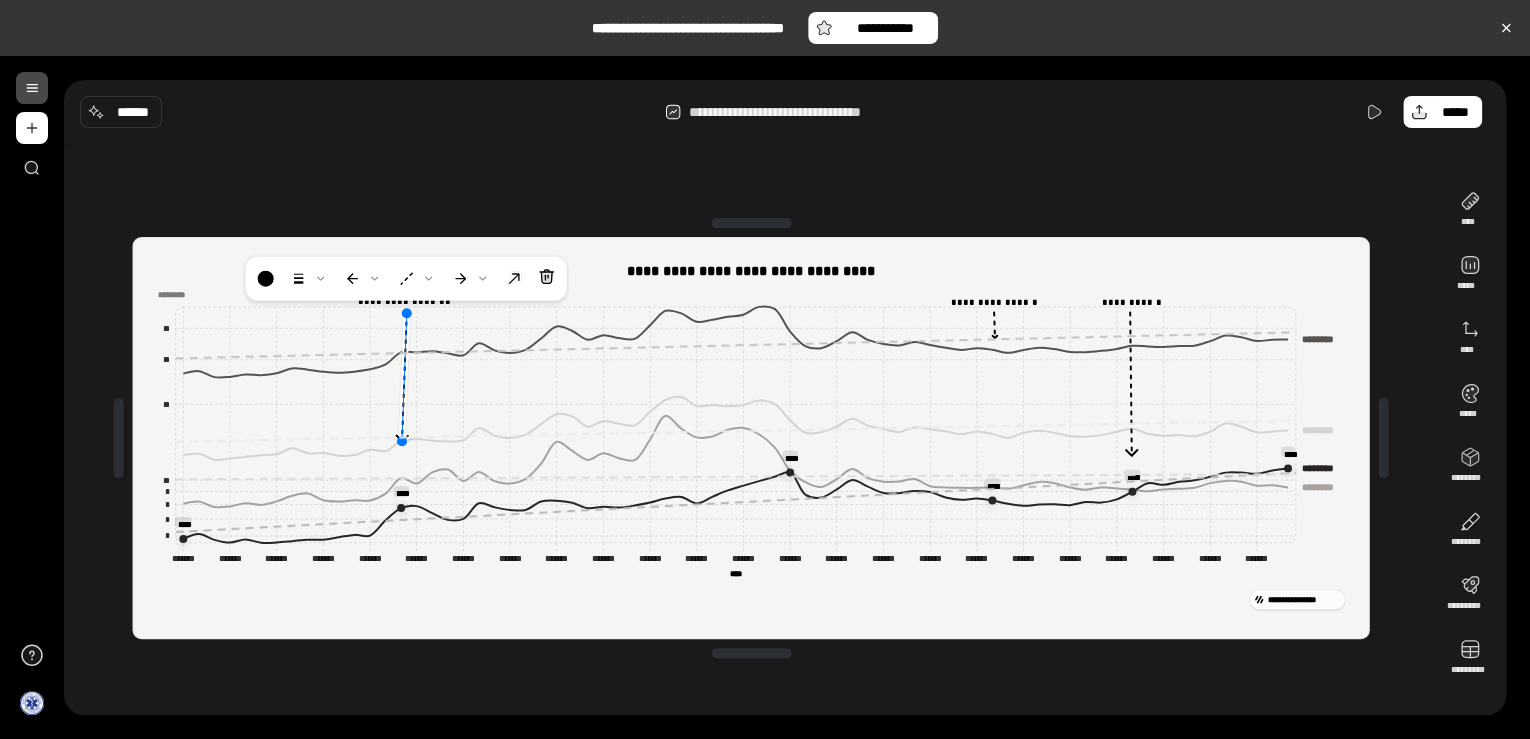 click 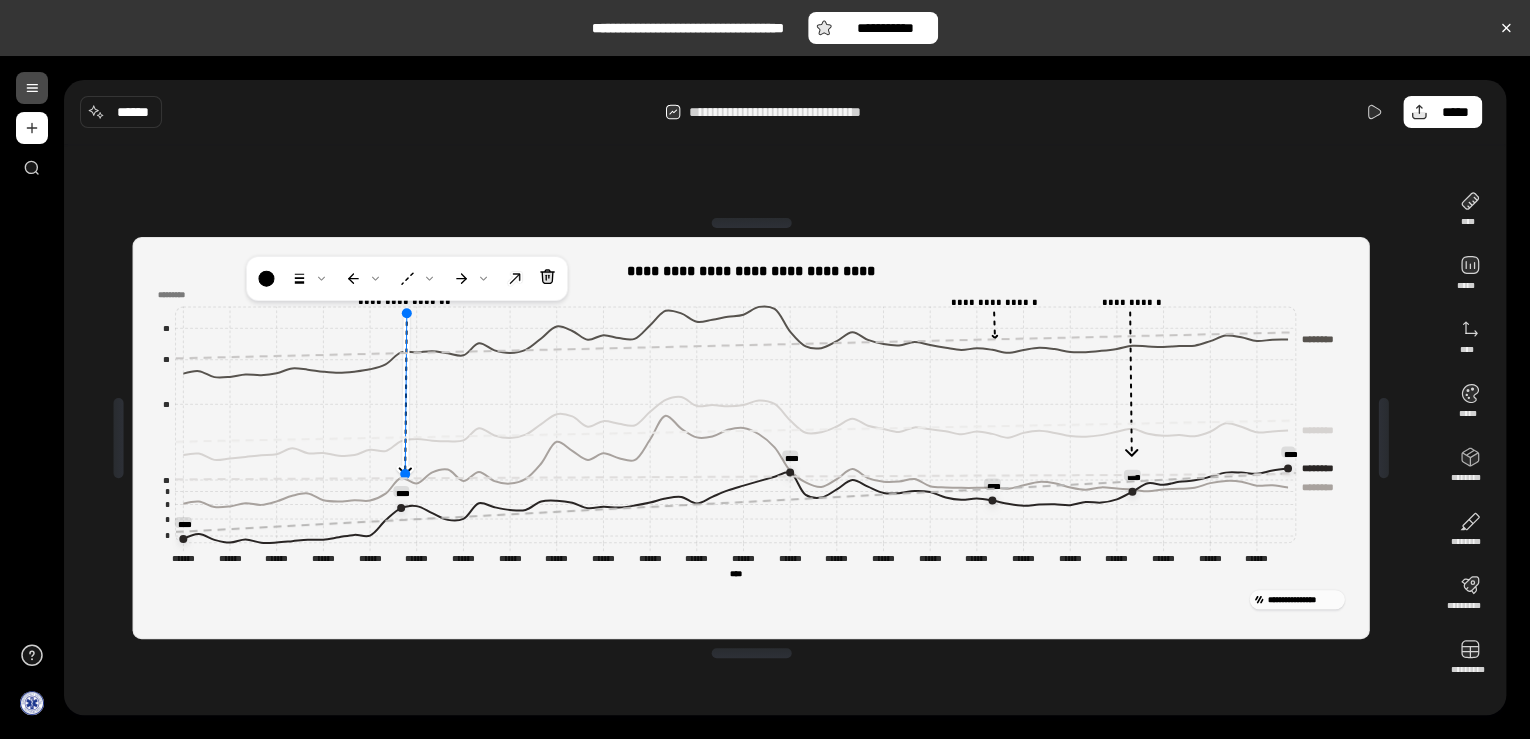 drag, startPoint x: 399, startPoint y: 441, endPoint x: 404, endPoint y: 467, distance: 26.476404 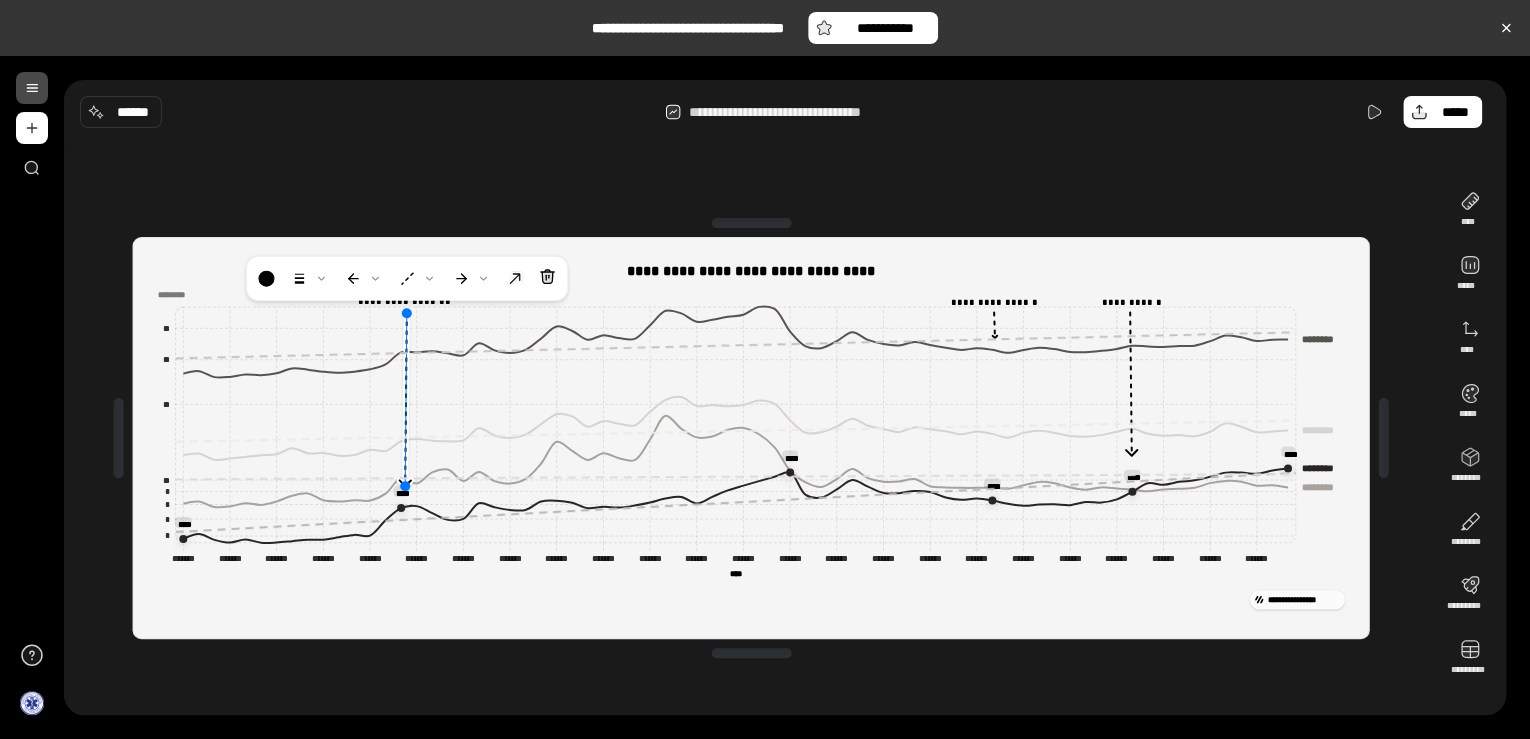click 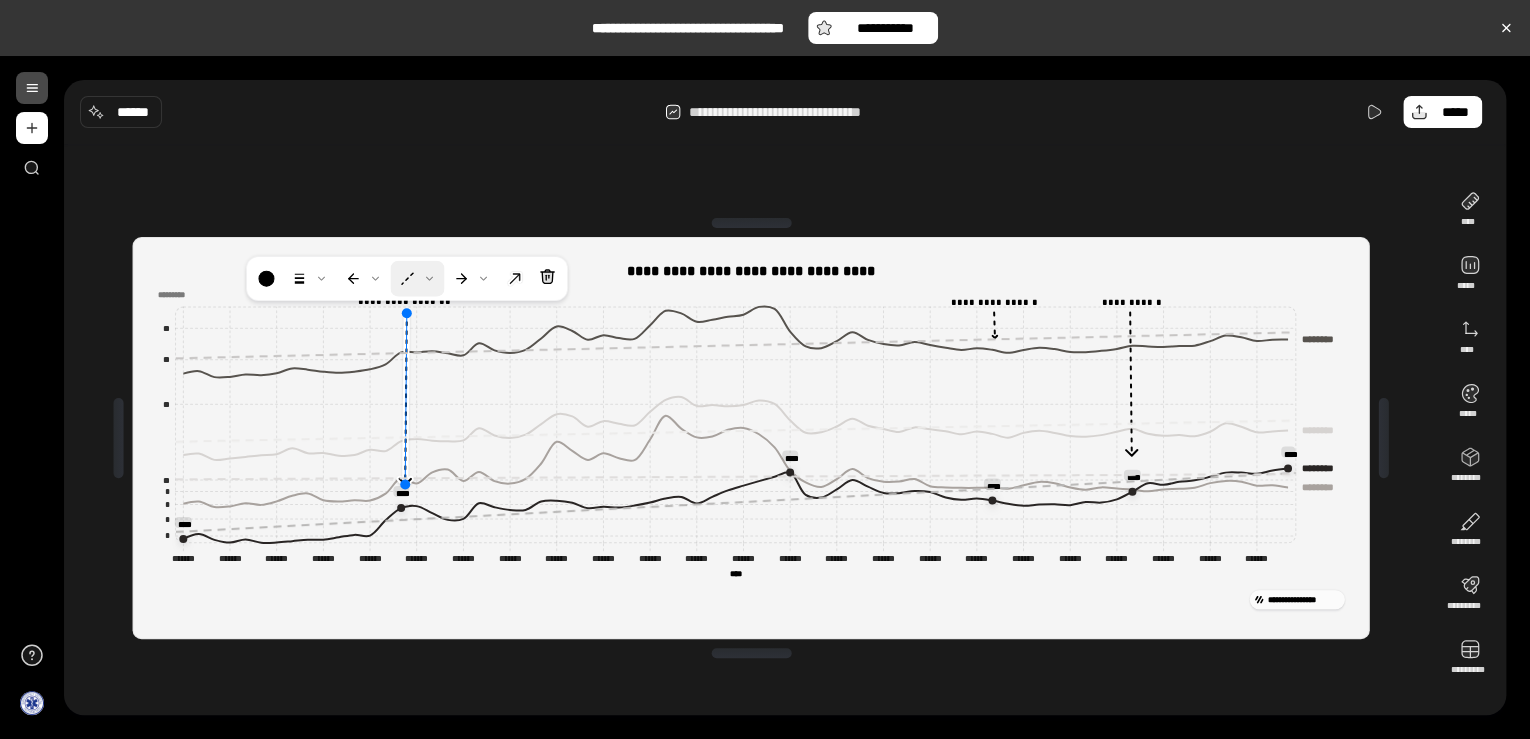 click at bounding box center (417, 279) 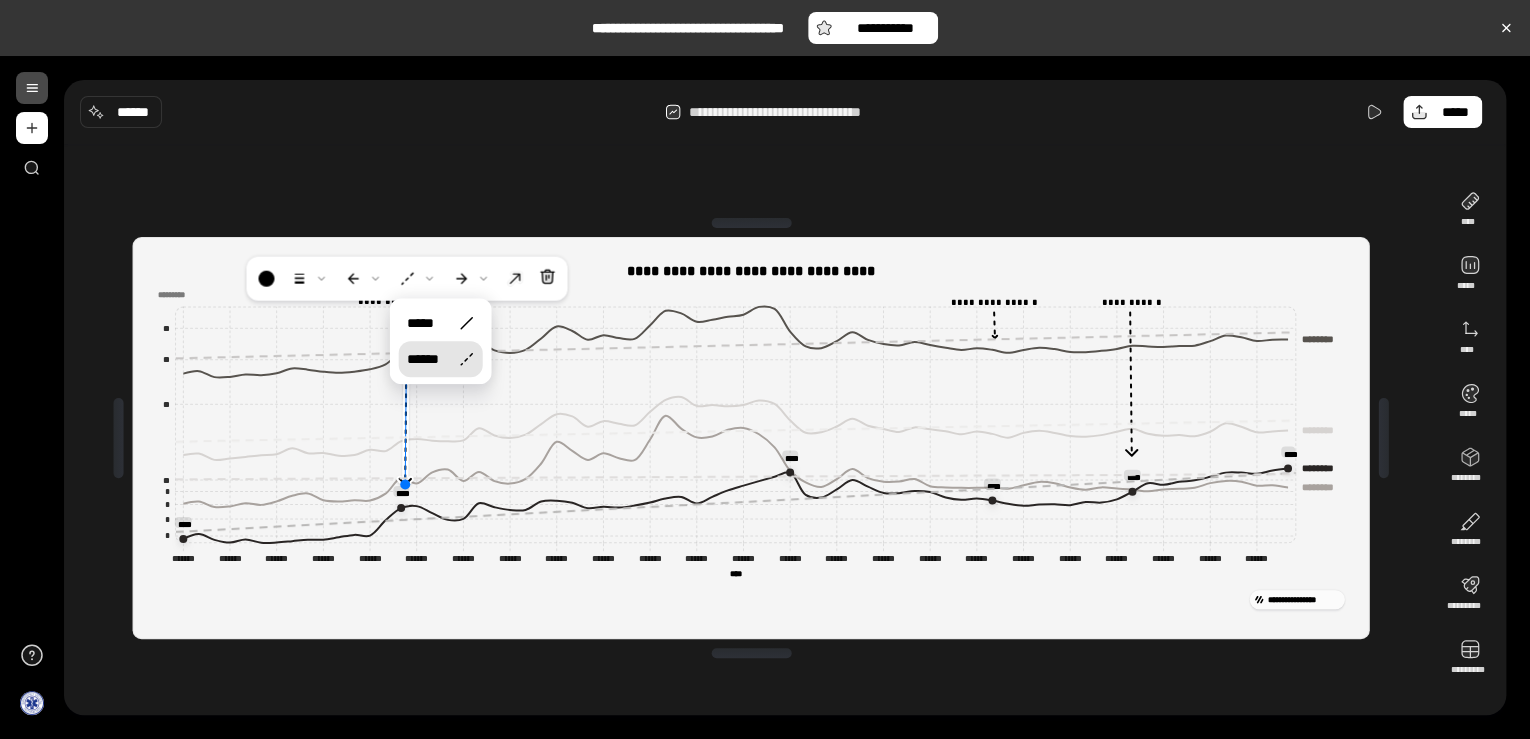click 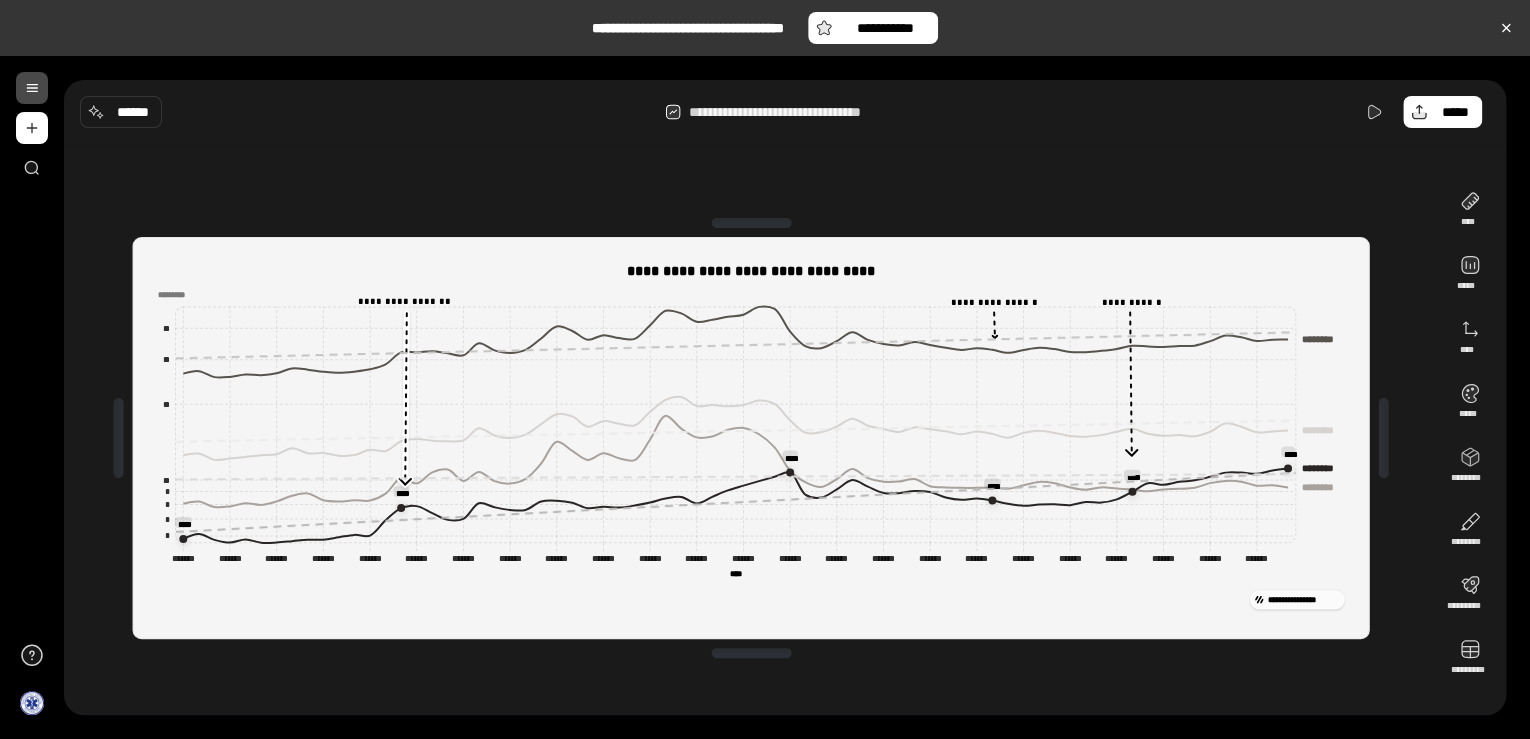click on "******** ******** ******** ******** ******** ******** ******** ******** ******* ******* ******* ******* ******* ******* ******* ******* ******* ******* ******* ******* ******* ******* ******* ******* ******* ******* ******* ******* ******* ******* ******* ******* ******* ******* ******* ******* ******* ******* ******* ******* ******* ******* ******* ******* ******* ******* ******* ******* ******* ******* ******* ******* ******* ******* ******* ******* **** **** * * * * ** ** ** ** *********" 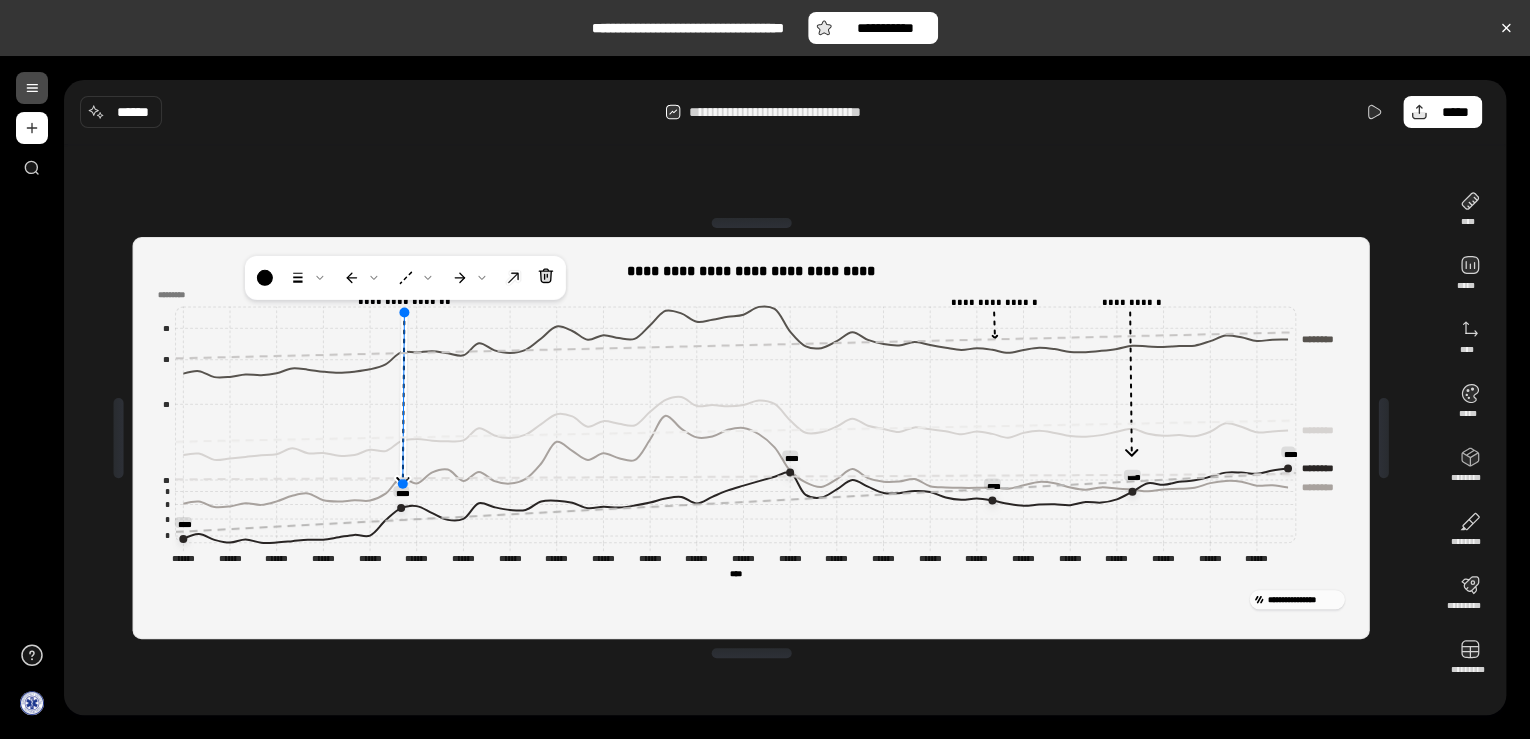 click 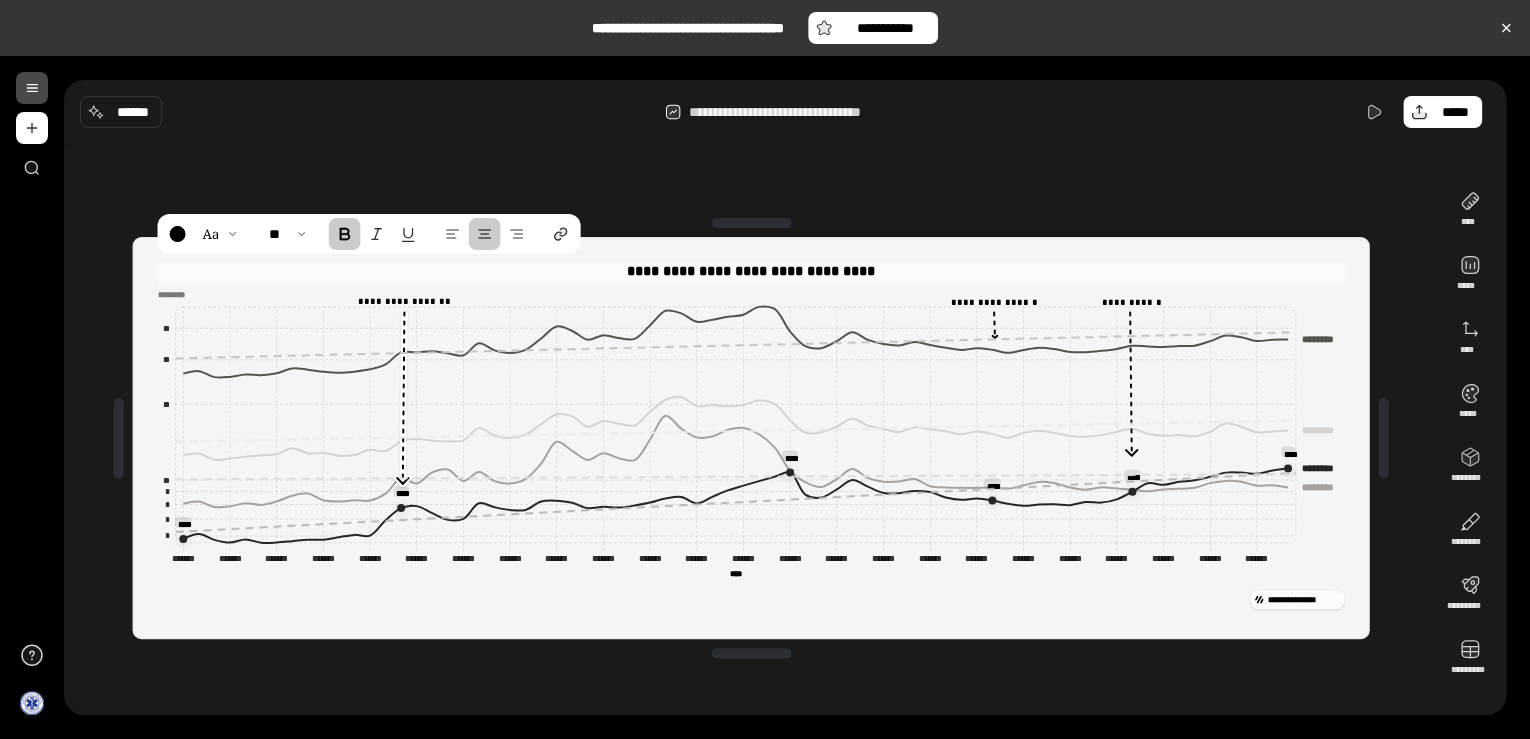 drag, startPoint x: 685, startPoint y: 273, endPoint x: 738, endPoint y: 228, distance: 69.52697 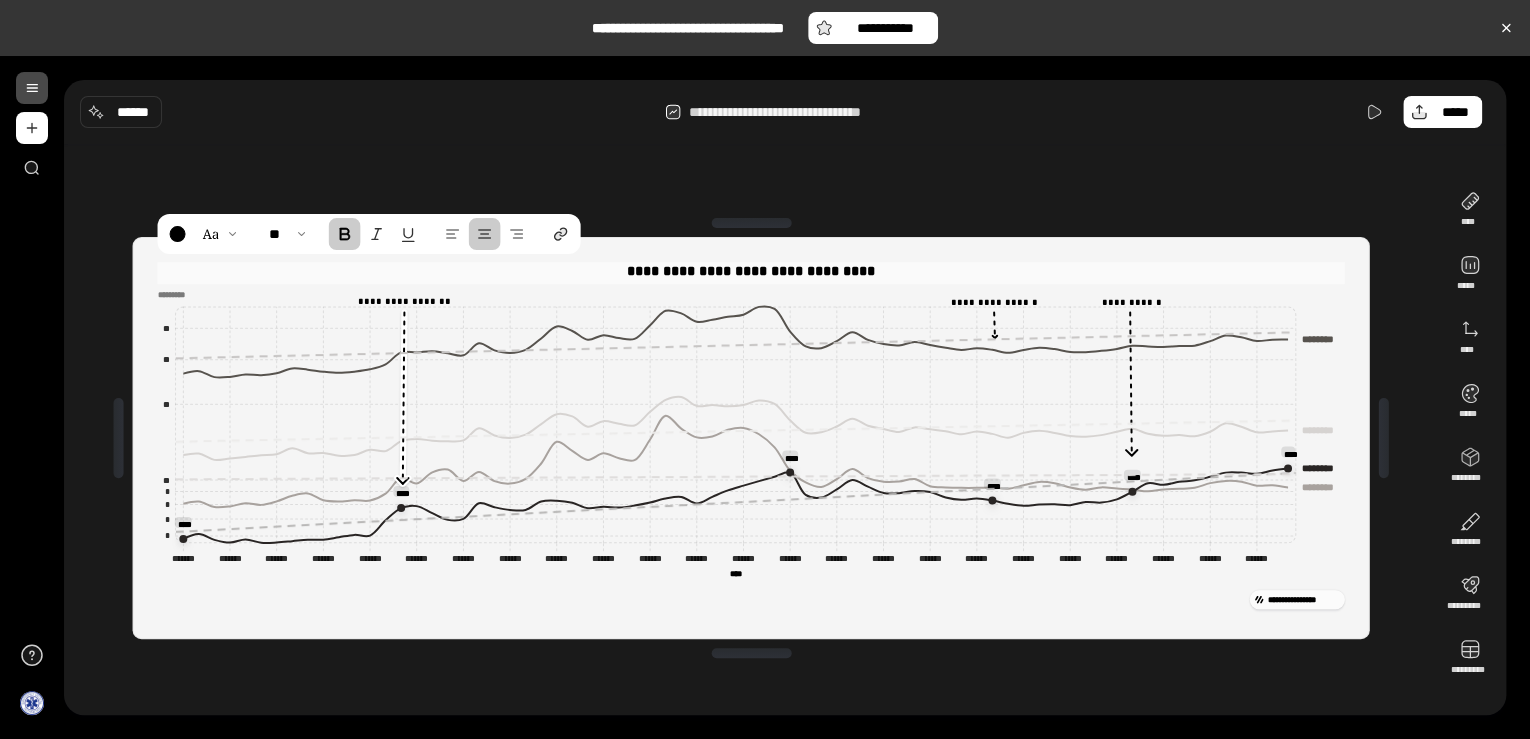 type 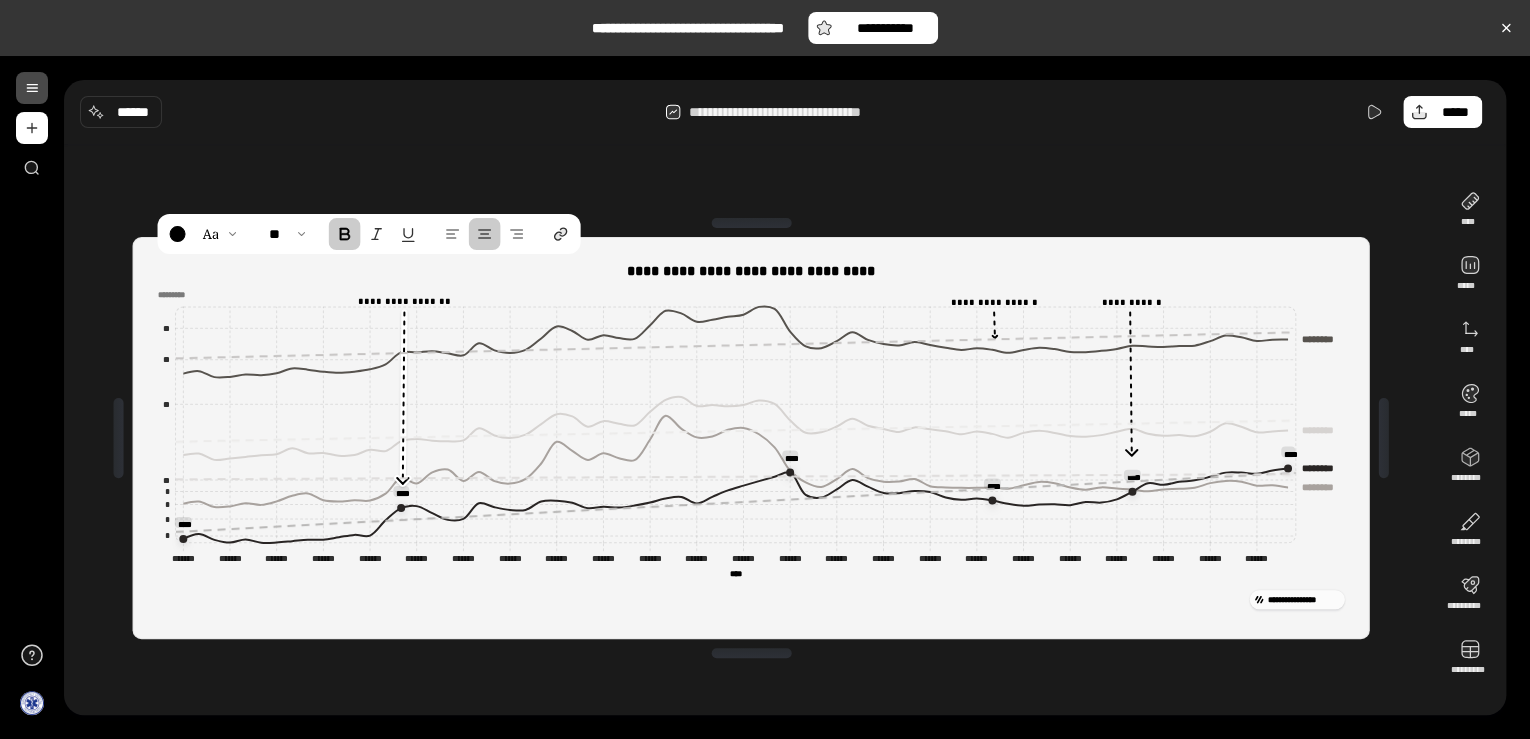 click on "**********" at bounding box center (751, 438) 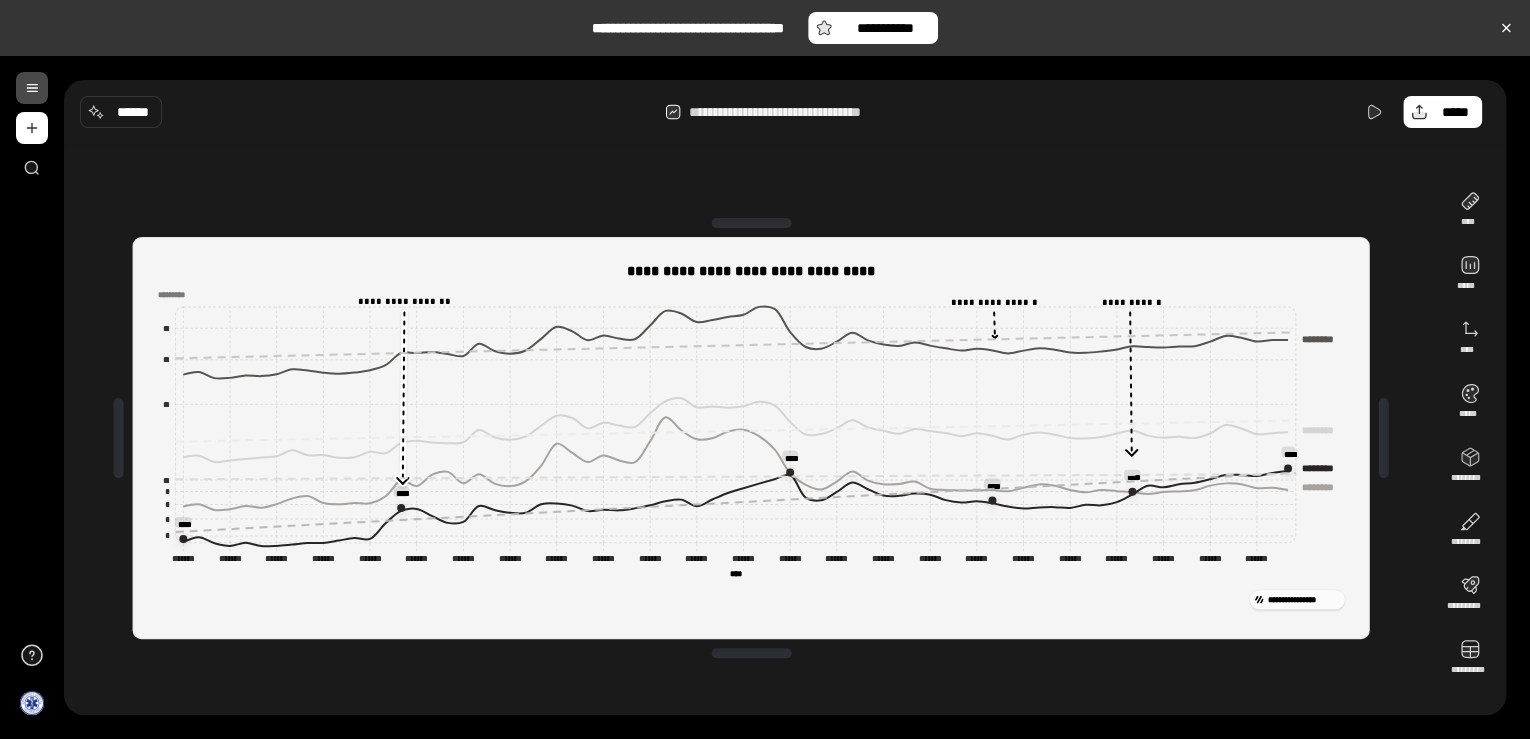 click on "**********" at bounding box center [751, 438] 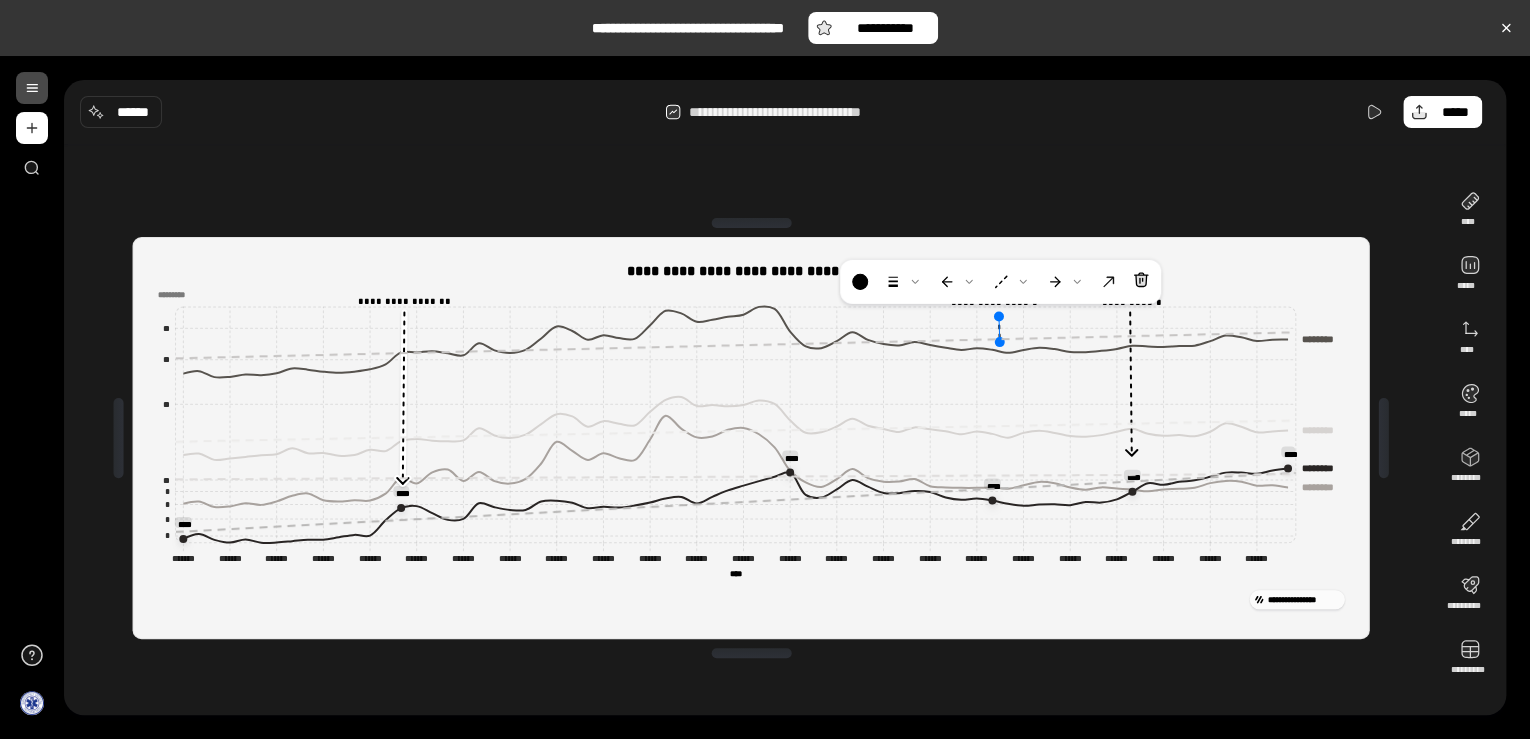 click 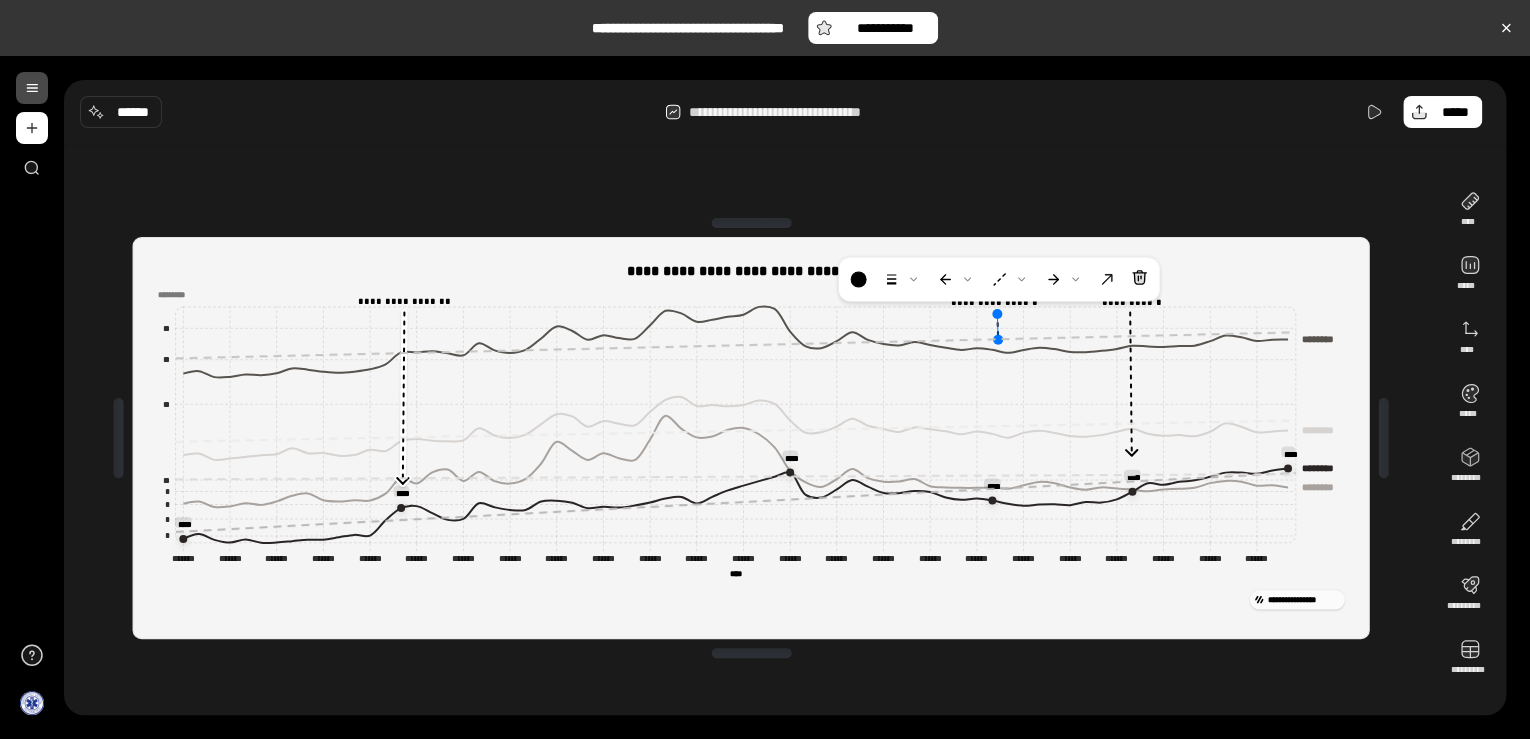 click 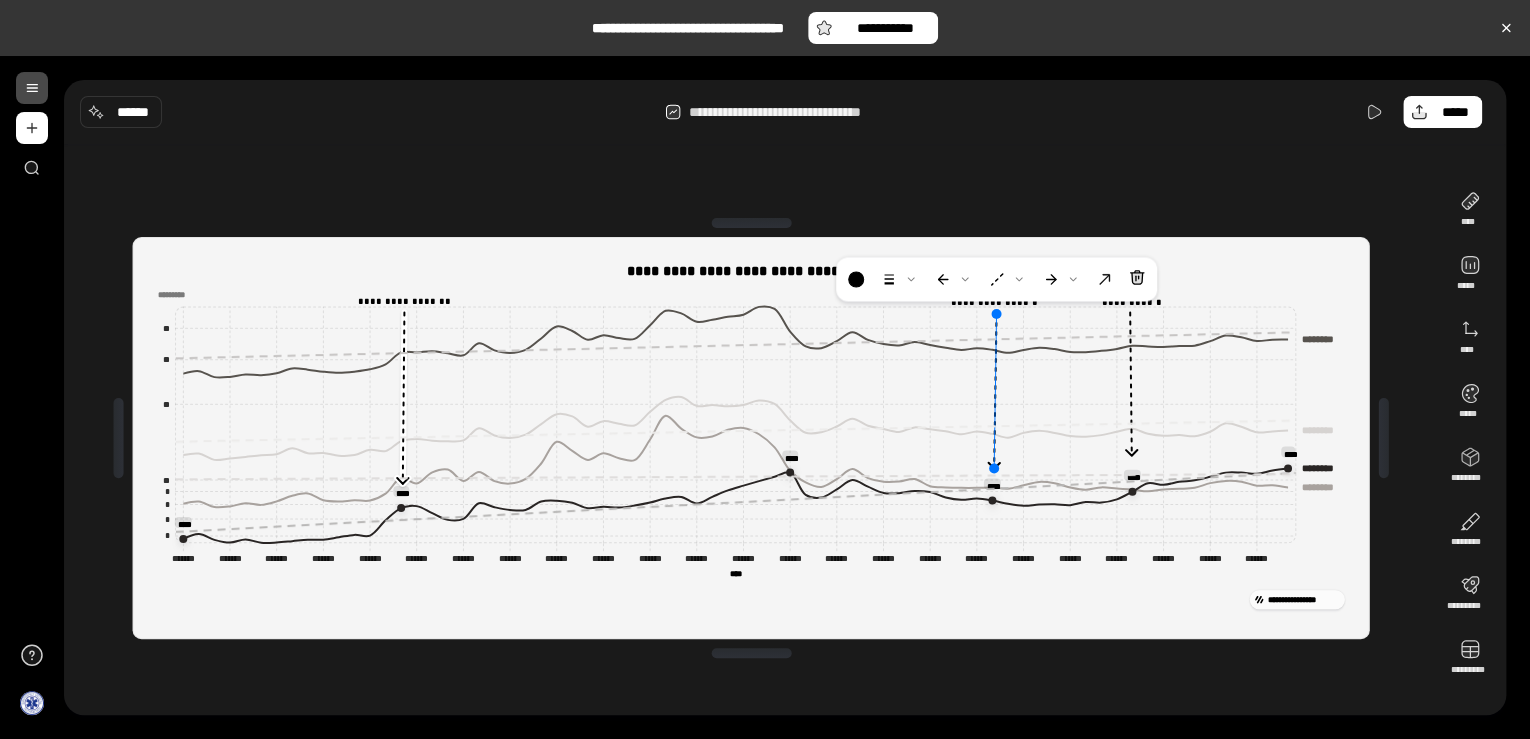 drag, startPoint x: 997, startPoint y: 342, endPoint x: 994, endPoint y: 471, distance: 129.03488 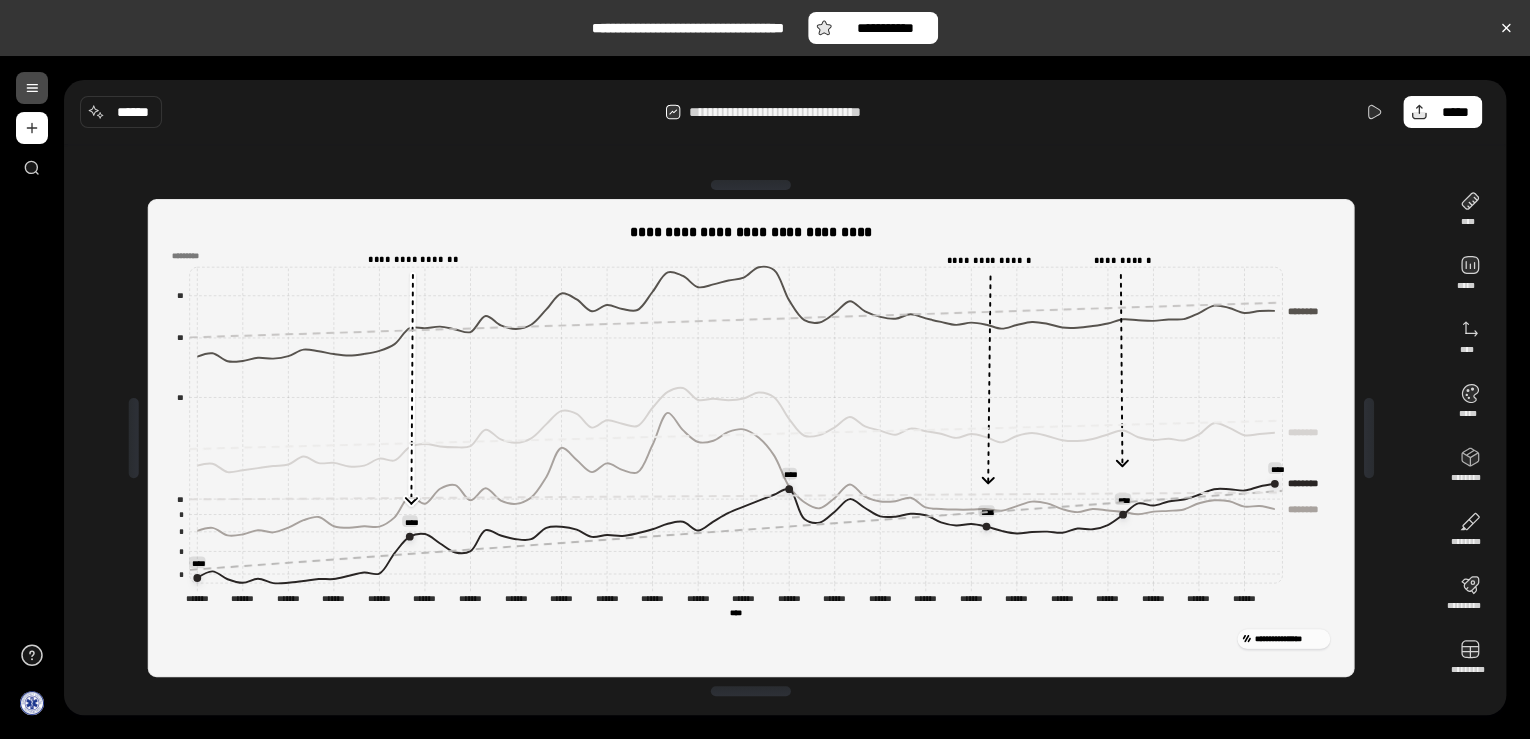 click at bounding box center (751, 691) 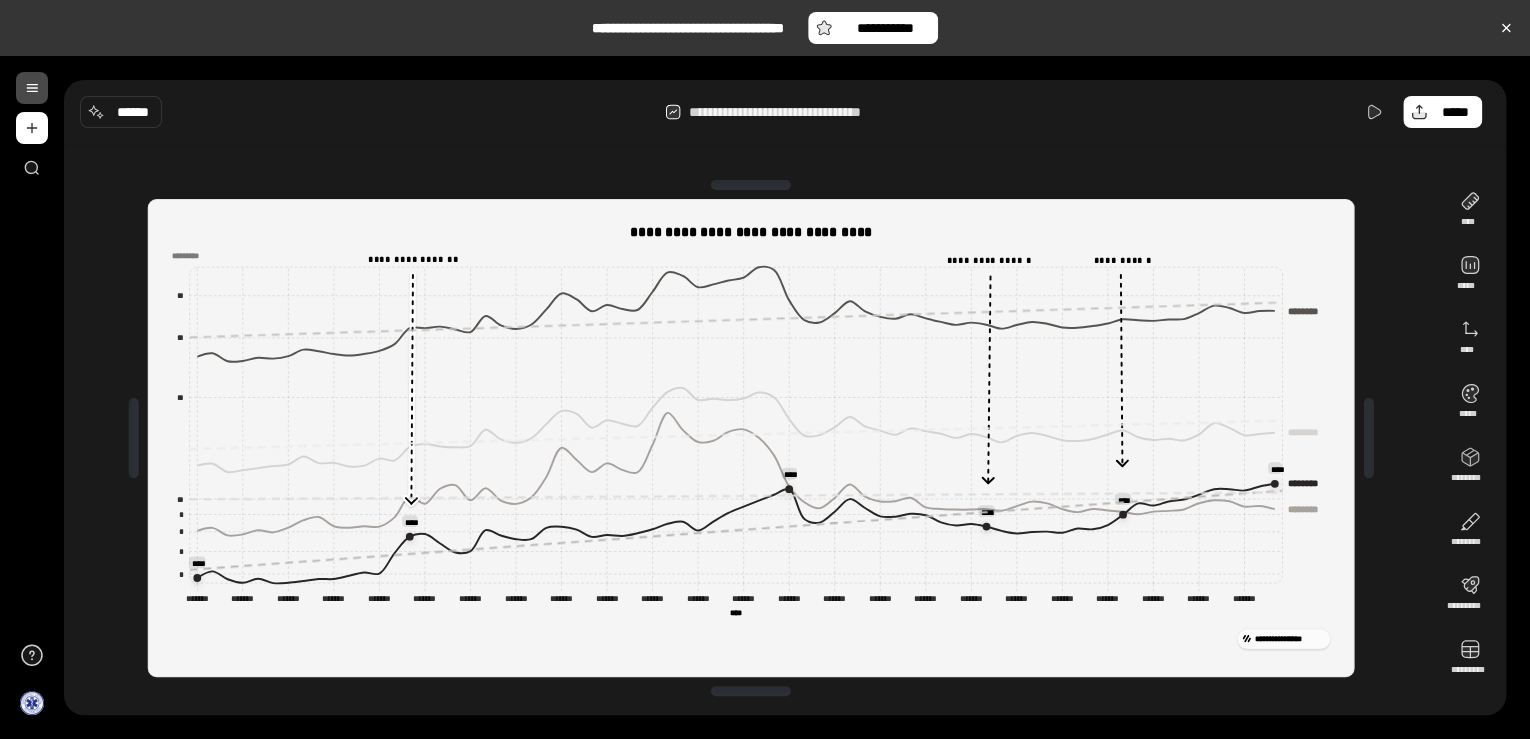 click on "**********" at bounding box center [785, 112] 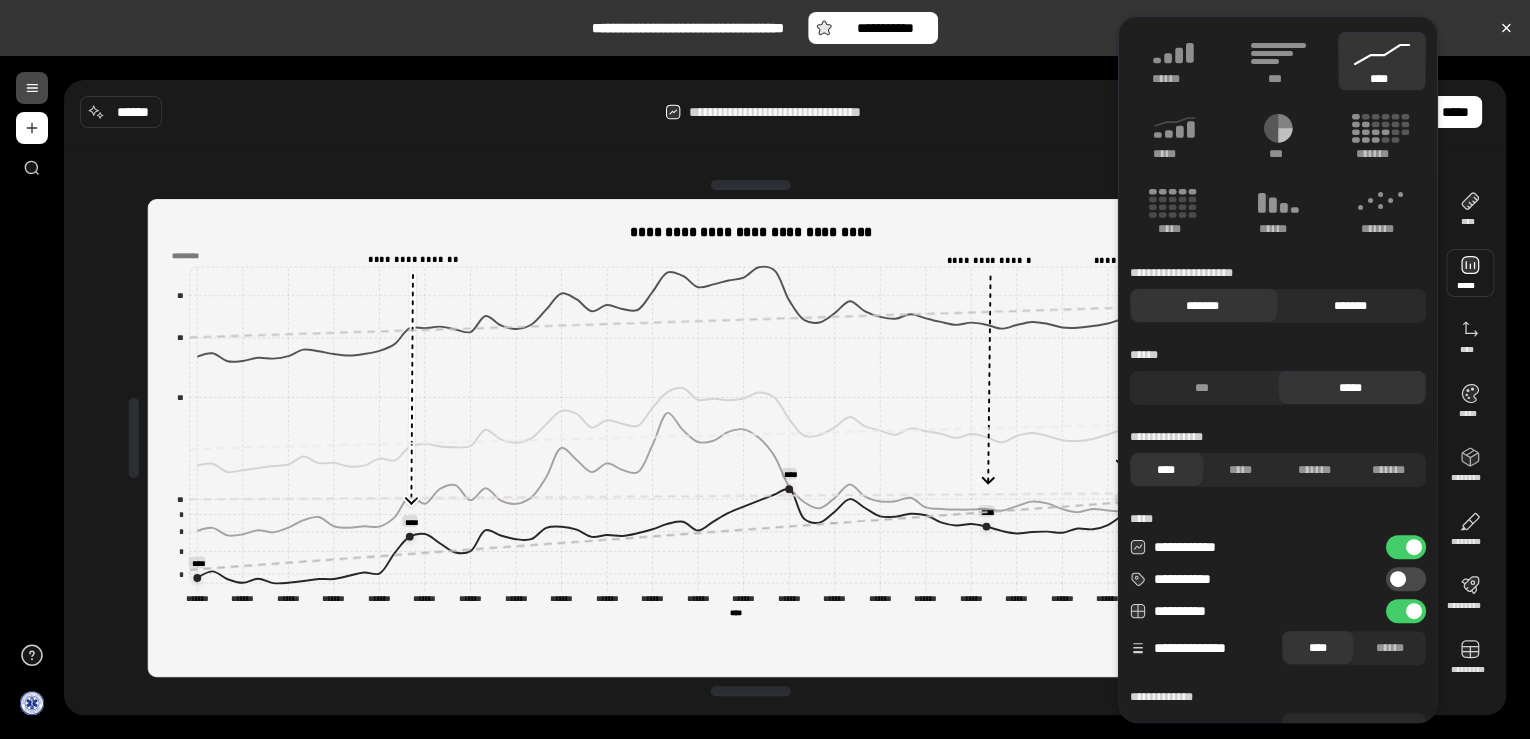 click on "*******" at bounding box center [1350, 306] 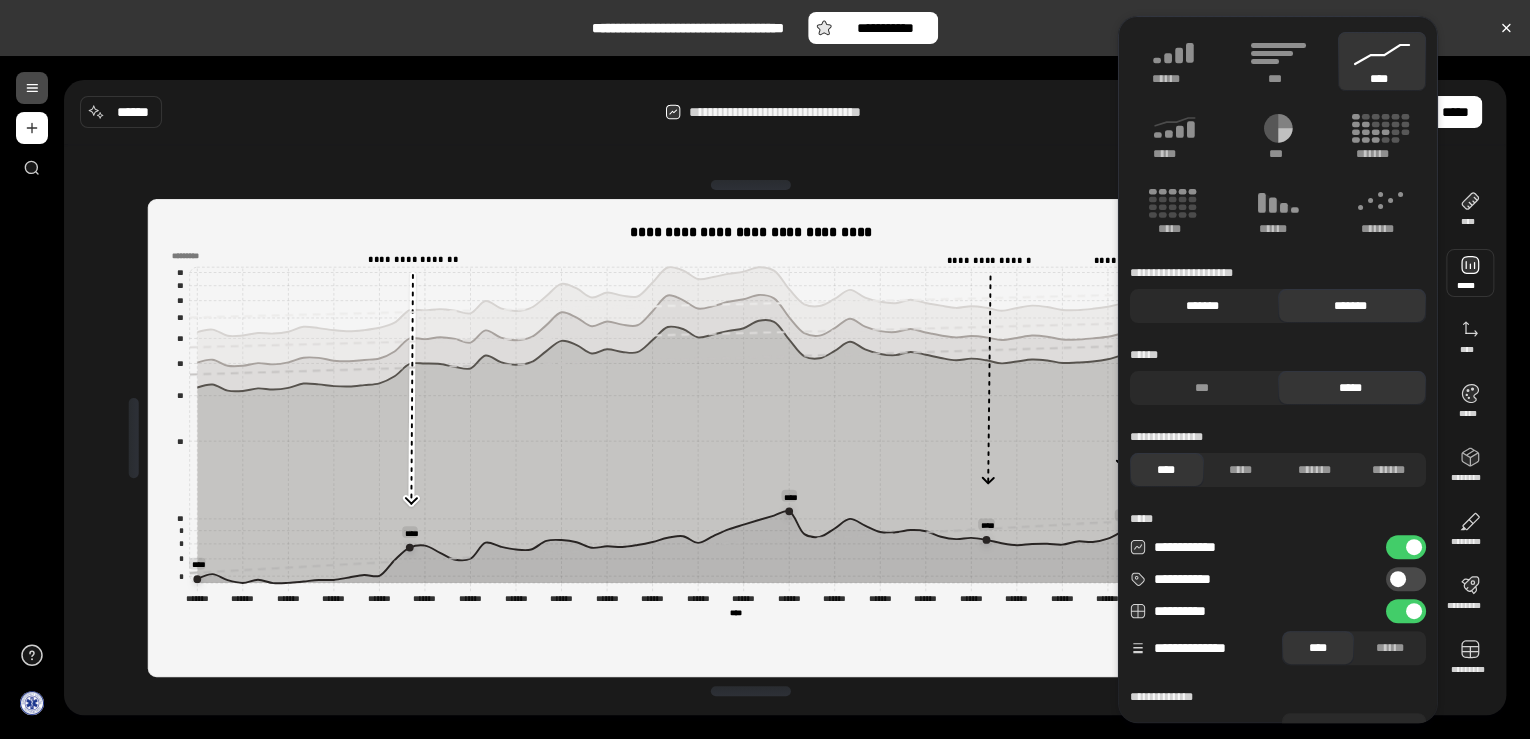 click on "*******" at bounding box center [1202, 306] 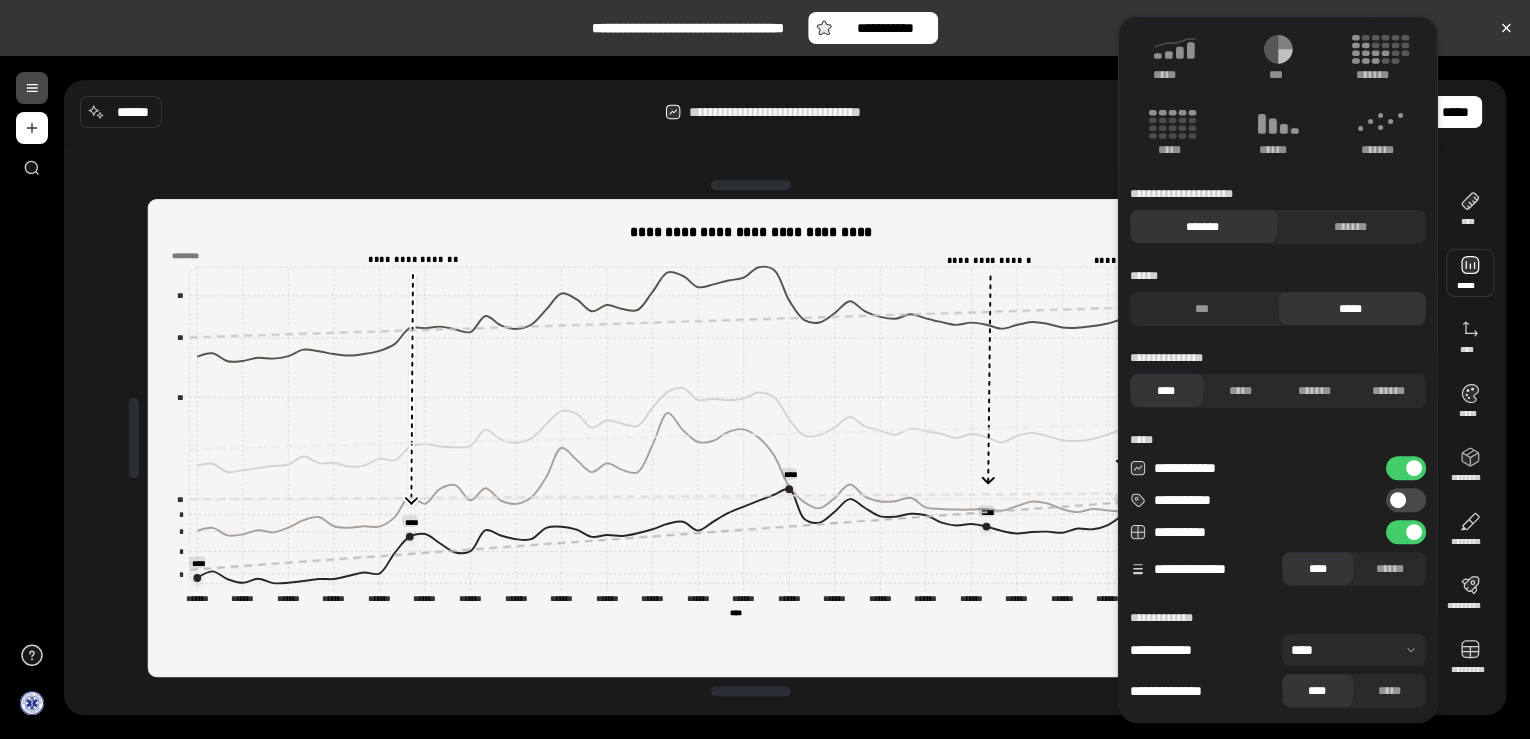 scroll, scrollTop: 80, scrollLeft: 0, axis: vertical 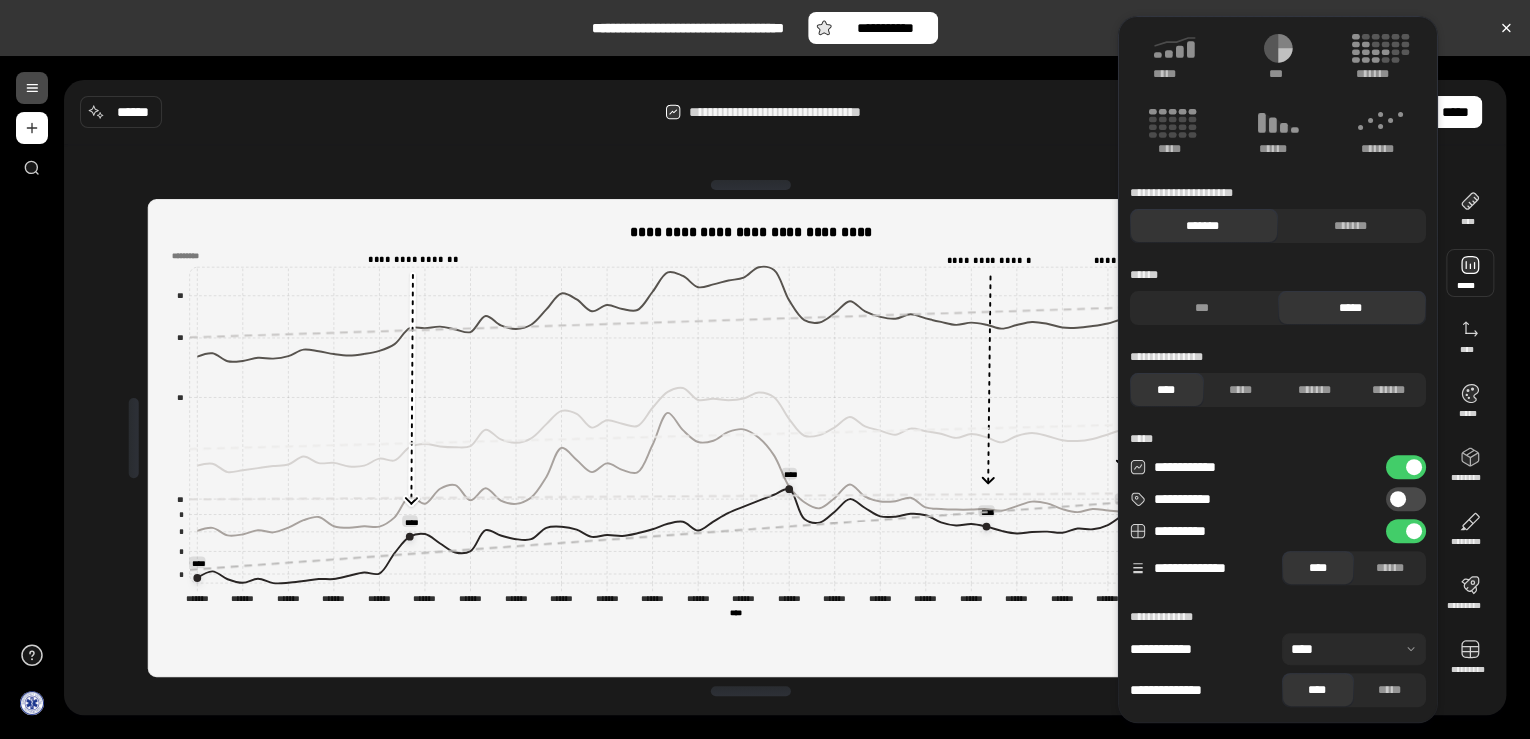 click on "**********" at bounding box center (1406, 467) 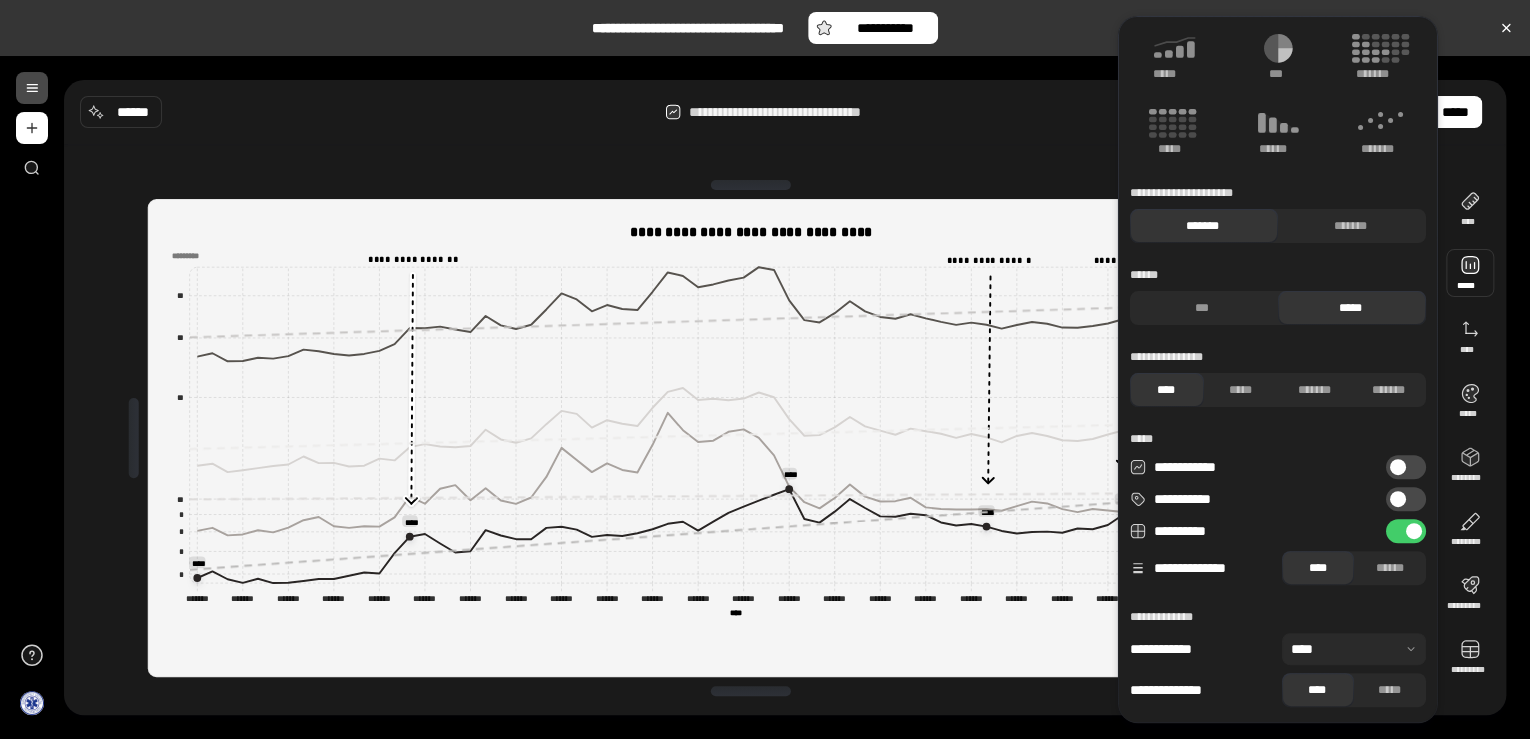 click on "**********" at bounding box center (1406, 467) 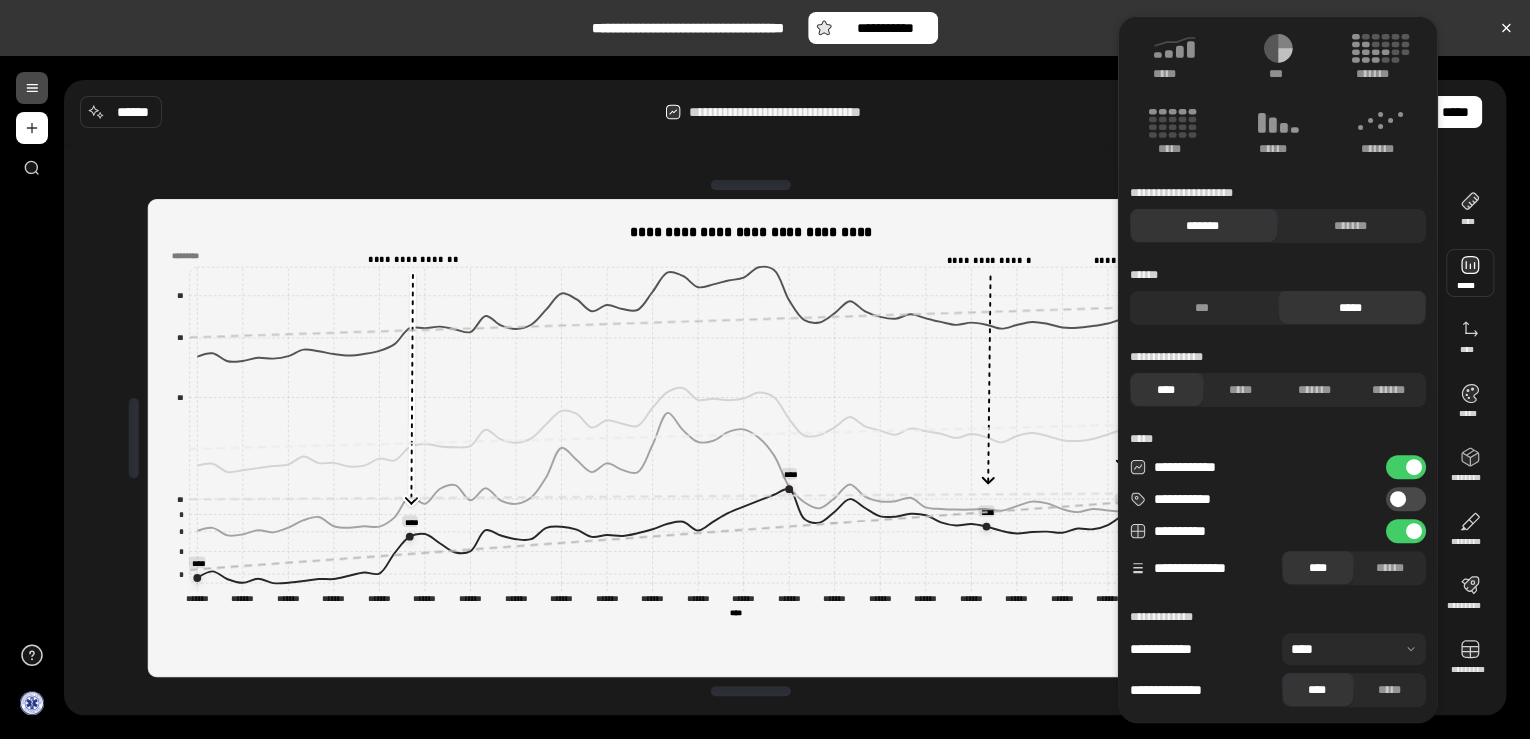 click on "**********" at bounding box center (797, 398) 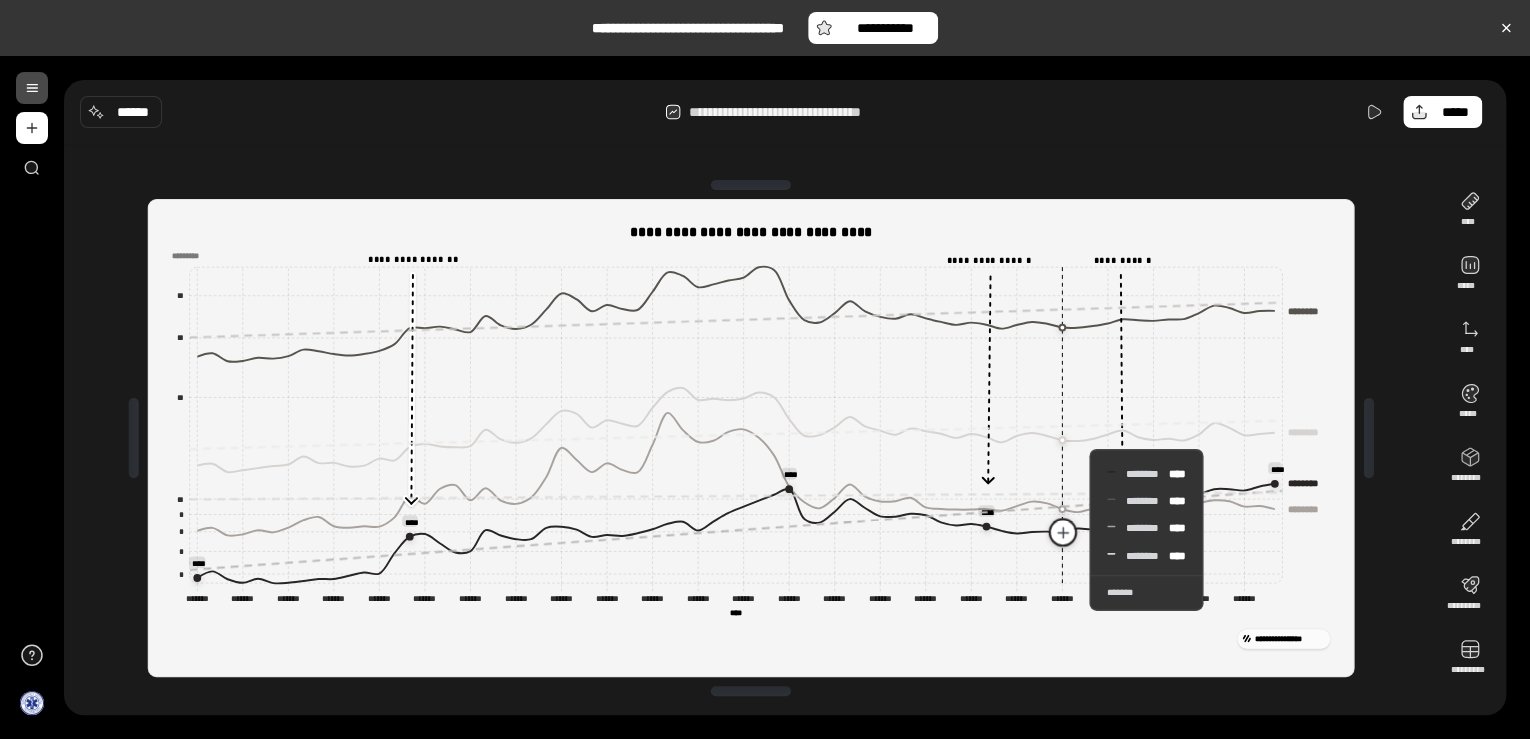 click 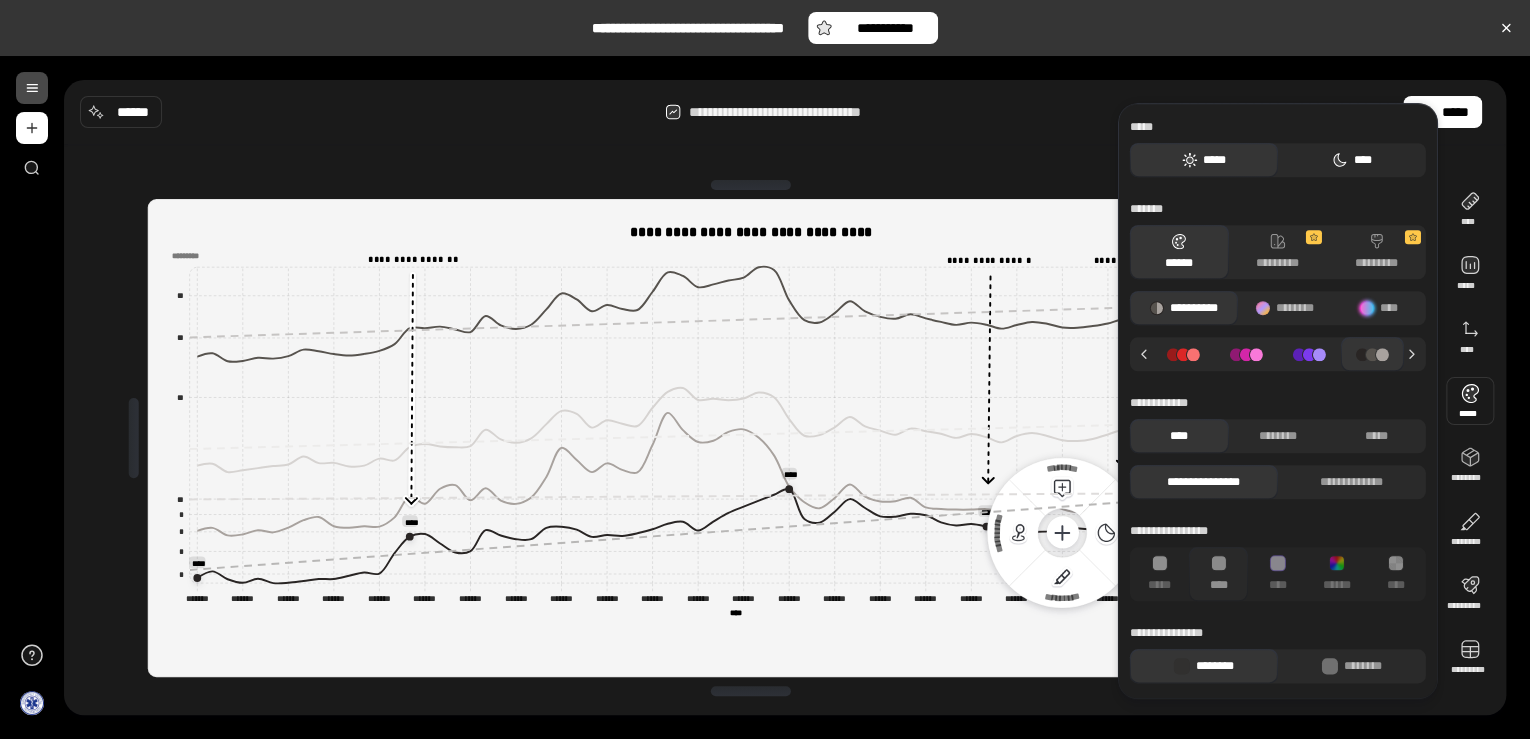 click on "****" at bounding box center [1352, 160] 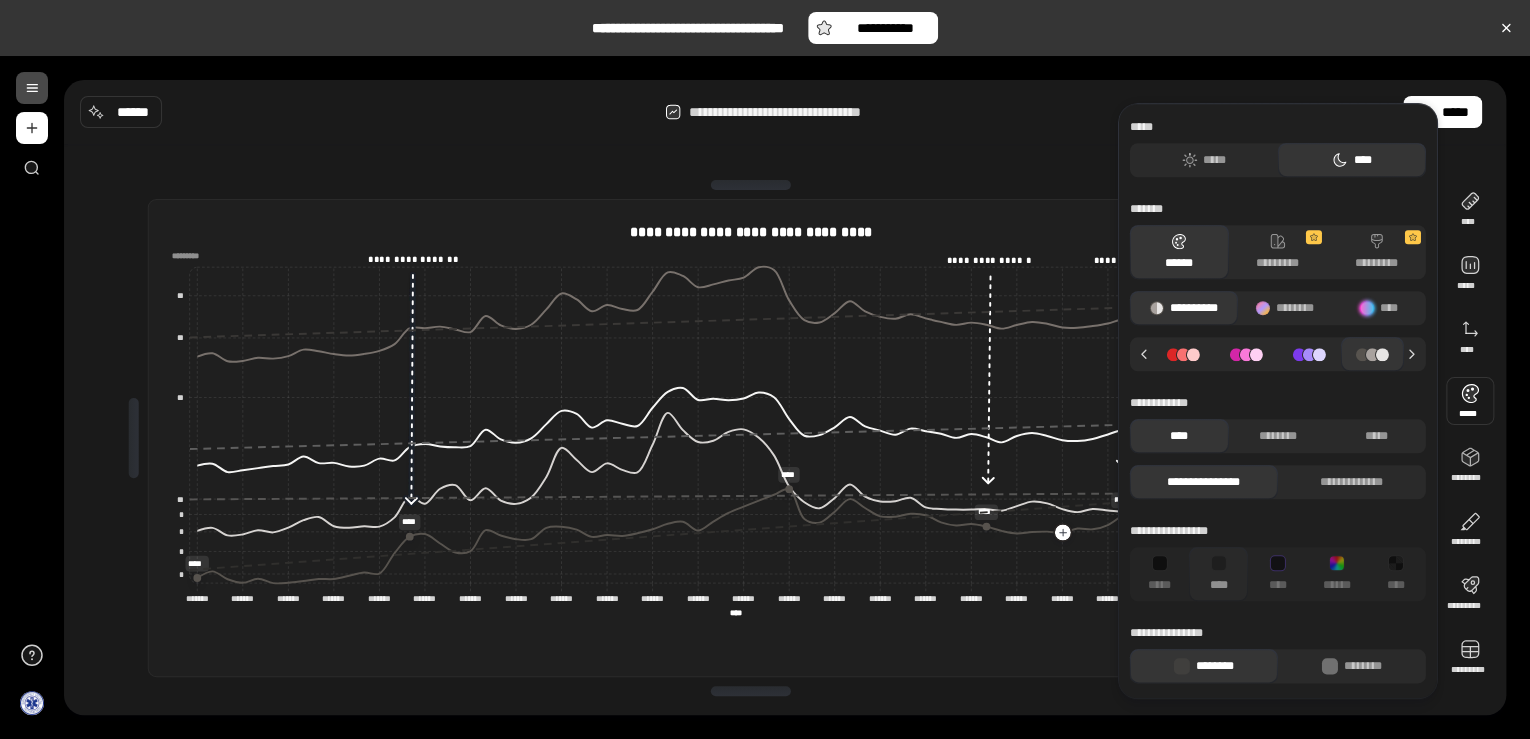 click on "**********" at bounding box center (785, 112) 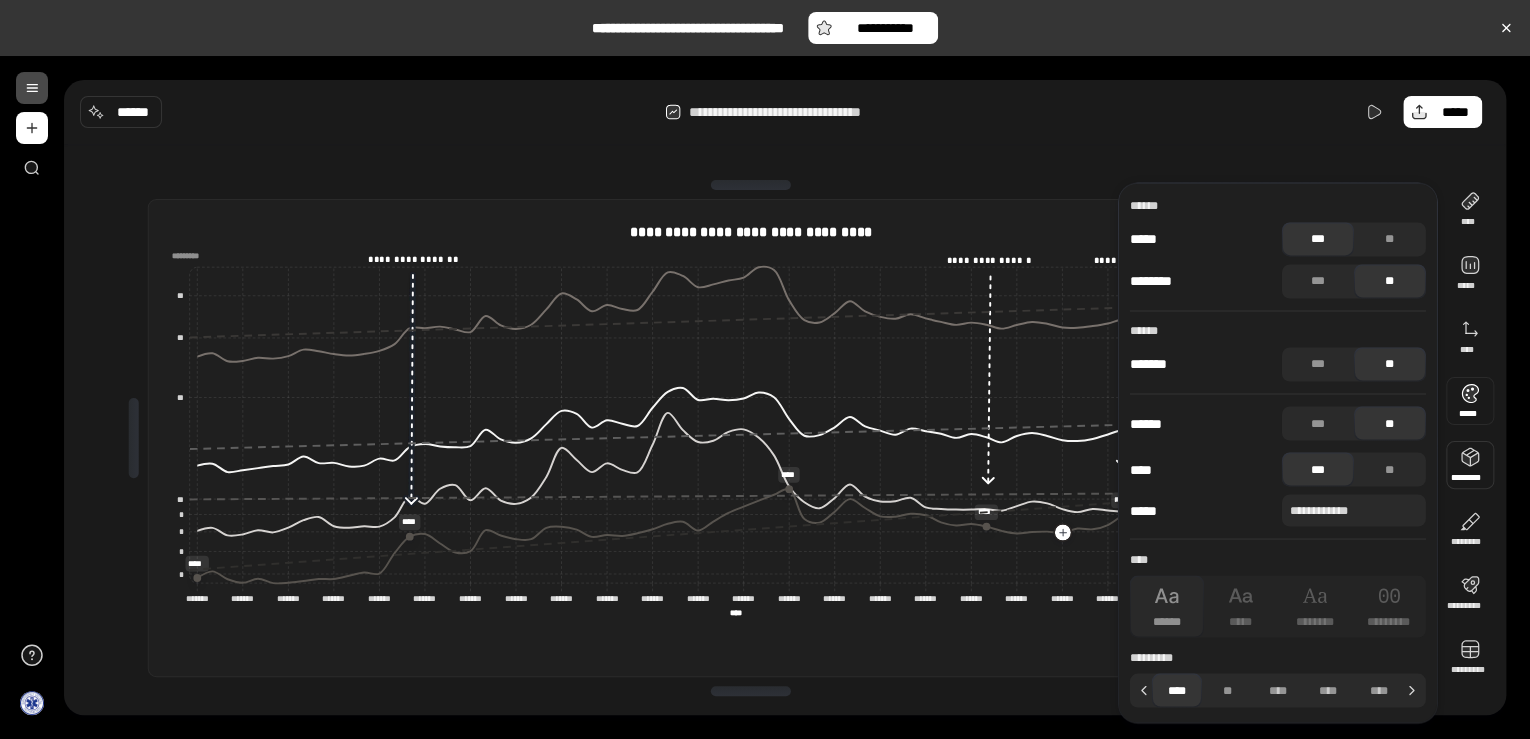 click at bounding box center (1470, 401) 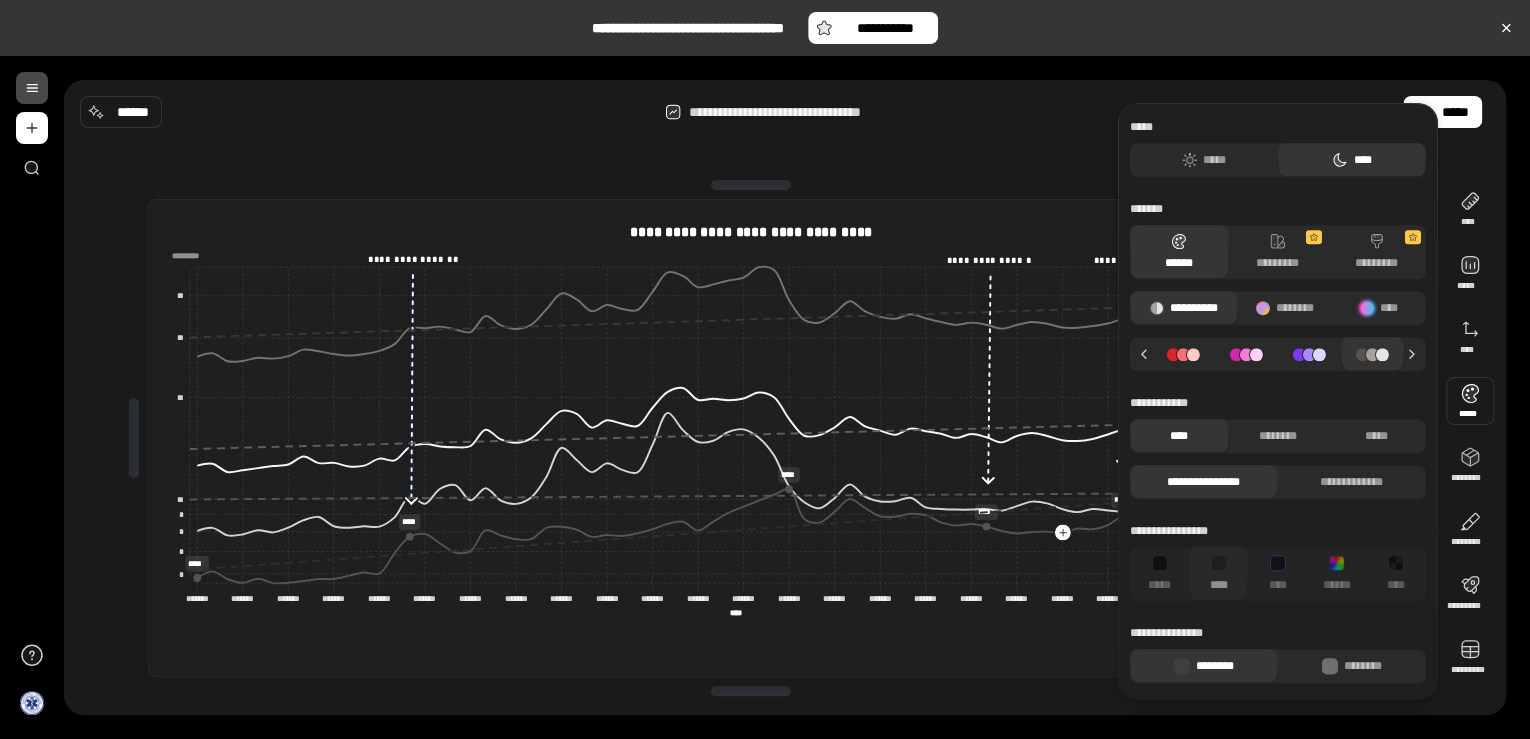 click on "***** ***** ****" at bounding box center (1278, 148) 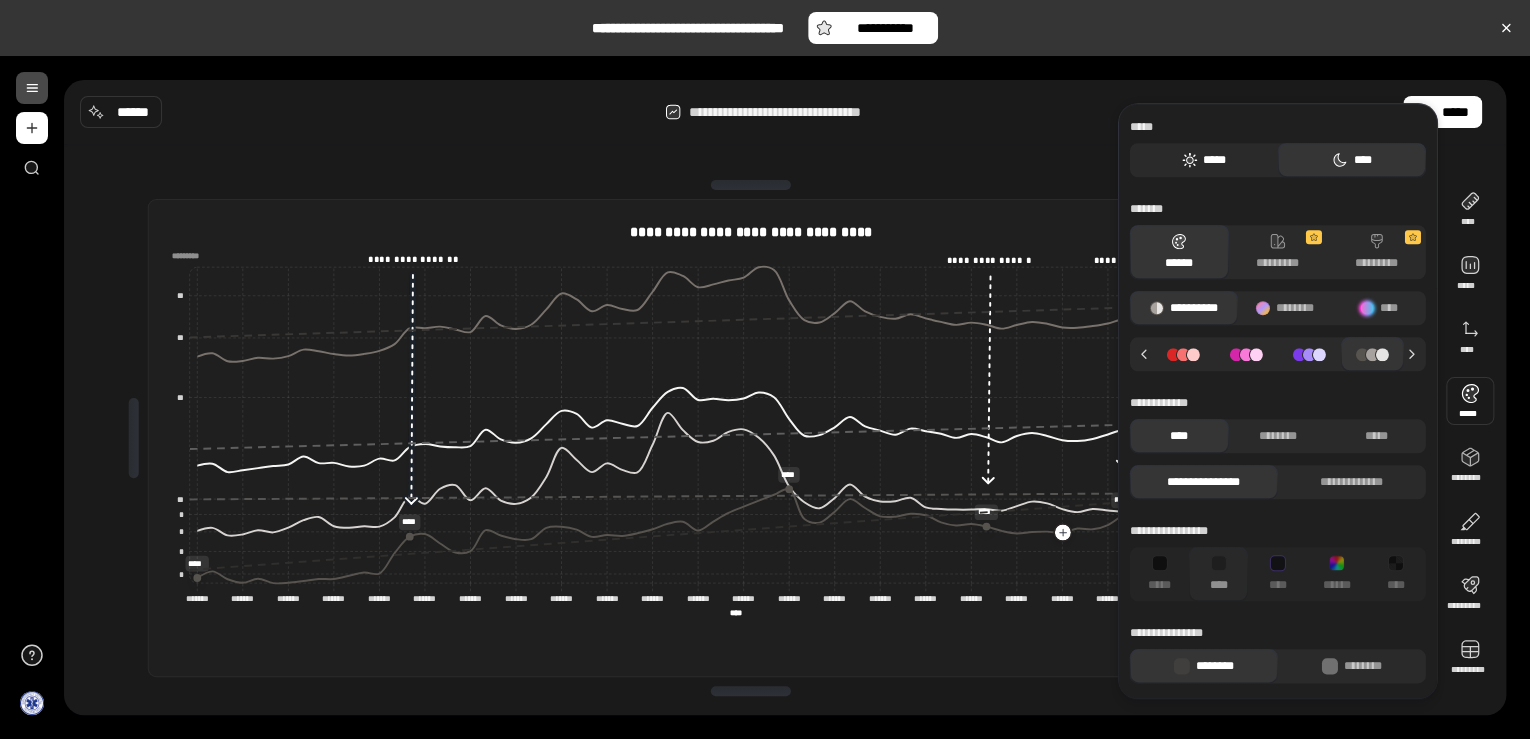 click on "*****" at bounding box center (1204, 160) 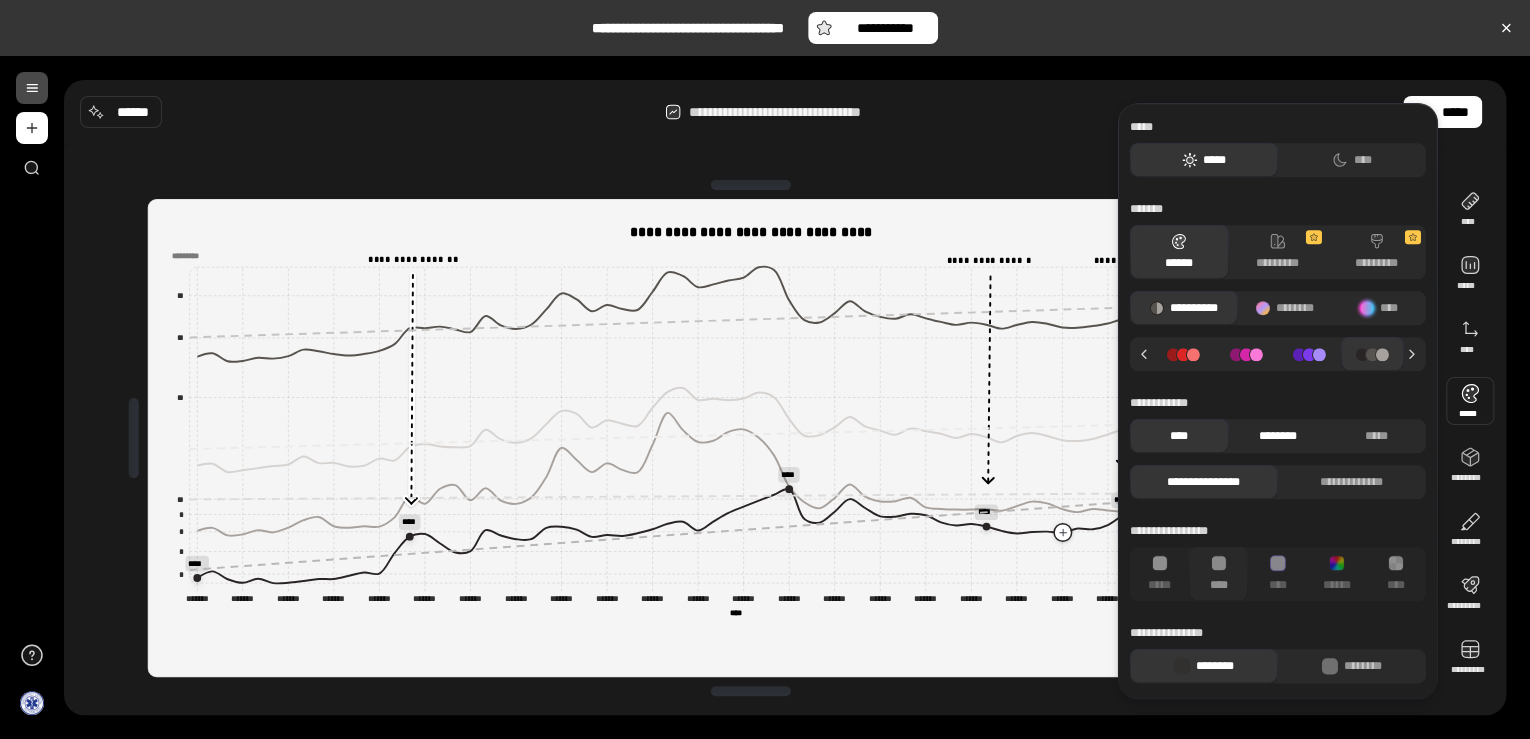 click on "********" at bounding box center (1277, 436) 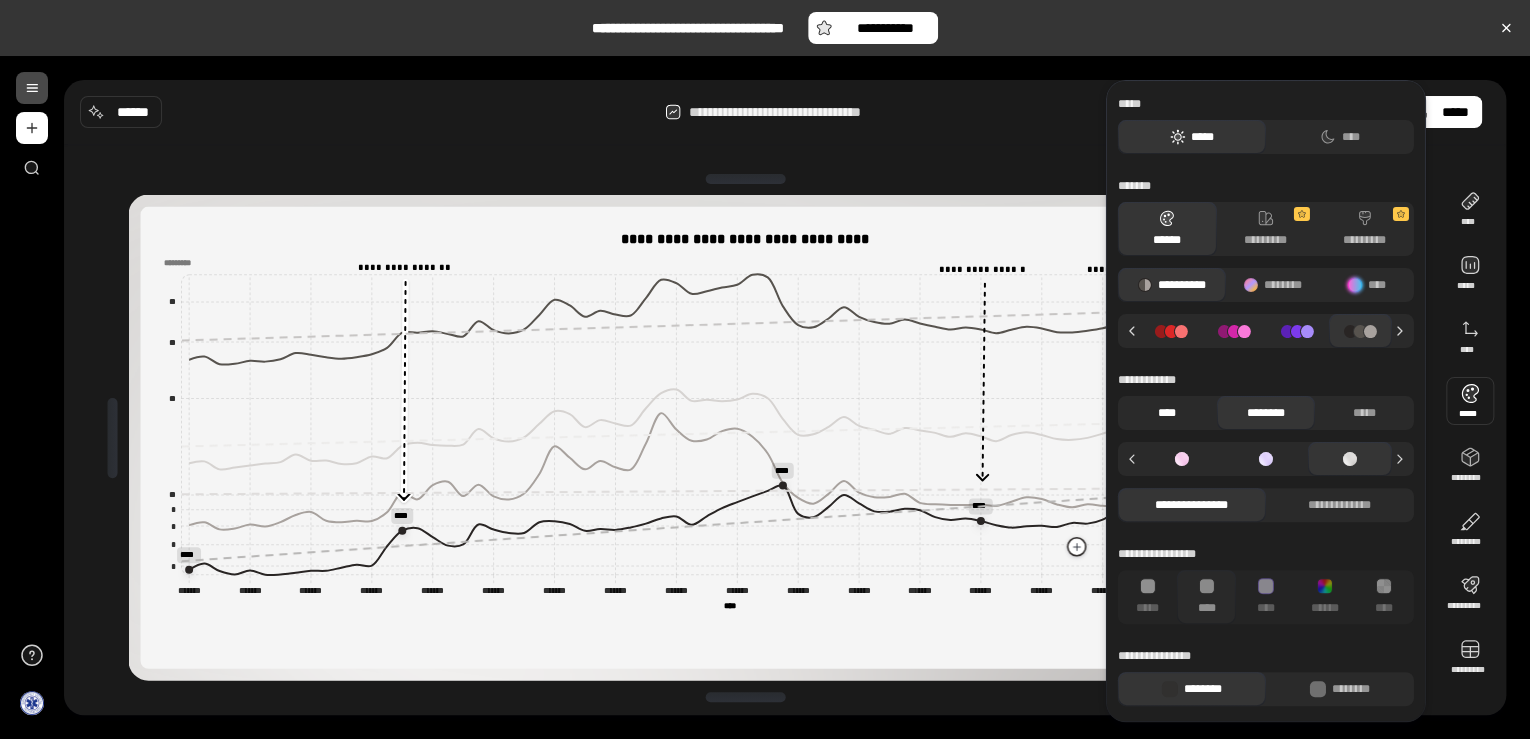 click on "****" at bounding box center [1167, 413] 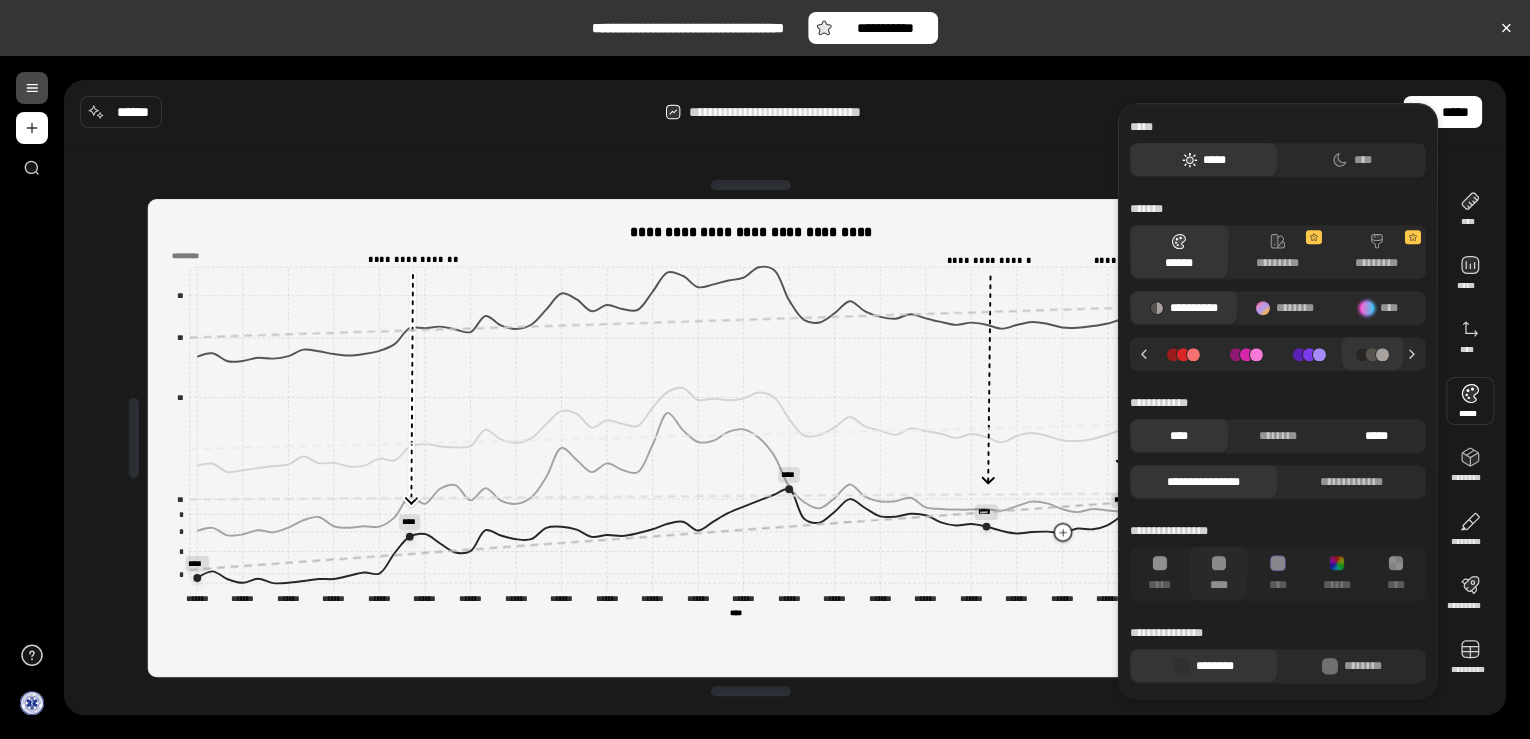 click on "*****" at bounding box center (1376, 436) 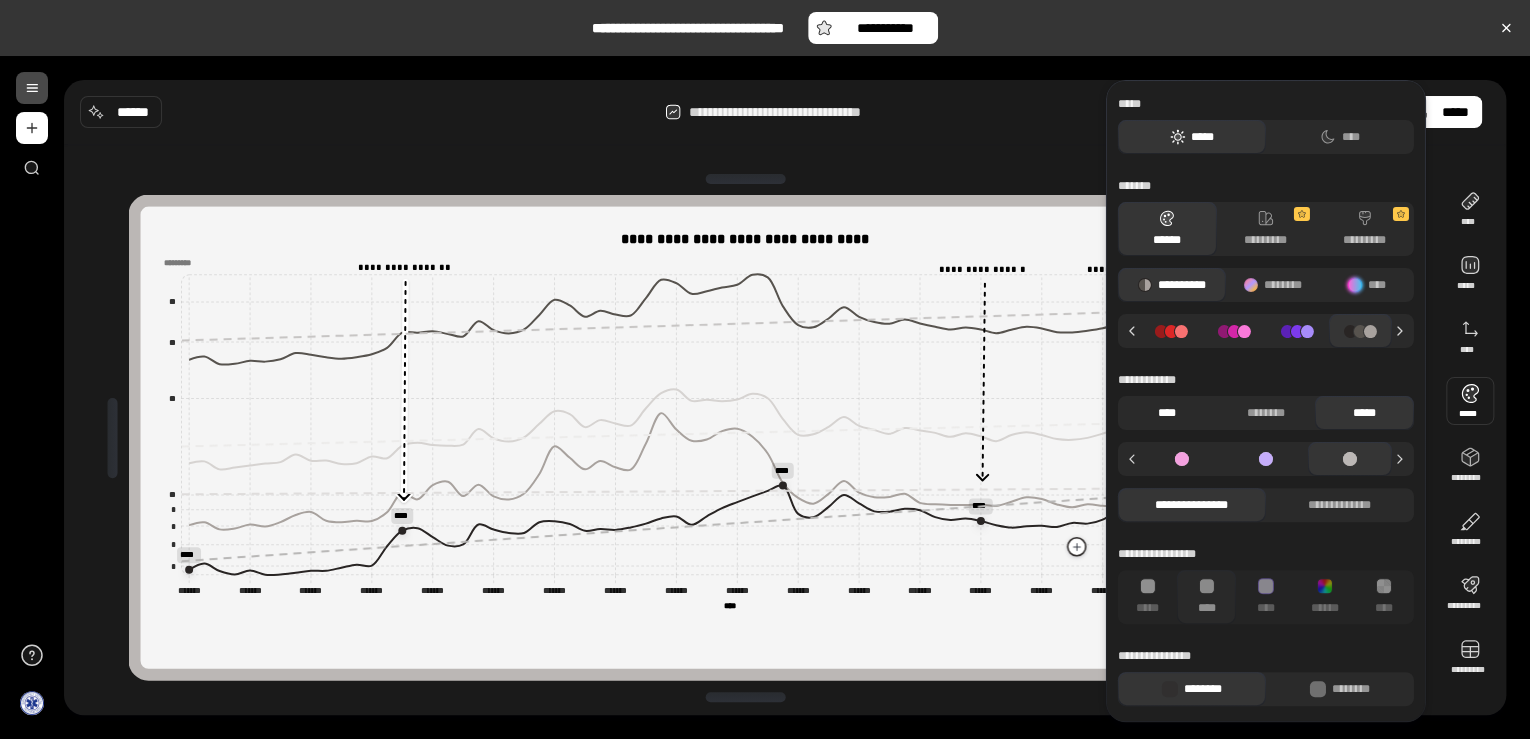 click on "****" at bounding box center (1167, 413) 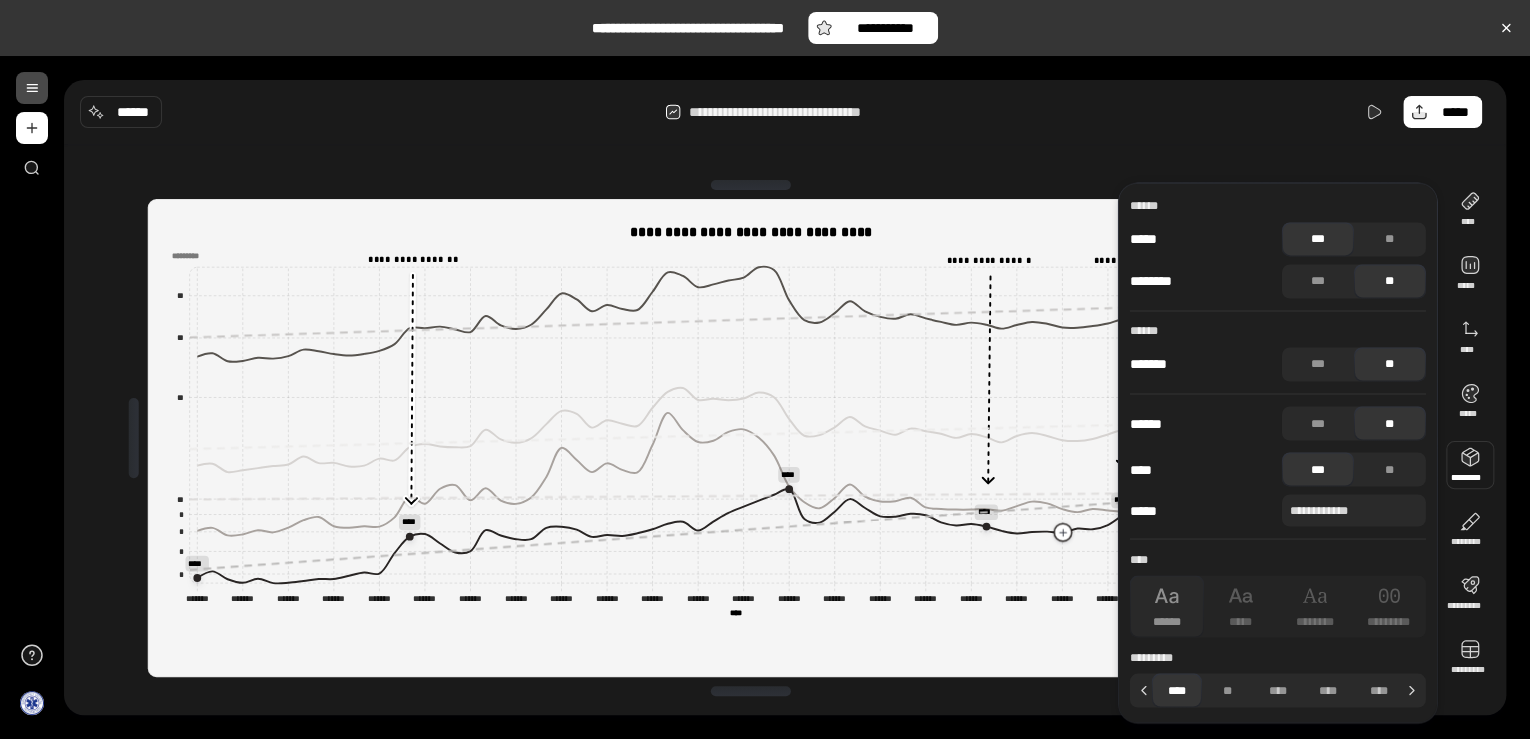 click at bounding box center [1470, 465] 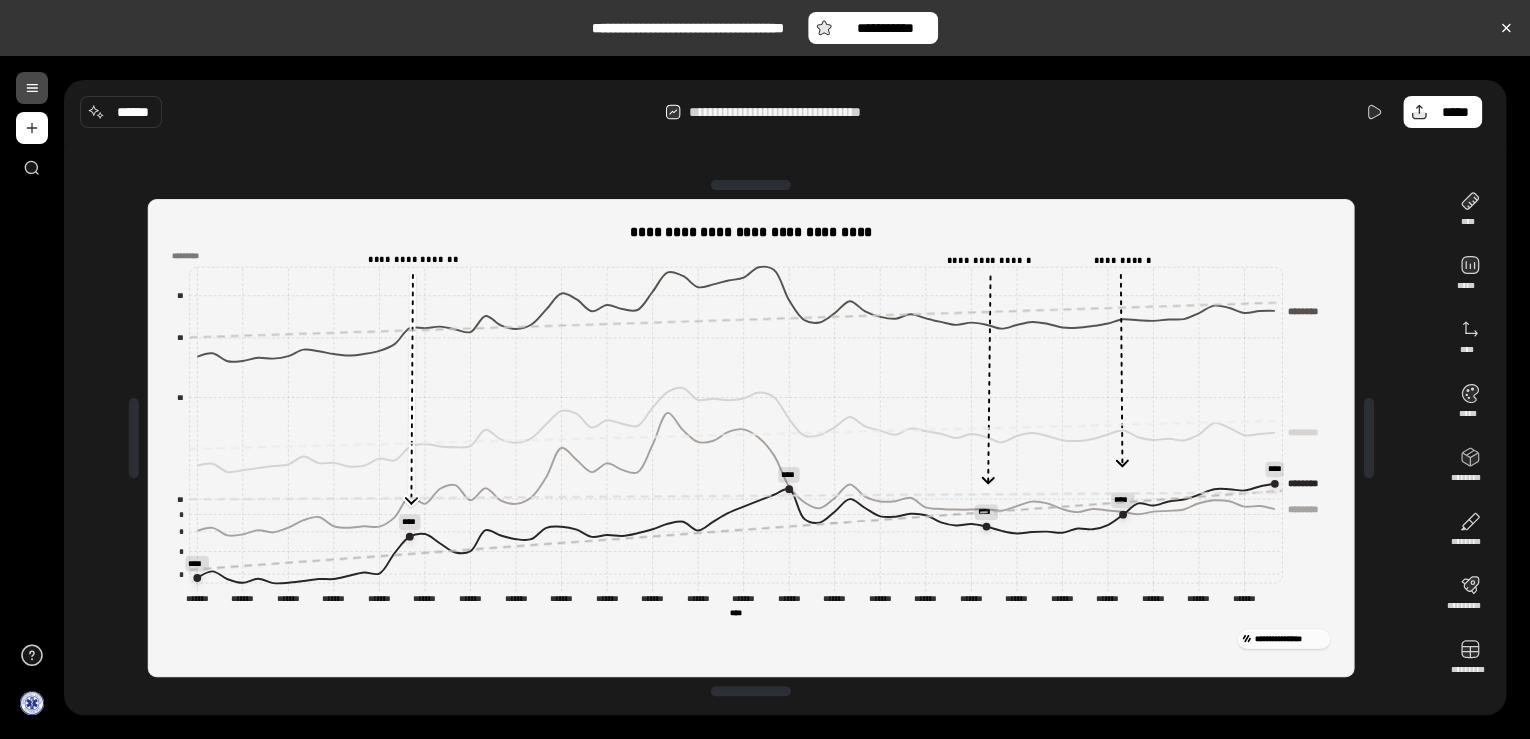 click on "**********" at bounding box center (785, 112) 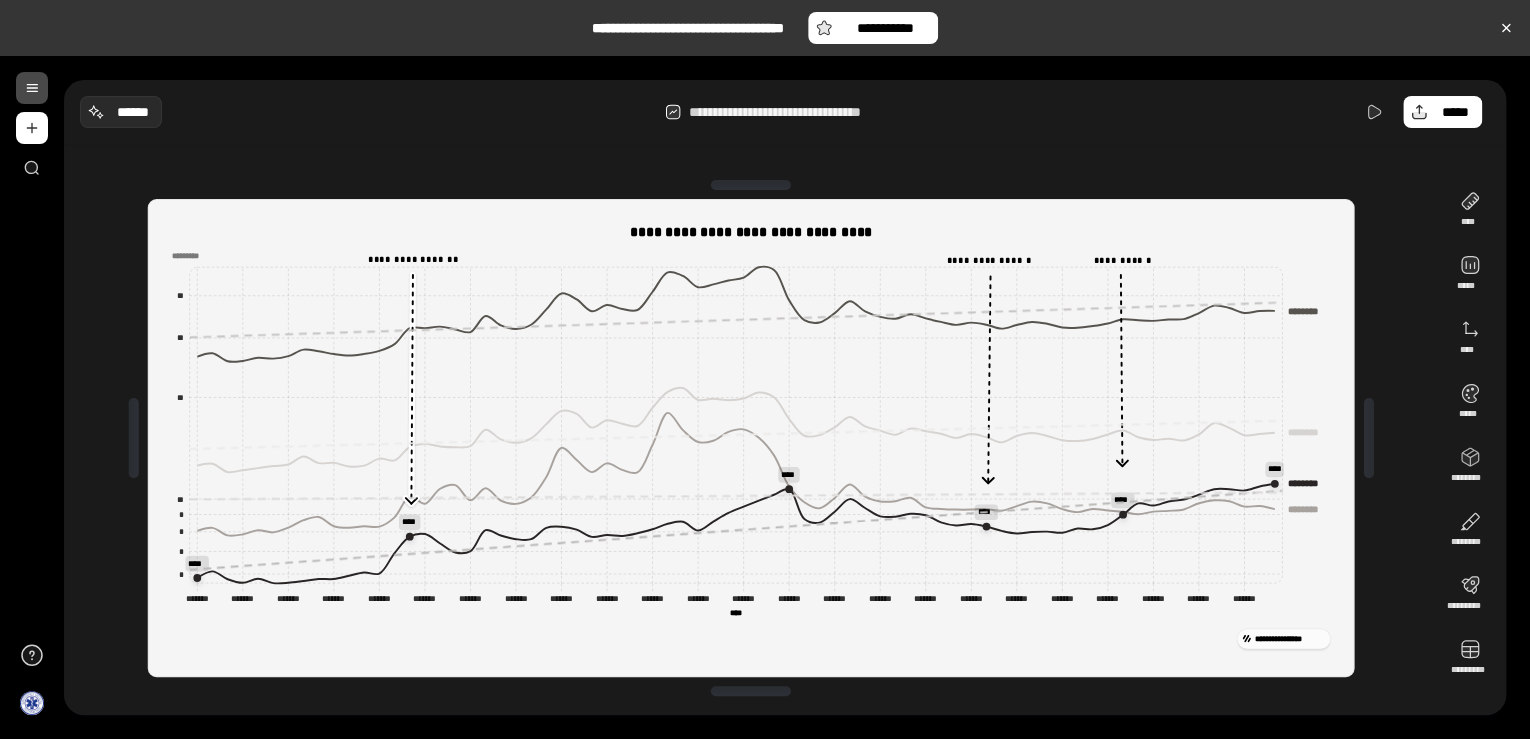 click on "******" at bounding box center [133, 112] 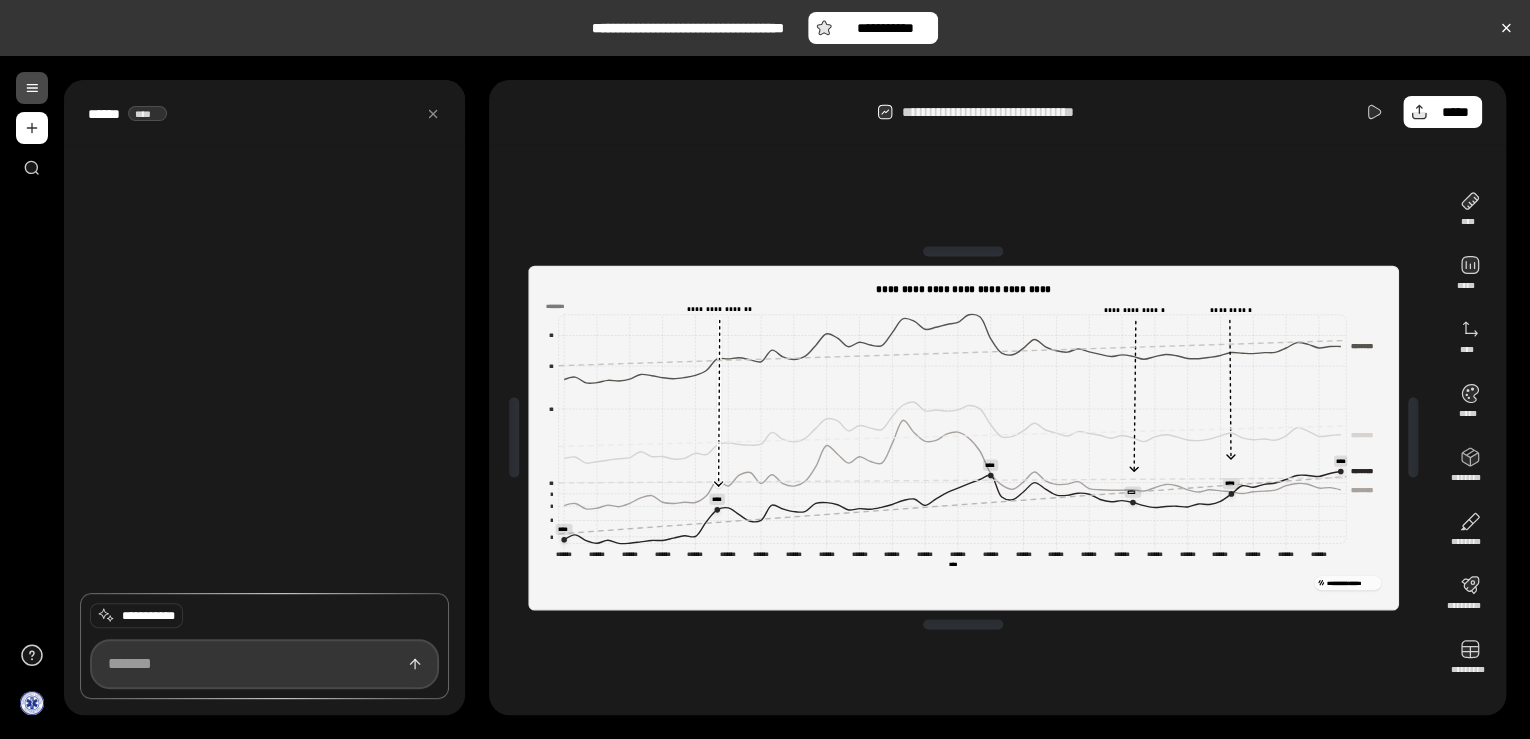 drag, startPoint x: 241, startPoint y: 642, endPoint x: 243, endPoint y: 655, distance: 13.152946 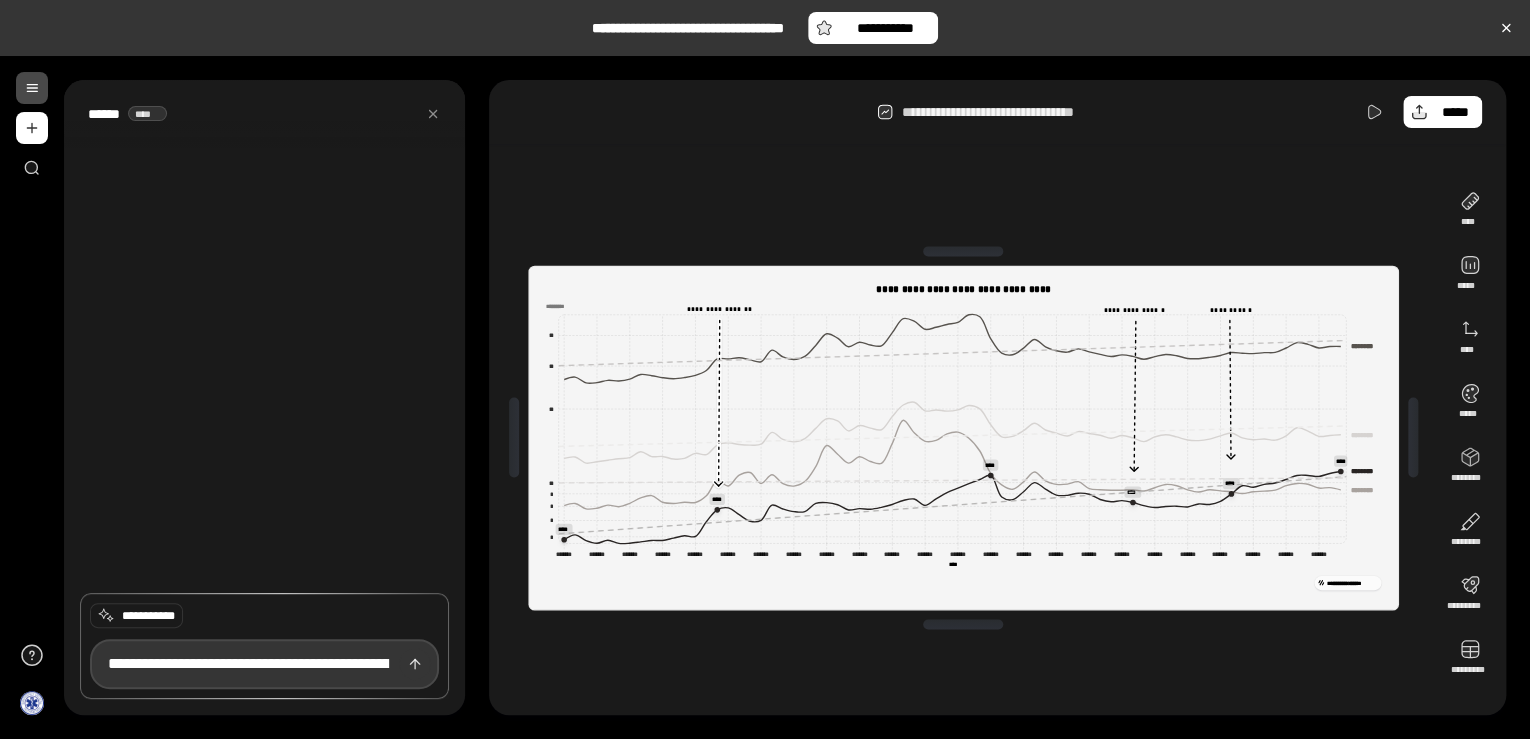 scroll, scrollTop: 0, scrollLeft: 5352, axis: horizontal 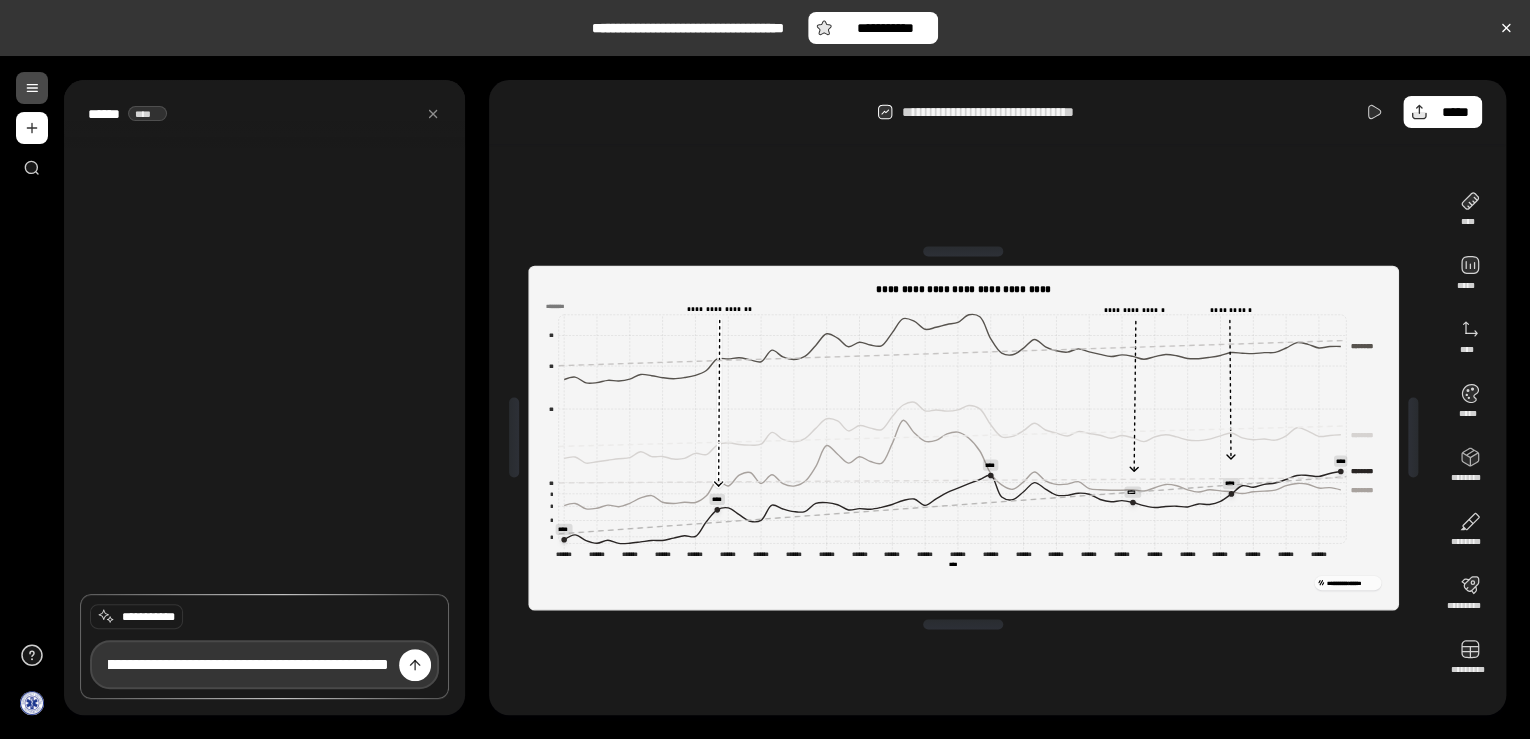 click on "**********" at bounding box center (264, 664) 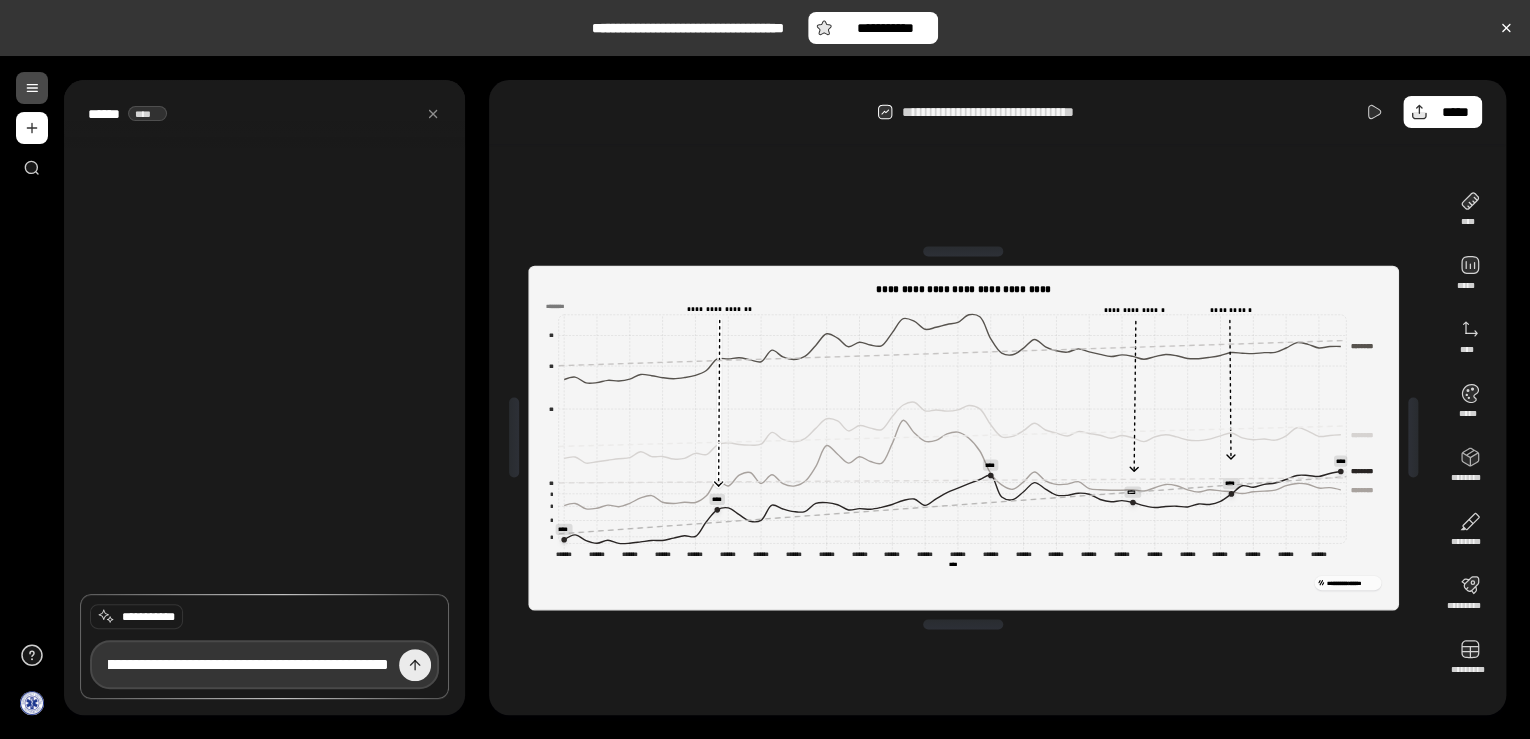drag, startPoint x: 289, startPoint y: 658, endPoint x: 420, endPoint y: 685, distance: 133.75351 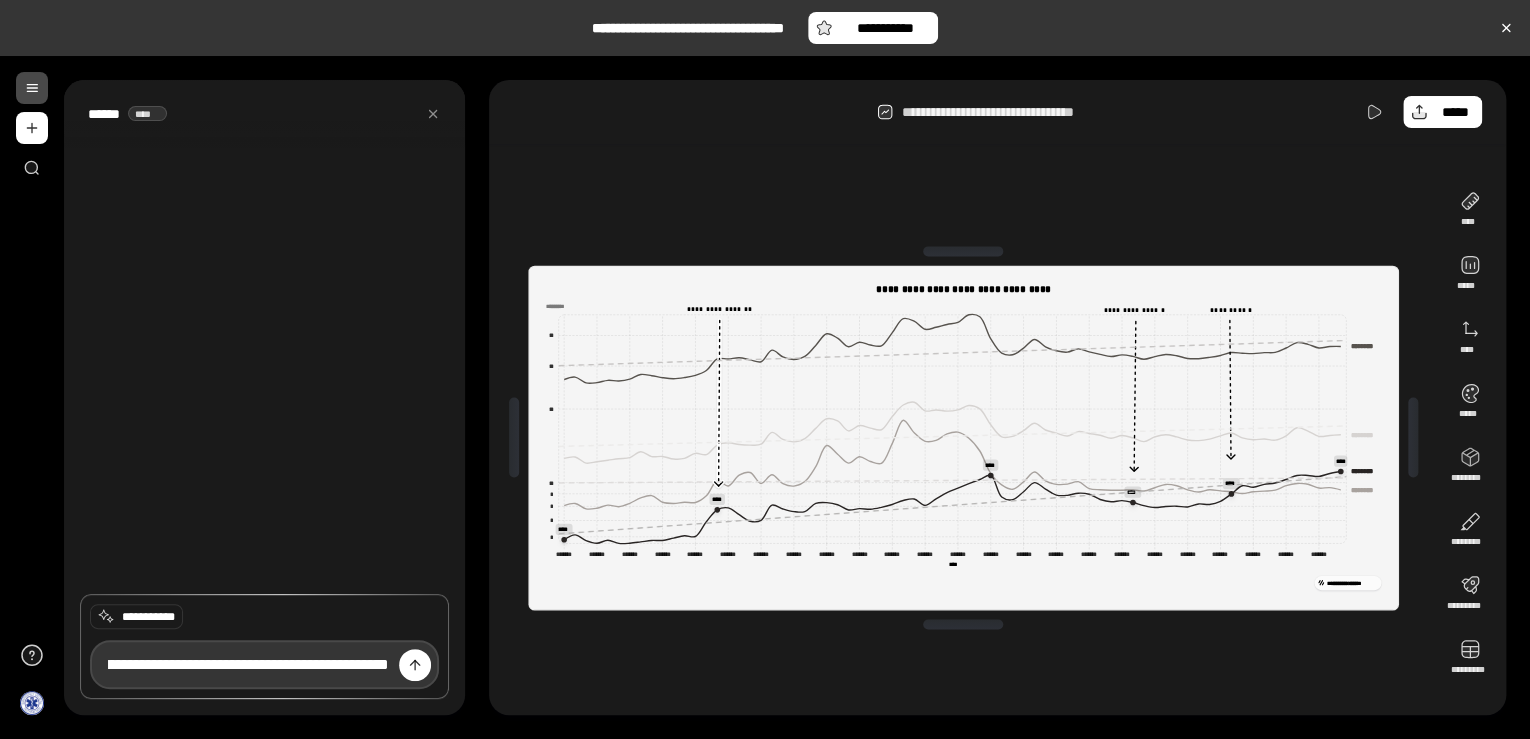 scroll, scrollTop: 0, scrollLeft: 5119, axis: horizontal 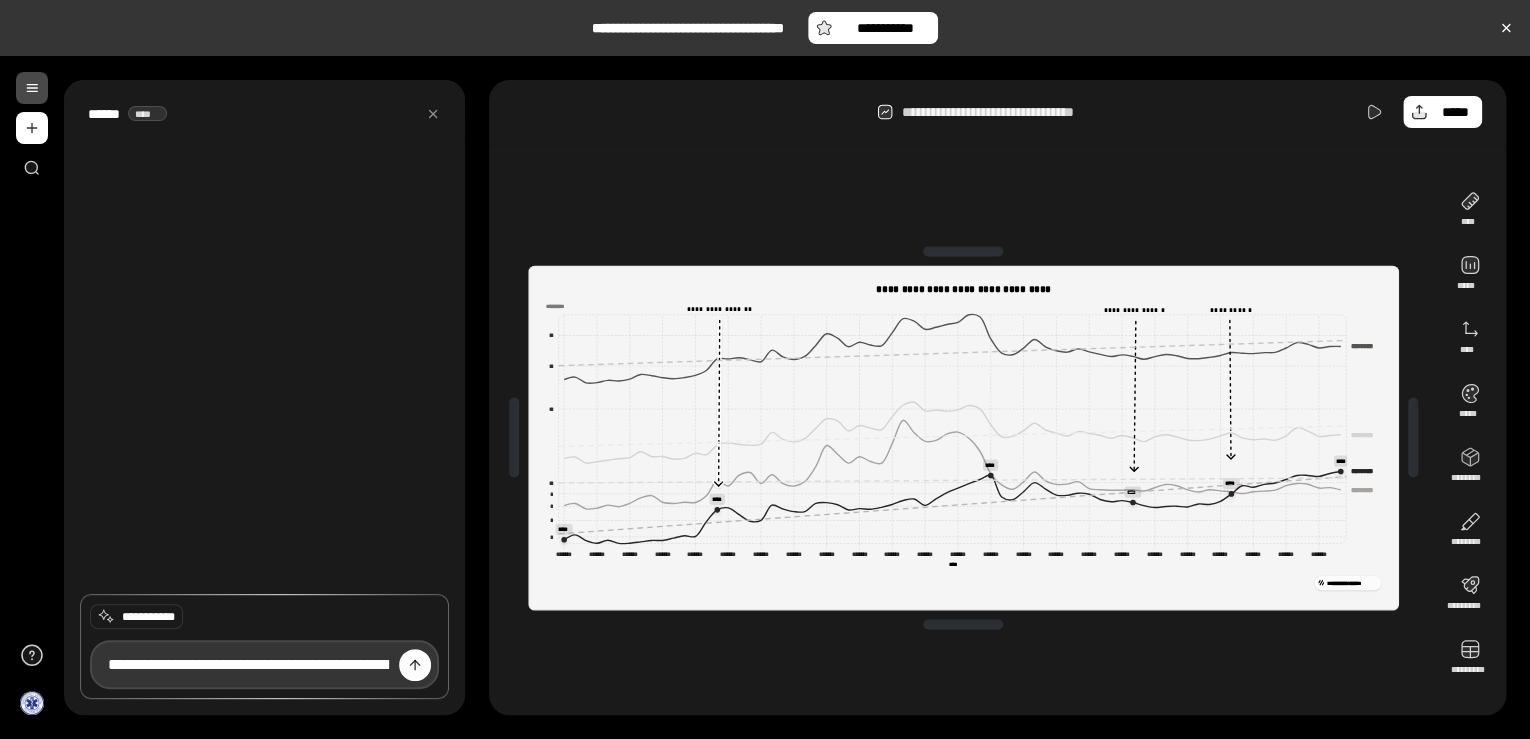 drag, startPoint x: 374, startPoint y: 663, endPoint x: -598, endPoint y: 642, distance: 972.2268 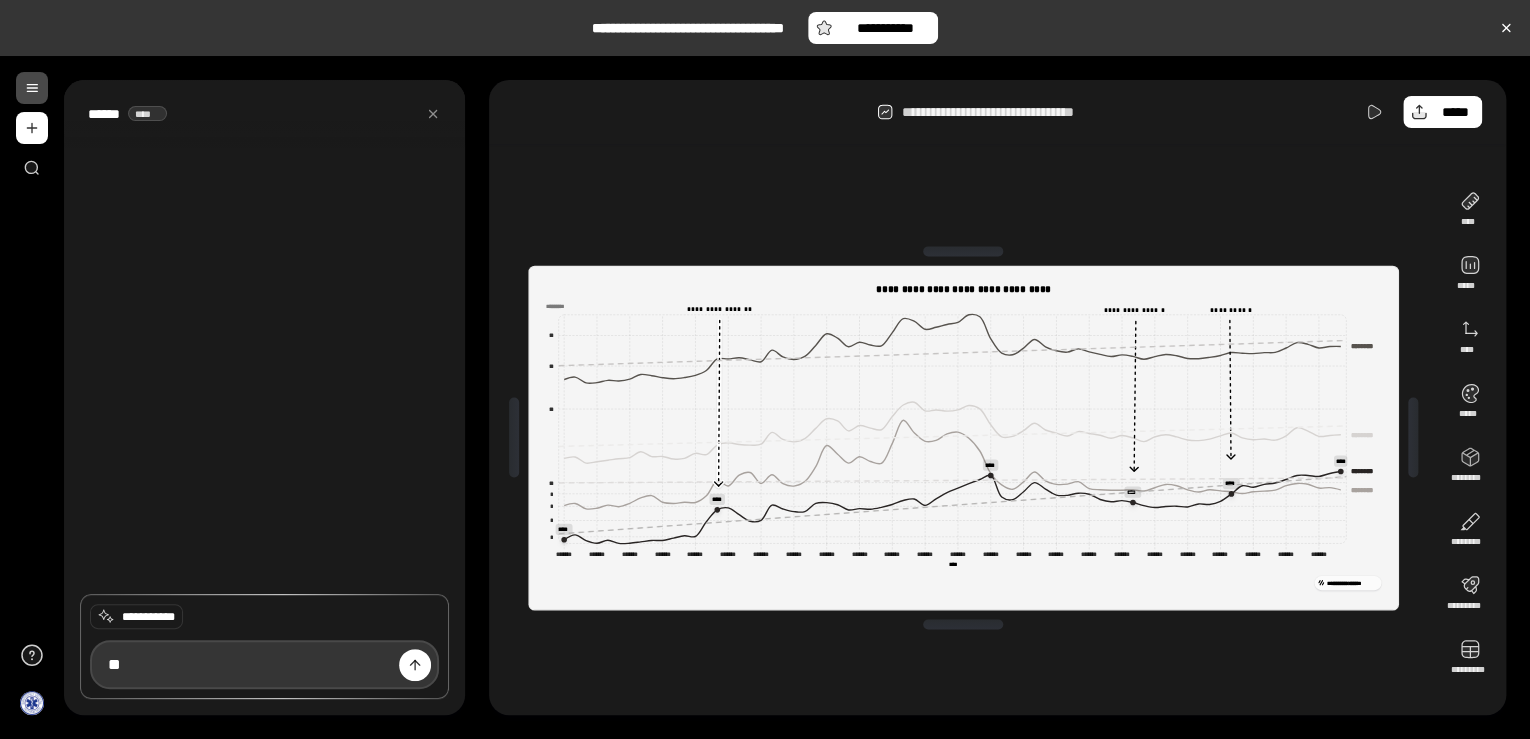 drag, startPoint x: 174, startPoint y: 672, endPoint x: -121, endPoint y: 659, distance: 295.28632 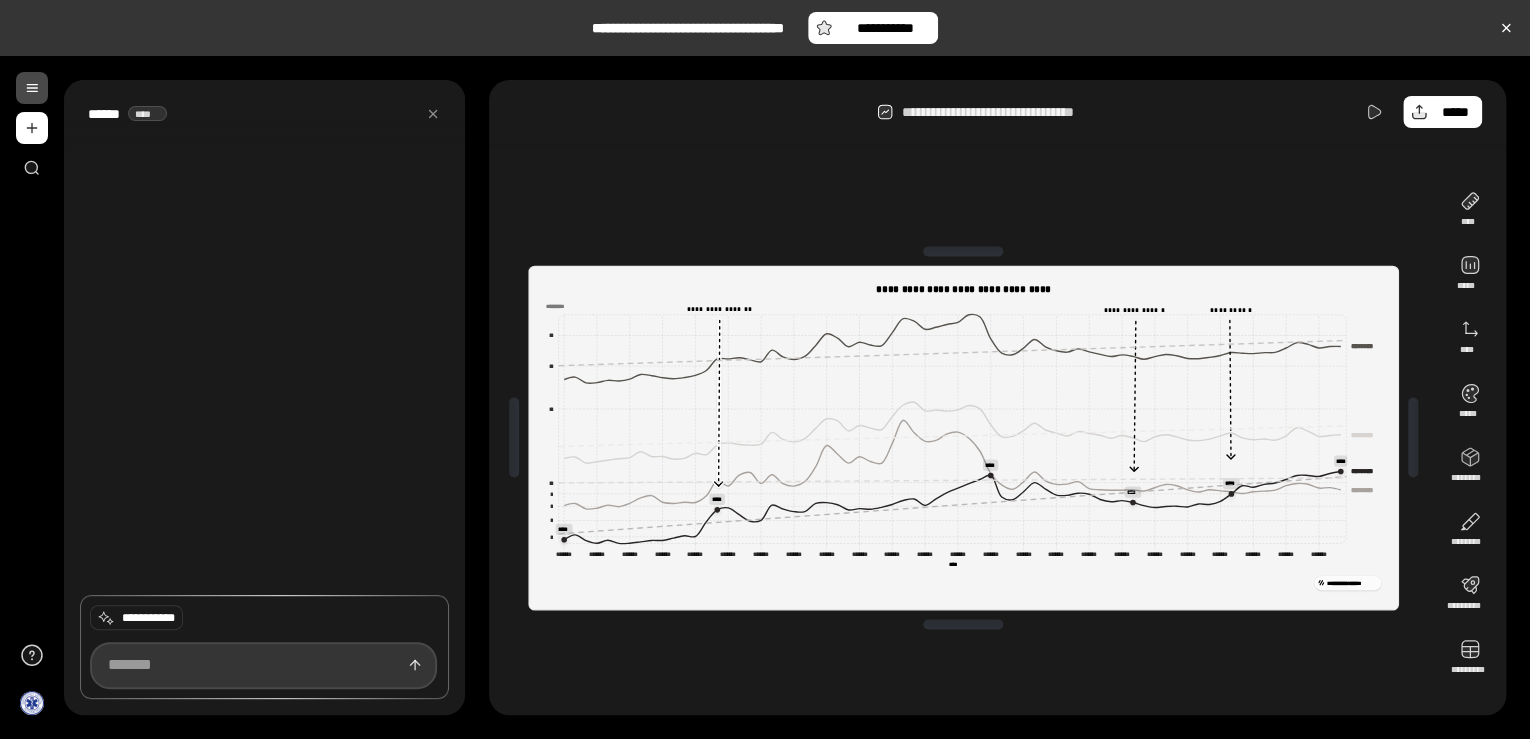 click at bounding box center [263, 666] 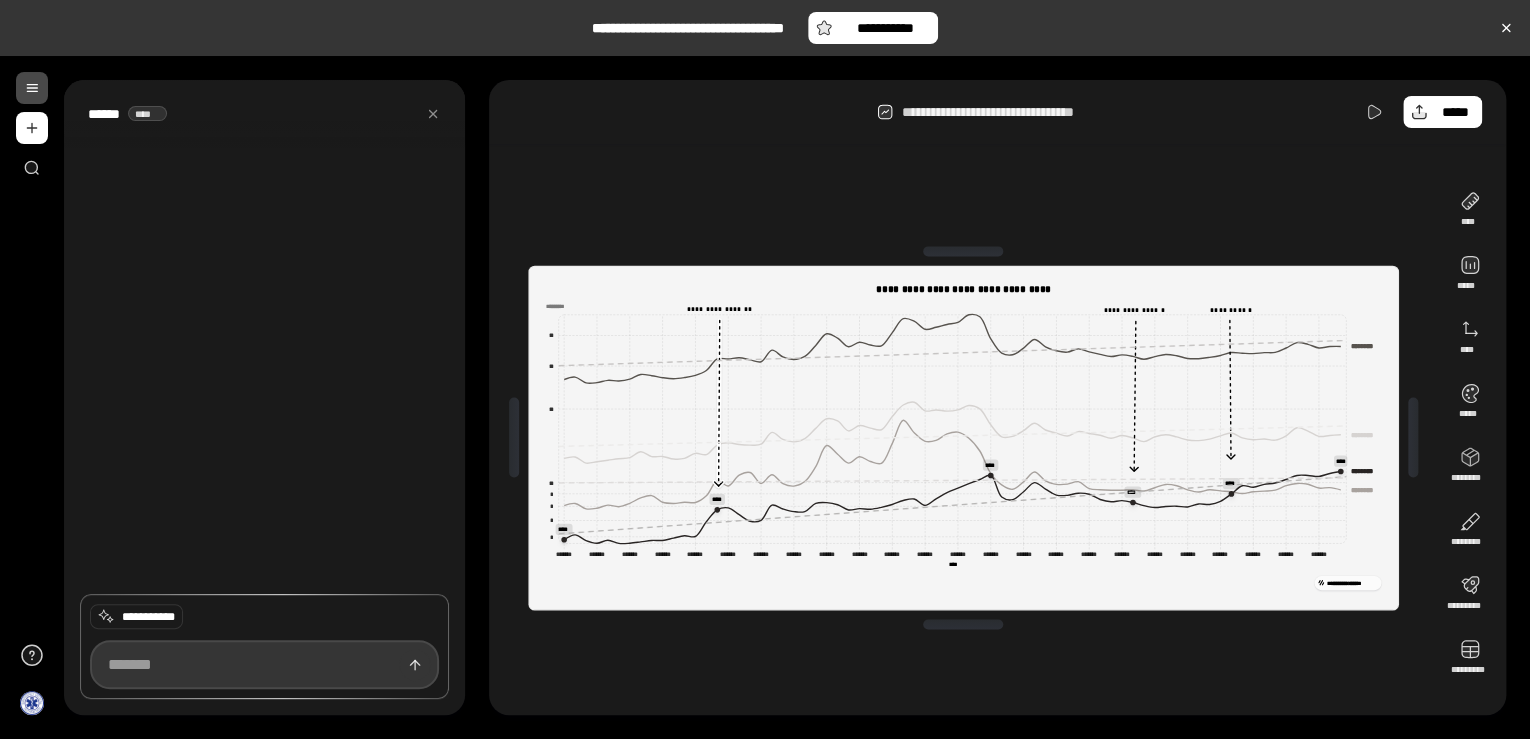 paste on "**********" 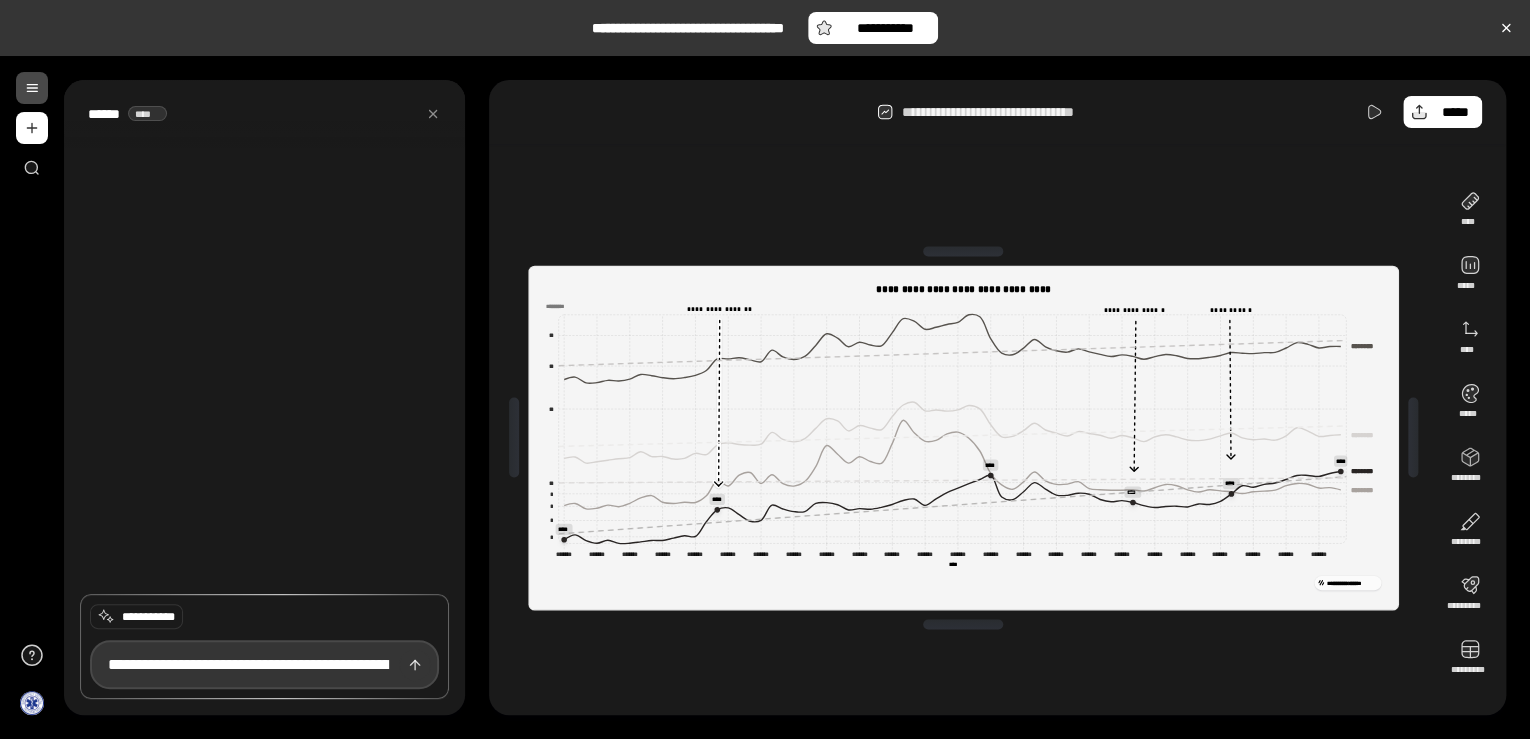scroll, scrollTop: 0, scrollLeft: 5352, axis: horizontal 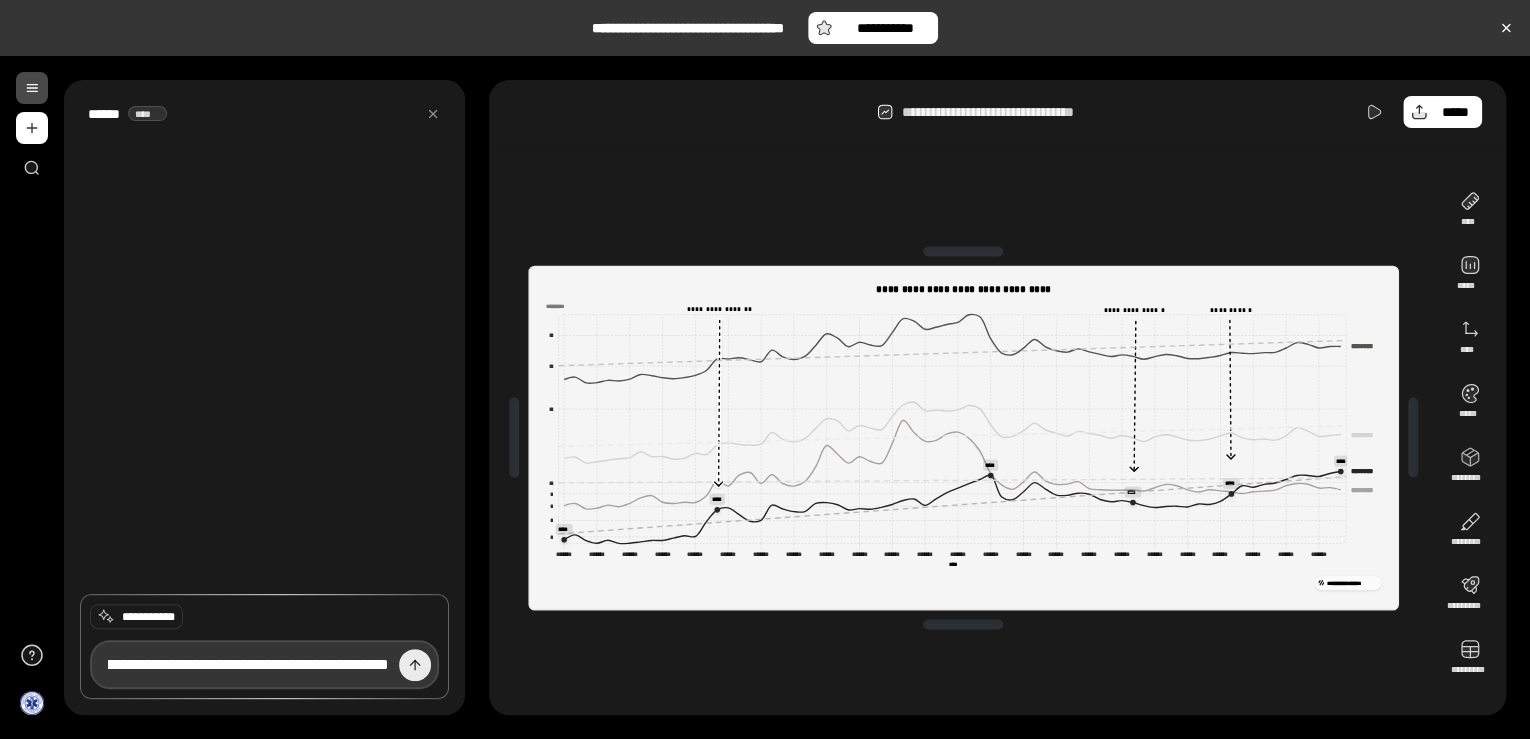 type on "**********" 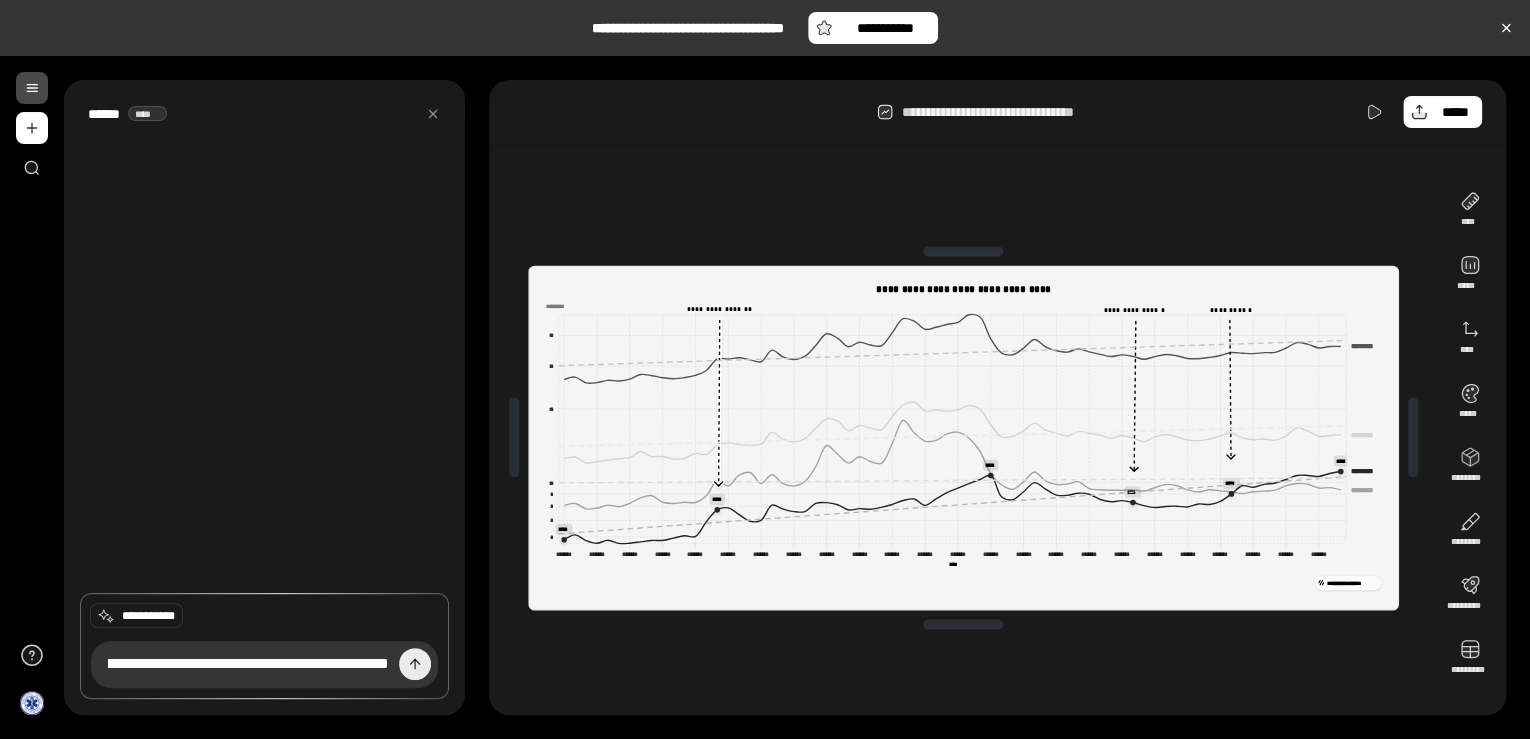 scroll, scrollTop: 0, scrollLeft: 0, axis: both 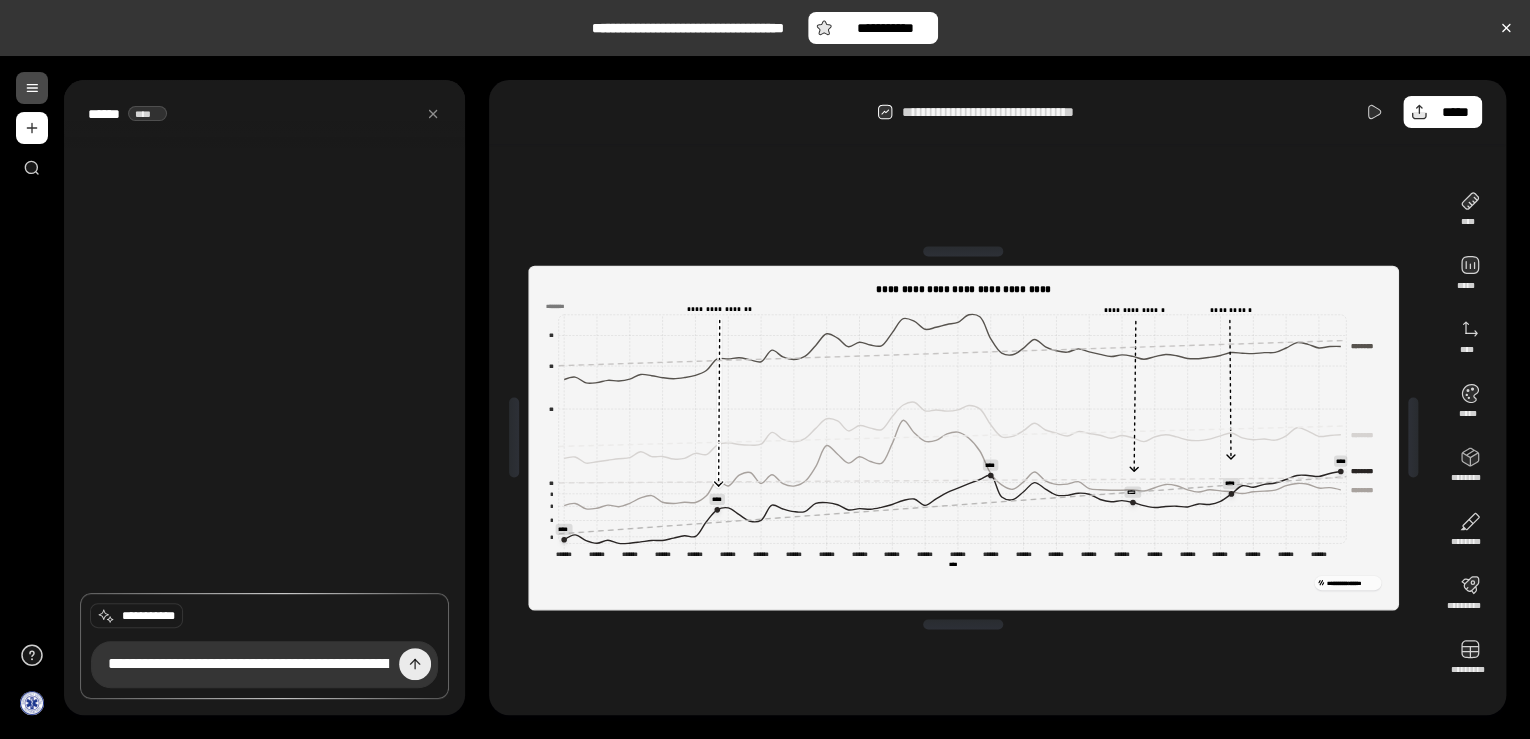 click at bounding box center [415, 664] 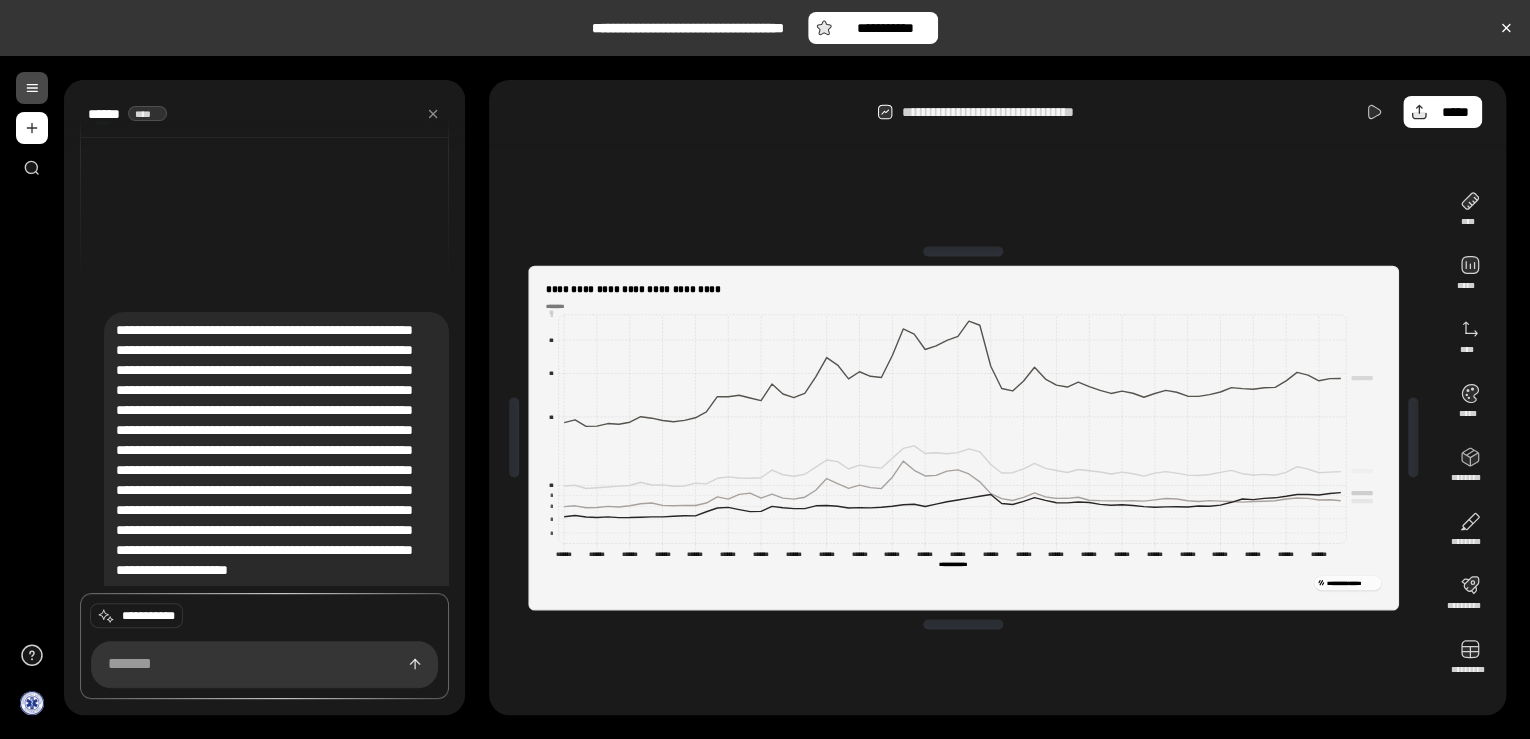 type on "**********" 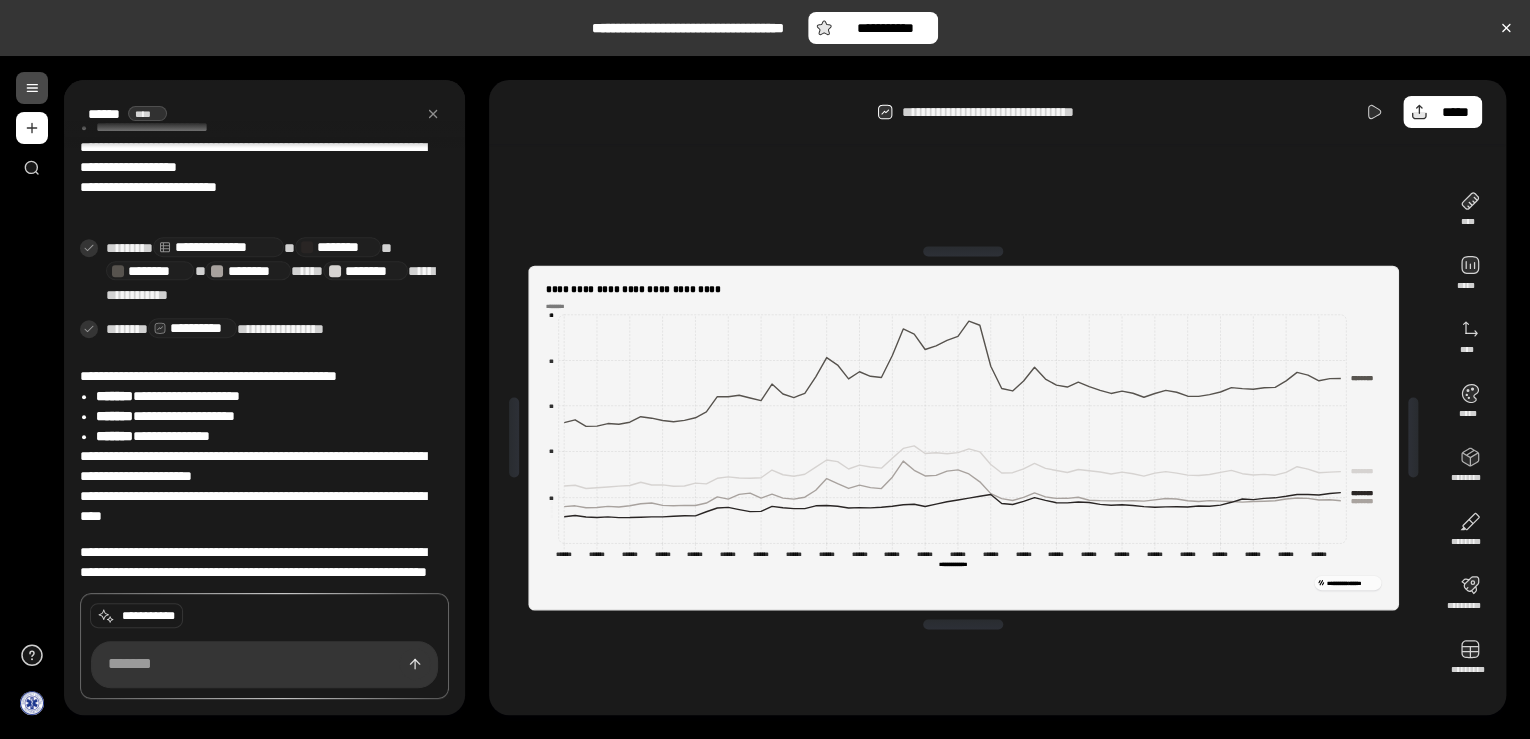scroll, scrollTop: 756, scrollLeft: 0, axis: vertical 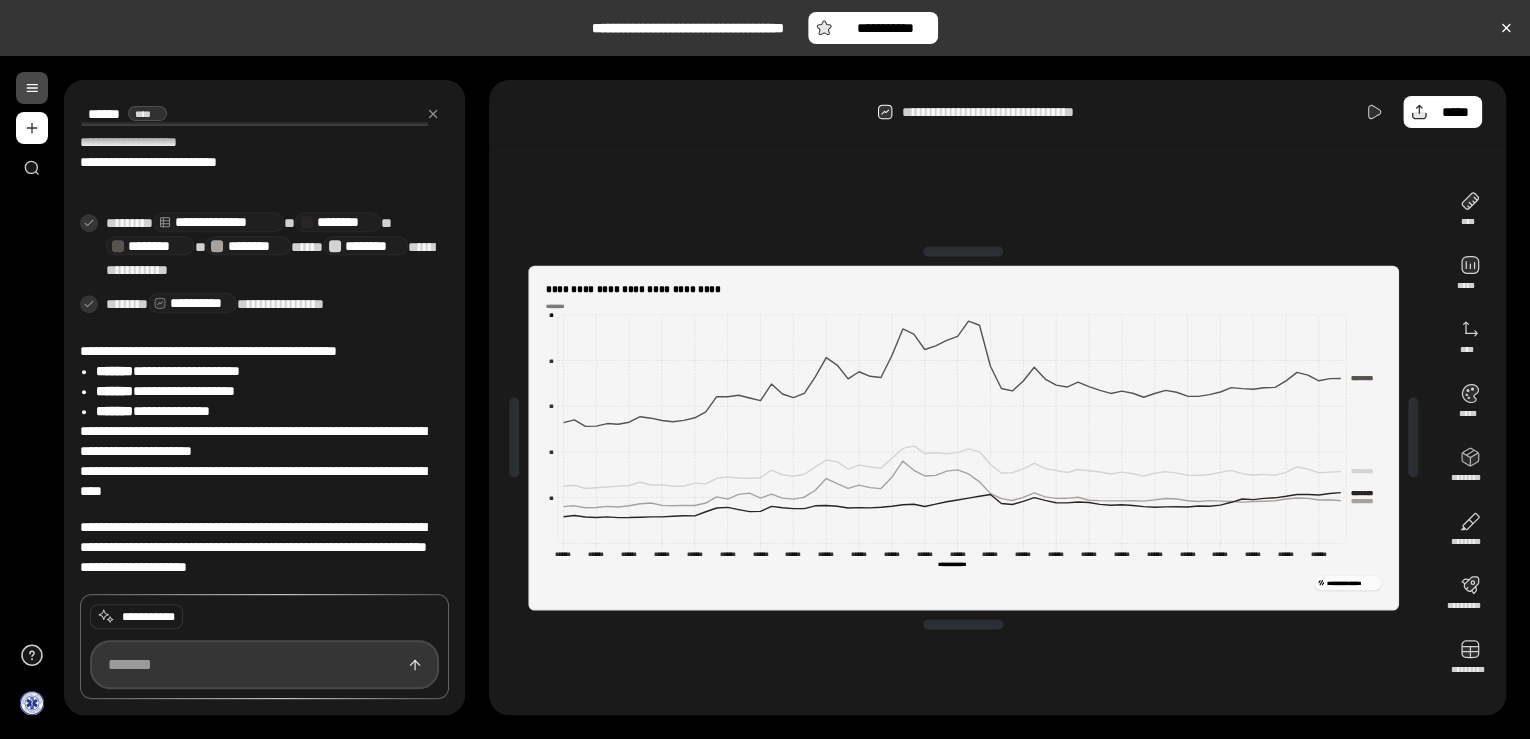 click at bounding box center (264, 664) 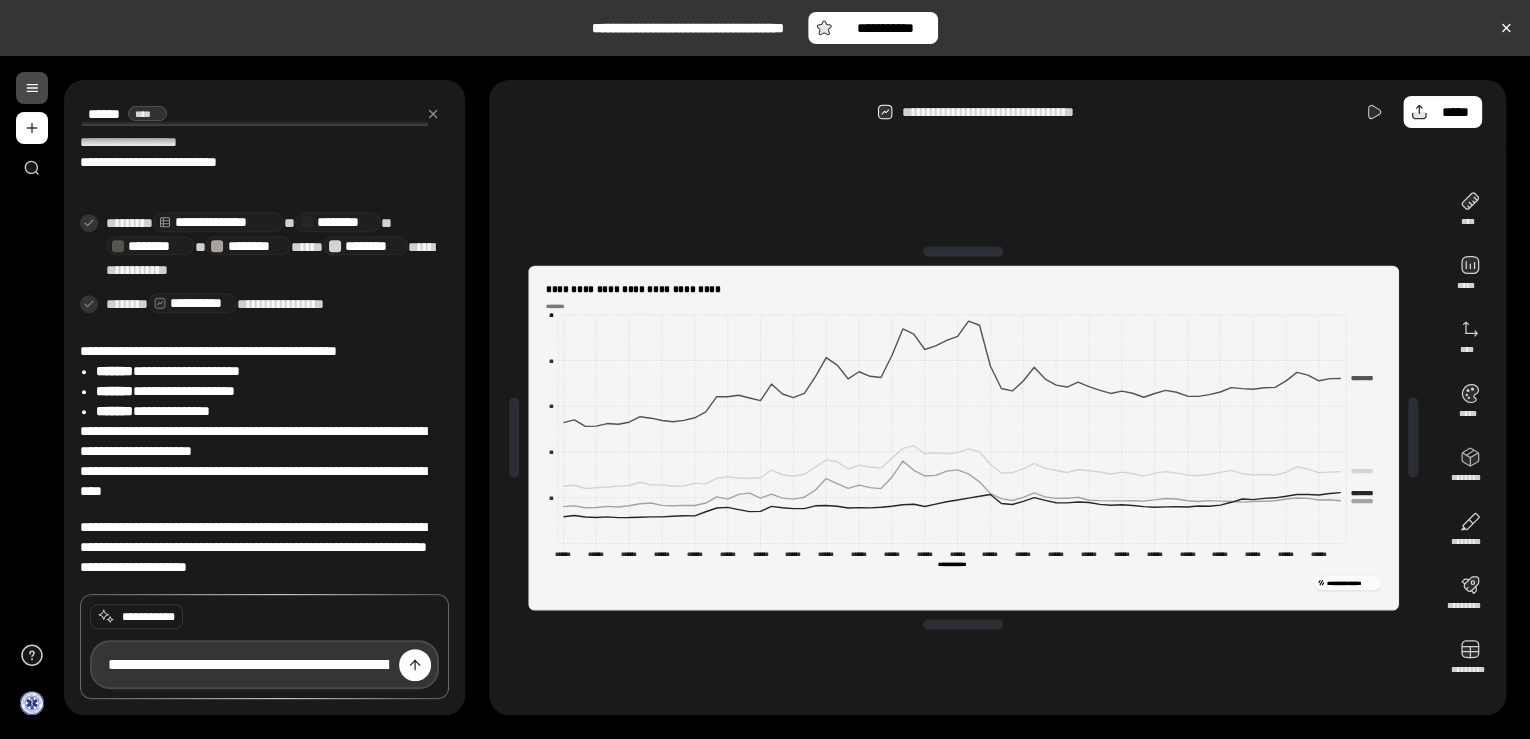 scroll, scrollTop: 0, scrollLeft: 5962, axis: horizontal 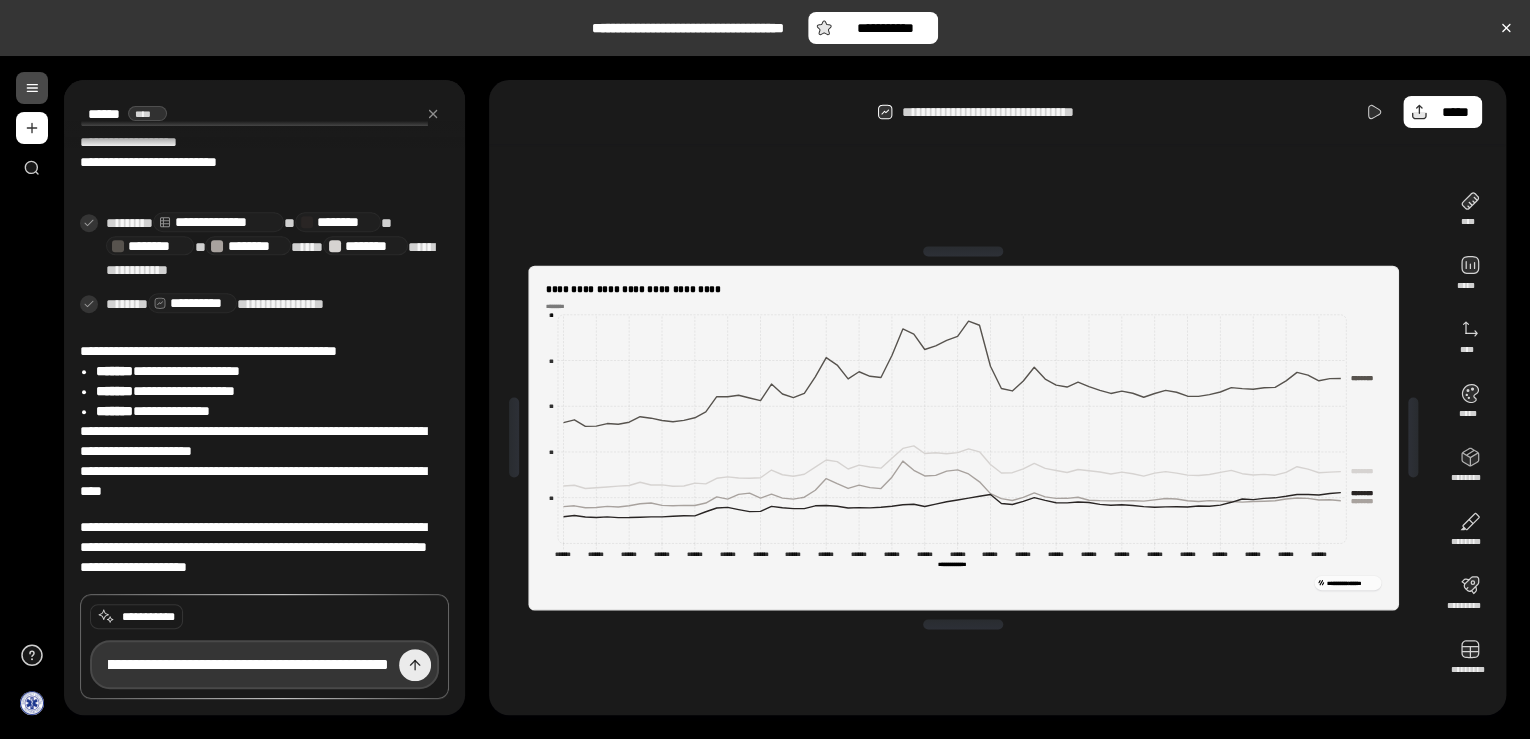 type on "**********" 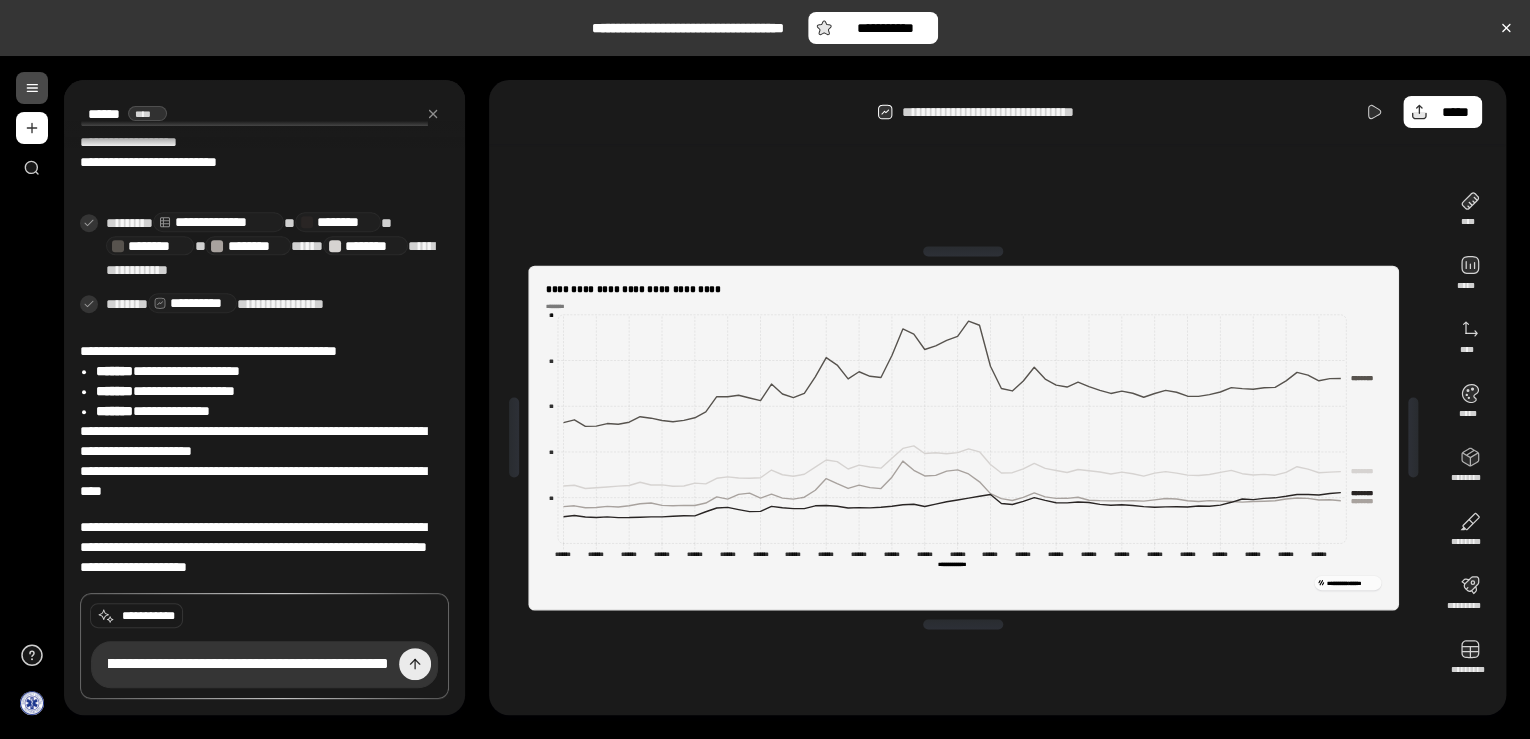 scroll, scrollTop: 0, scrollLeft: 0, axis: both 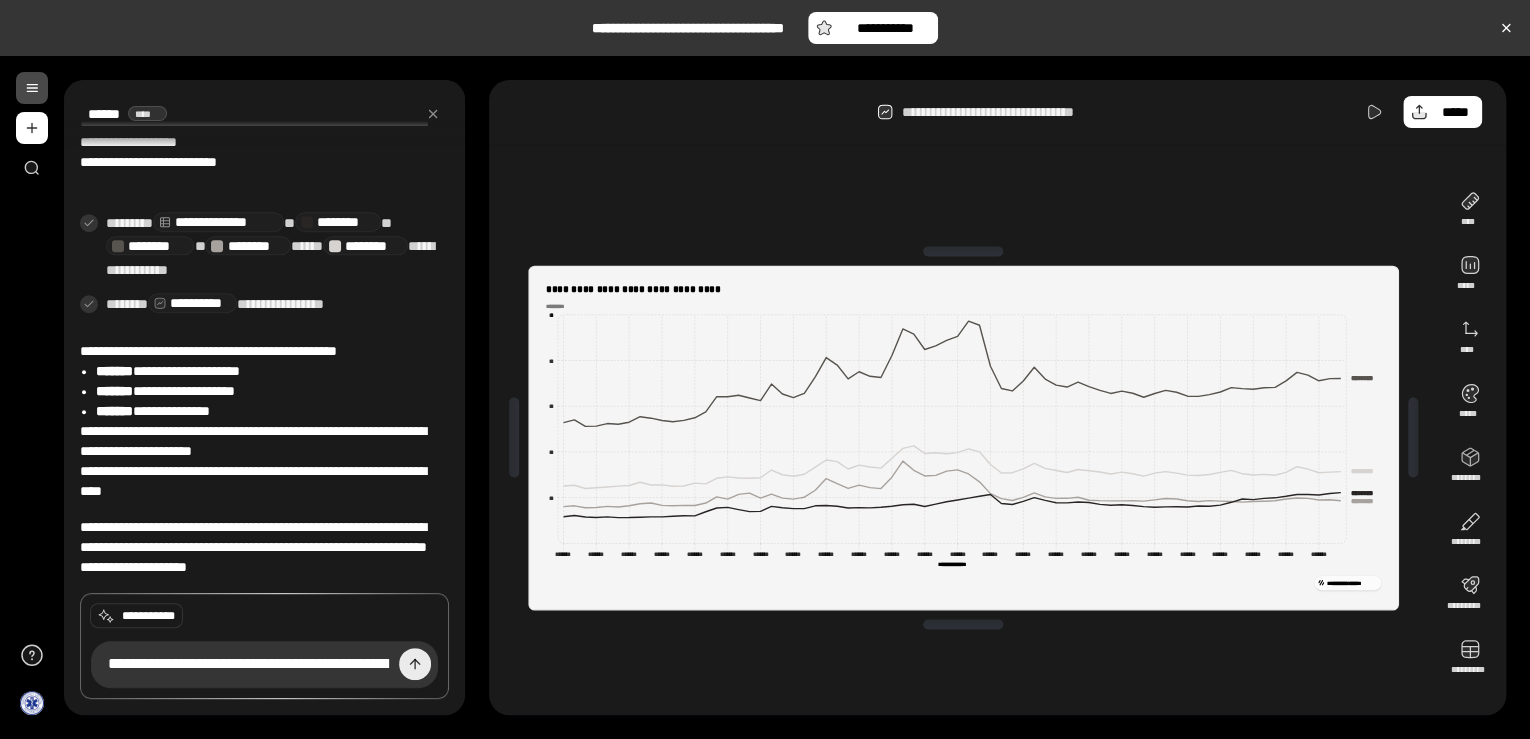 click at bounding box center (415, 664) 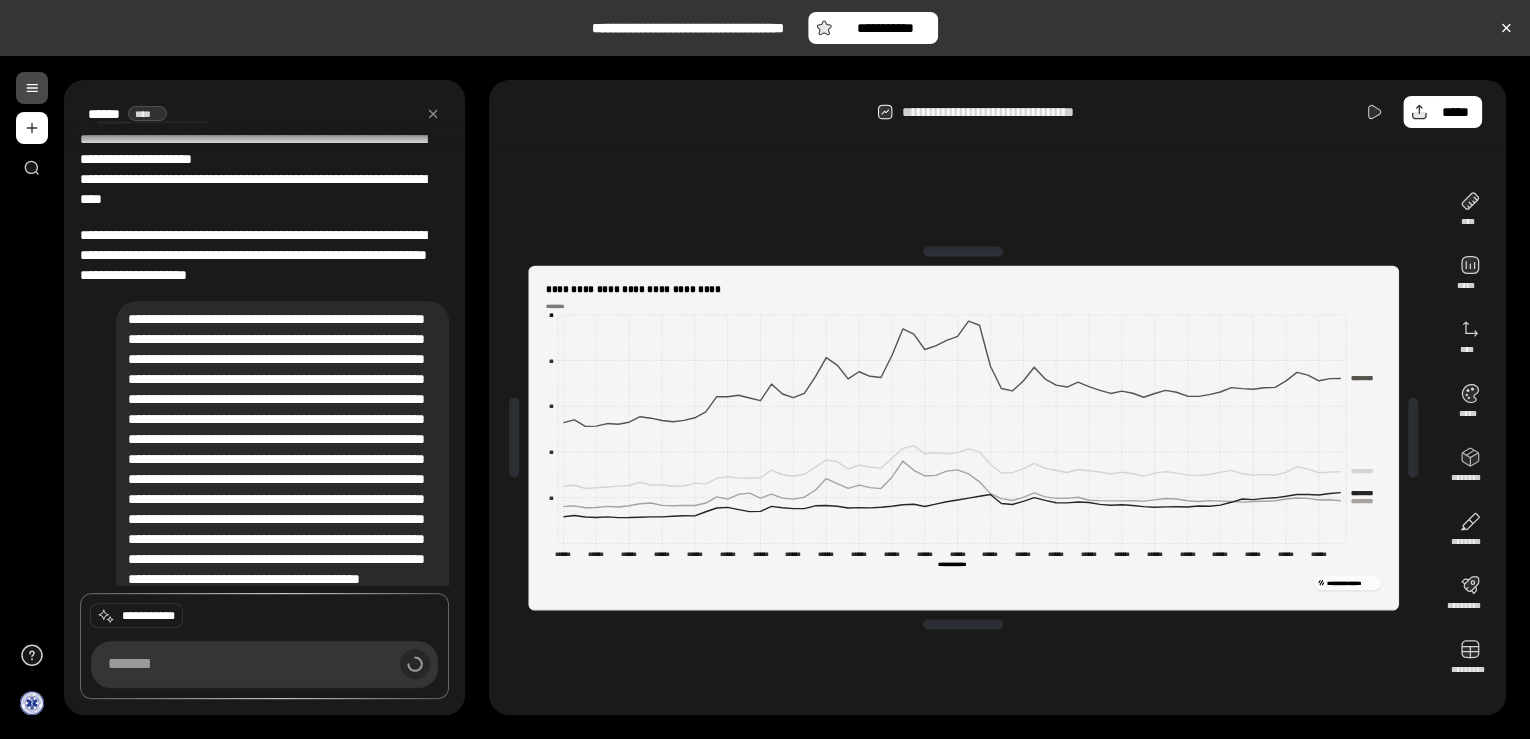 scroll, scrollTop: 1142, scrollLeft: 0, axis: vertical 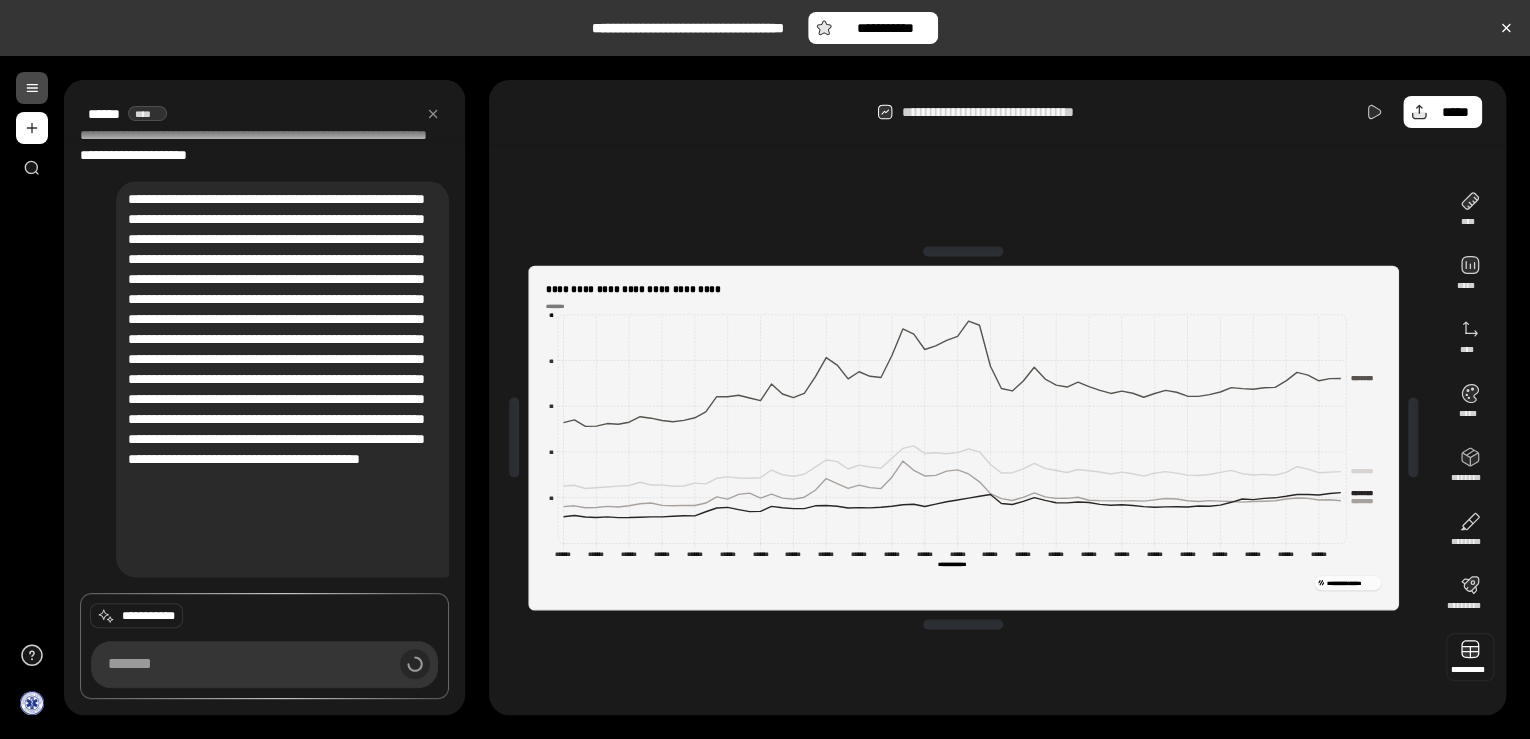 click at bounding box center (1470, 657) 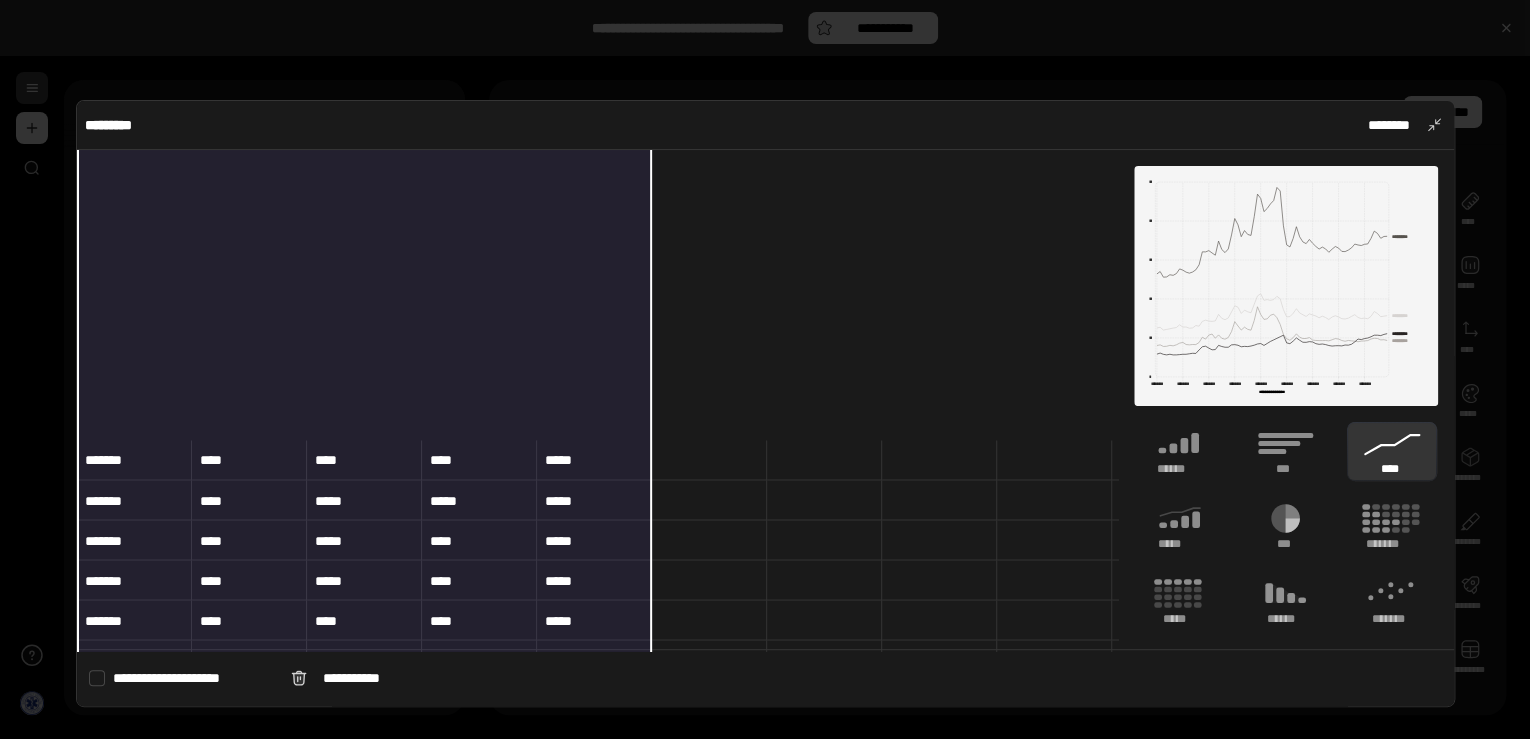 scroll, scrollTop: 2471, scrollLeft: 0, axis: vertical 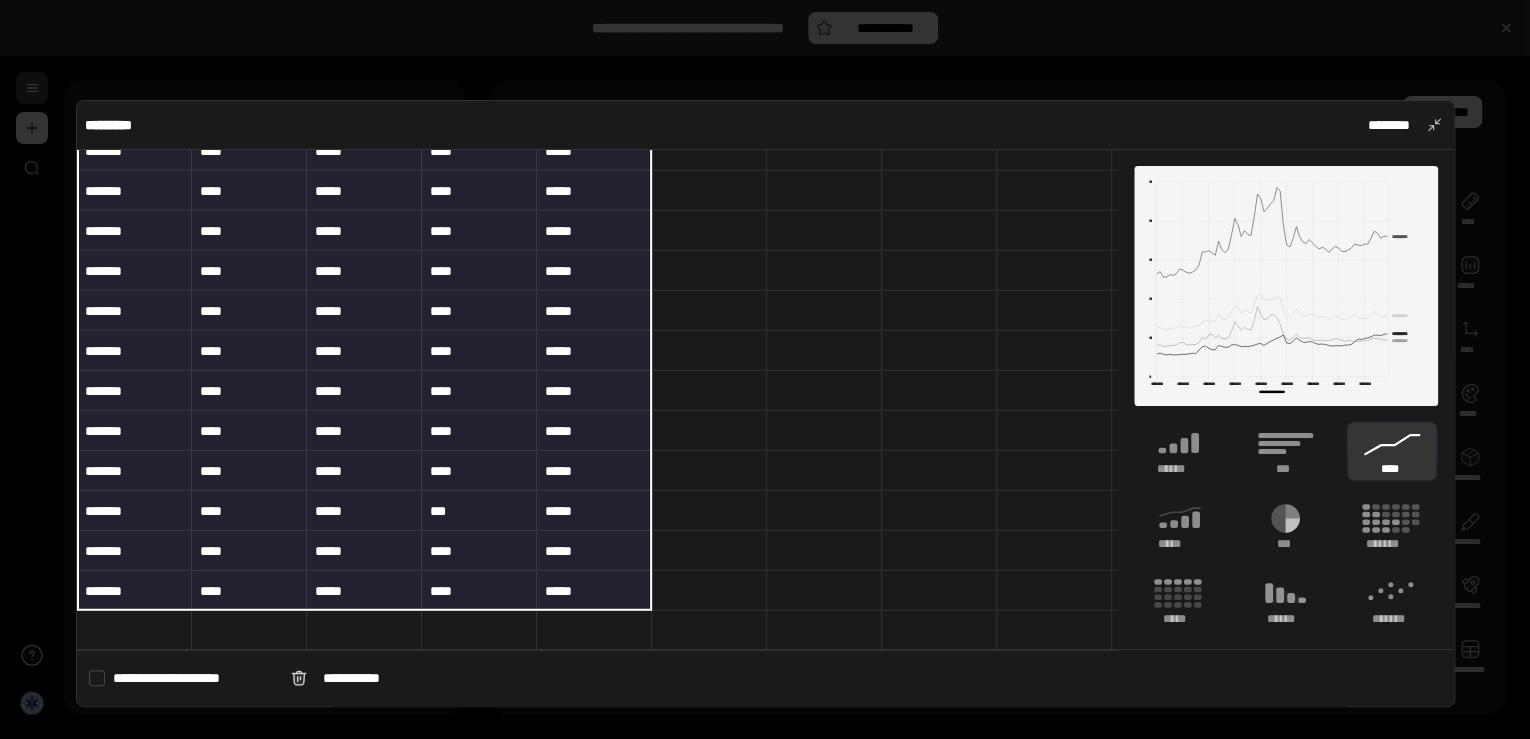 drag, startPoint x: 99, startPoint y: 167, endPoint x: 598, endPoint y: 580, distance: 647.74225 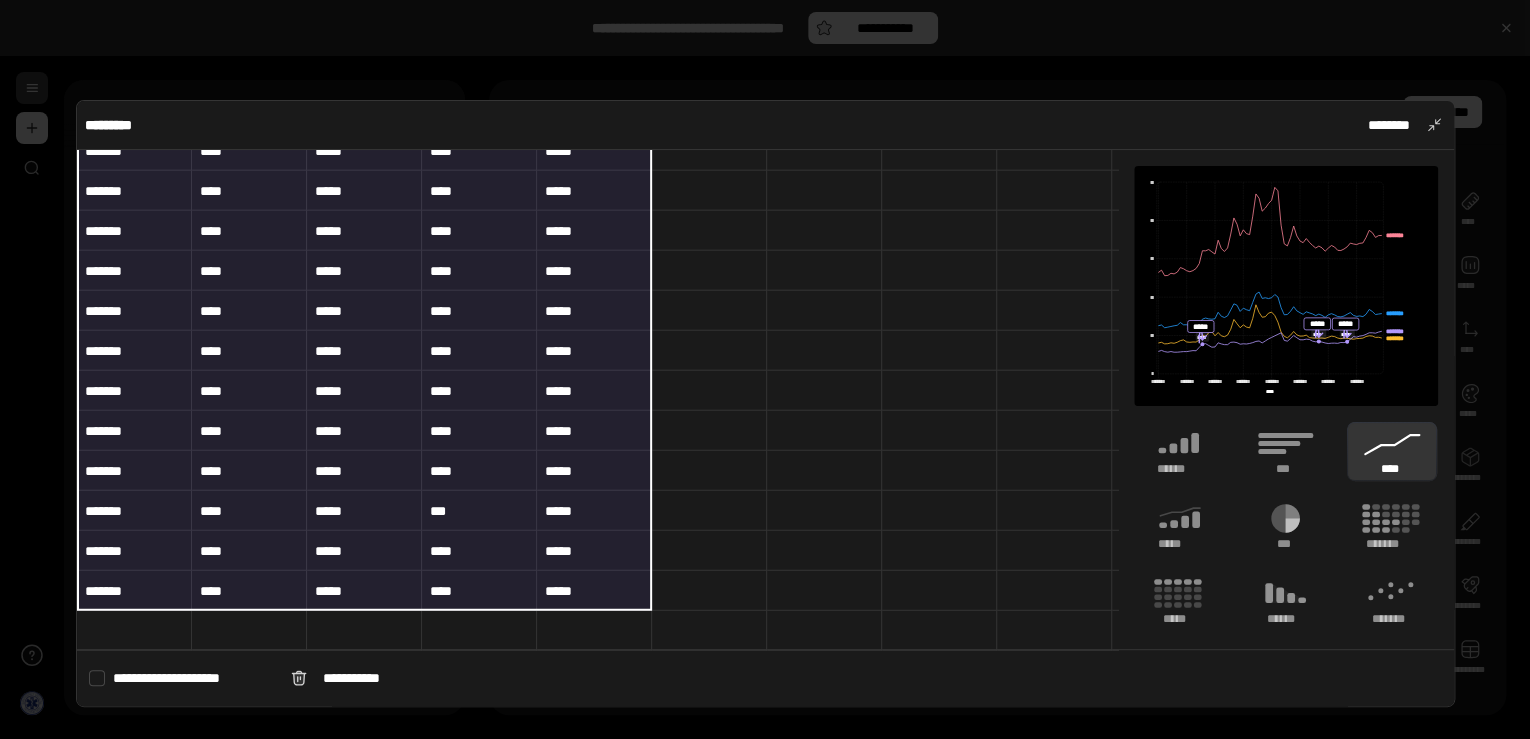 scroll, scrollTop: 1560, scrollLeft: 0, axis: vertical 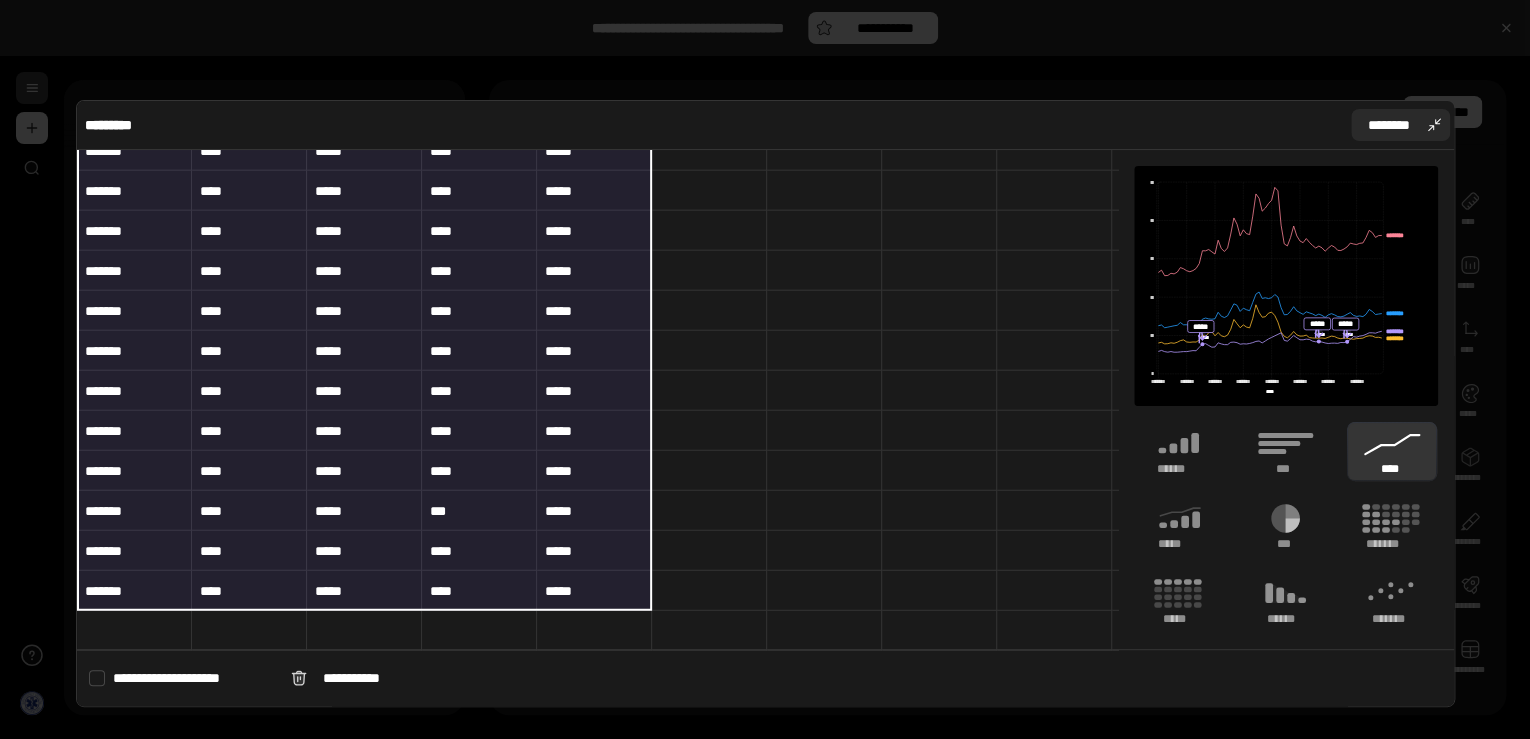 click on "********" at bounding box center (1388, 125) 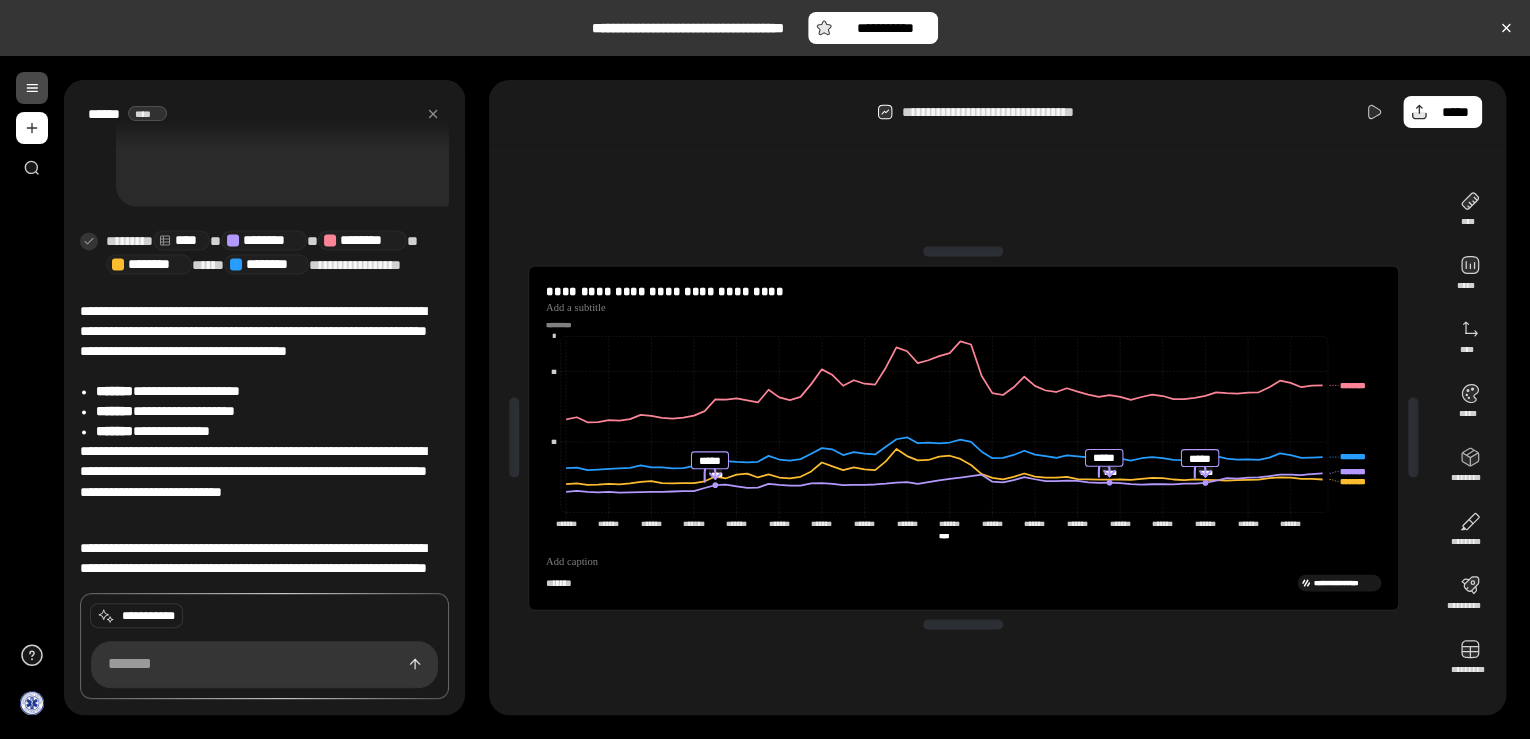 click on "**********" at bounding box center (963, 438) 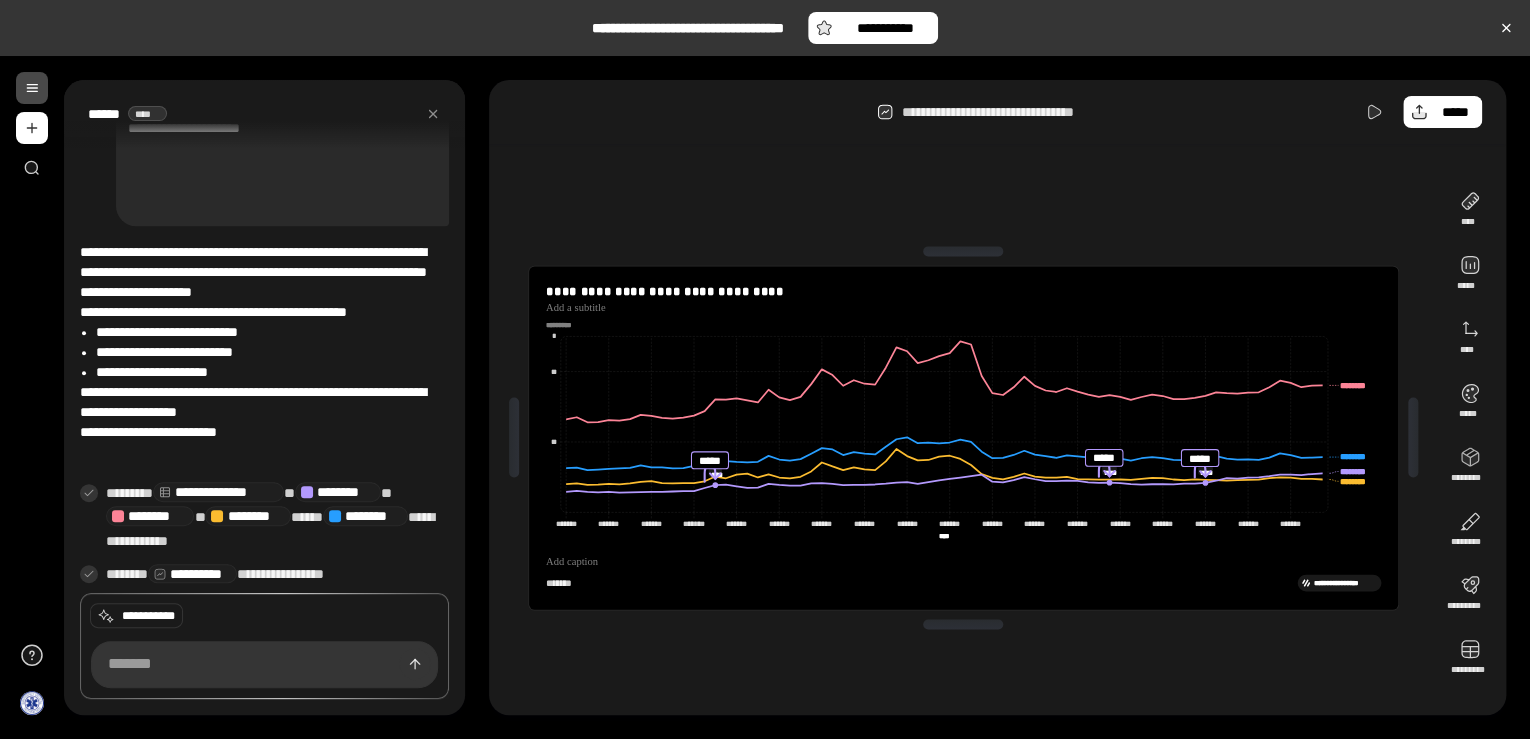 scroll, scrollTop: 0, scrollLeft: 0, axis: both 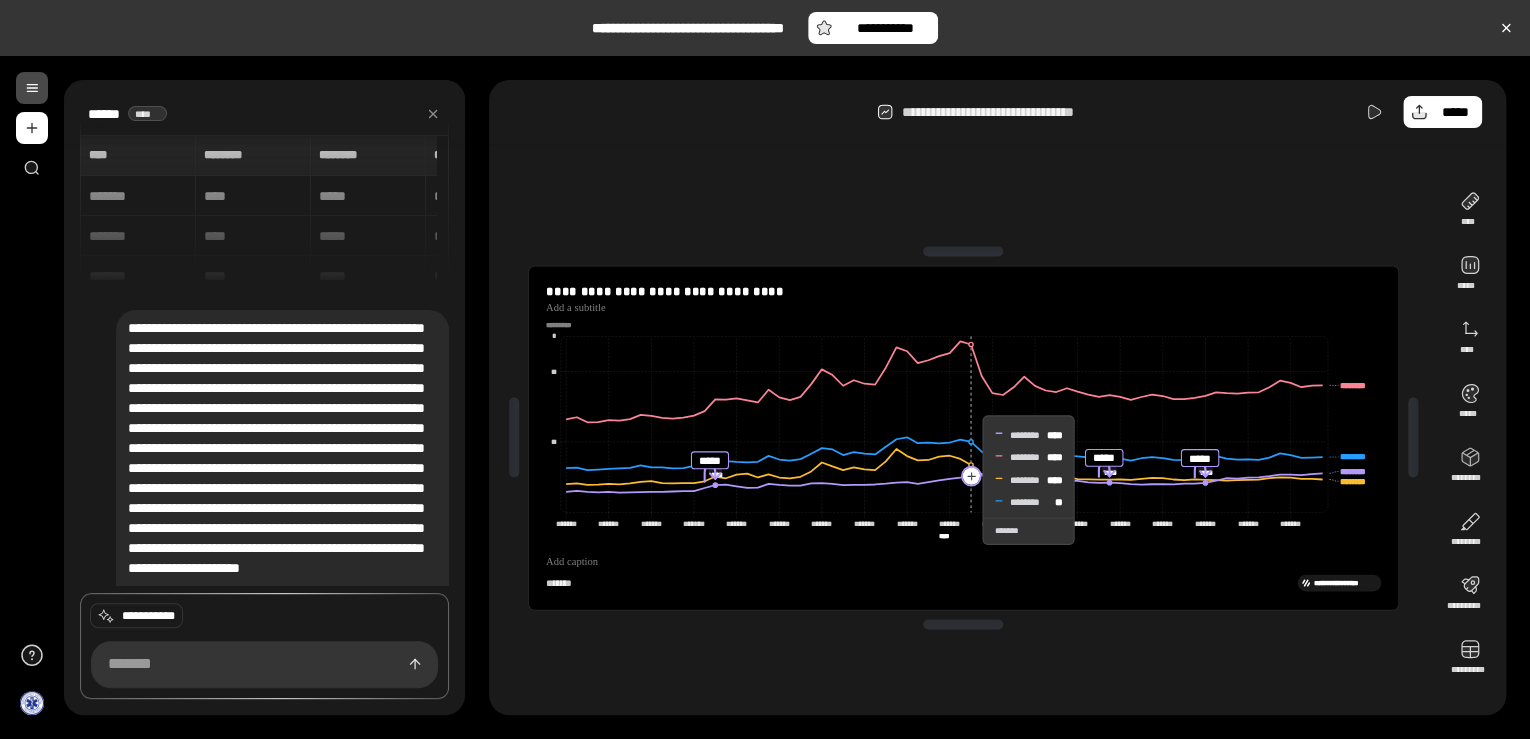 click on "******** ******** ******** ******** ******** ******** ******** ******** ******* ******* ******* ******* ******* ******* ******* ******* ******* ******* ******* ******* ******* ******* ******* ******* ******* ******* ******* ******* ******* ******* ******* ******* ******* ******* ******* ******* ******* ******* ******* ******* ******* ******* ******* ******* **** **** * ** ** *********" 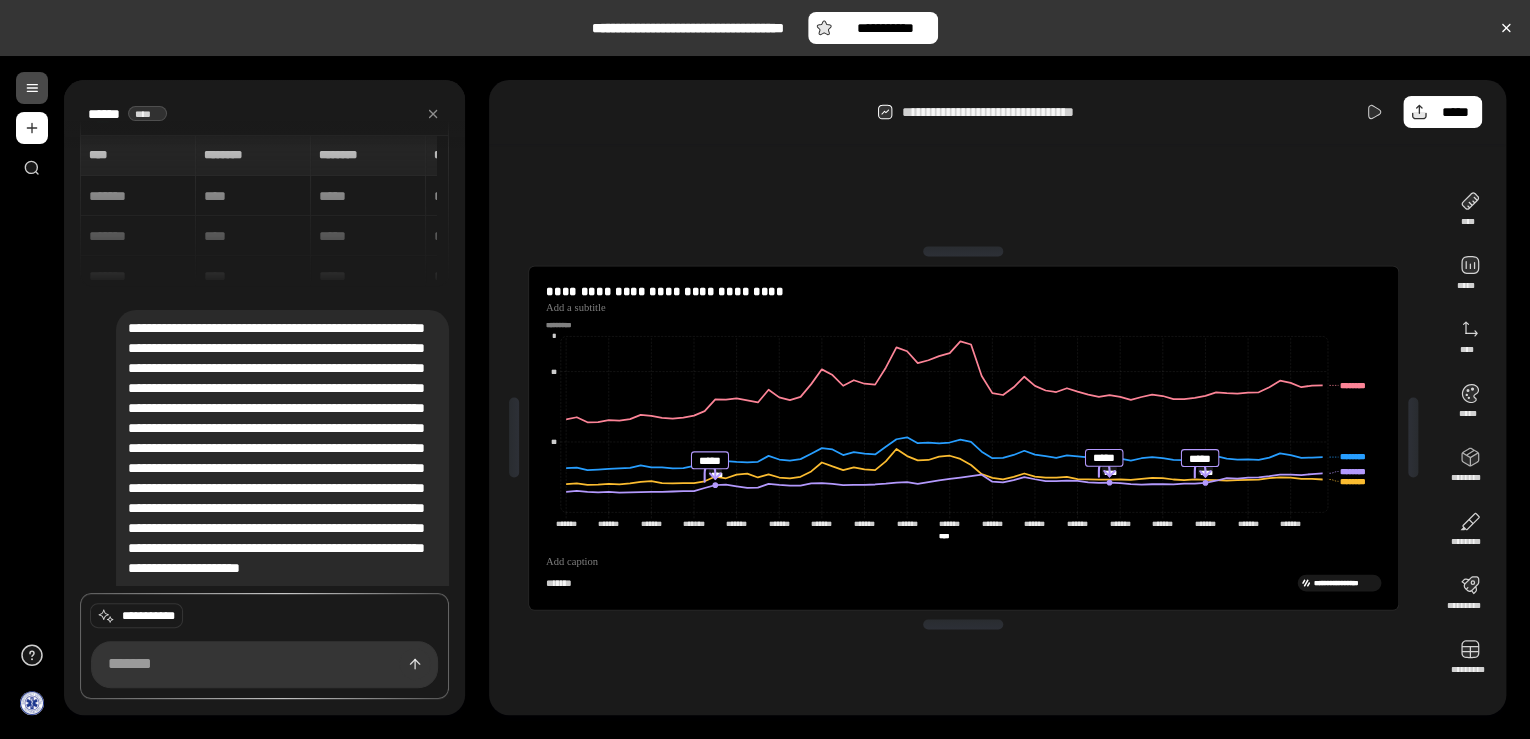 click 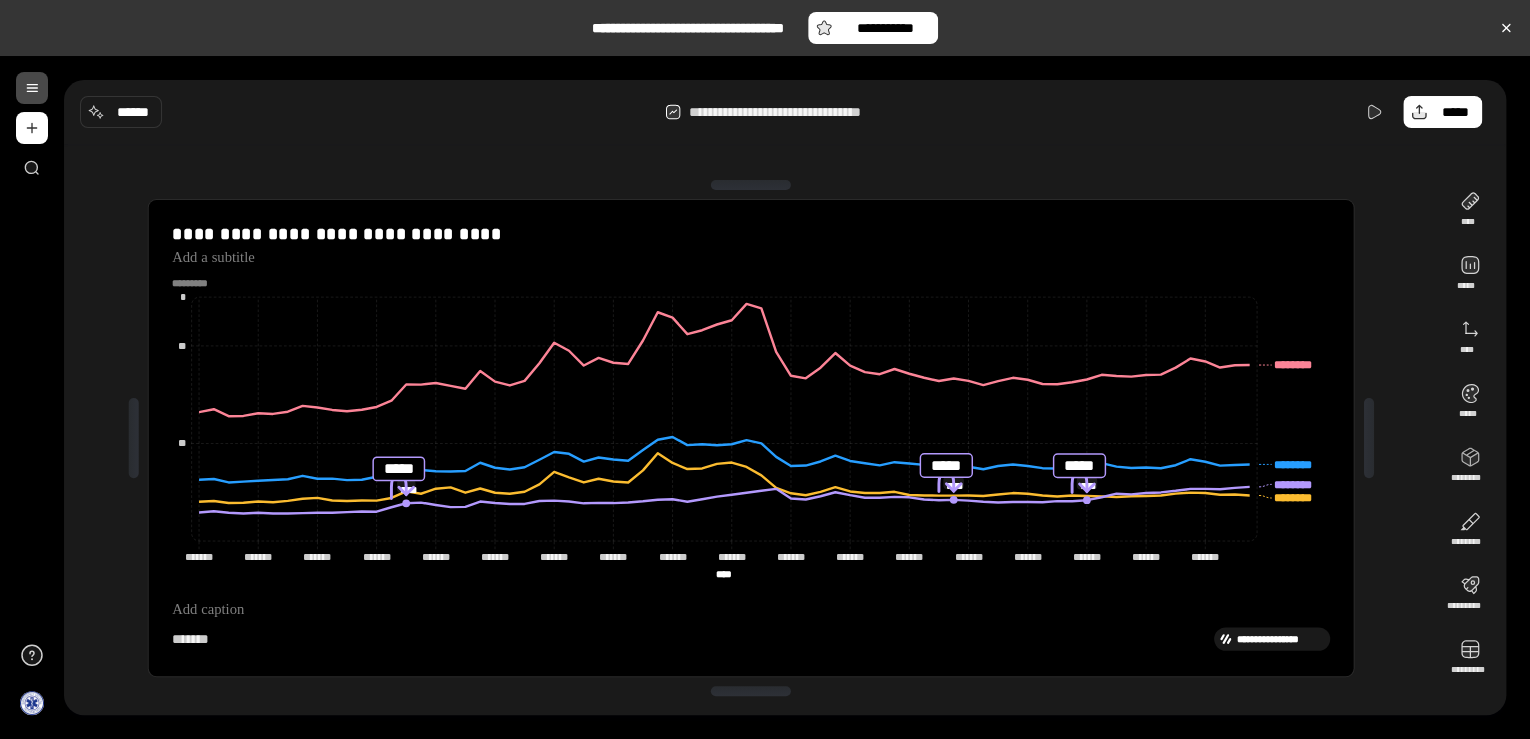 click on "**********" at bounding box center (751, 438) 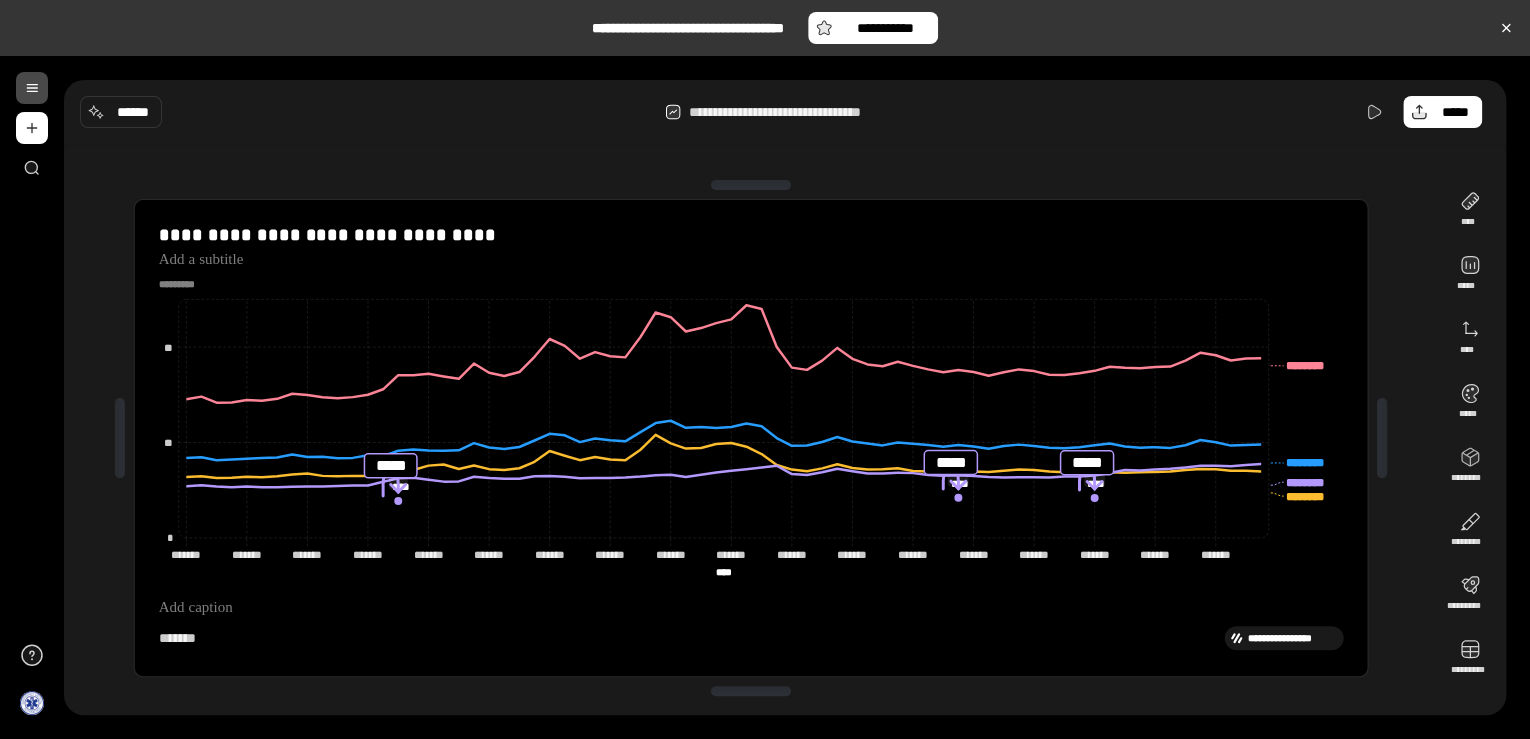 click at bounding box center [751, 185] 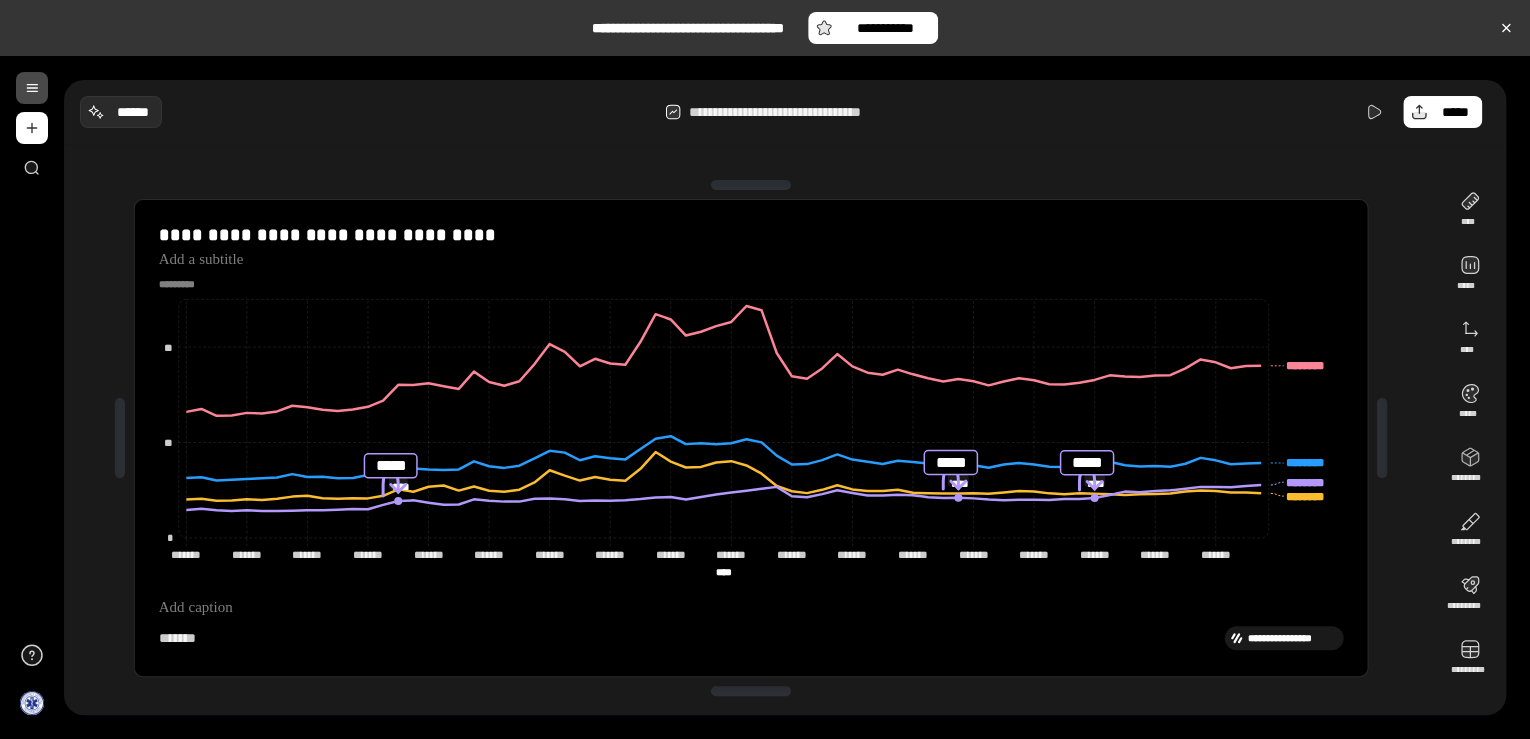 click on "******" at bounding box center (133, 112) 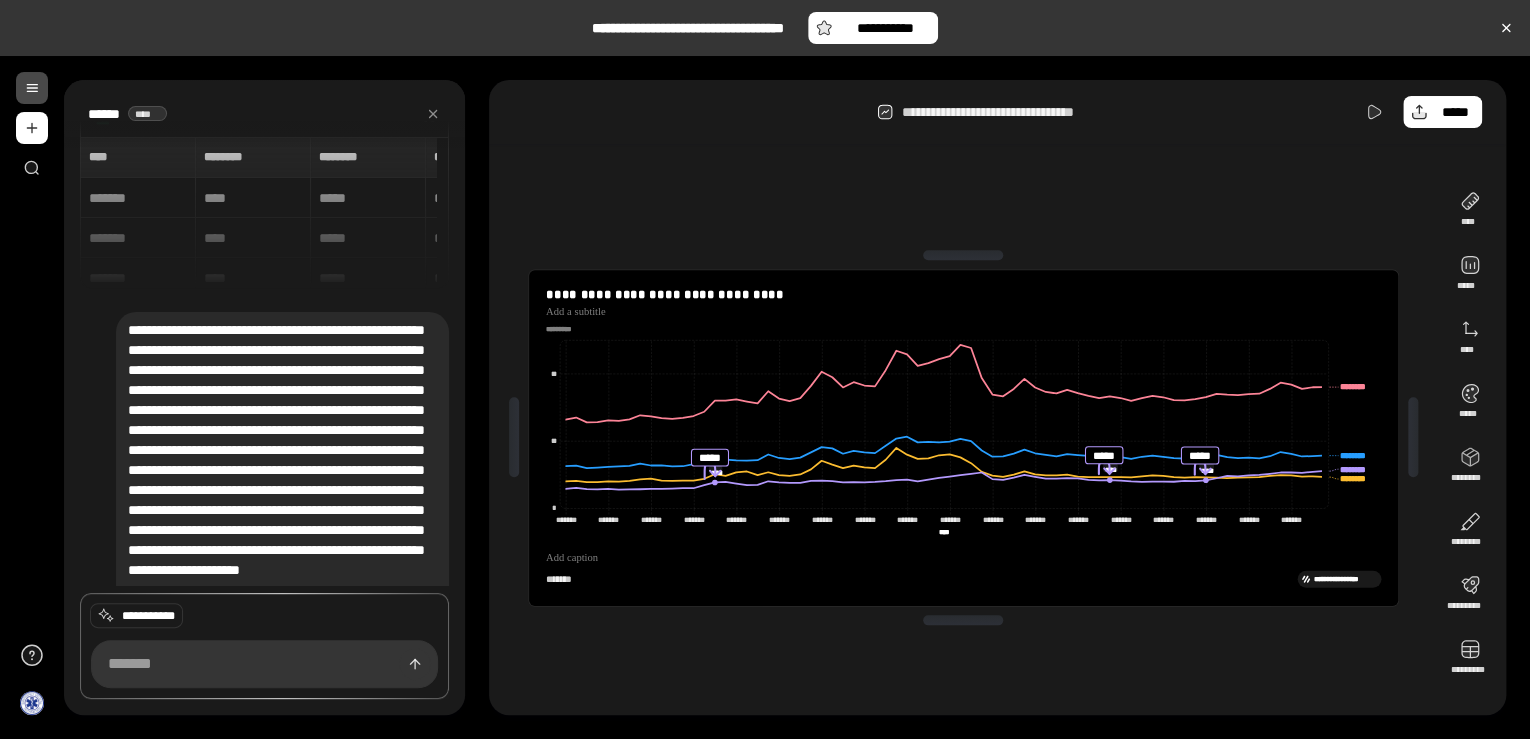 scroll, scrollTop: 1533, scrollLeft: 0, axis: vertical 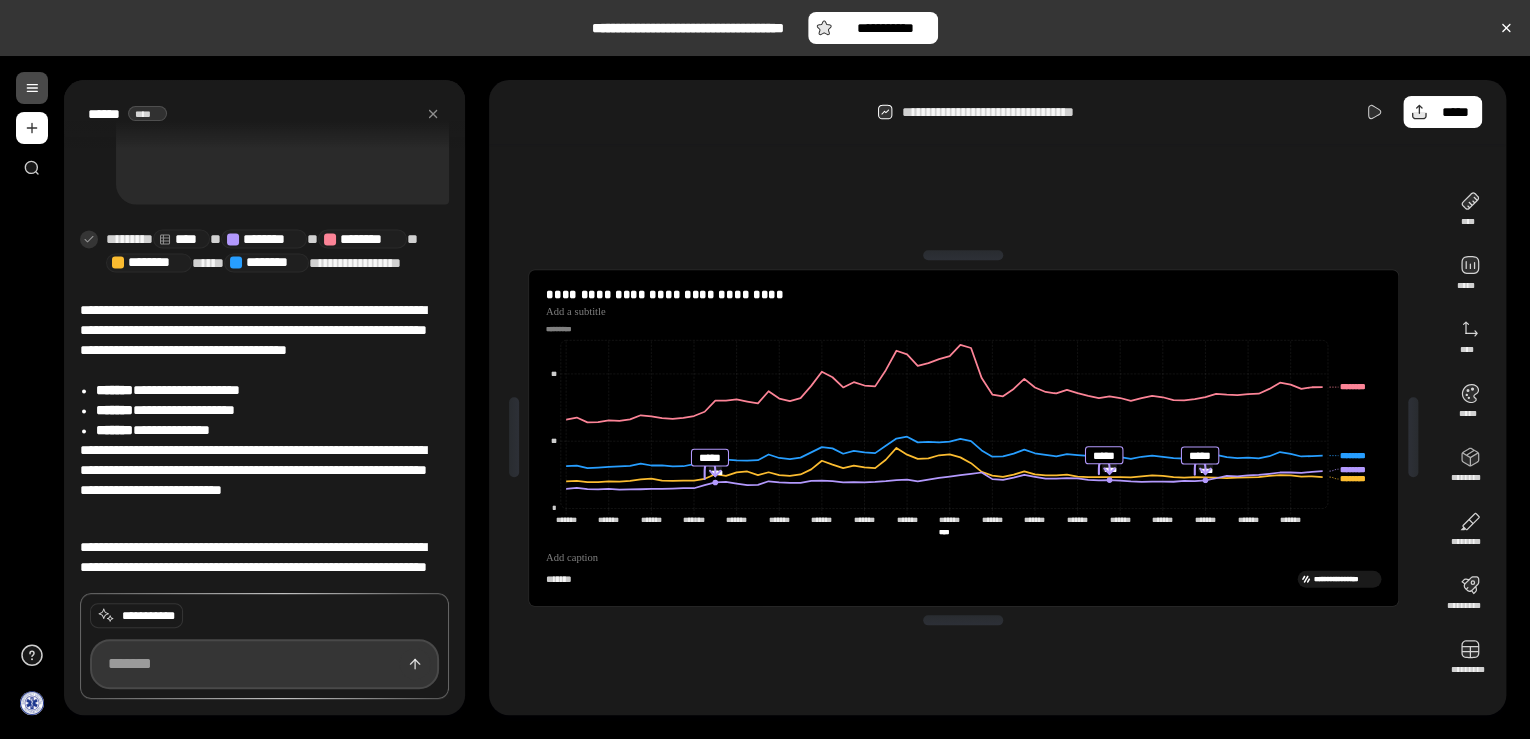 click at bounding box center [264, 664] 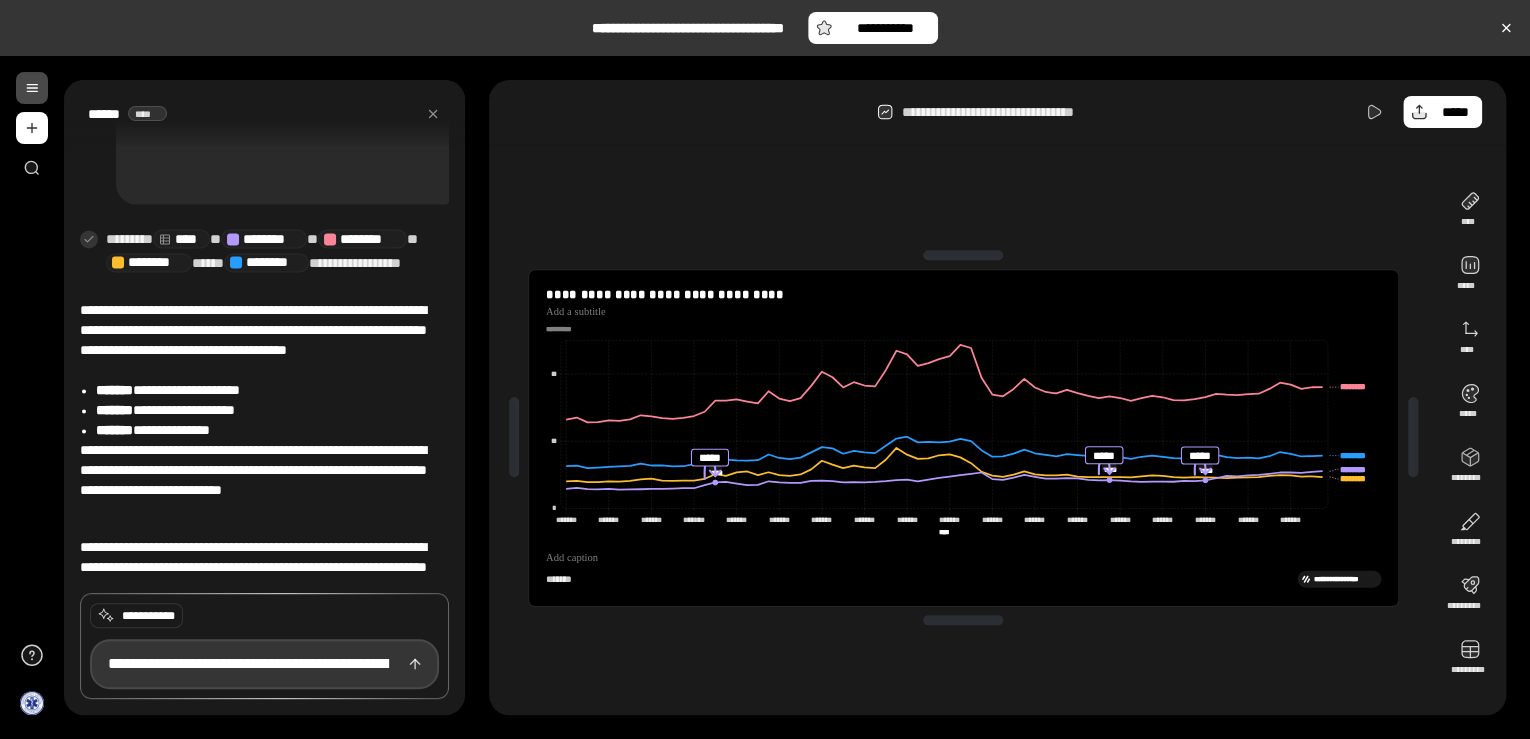 scroll, scrollTop: 0, scrollLeft: 1401, axis: horizontal 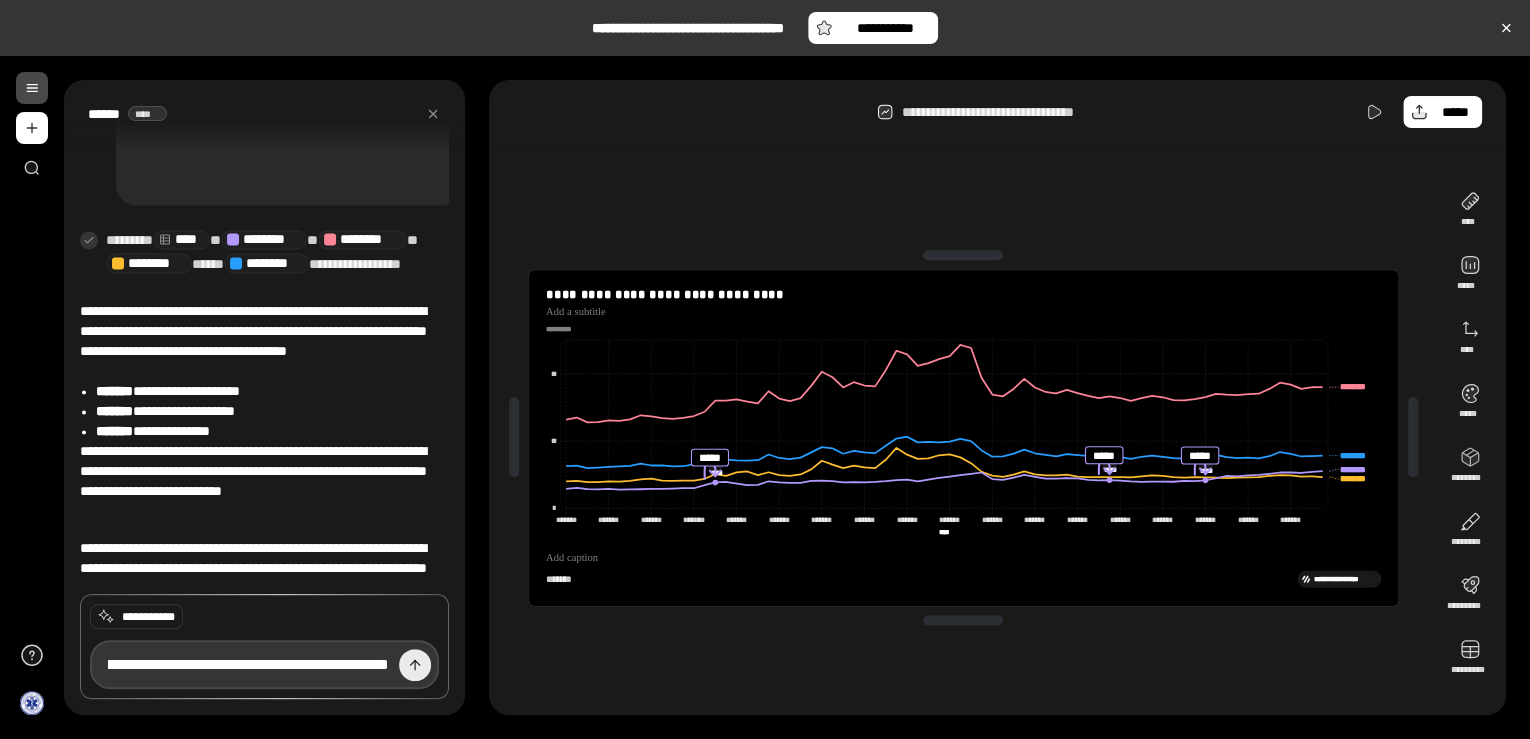 type on "**********" 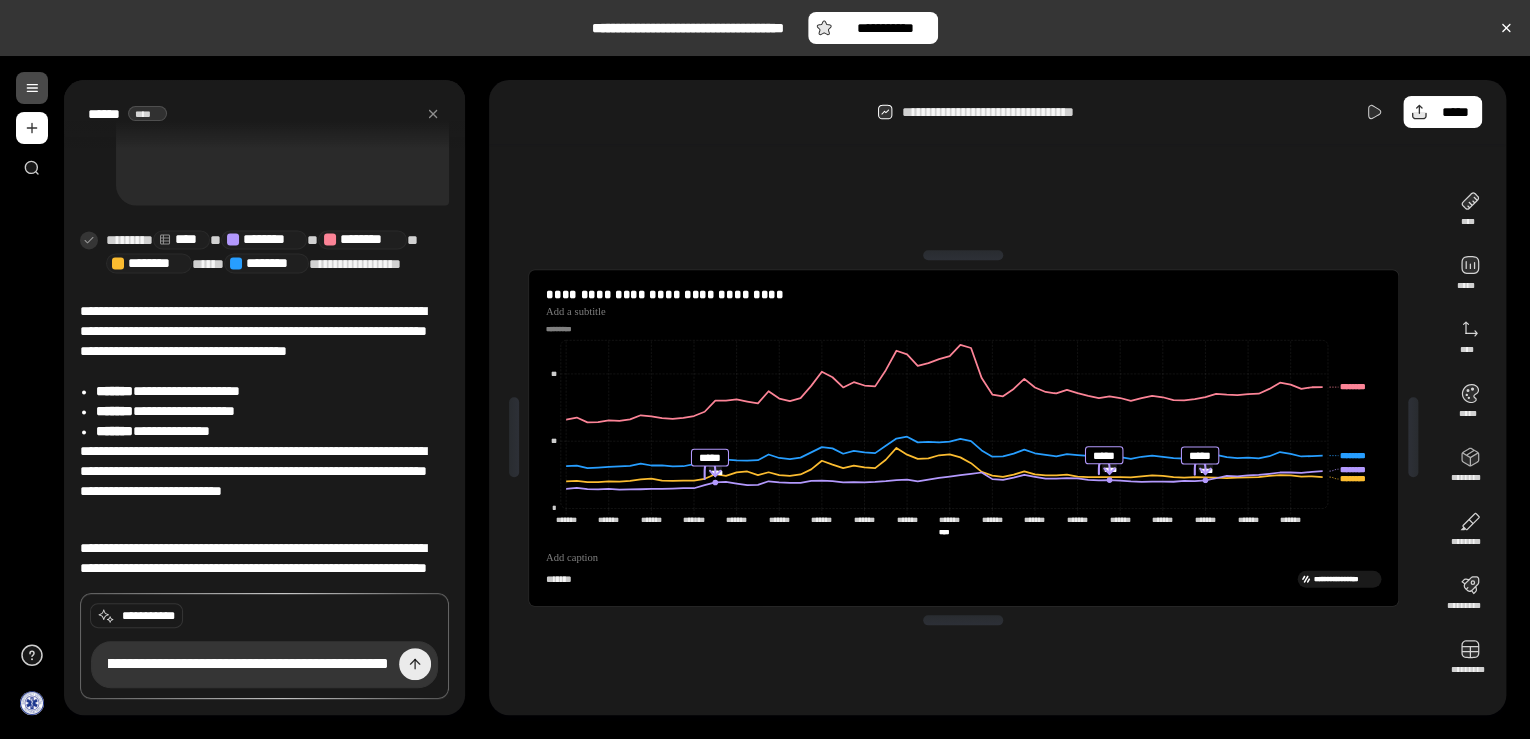 click at bounding box center [415, 664] 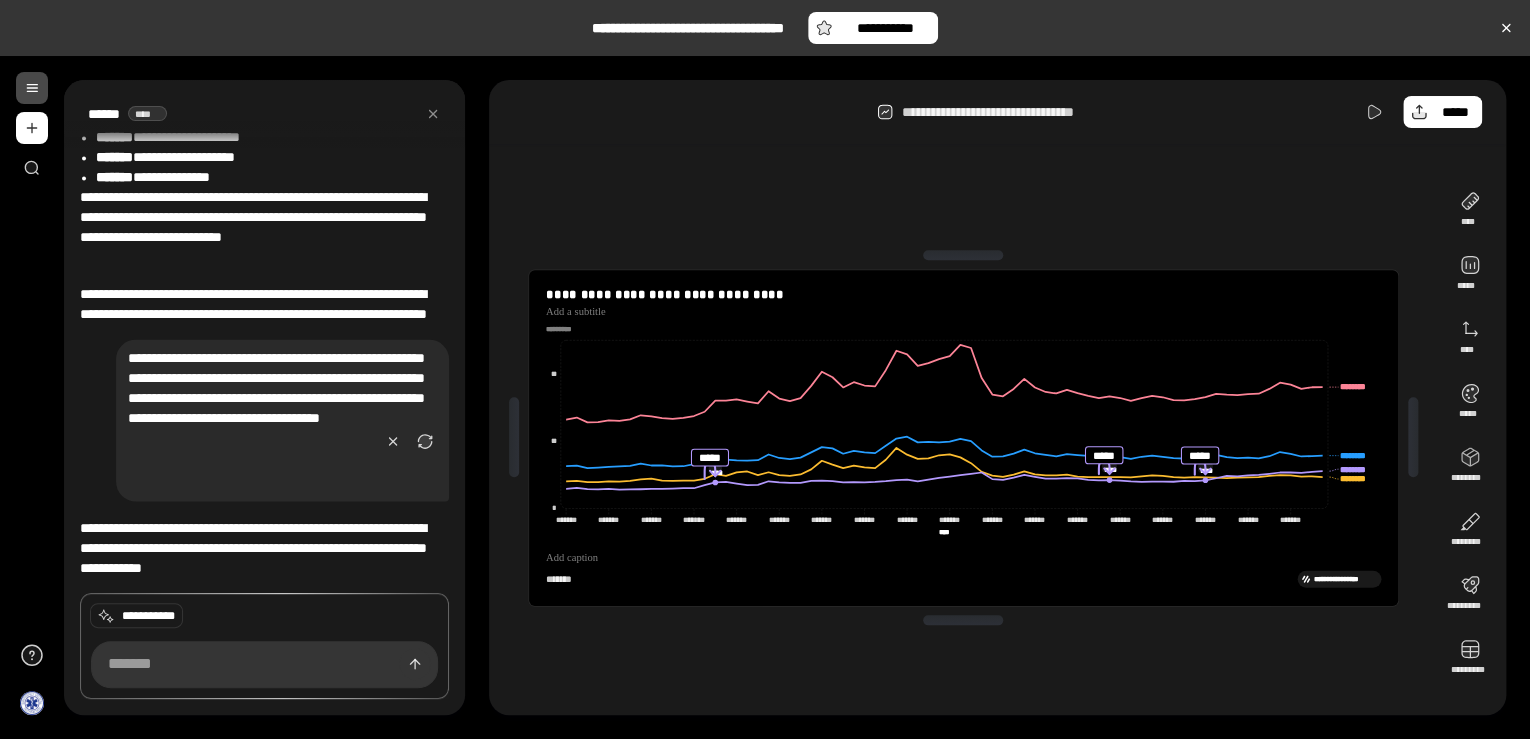 scroll, scrollTop: 1808, scrollLeft: 0, axis: vertical 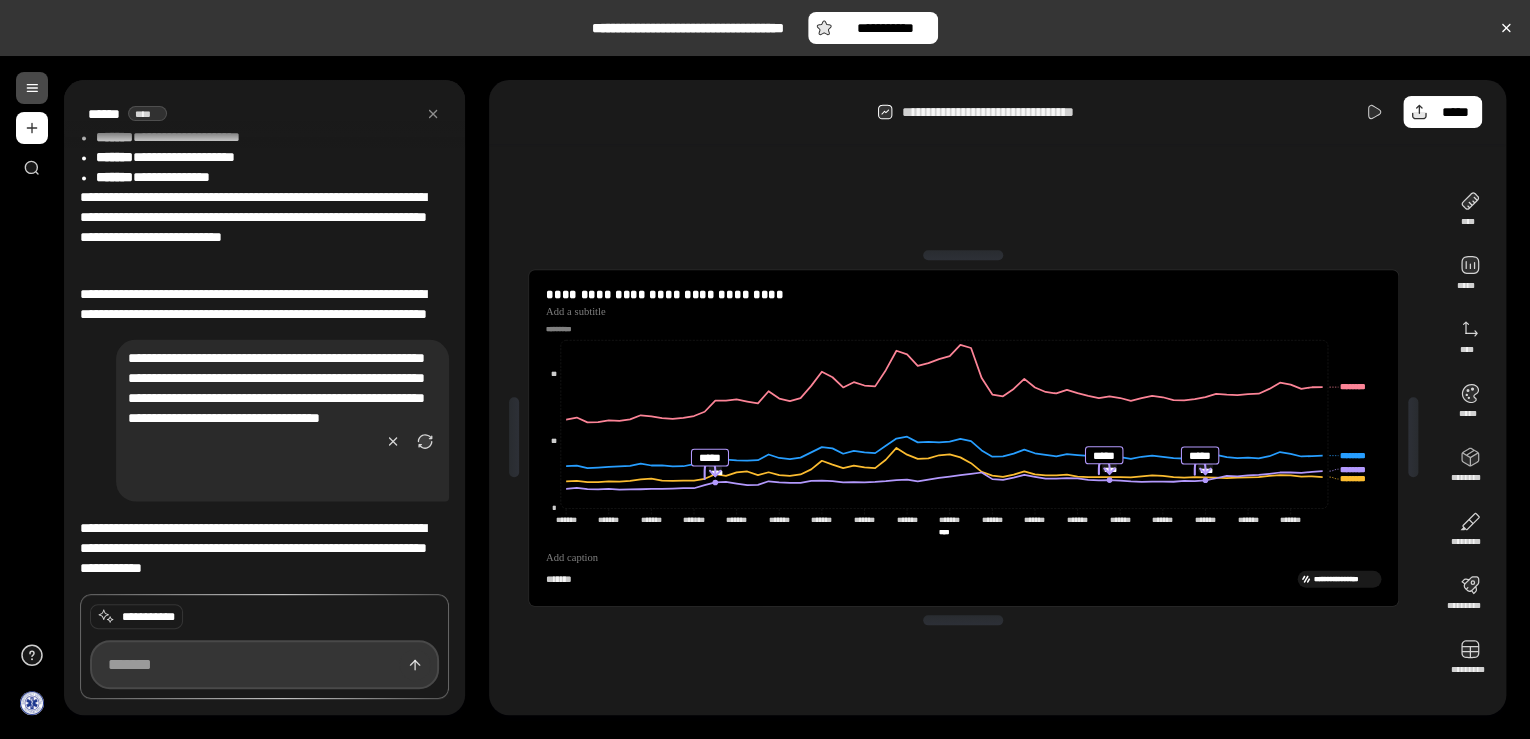 click at bounding box center (264, 664) 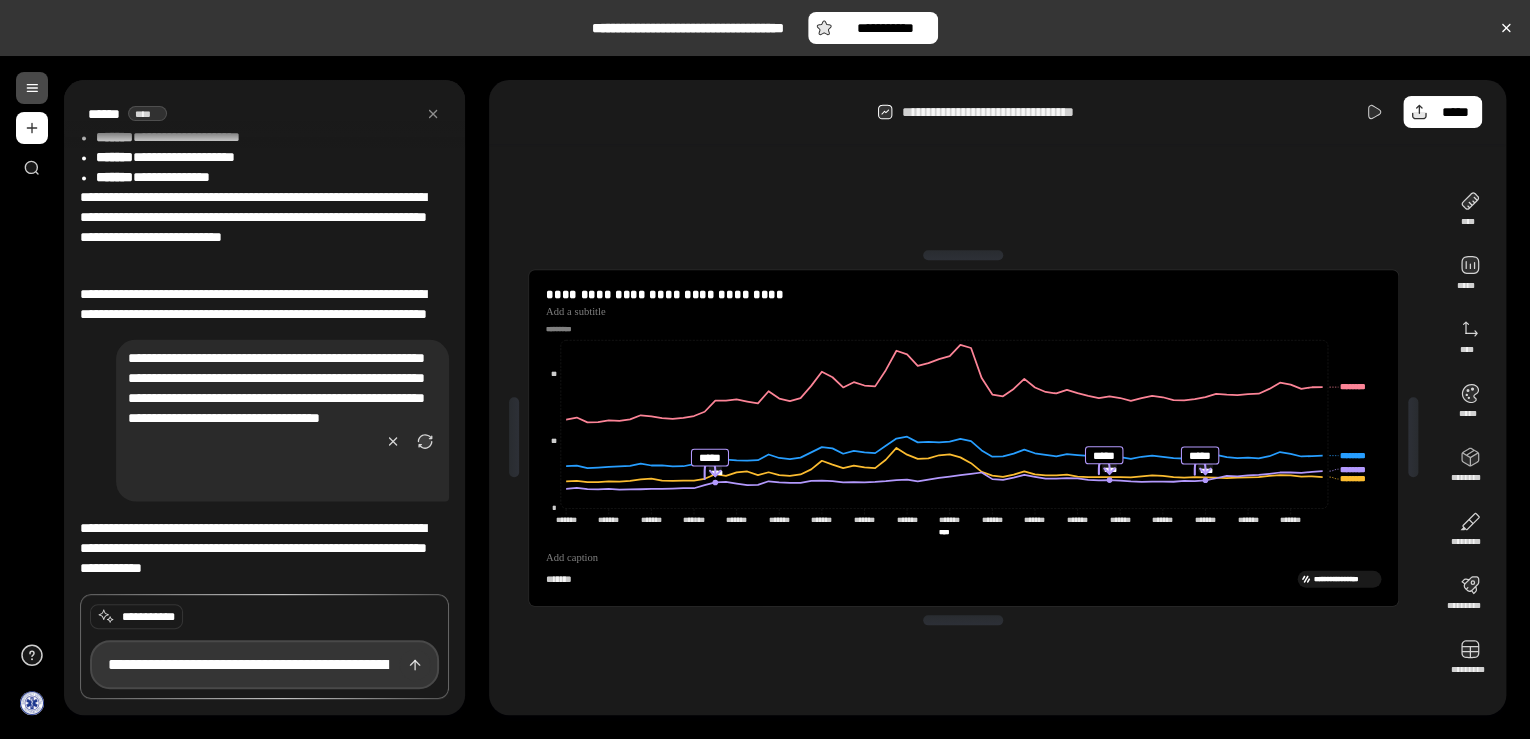 scroll, scrollTop: 0, scrollLeft: 444, axis: horizontal 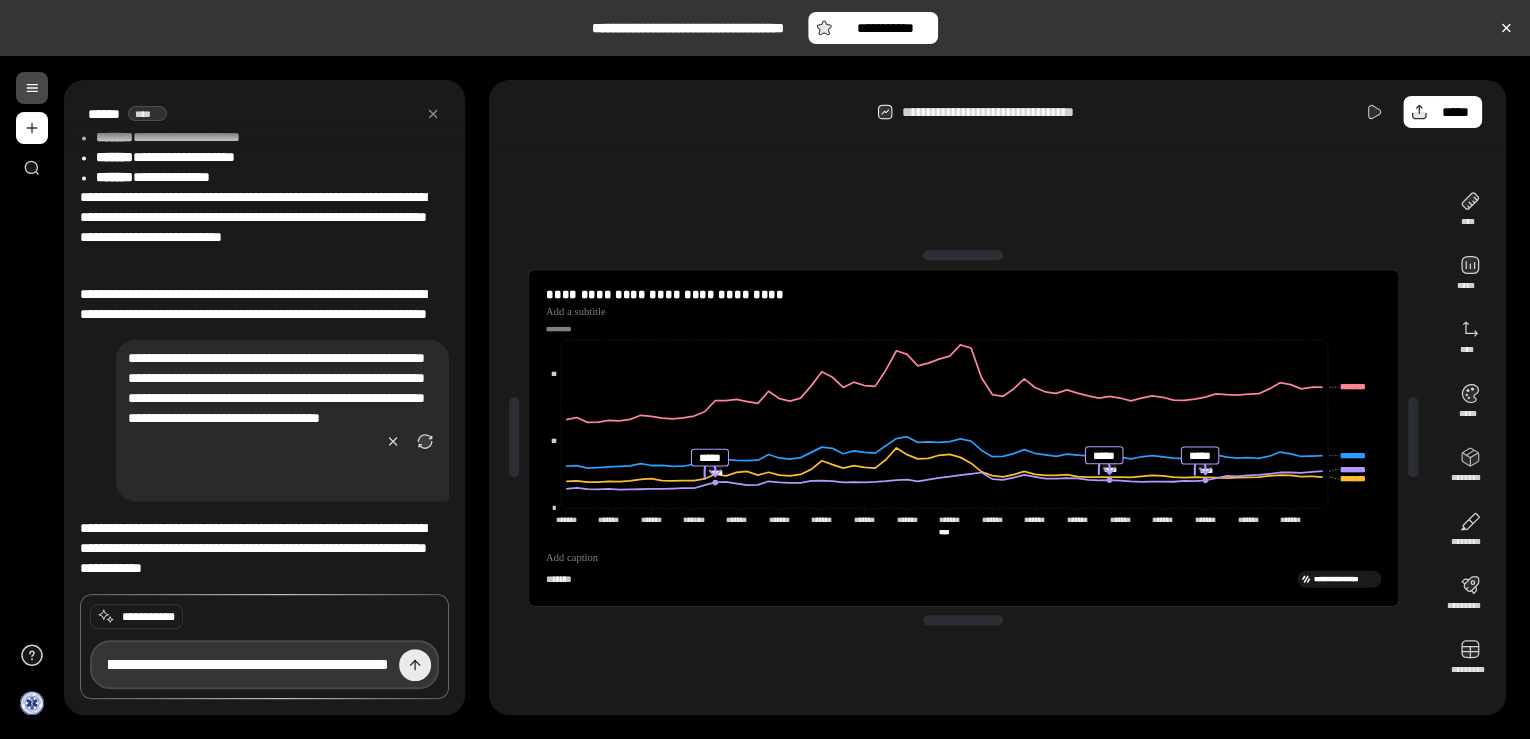 type on "**********" 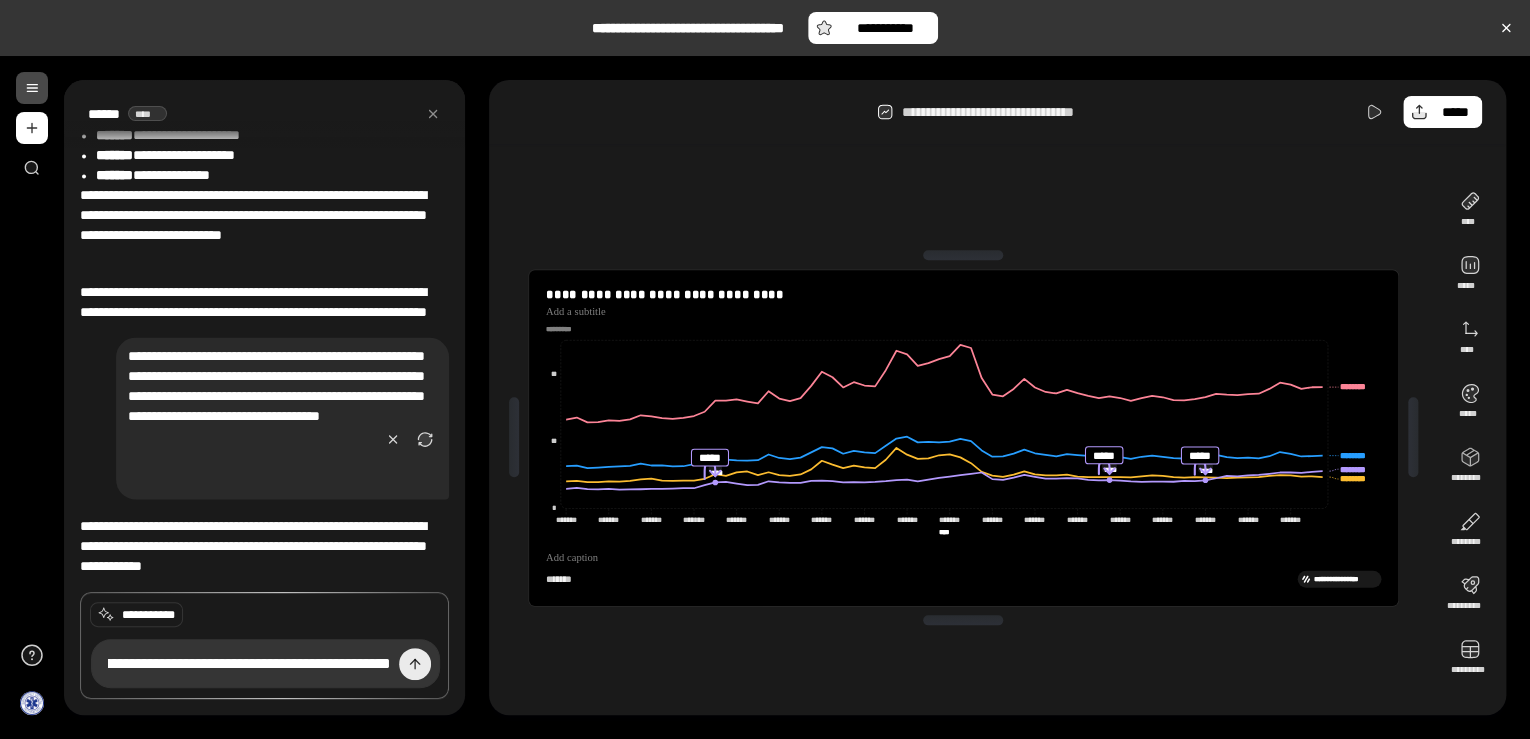 click at bounding box center [415, 664] 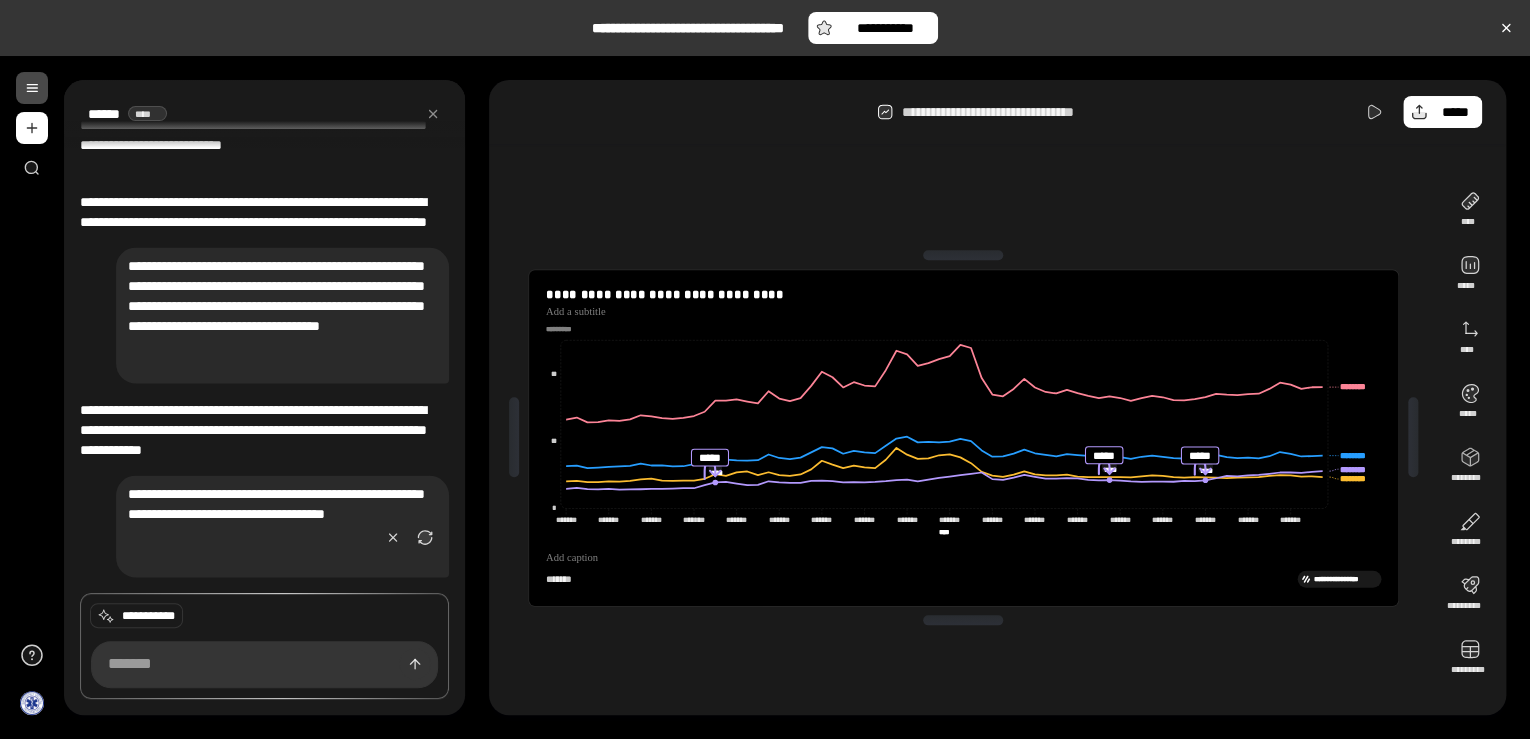 scroll, scrollTop: 1900, scrollLeft: 0, axis: vertical 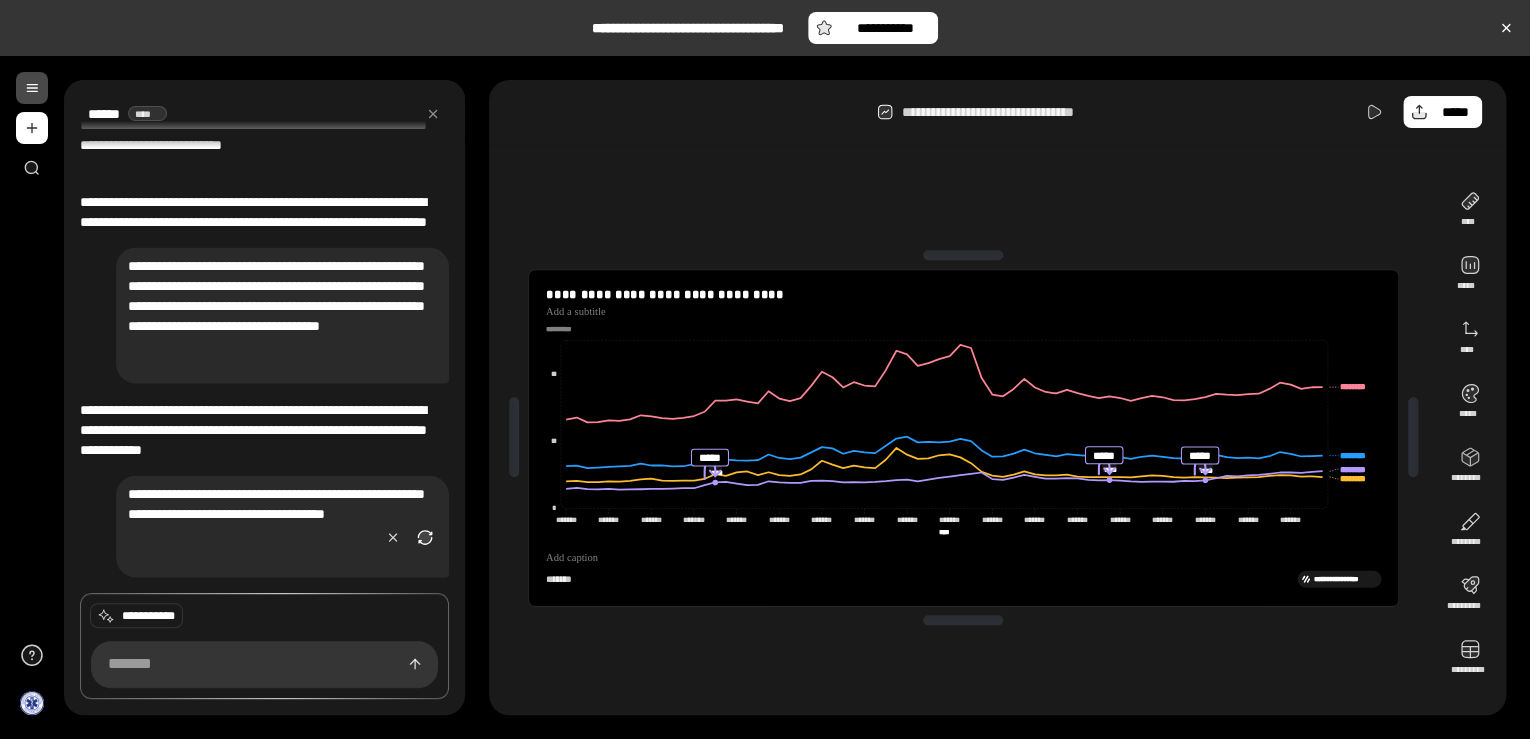 click at bounding box center [425, 537] 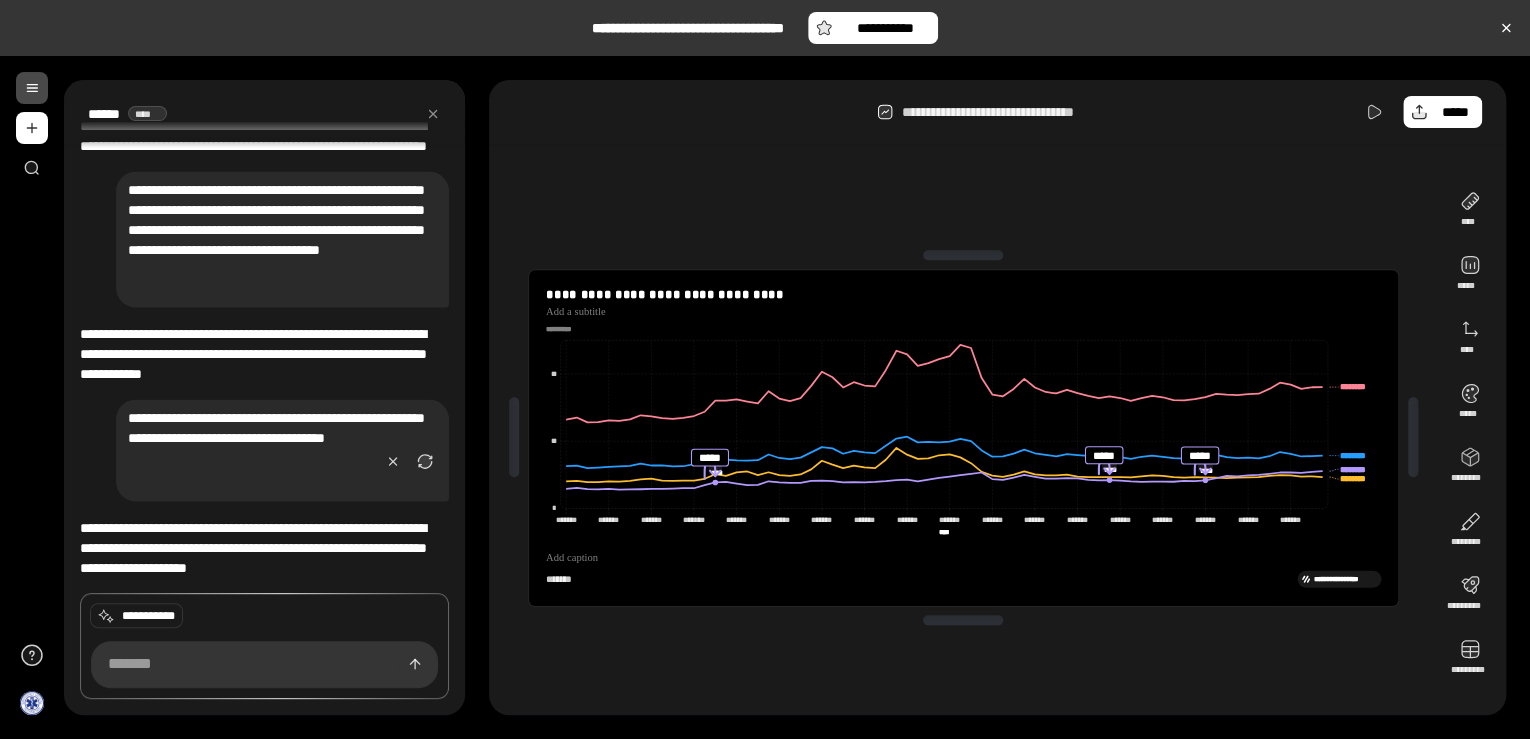 scroll, scrollTop: 1976, scrollLeft: 0, axis: vertical 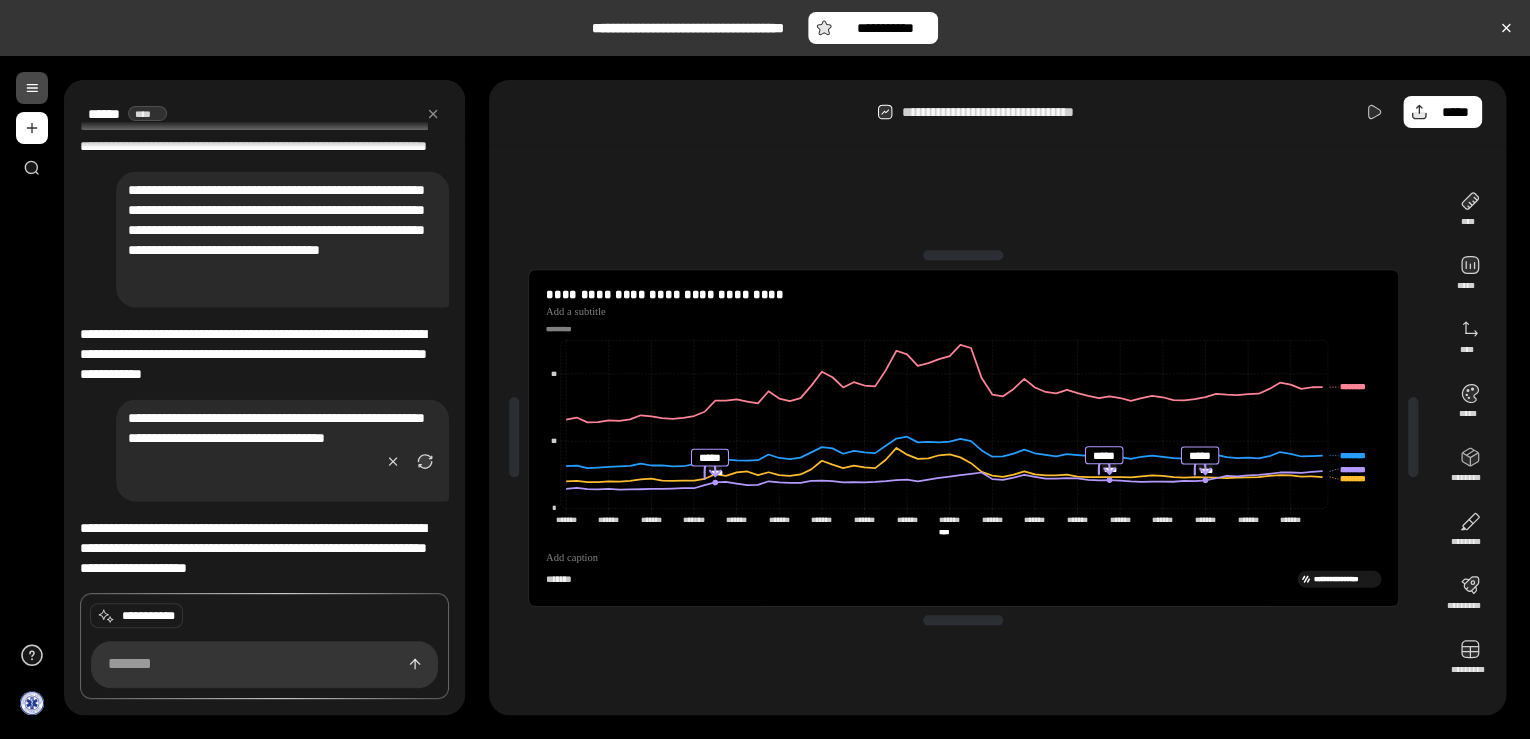 click at bounding box center [32, 88] 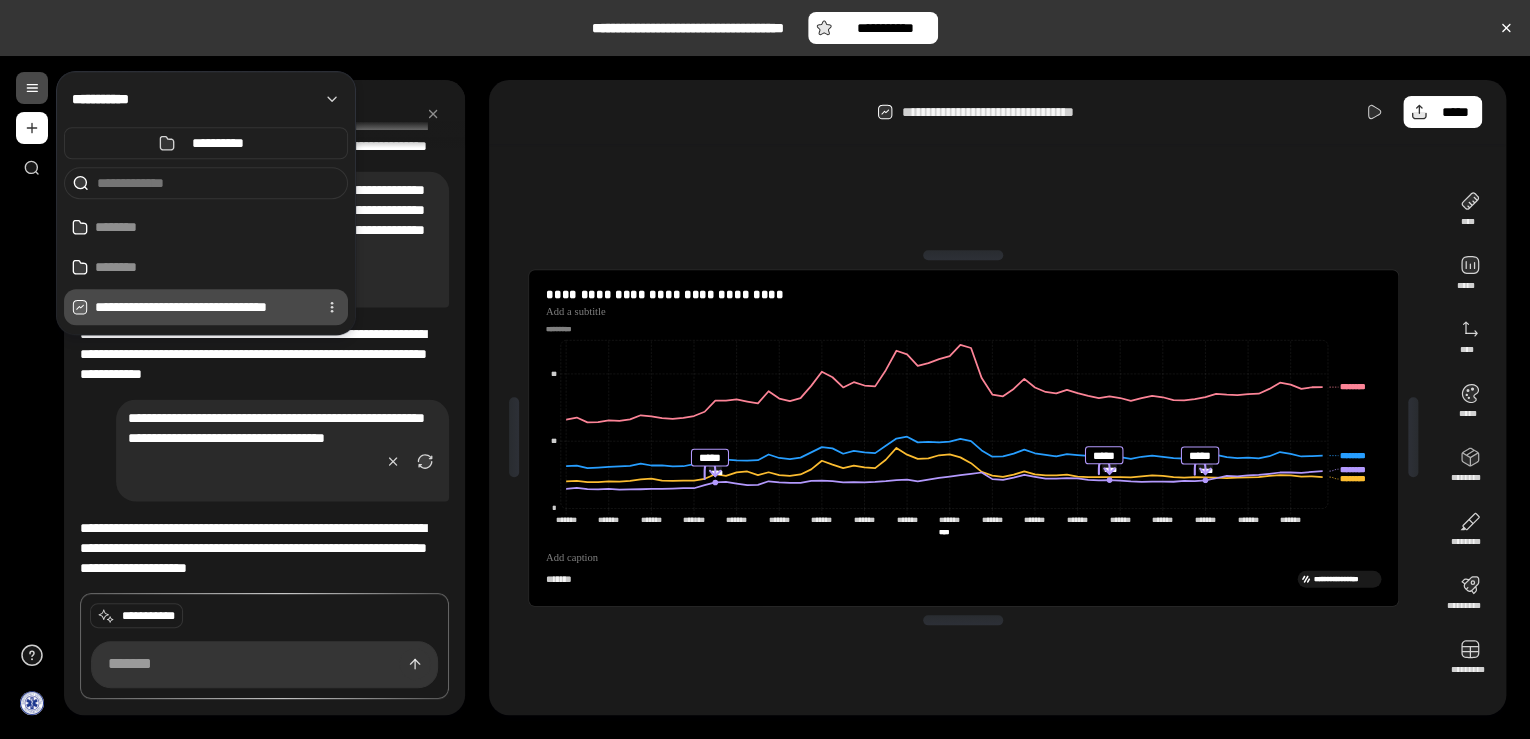 click on "**********" at bounding box center [202, 307] 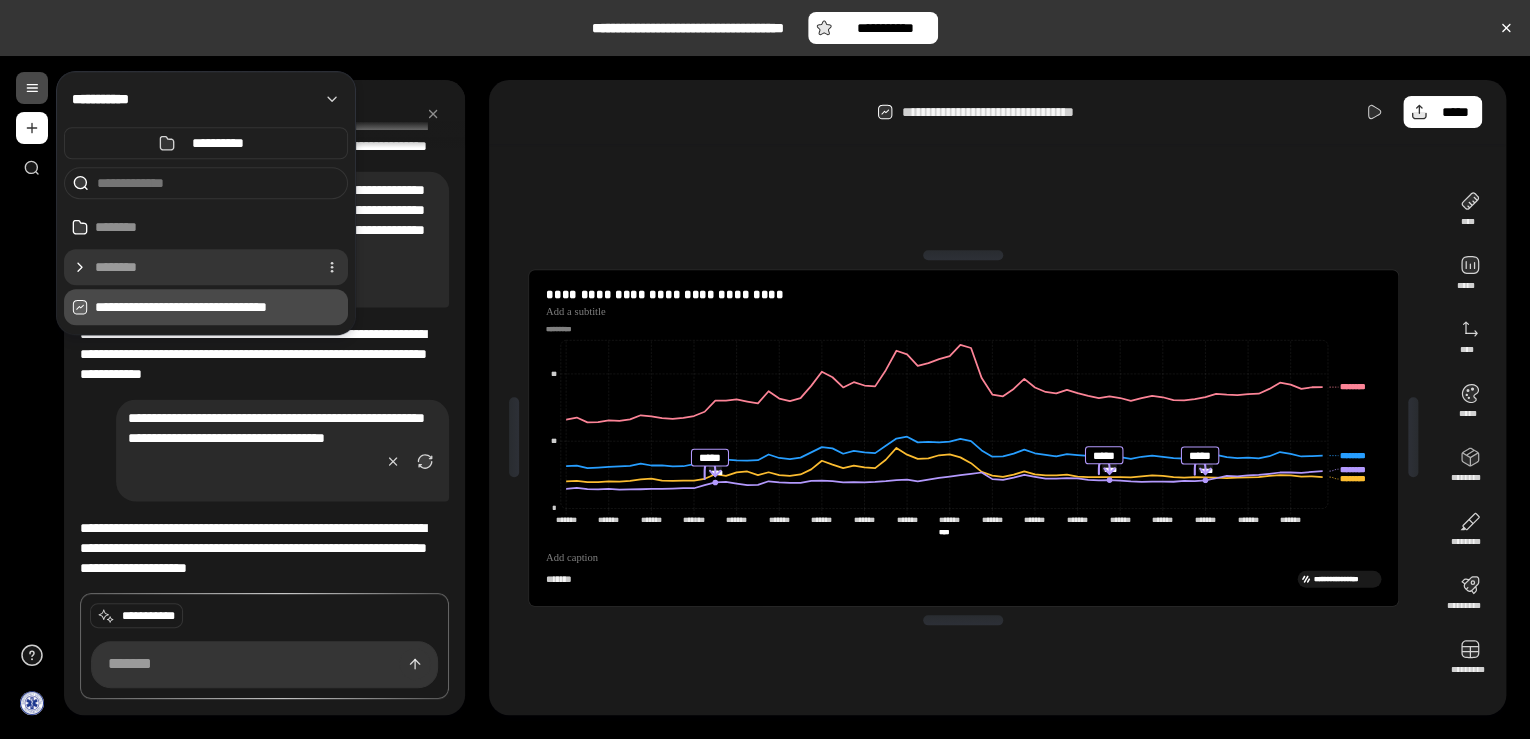 click at bounding box center (202, 267) 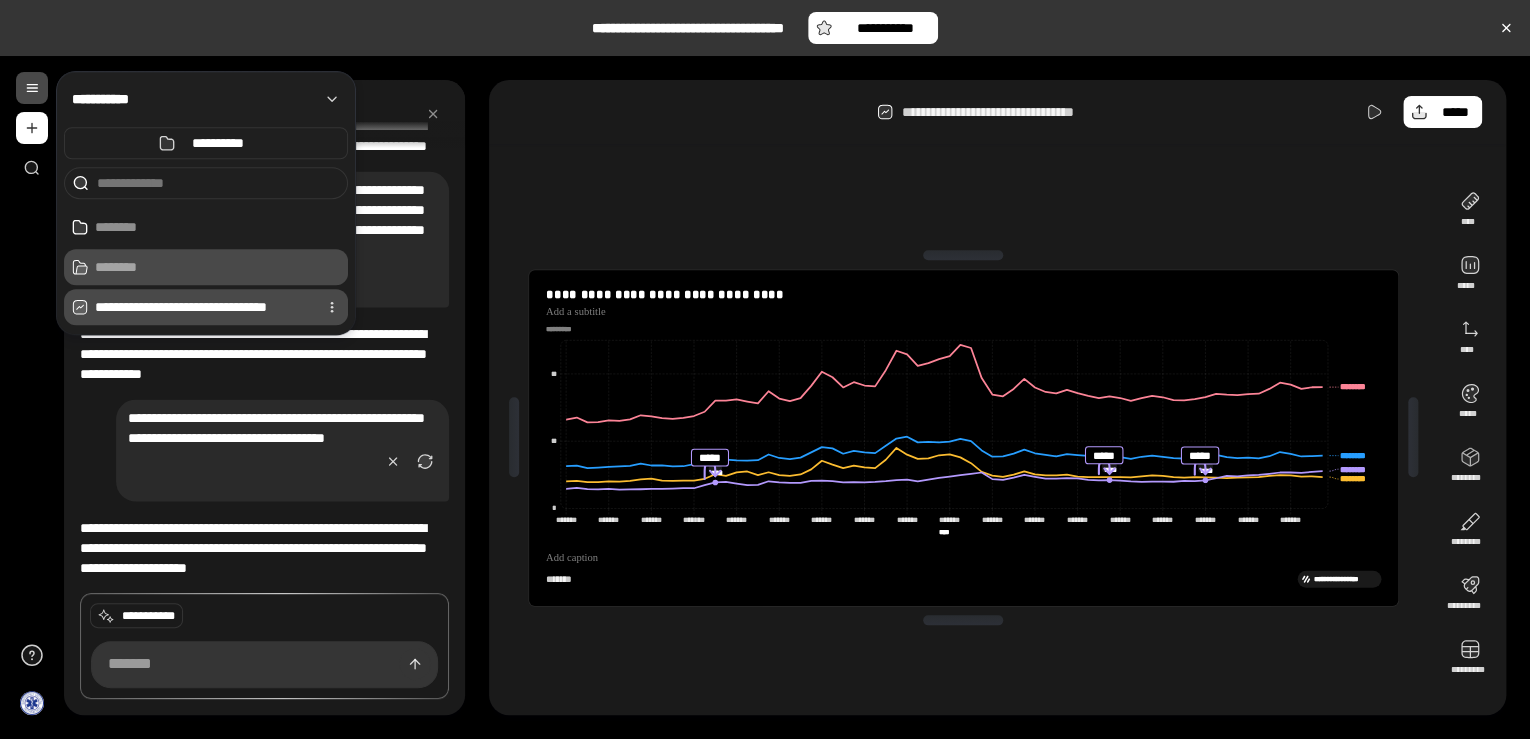click on "**********" at bounding box center [202, 307] 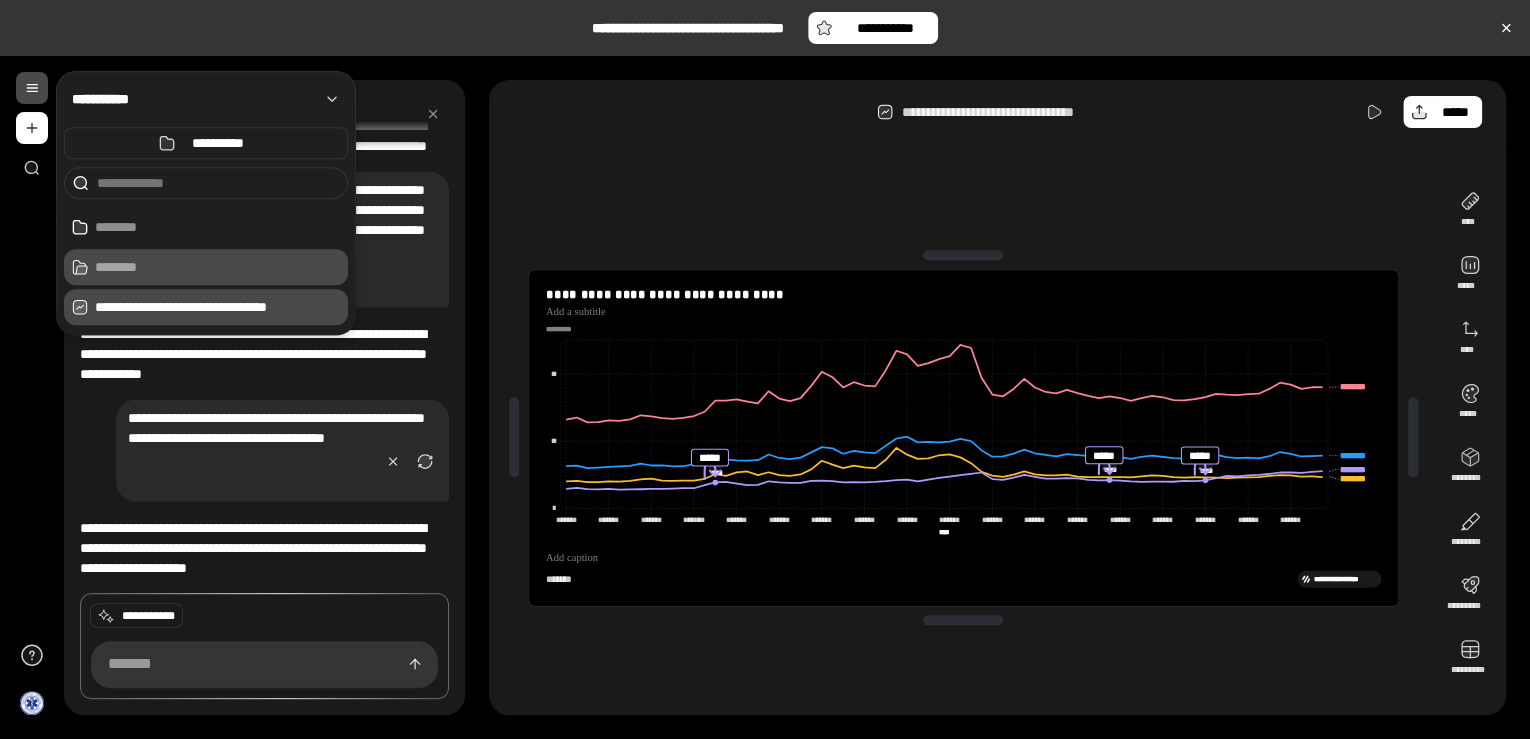 click at bounding box center (963, 255) 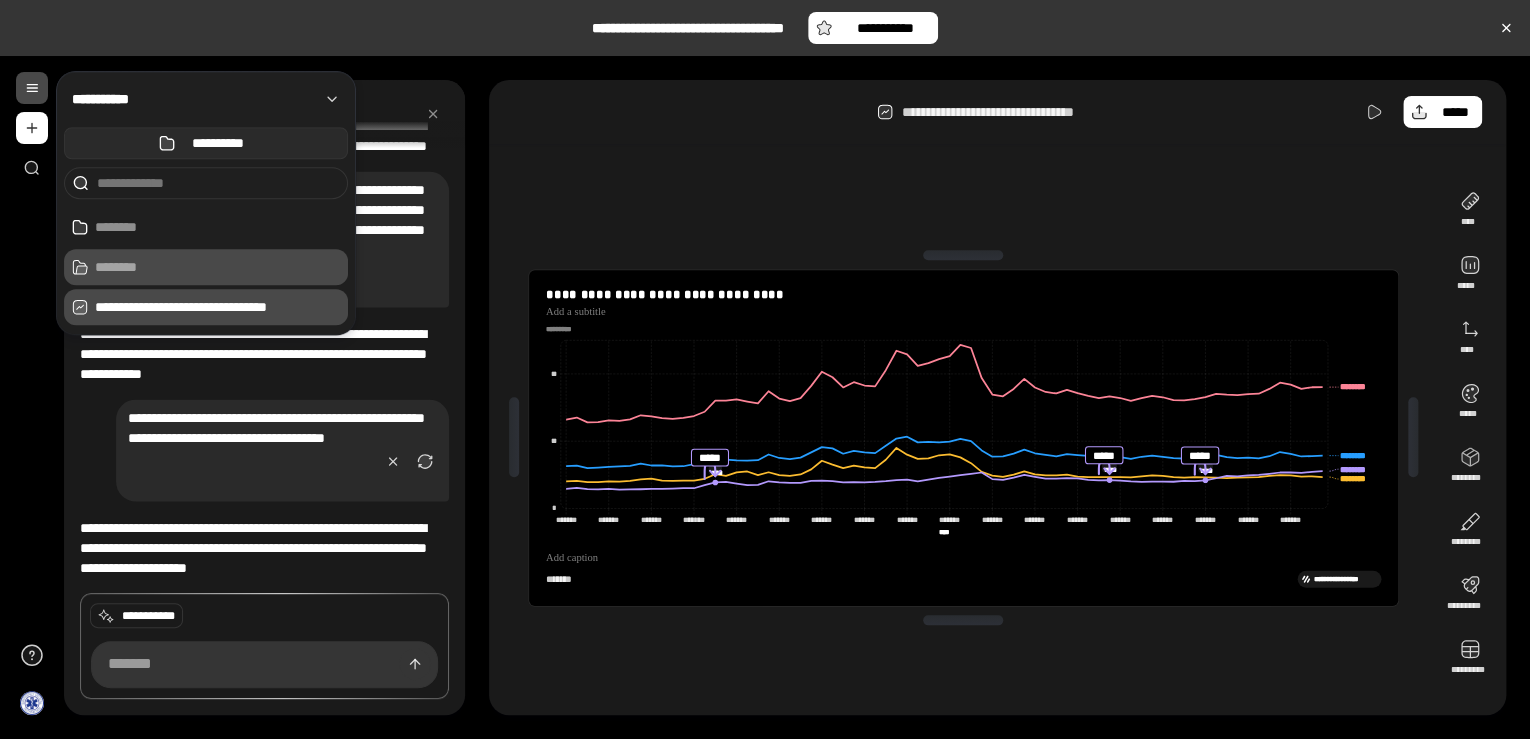 click on "**********" at bounding box center [218, 143] 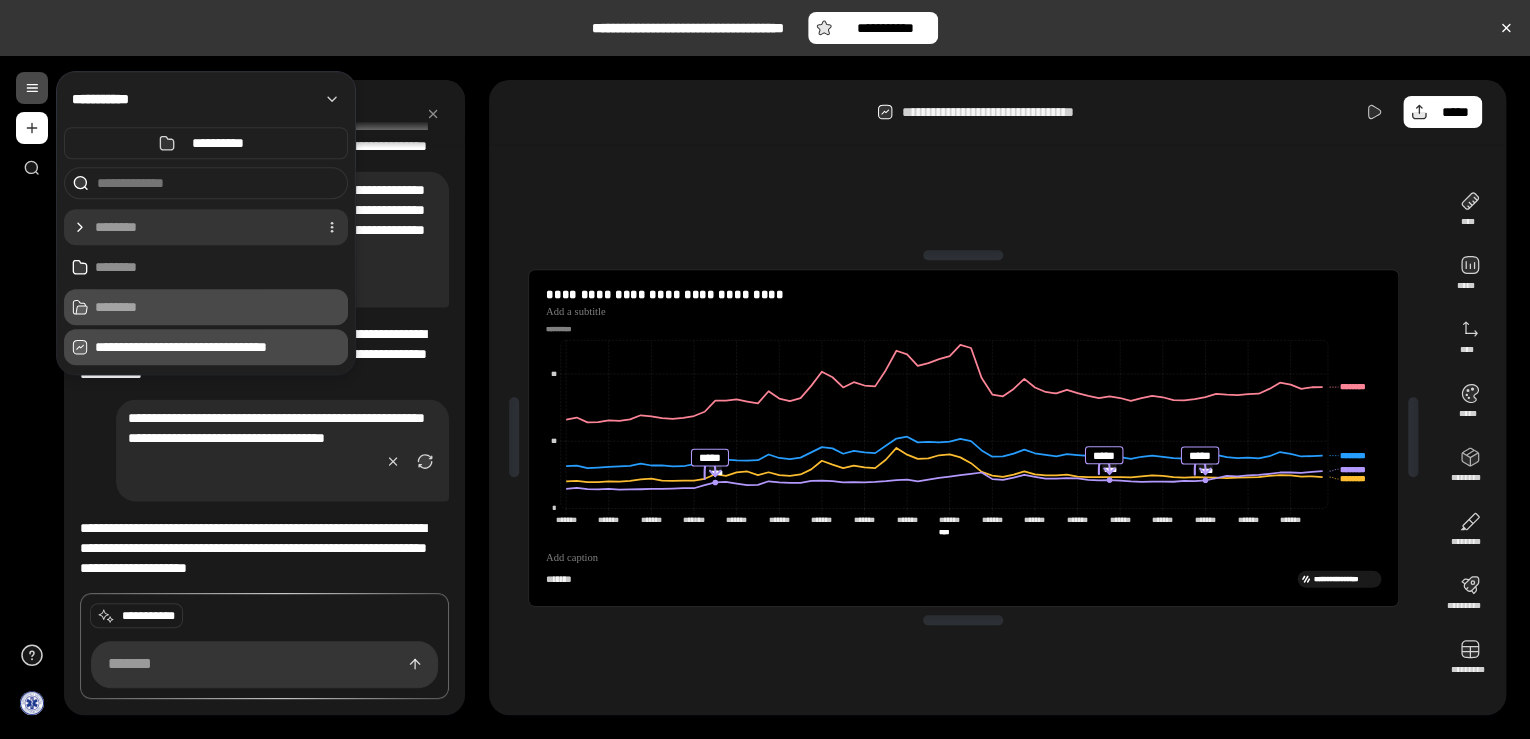 click at bounding box center (202, 227) 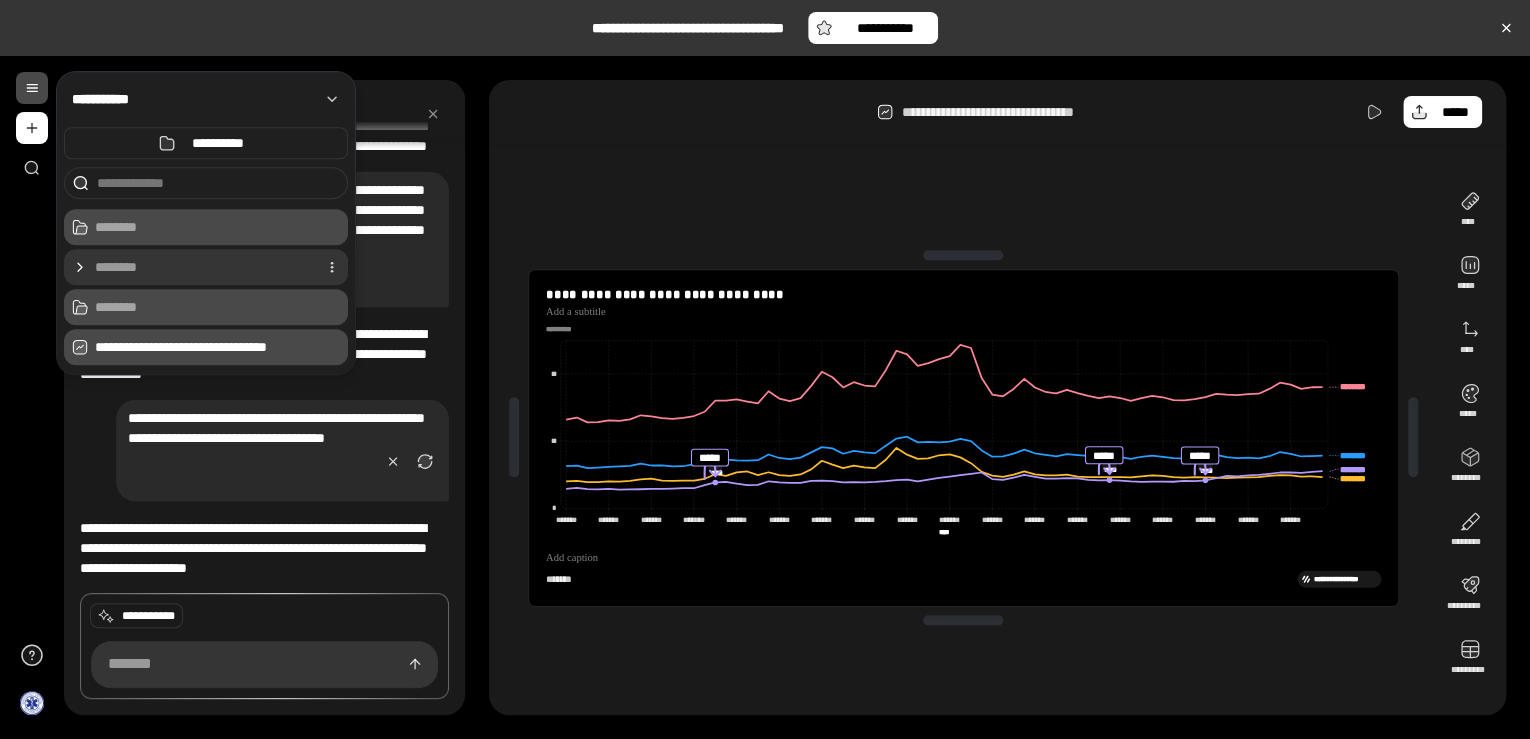 click at bounding box center [202, 267] 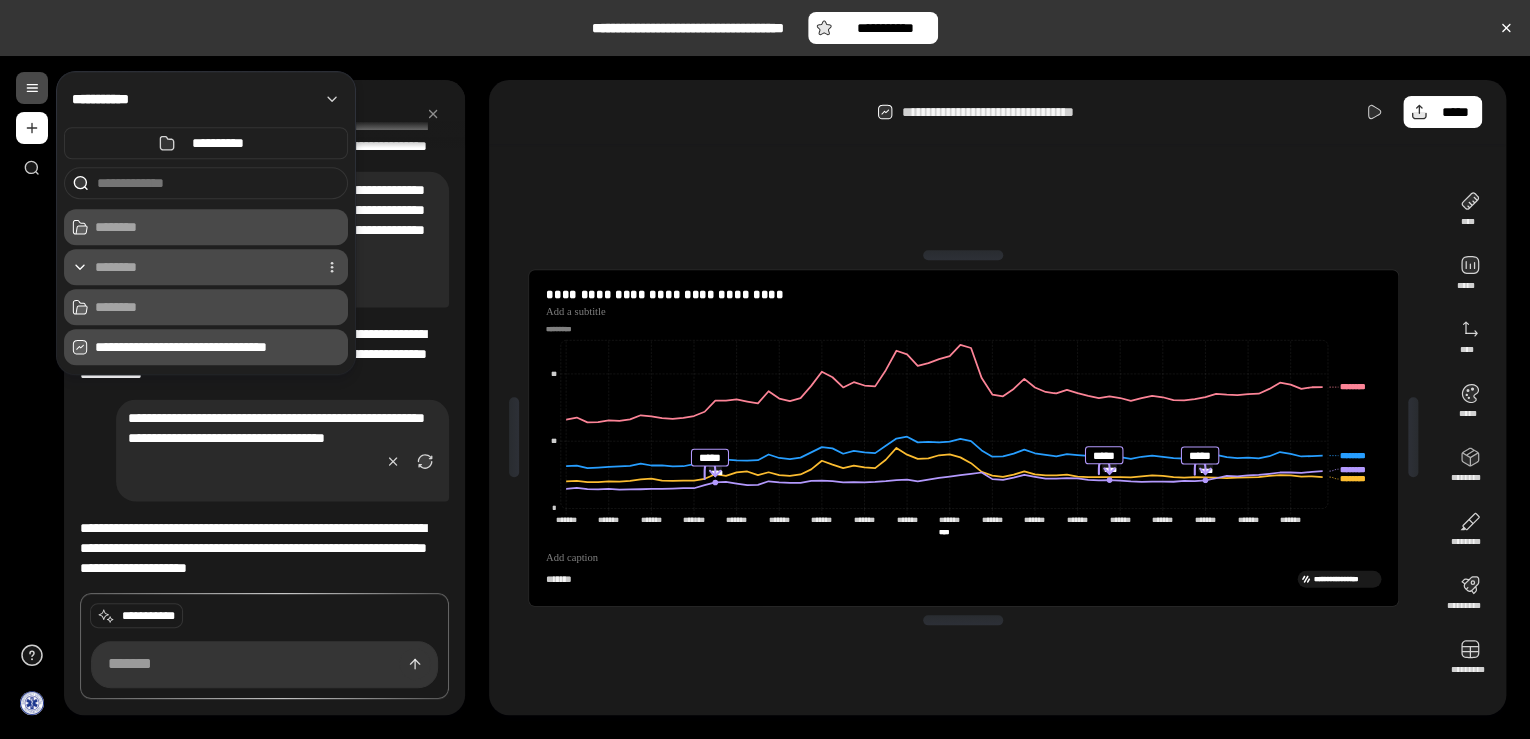 click at bounding box center (202, 267) 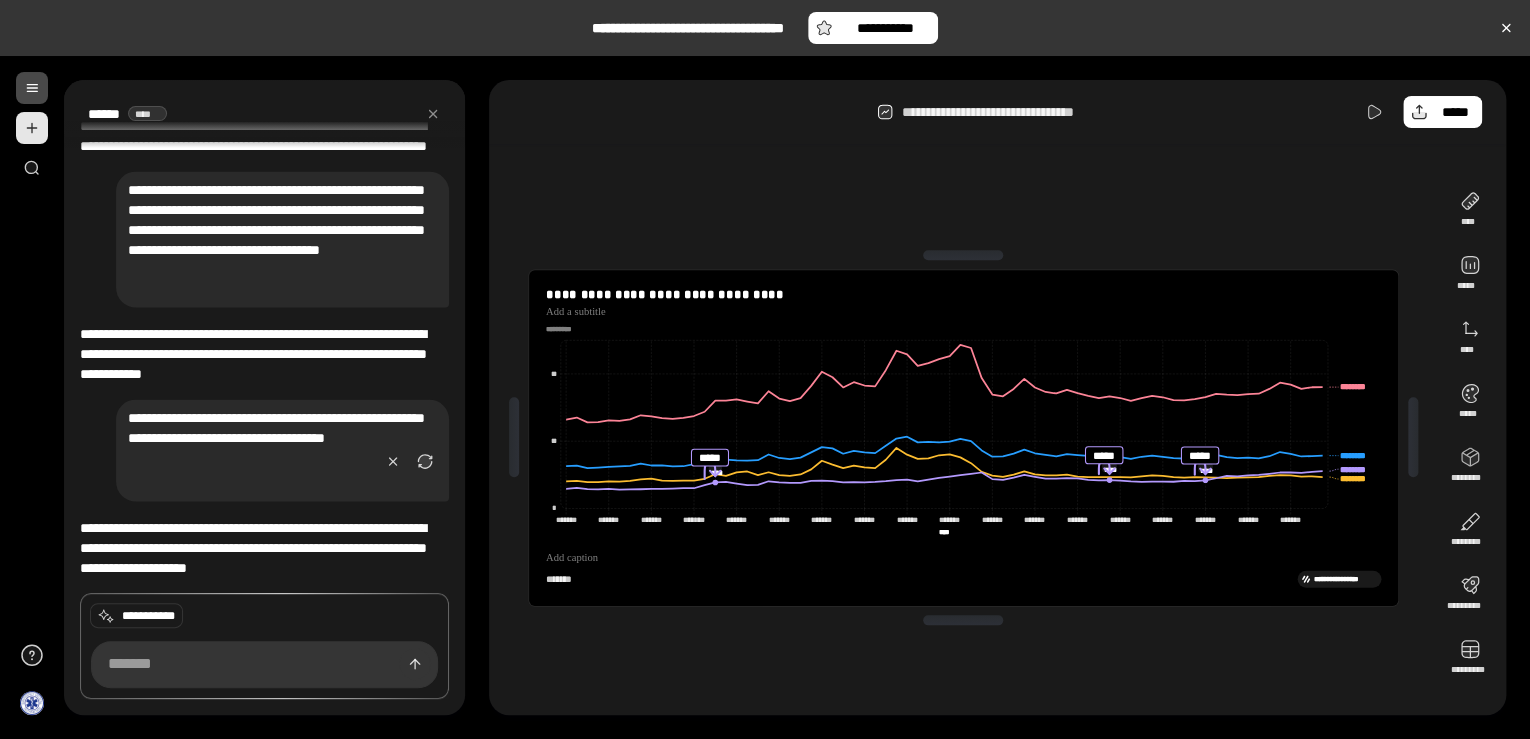 click at bounding box center (32, 128) 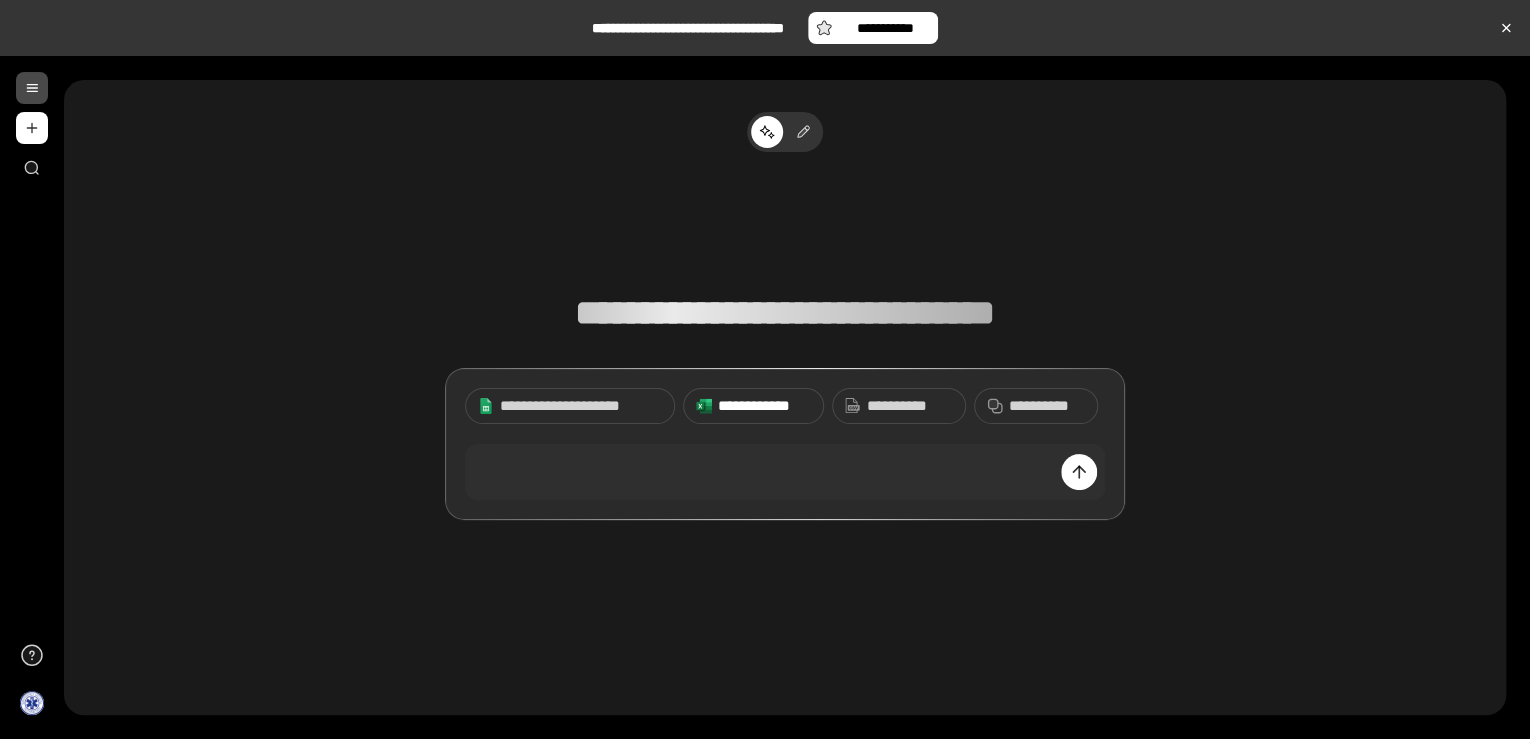 click on "**********" at bounding box center (764, 406) 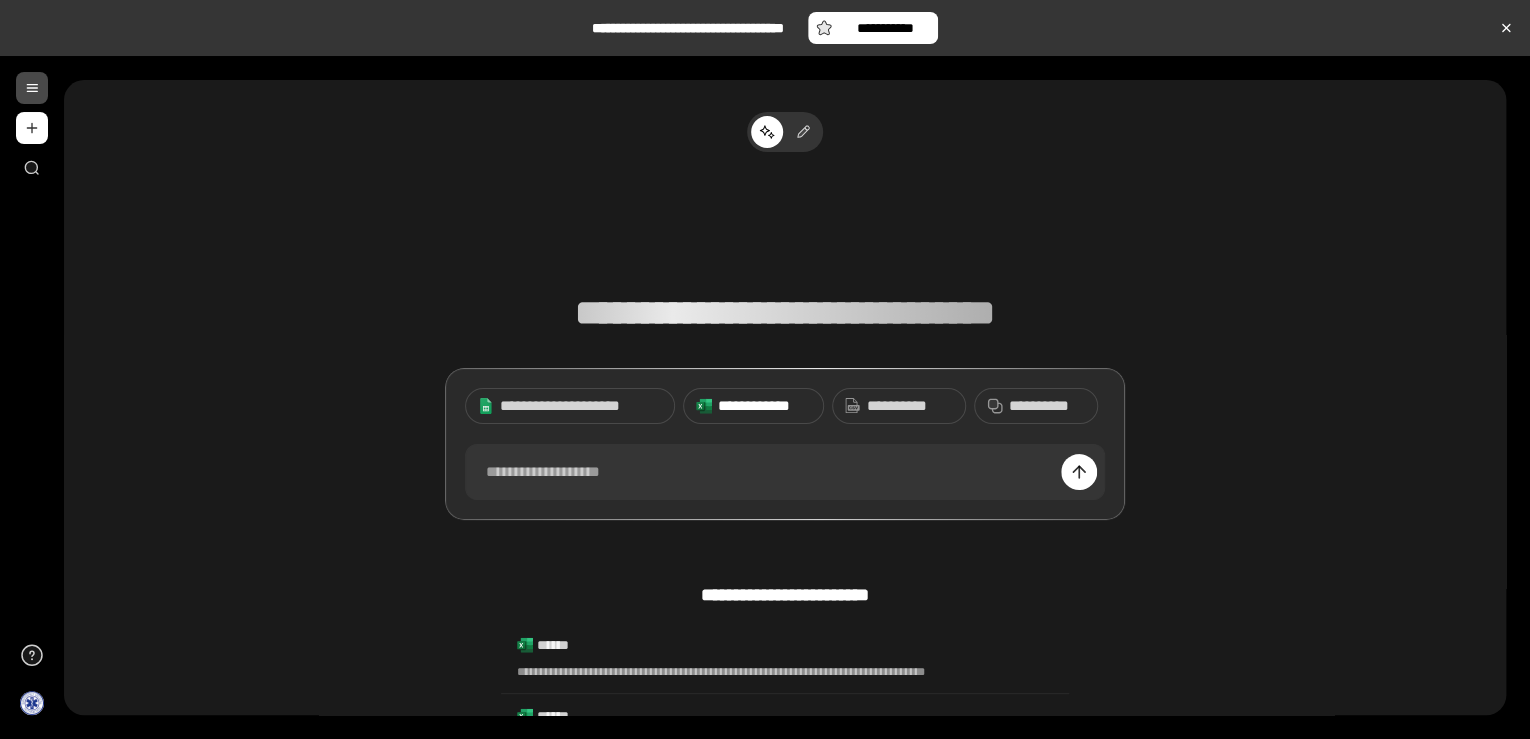 click on "**********" at bounding box center [764, 406] 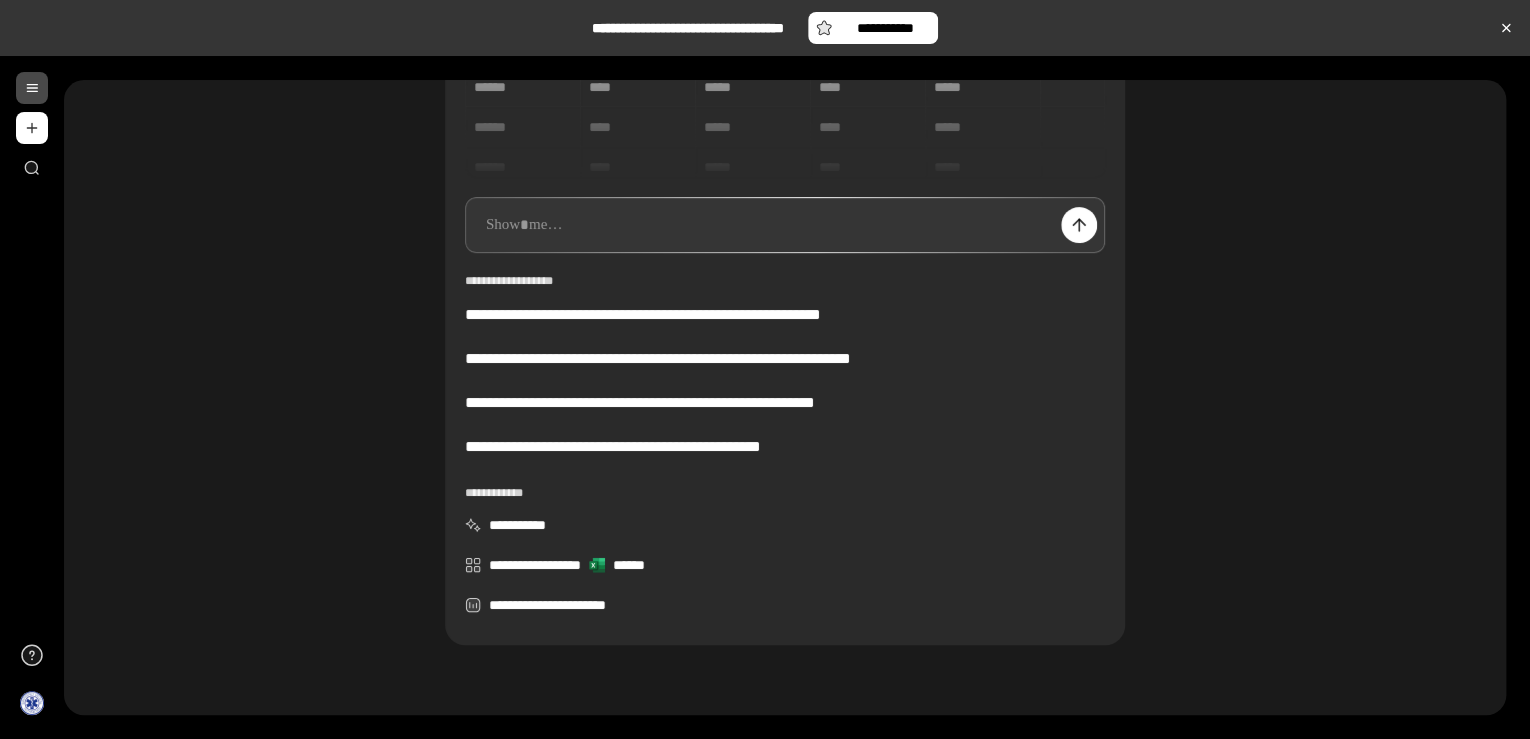 scroll, scrollTop: 303, scrollLeft: 0, axis: vertical 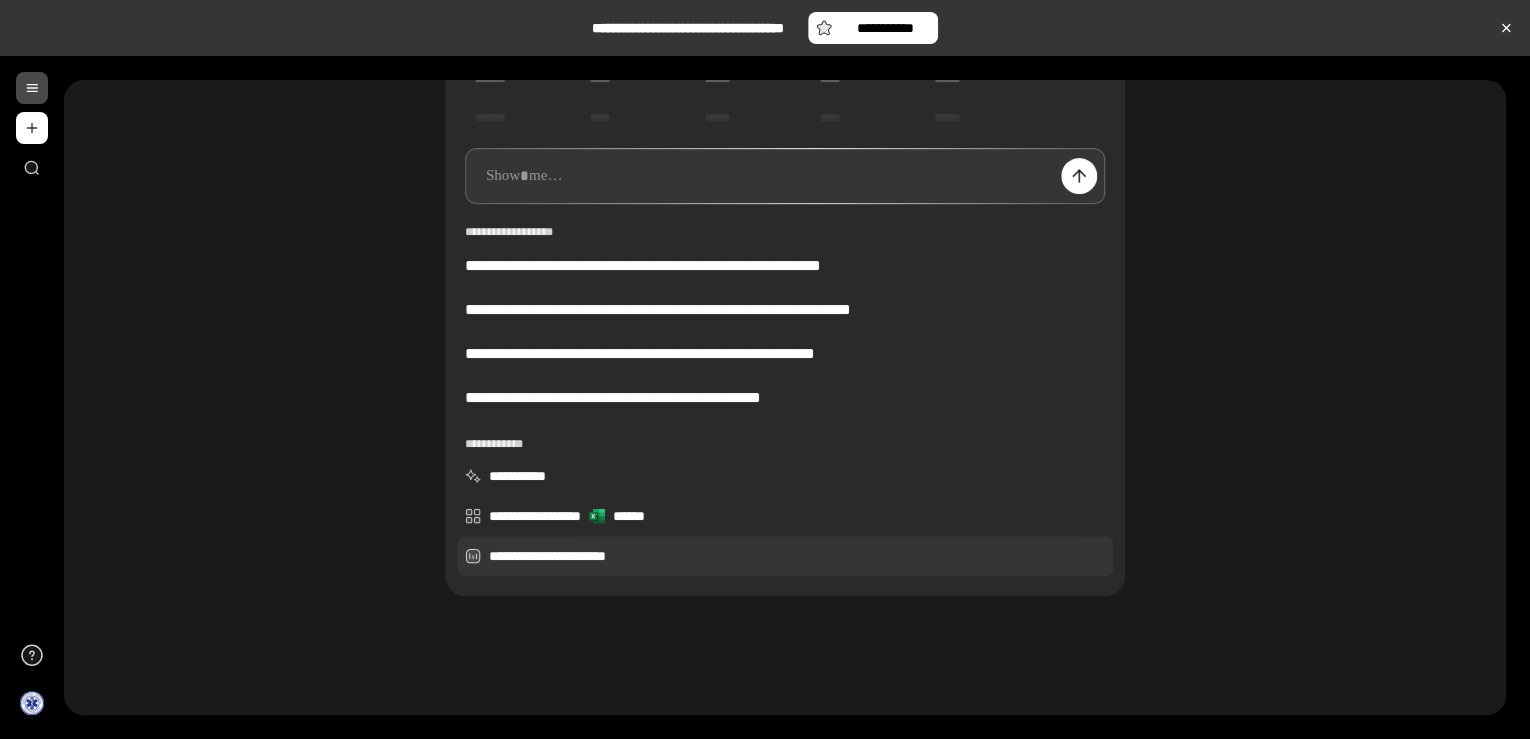 click on "**********" at bounding box center (785, 556) 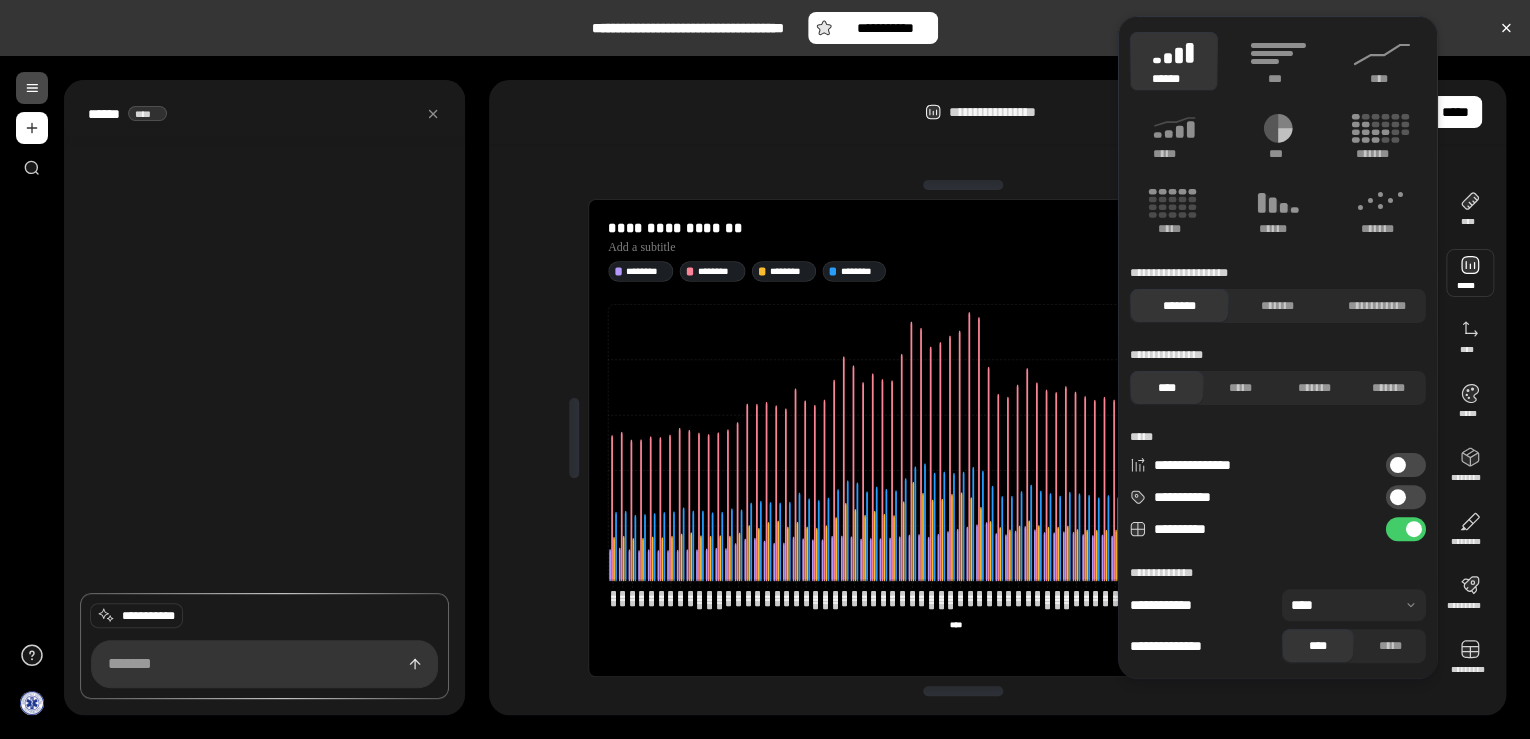 click at bounding box center (1470, 273) 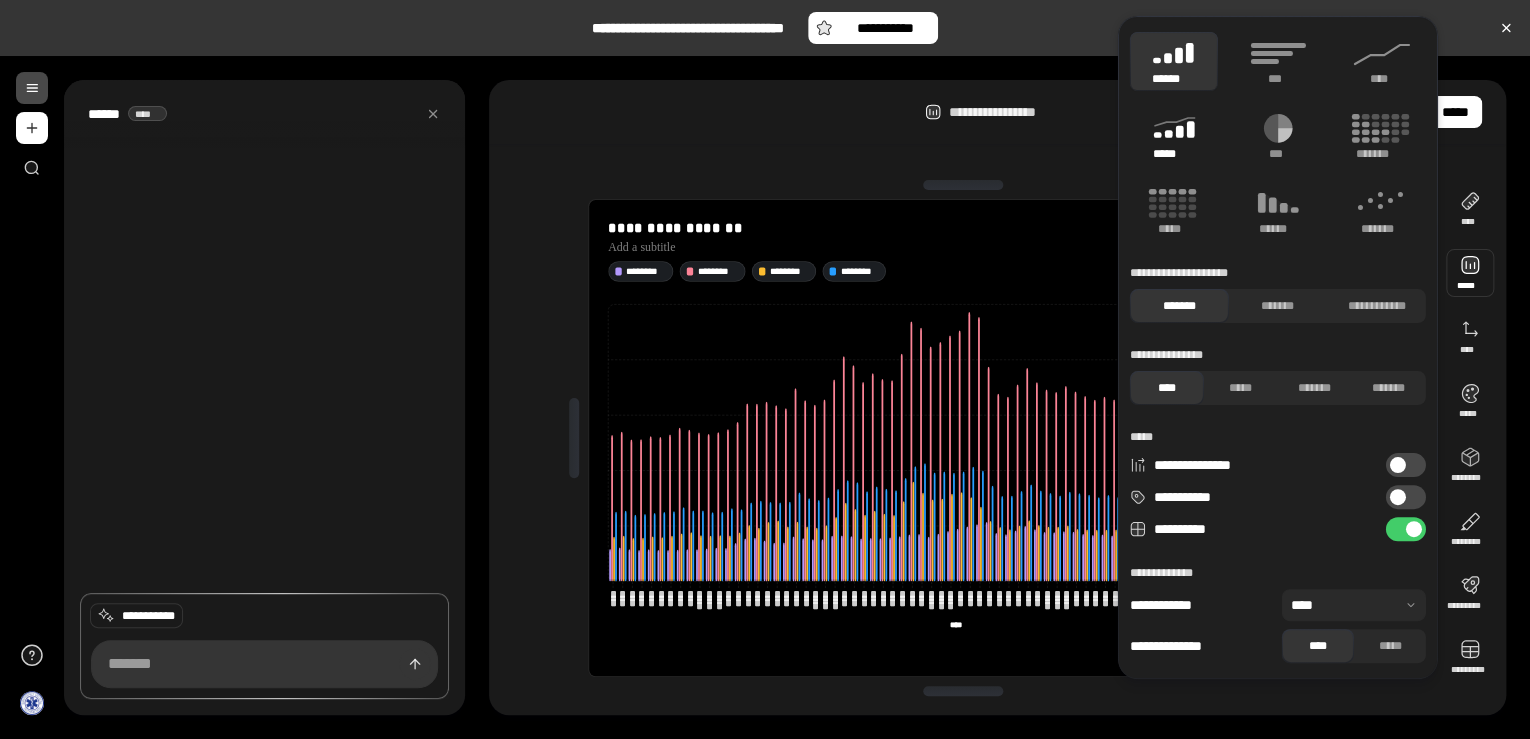 click 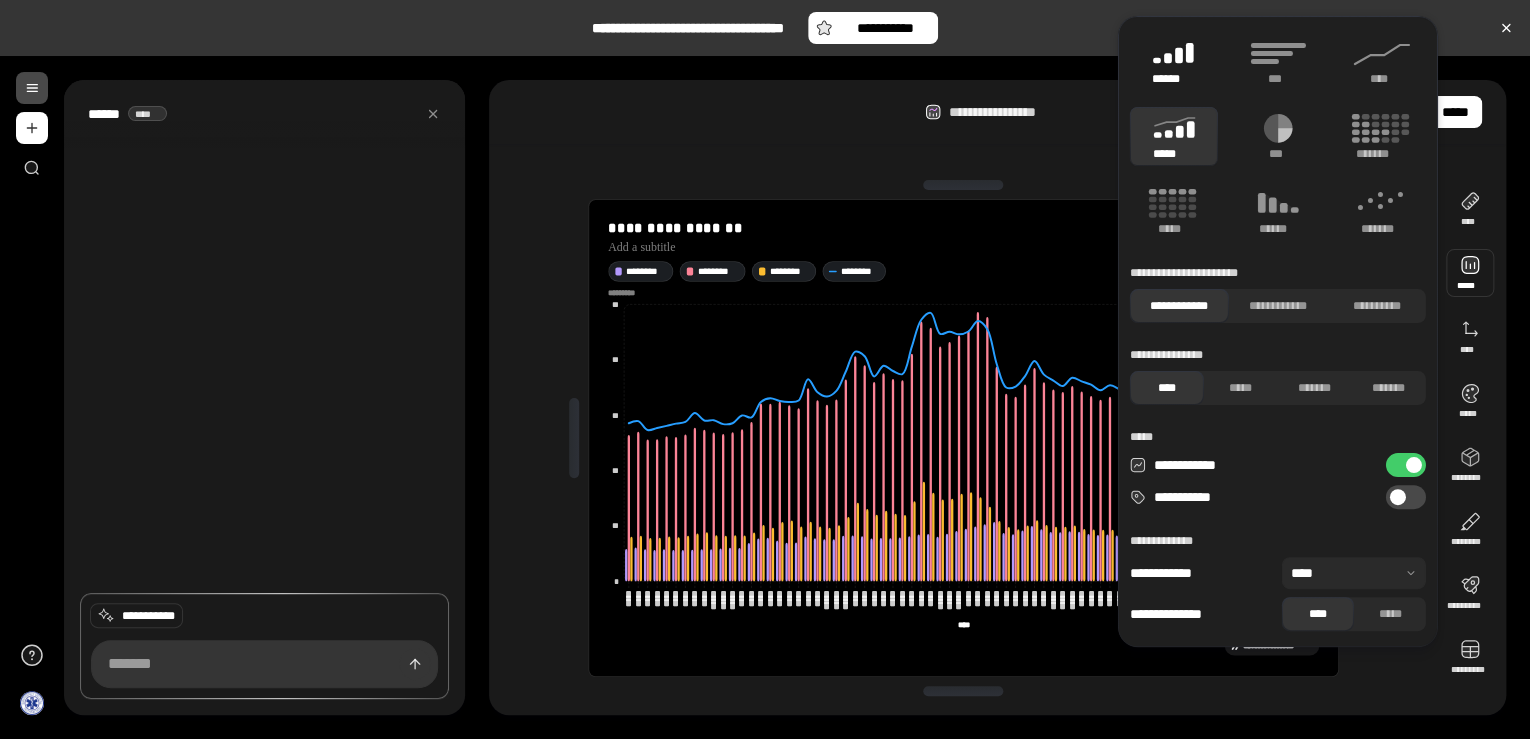 click 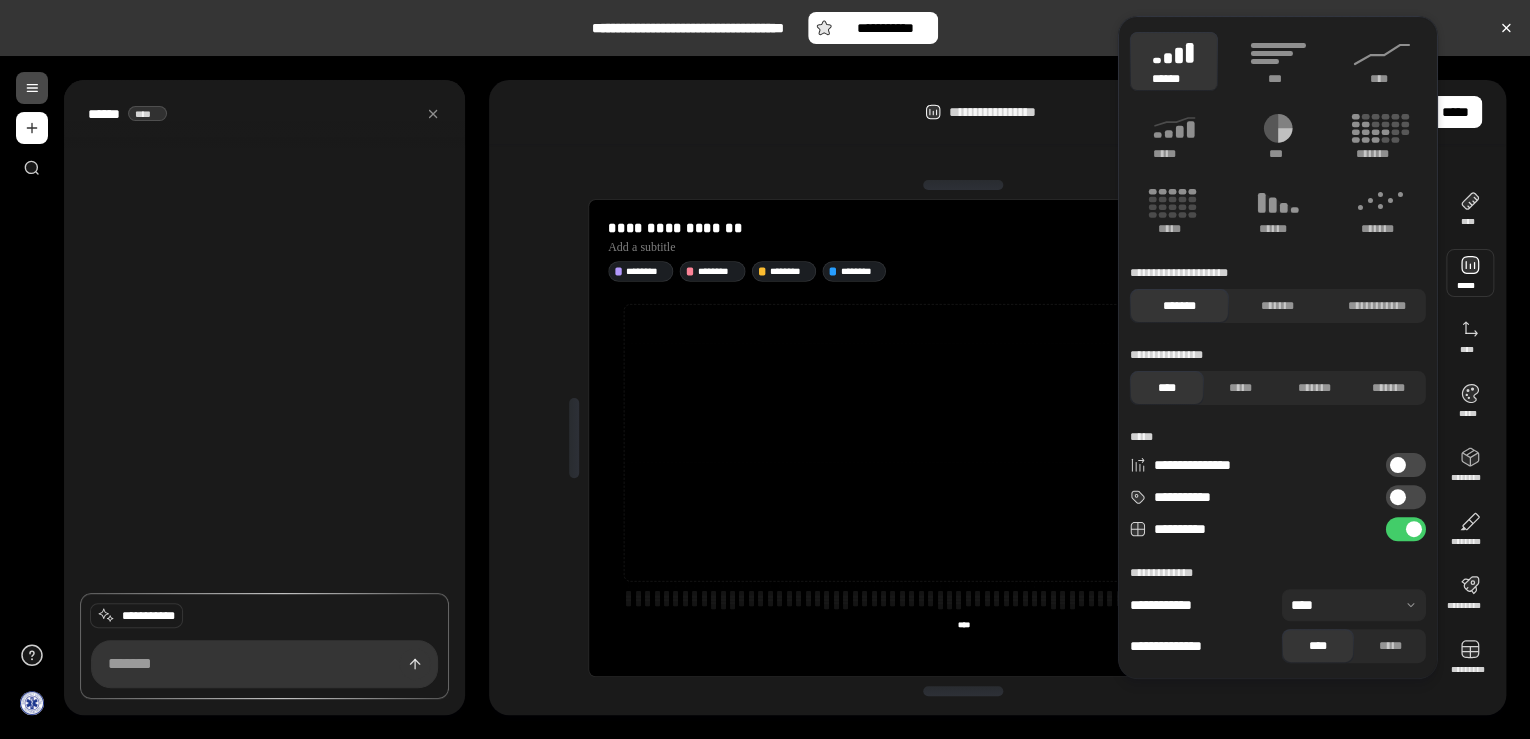 type 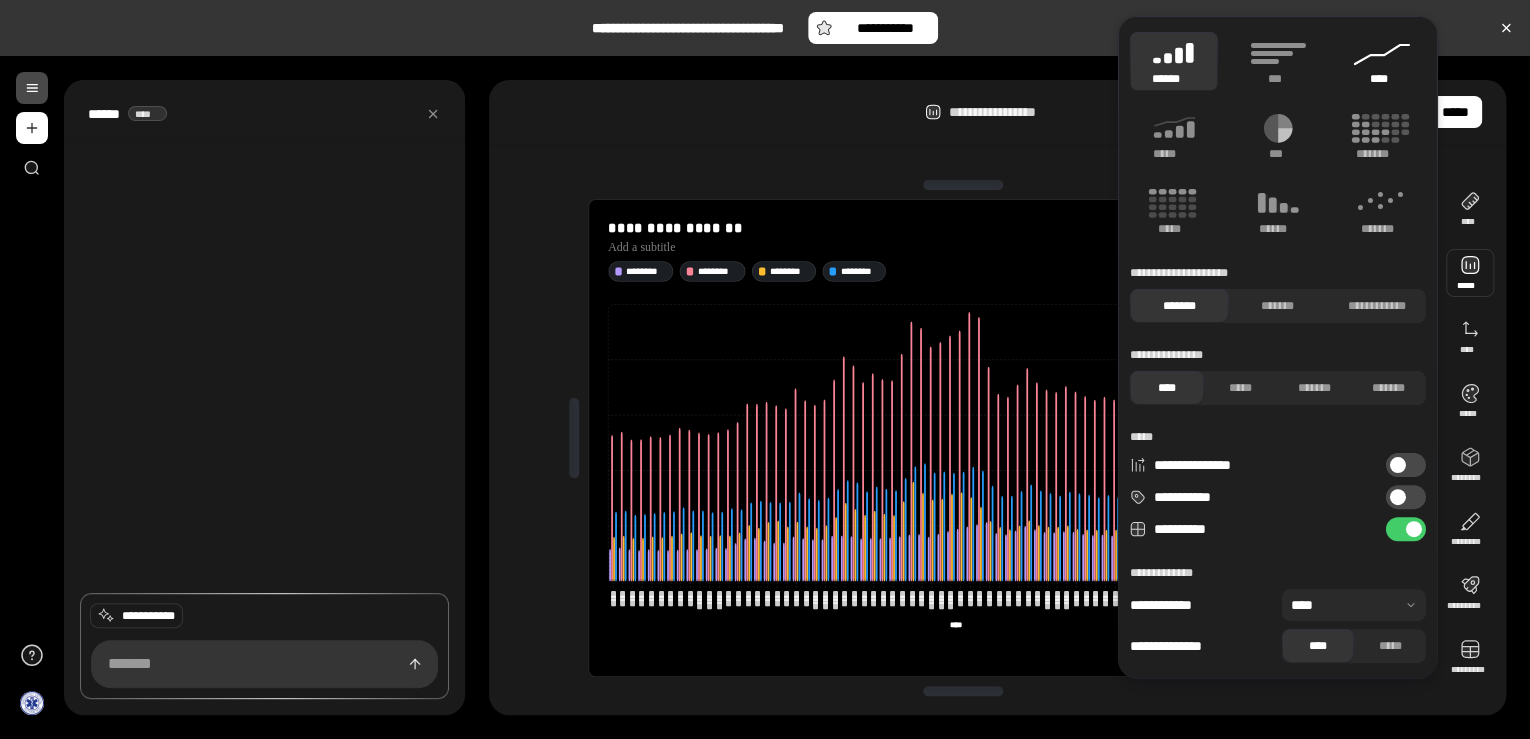 click 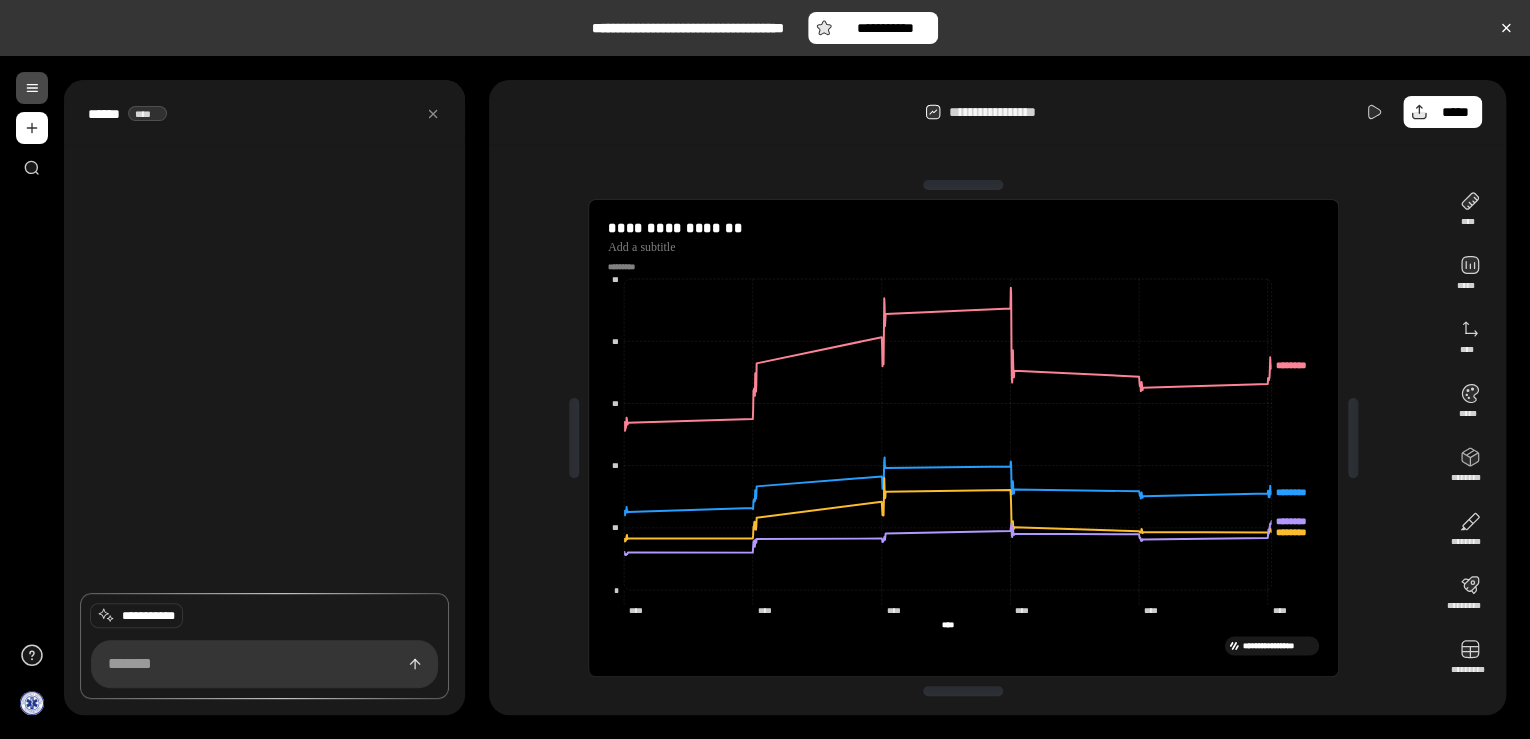 click on "**********" at bounding box center [785, 398] 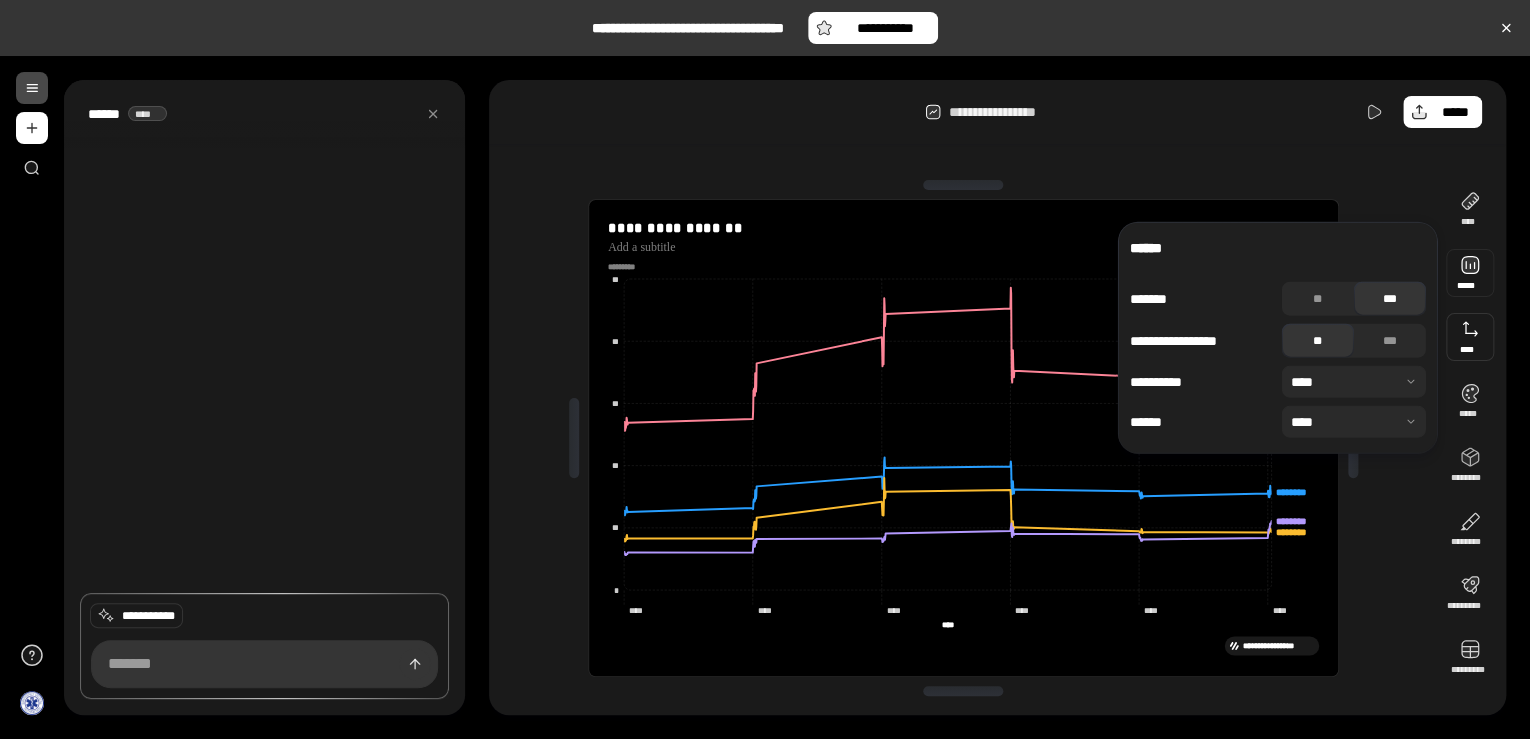 click at bounding box center (1470, 273) 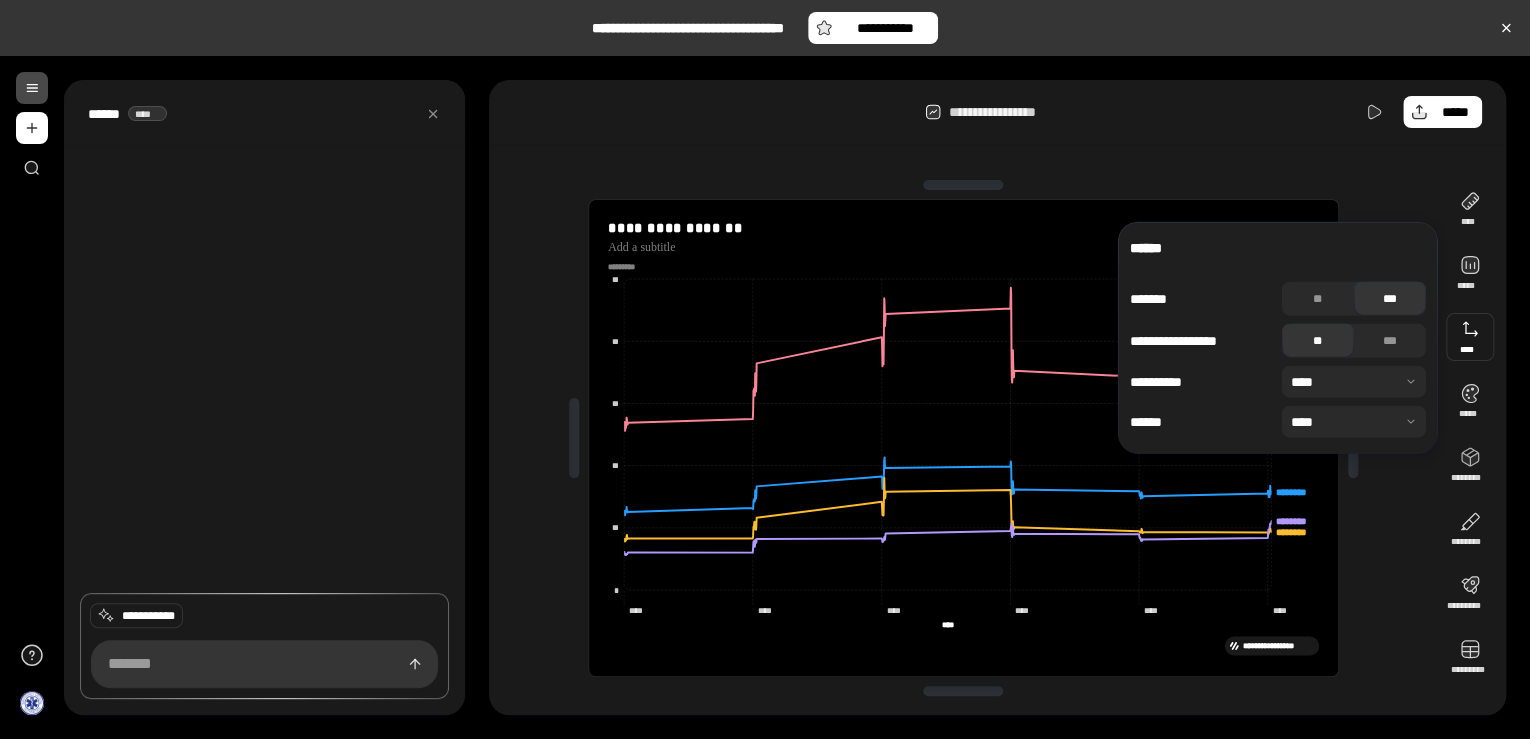 click at bounding box center (1470, 337) 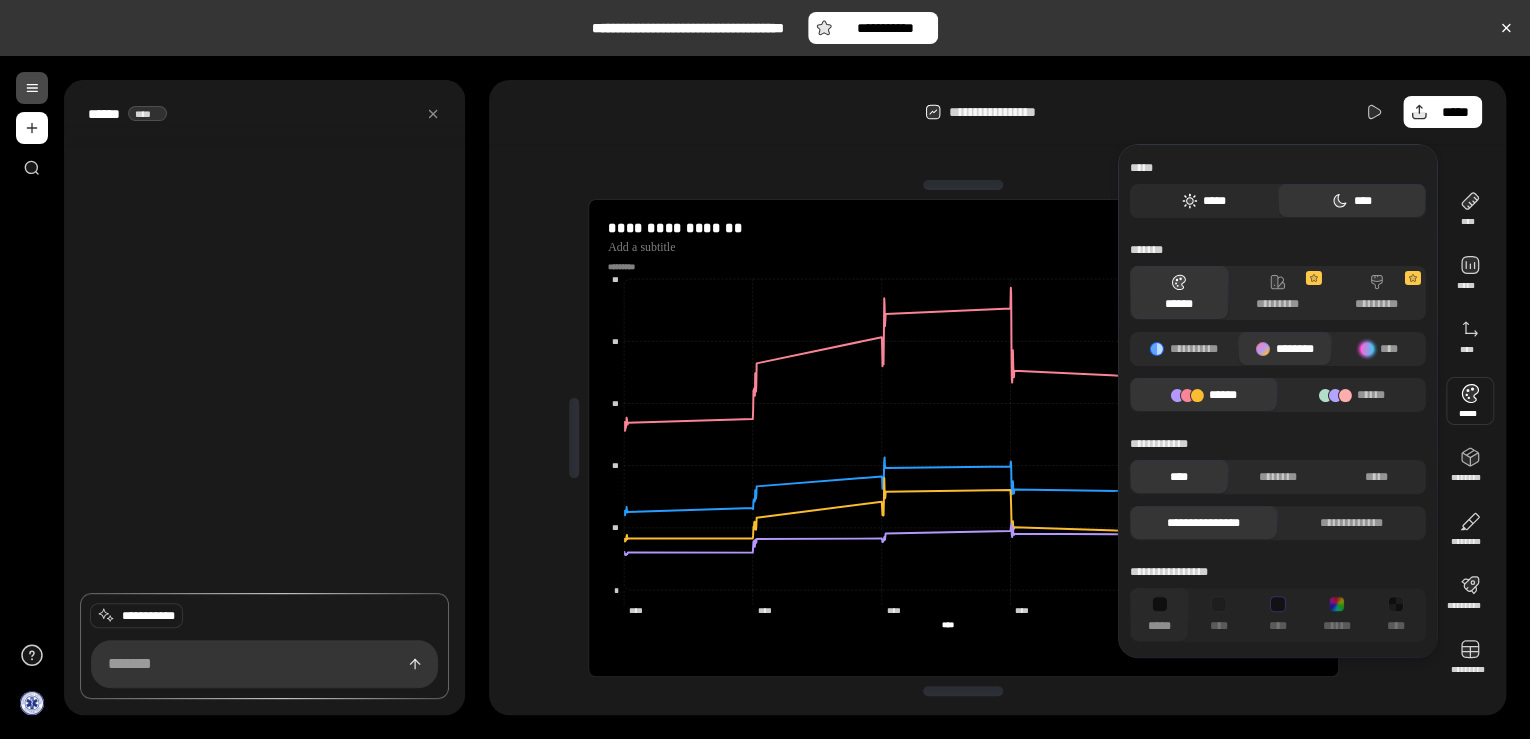 click 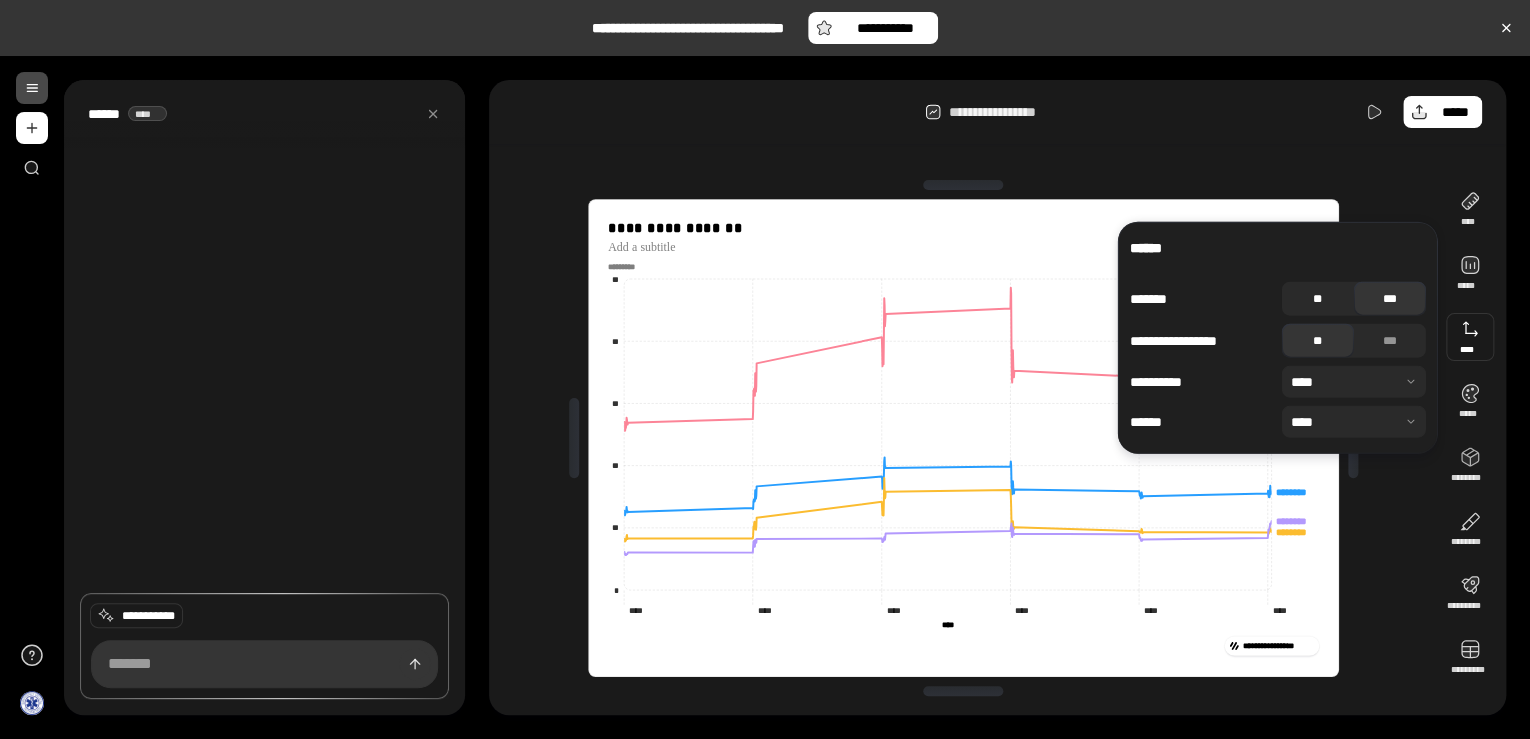 click on "**" at bounding box center (1318, 299) 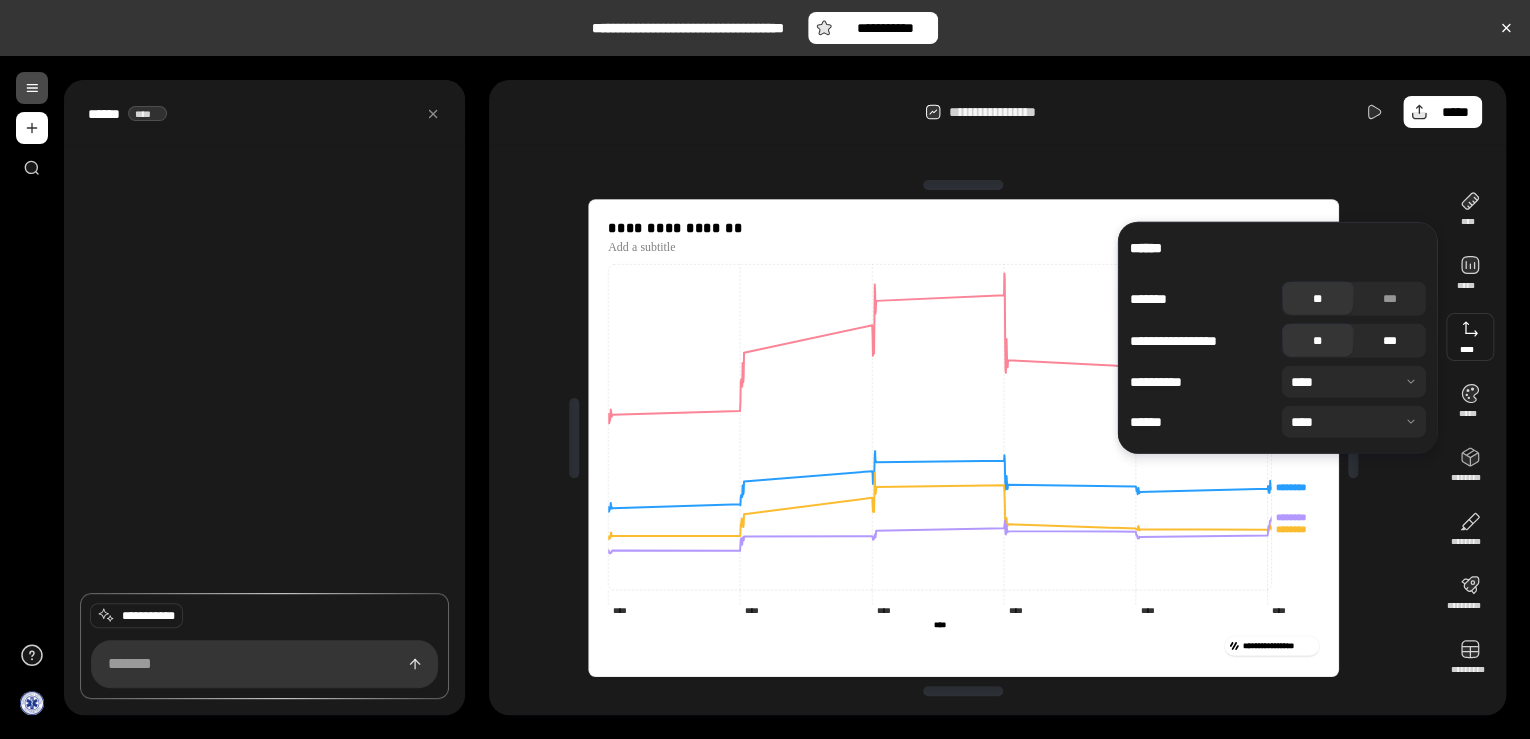 click on "***" at bounding box center [1390, 341] 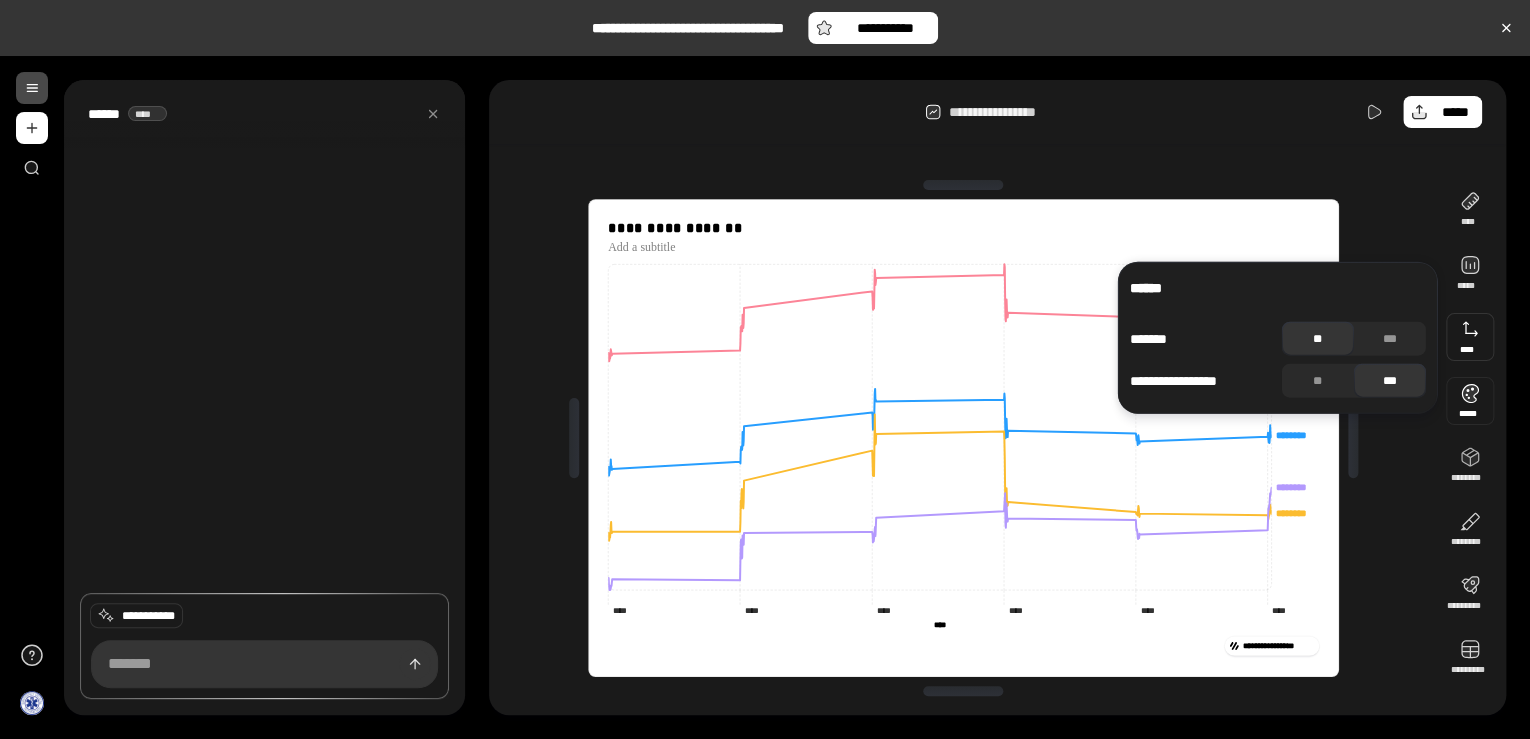 click at bounding box center (1470, 401) 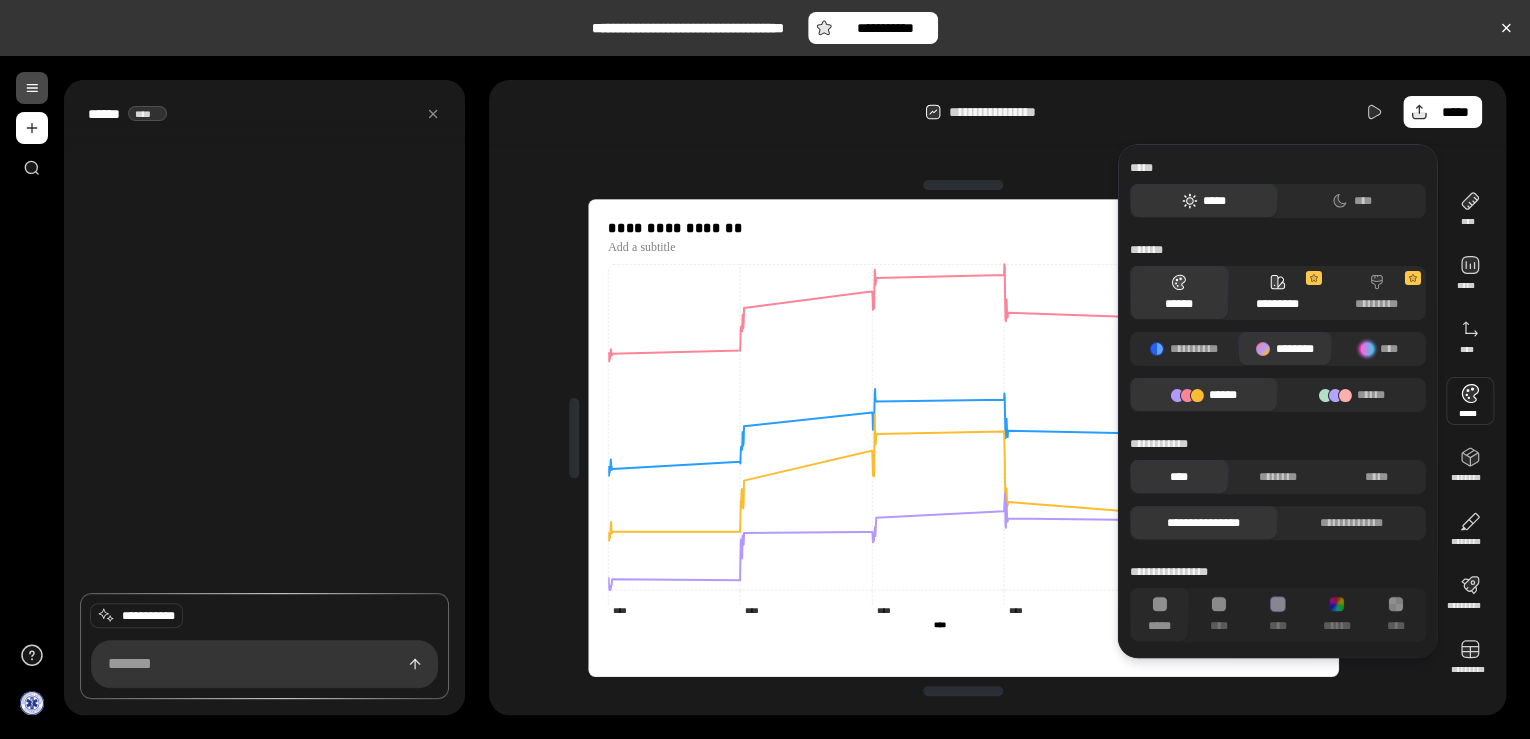 click on "*********" at bounding box center (1277, 293) 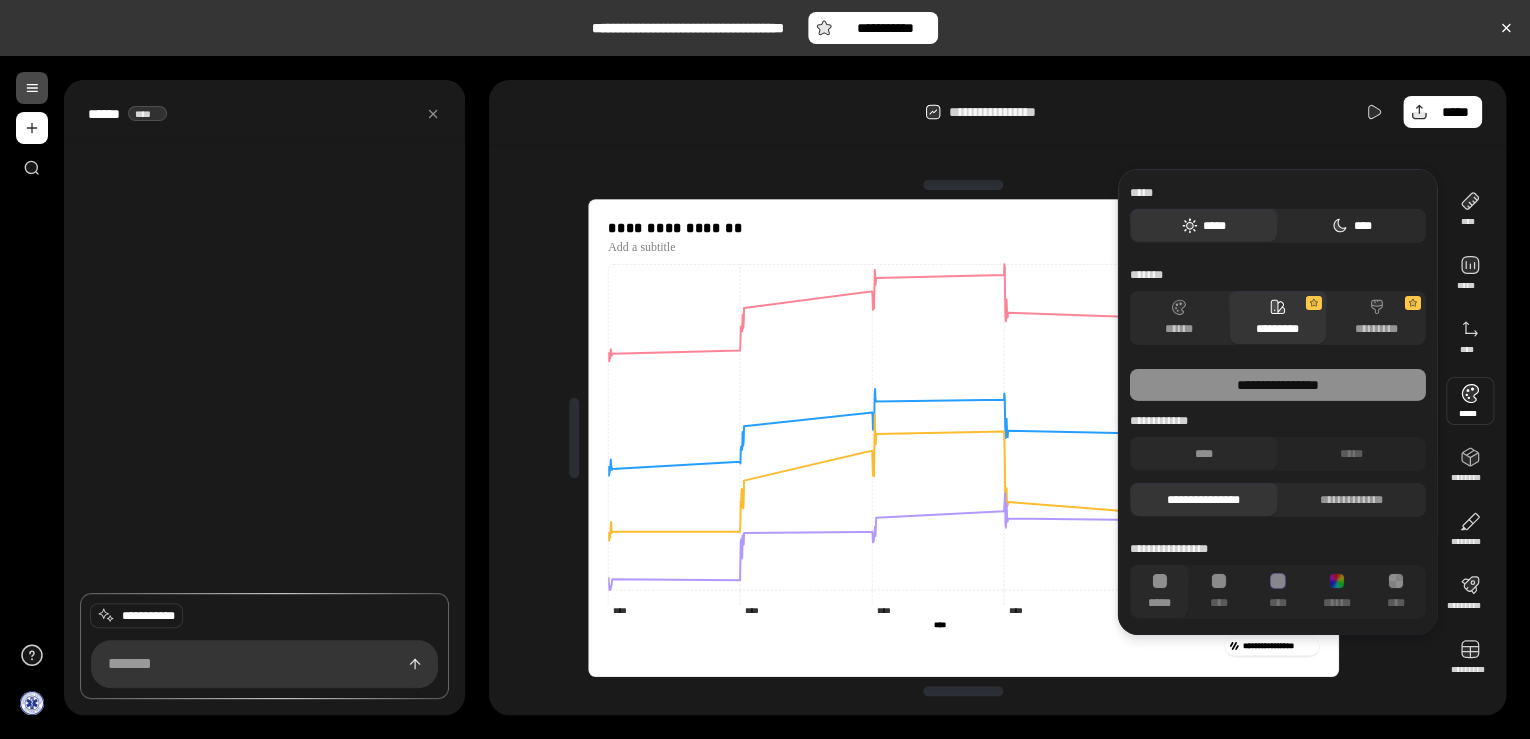 click on "****" at bounding box center [1352, 226] 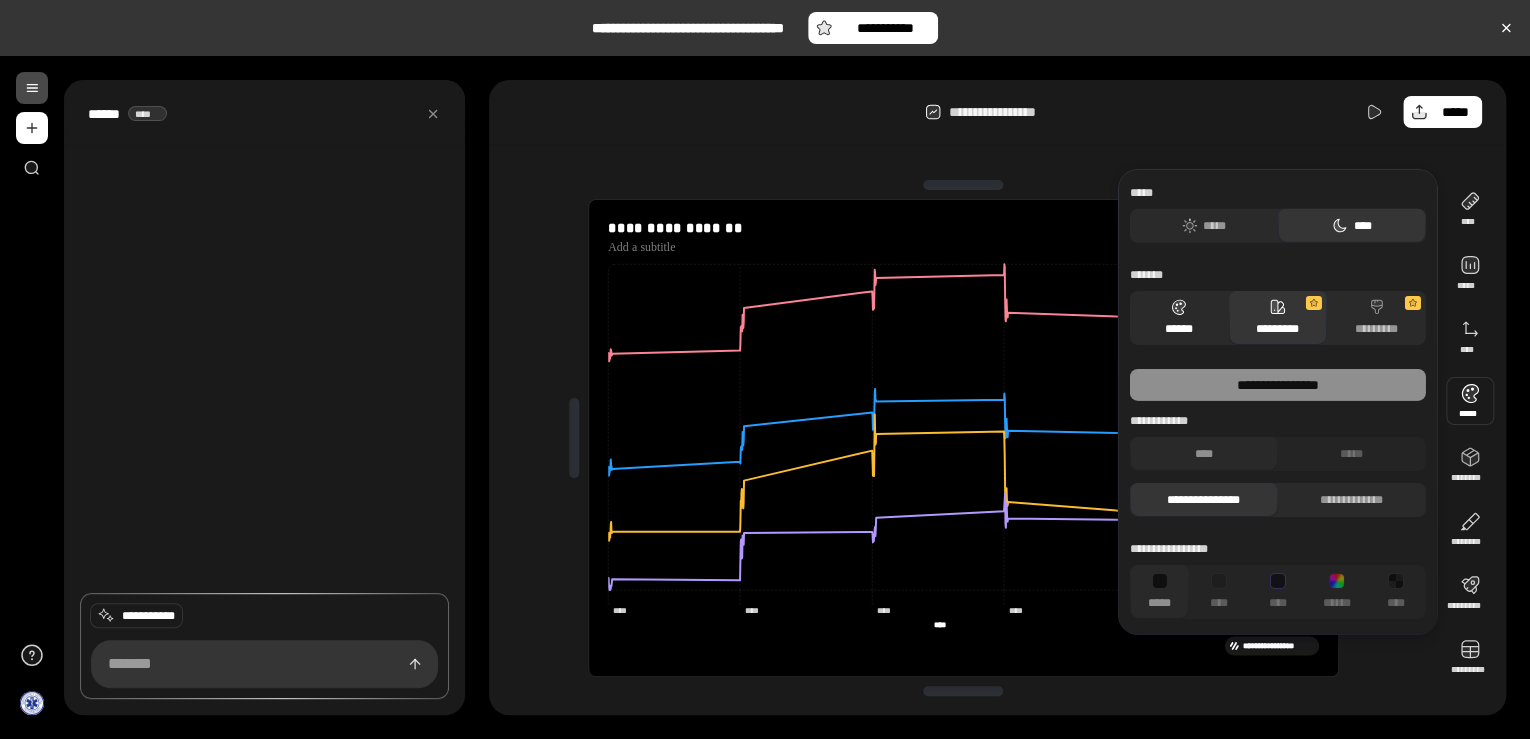 click on "******" at bounding box center (1179, 318) 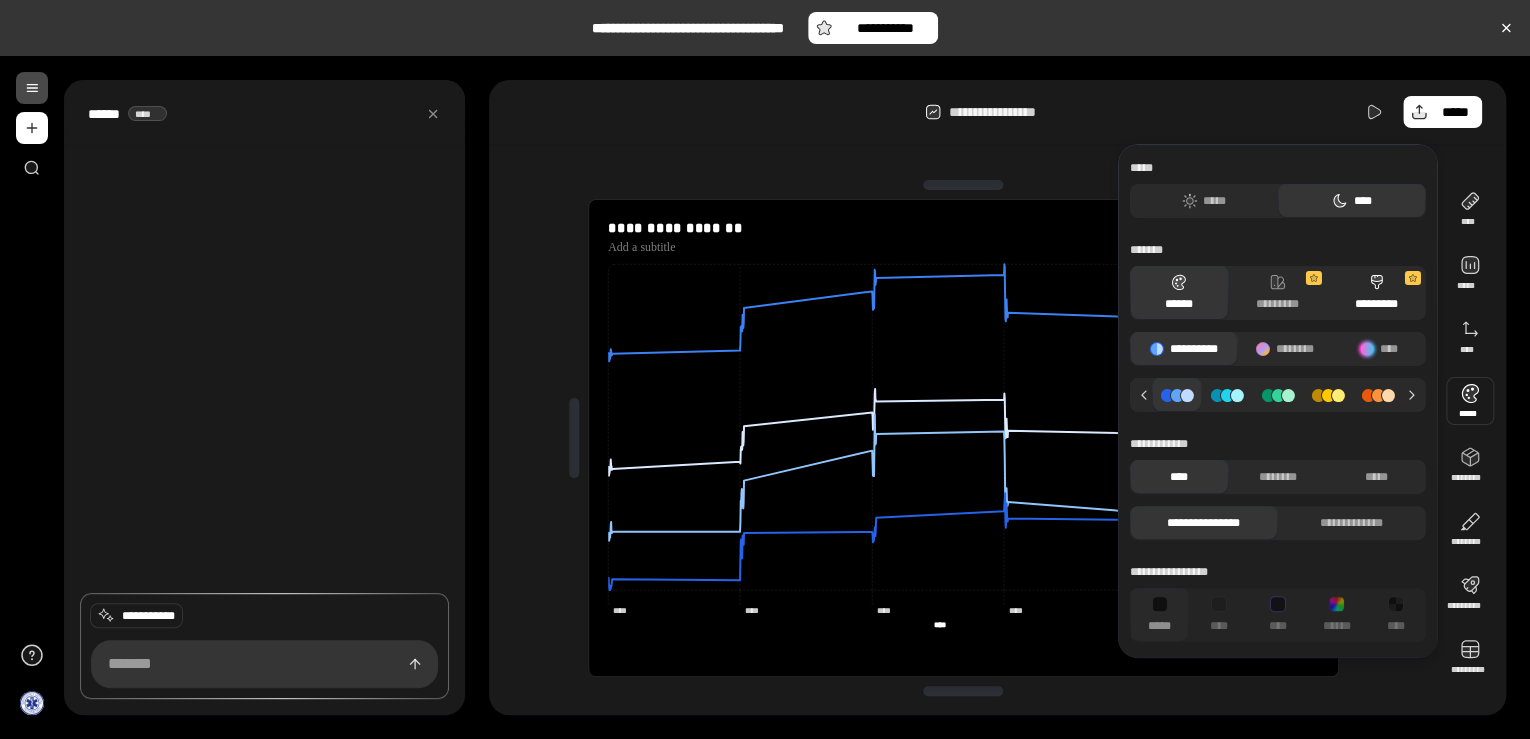 click on "*********" at bounding box center (1376, 293) 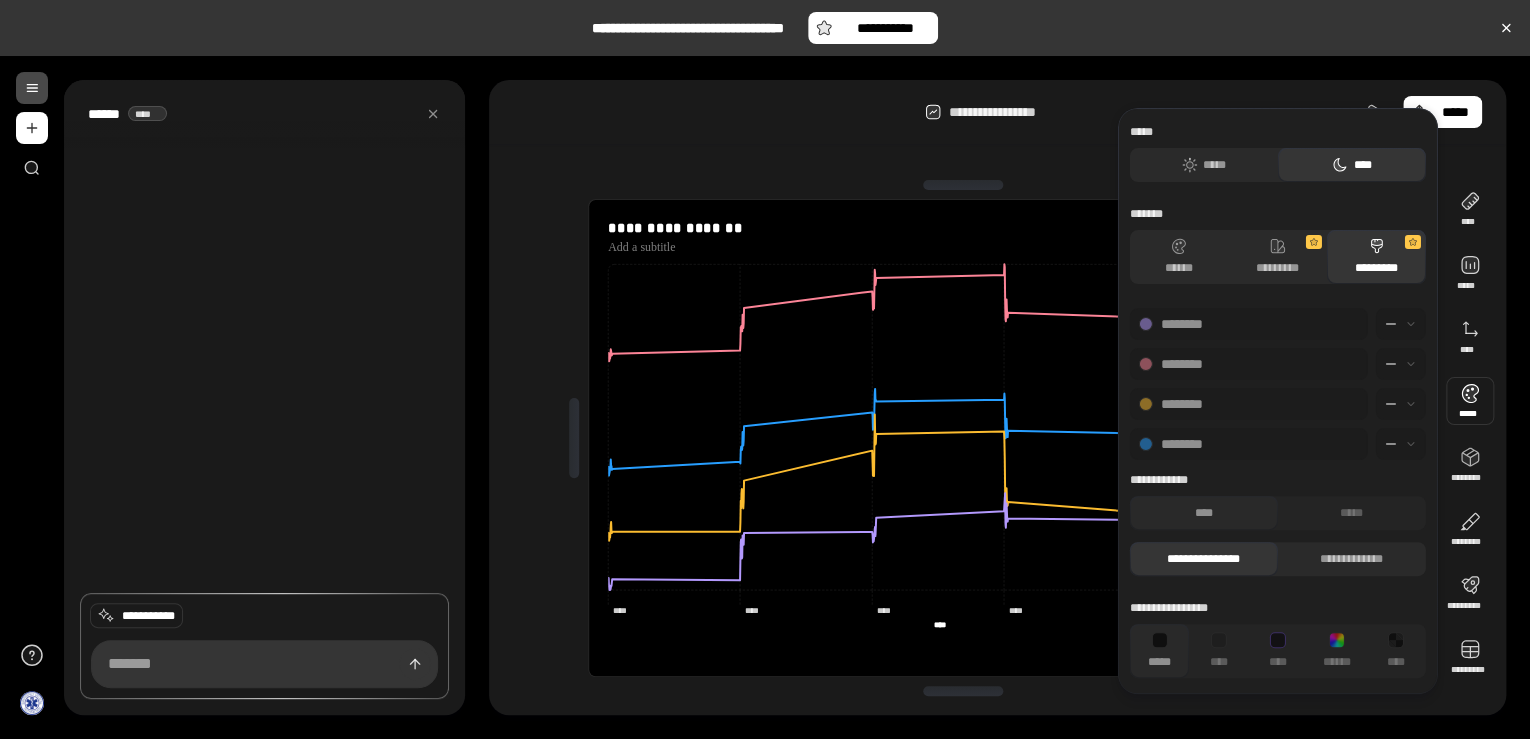 click on "*********" at bounding box center [1376, 257] 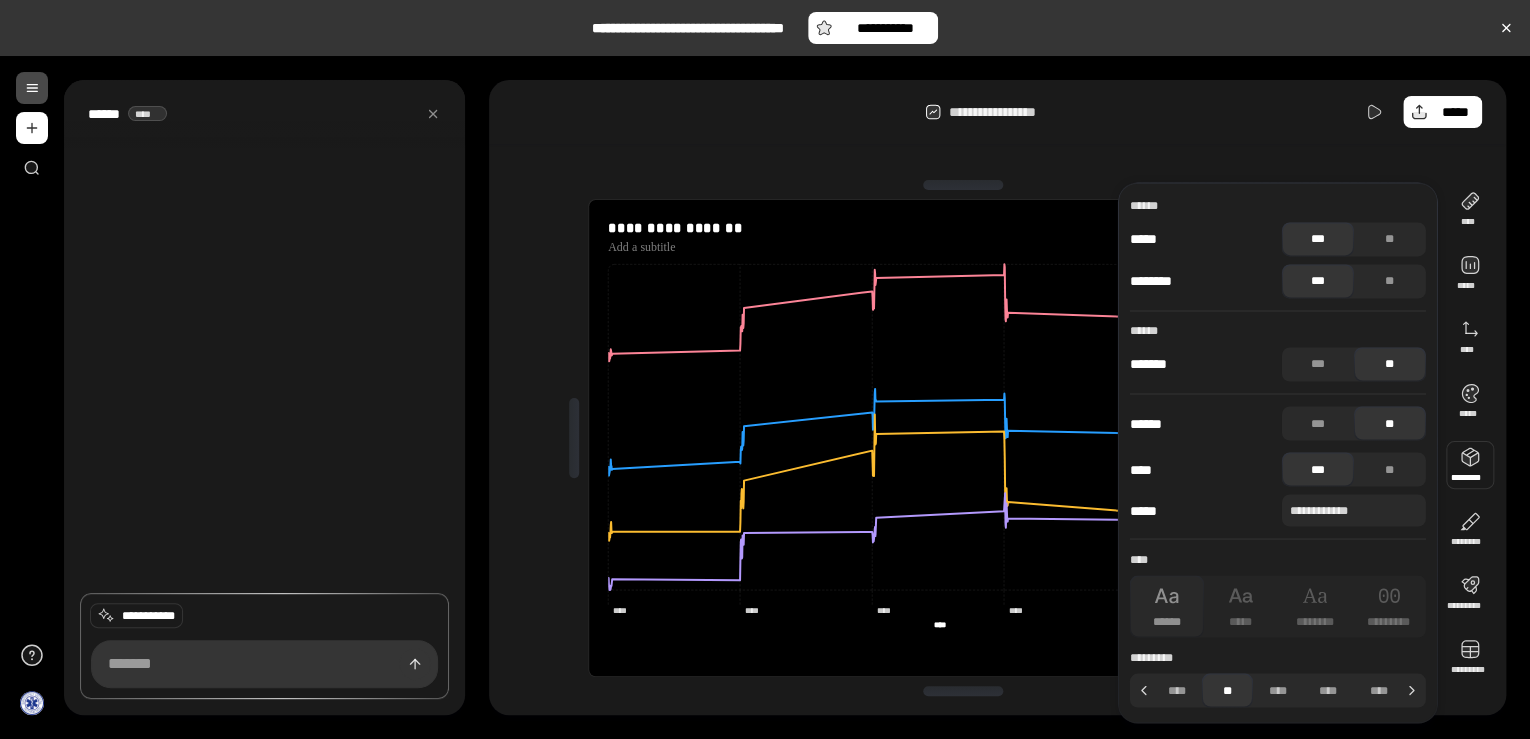 click at bounding box center [963, 185] 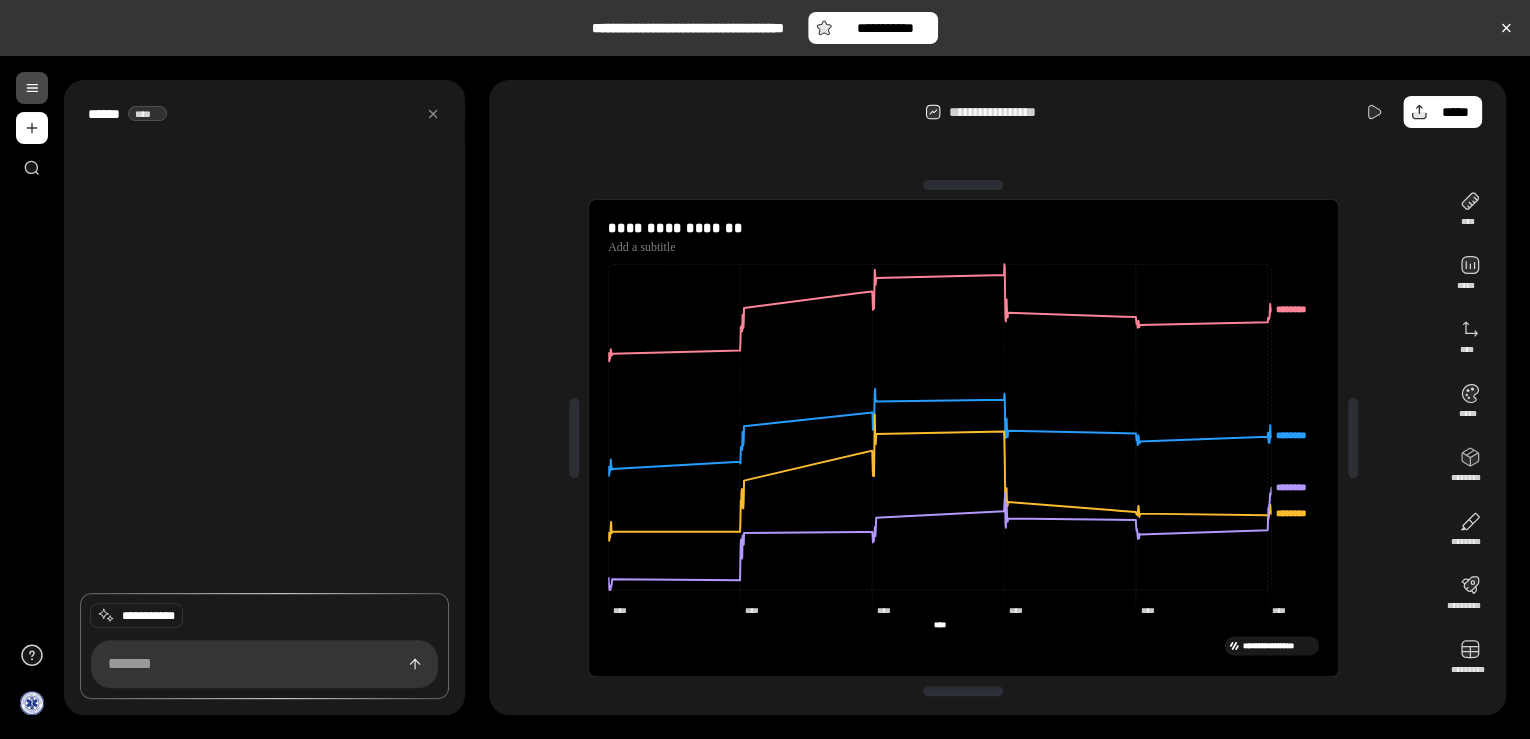 click 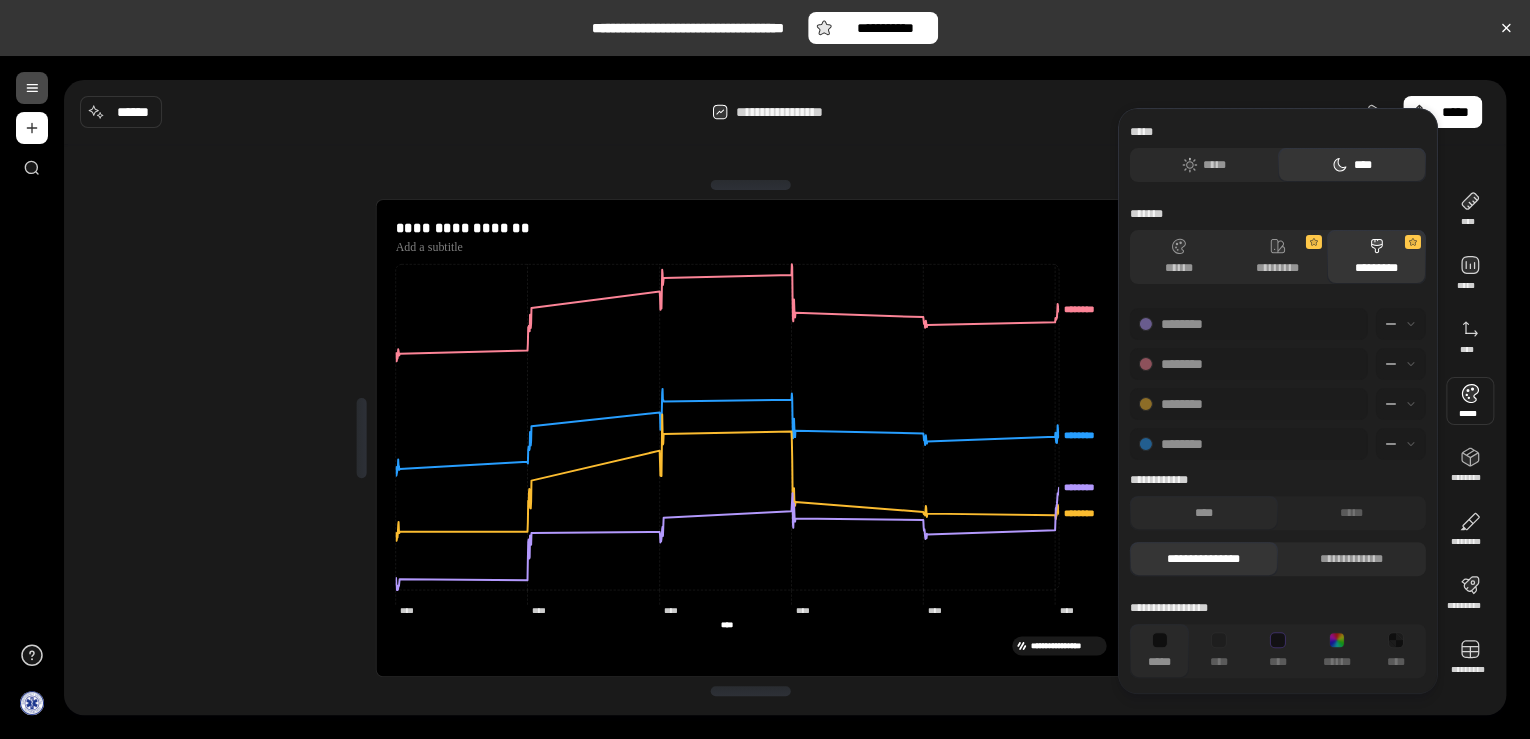 click at bounding box center (32, 88) 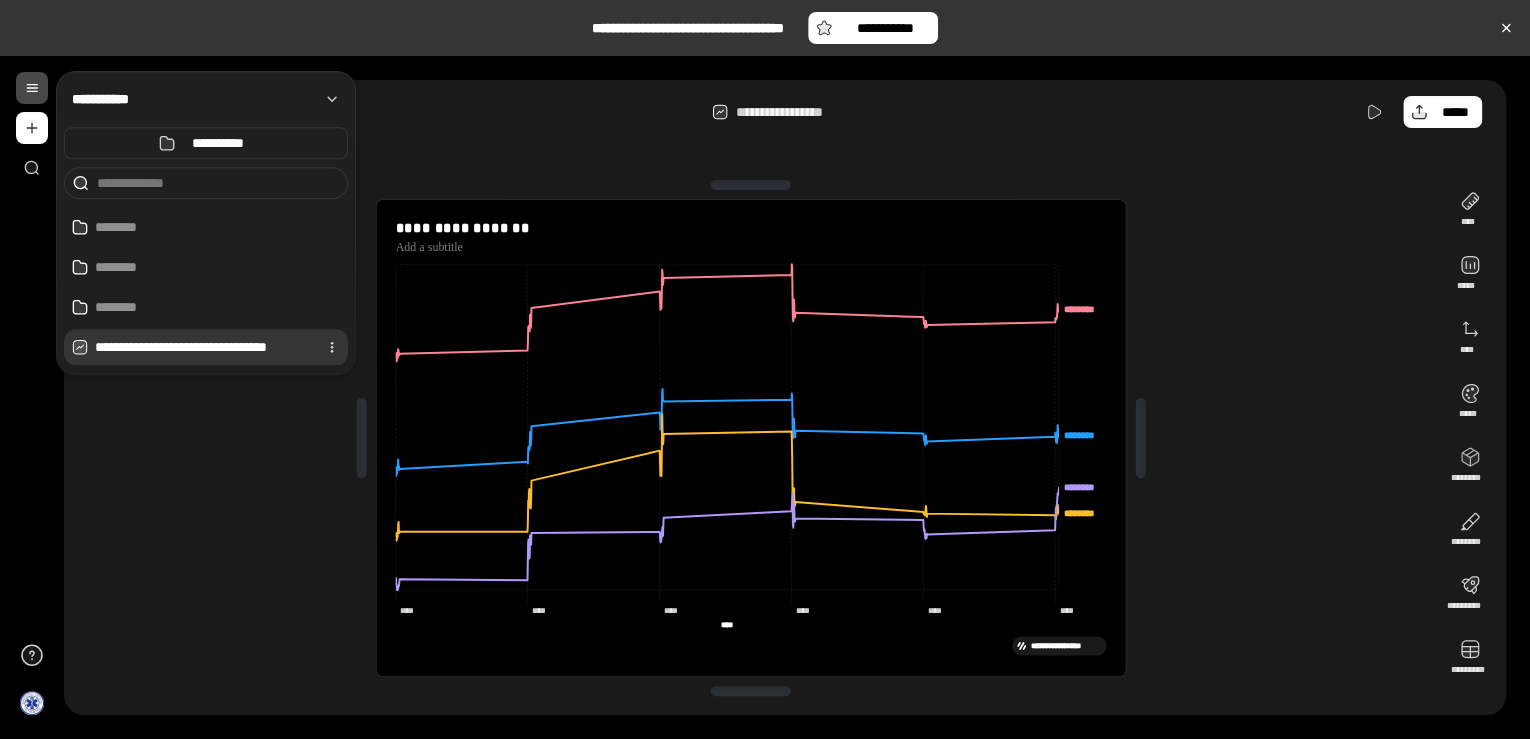 click on "**********" at bounding box center (202, 347) 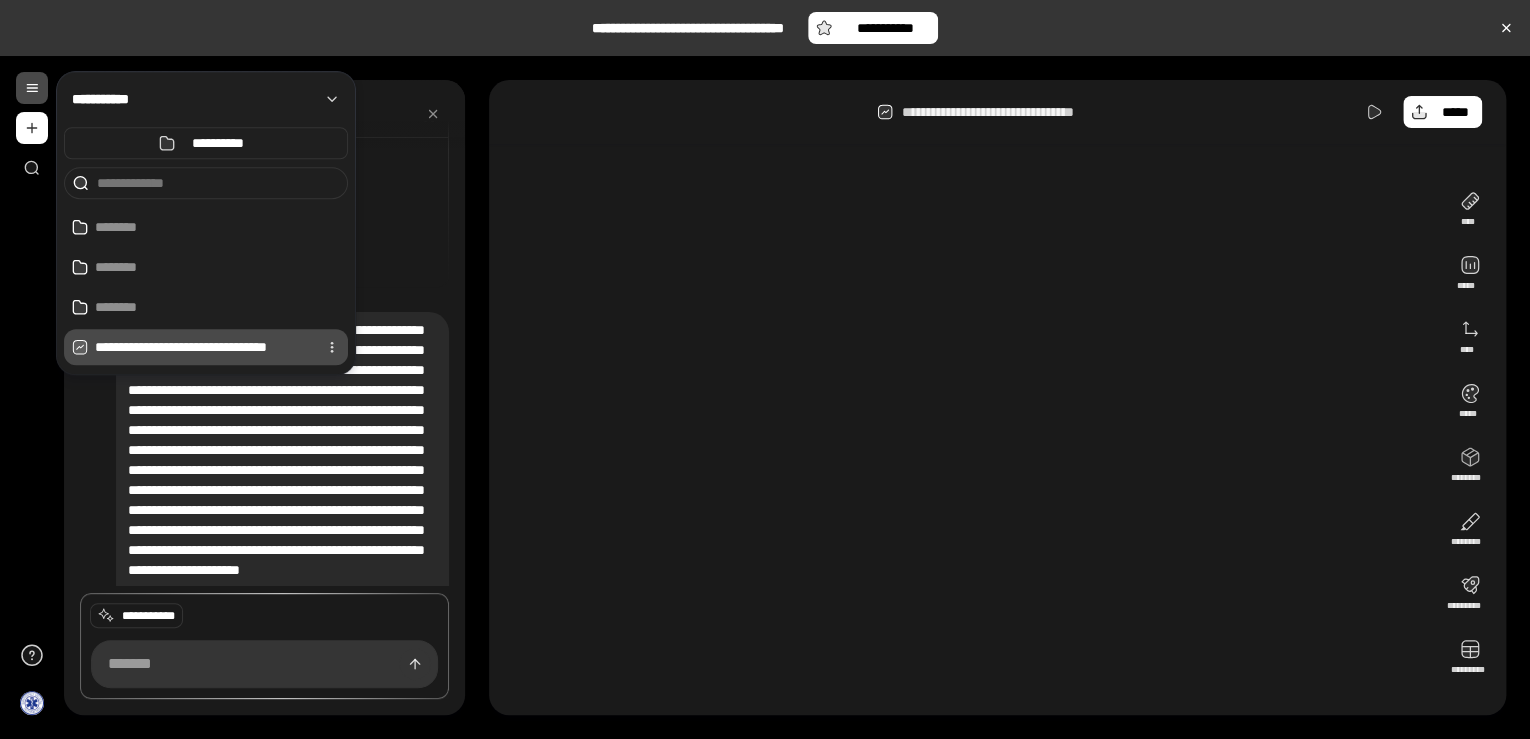 scroll, scrollTop: 1916, scrollLeft: 0, axis: vertical 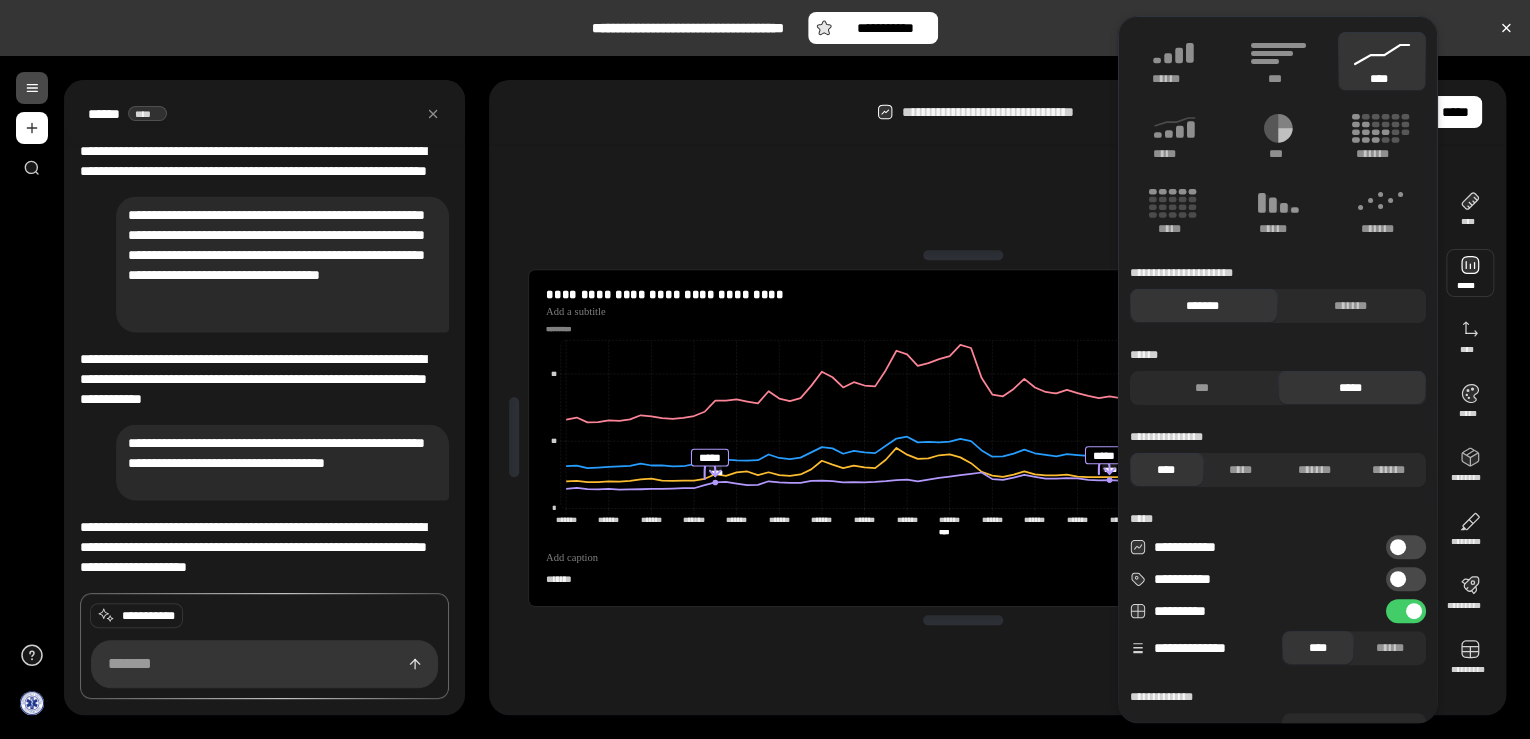 click at bounding box center [1470, 273] 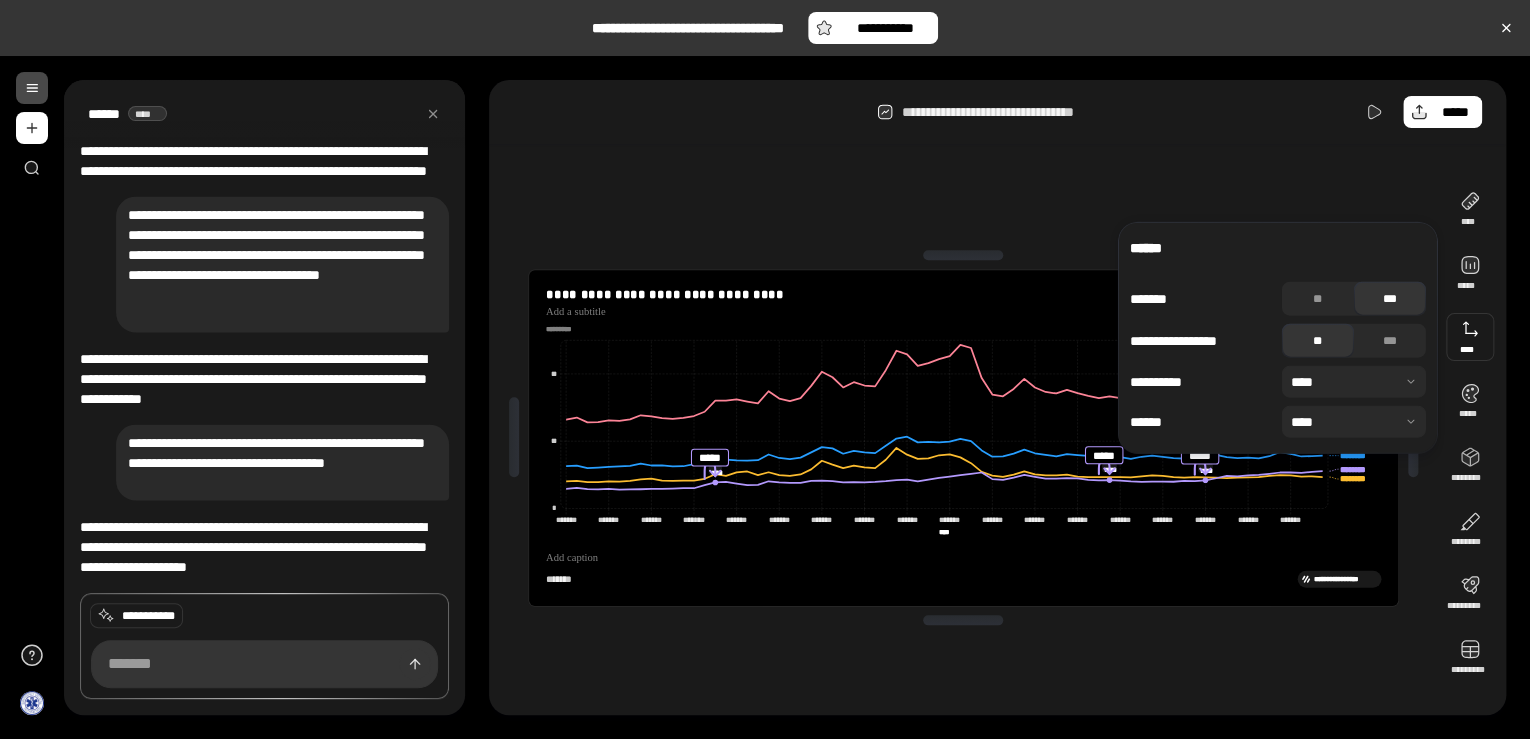 click at bounding box center (1470, 337) 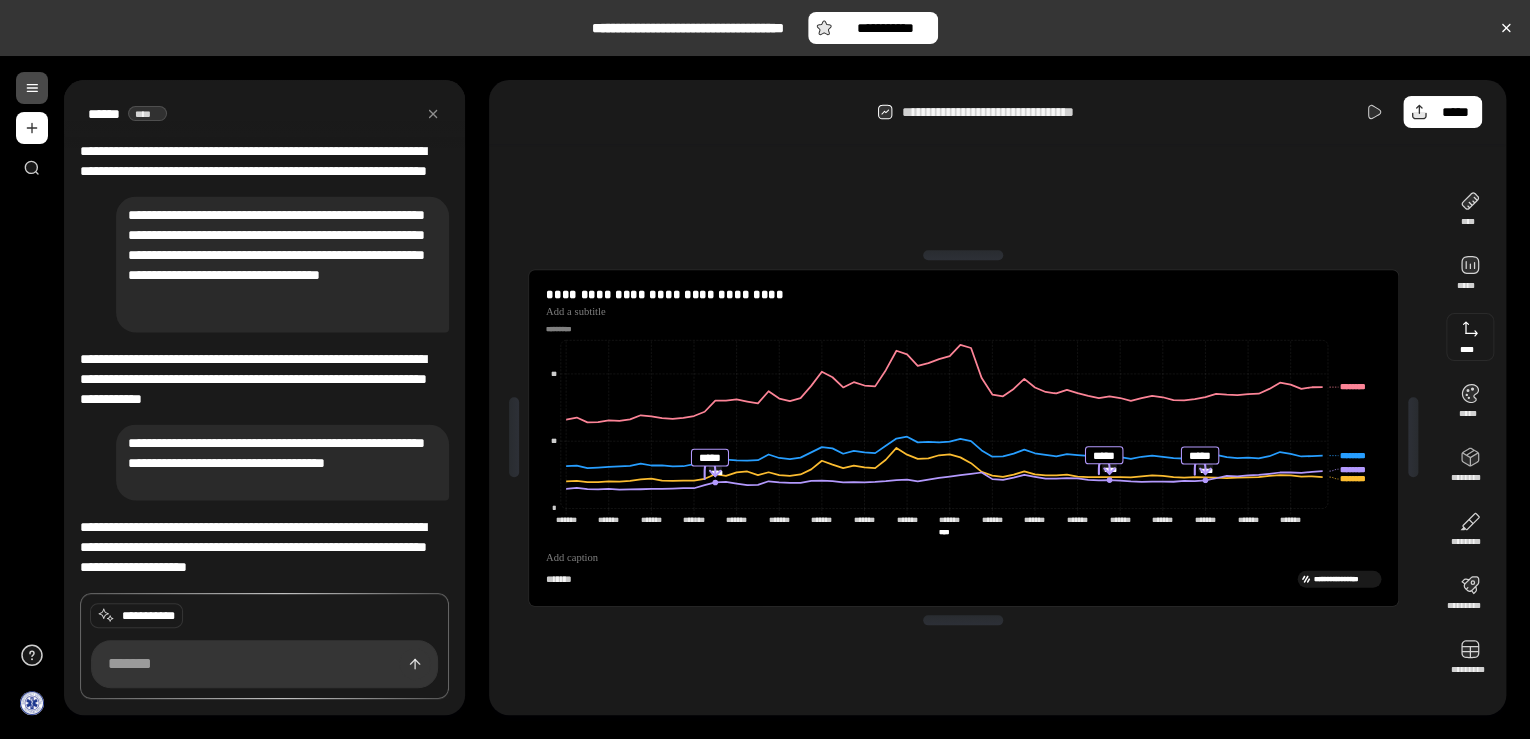 click at bounding box center [1470, 337] 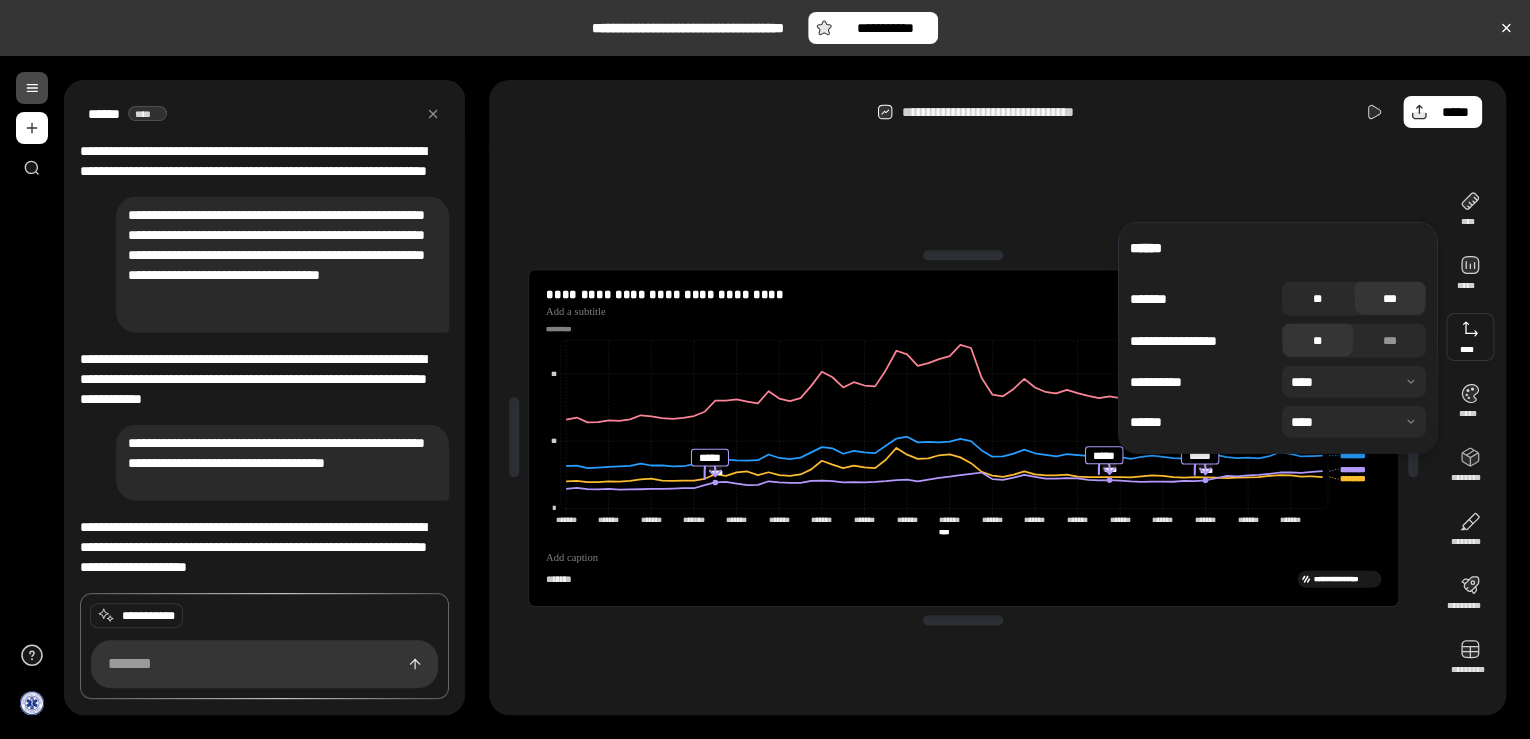 click on "**" at bounding box center [1318, 299] 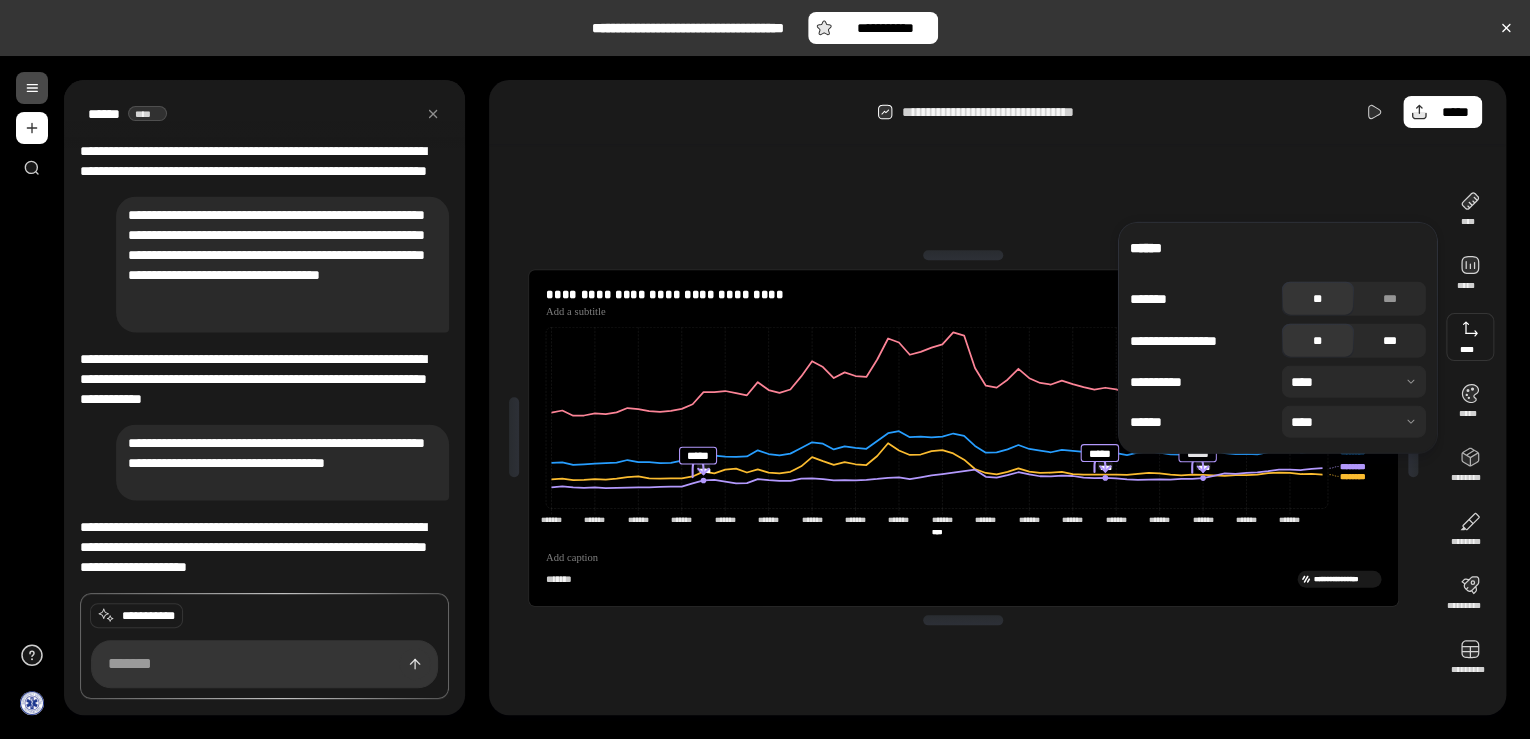 click on "***" at bounding box center (1390, 341) 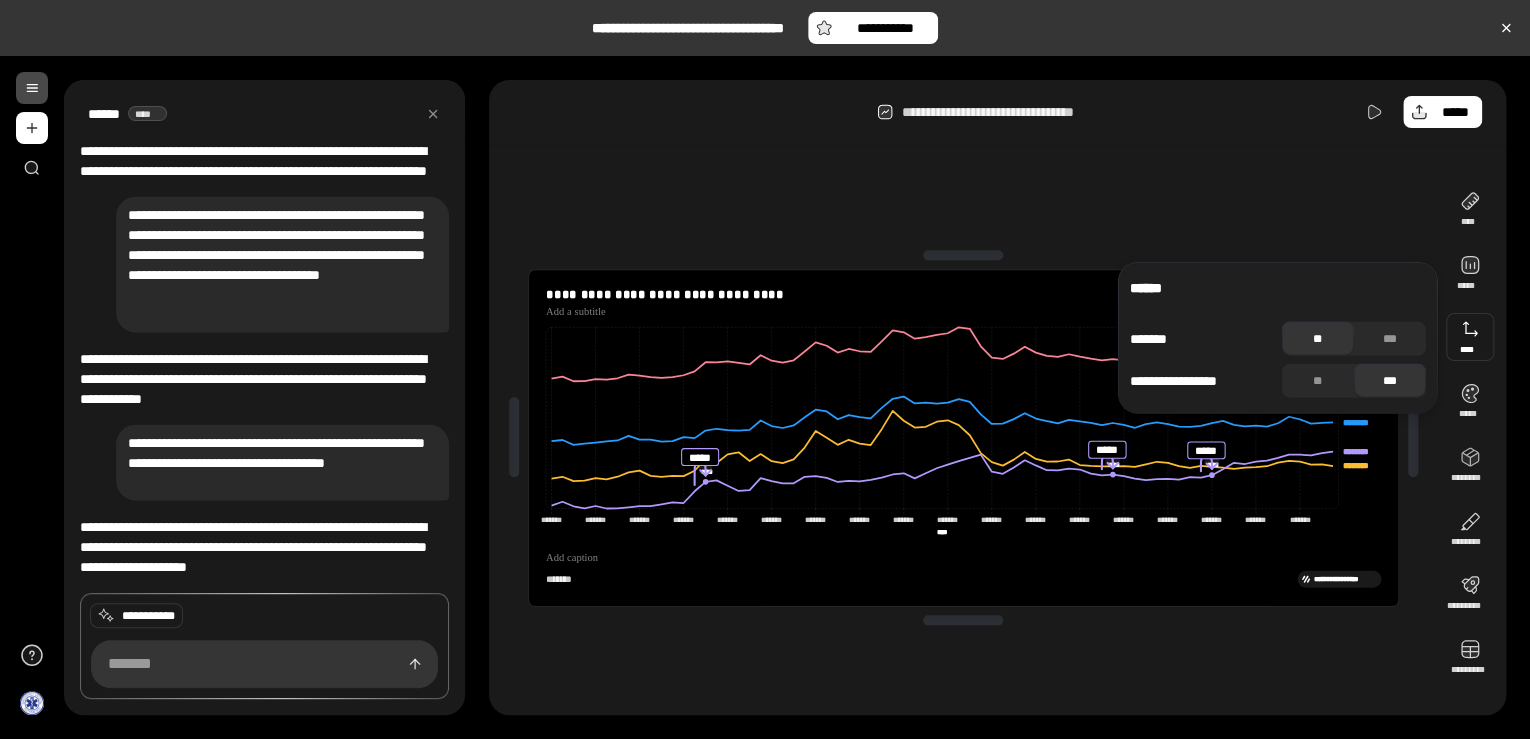 click on "**********" at bounding box center [963, 438] 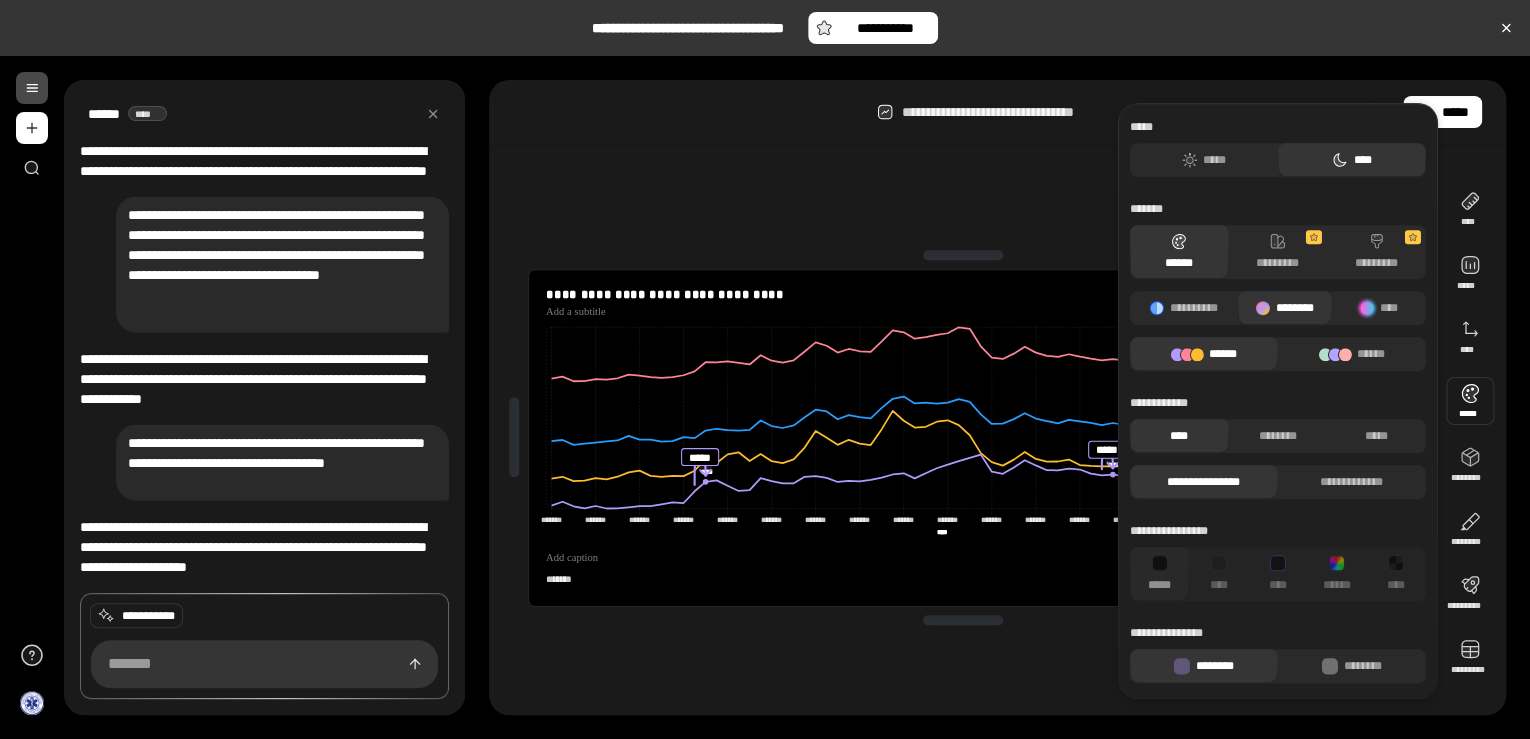 scroll, scrollTop: 1916, scrollLeft: 0, axis: vertical 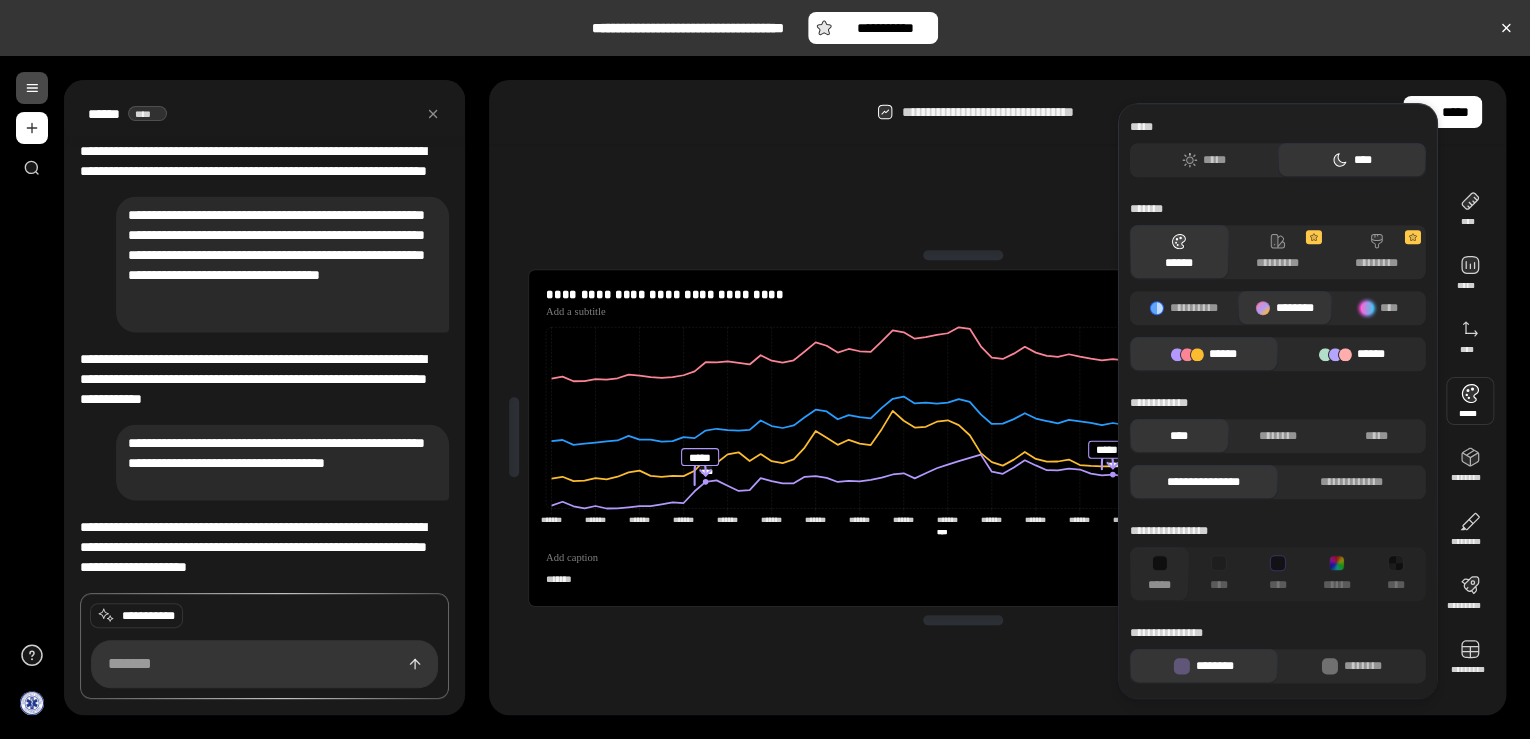 click 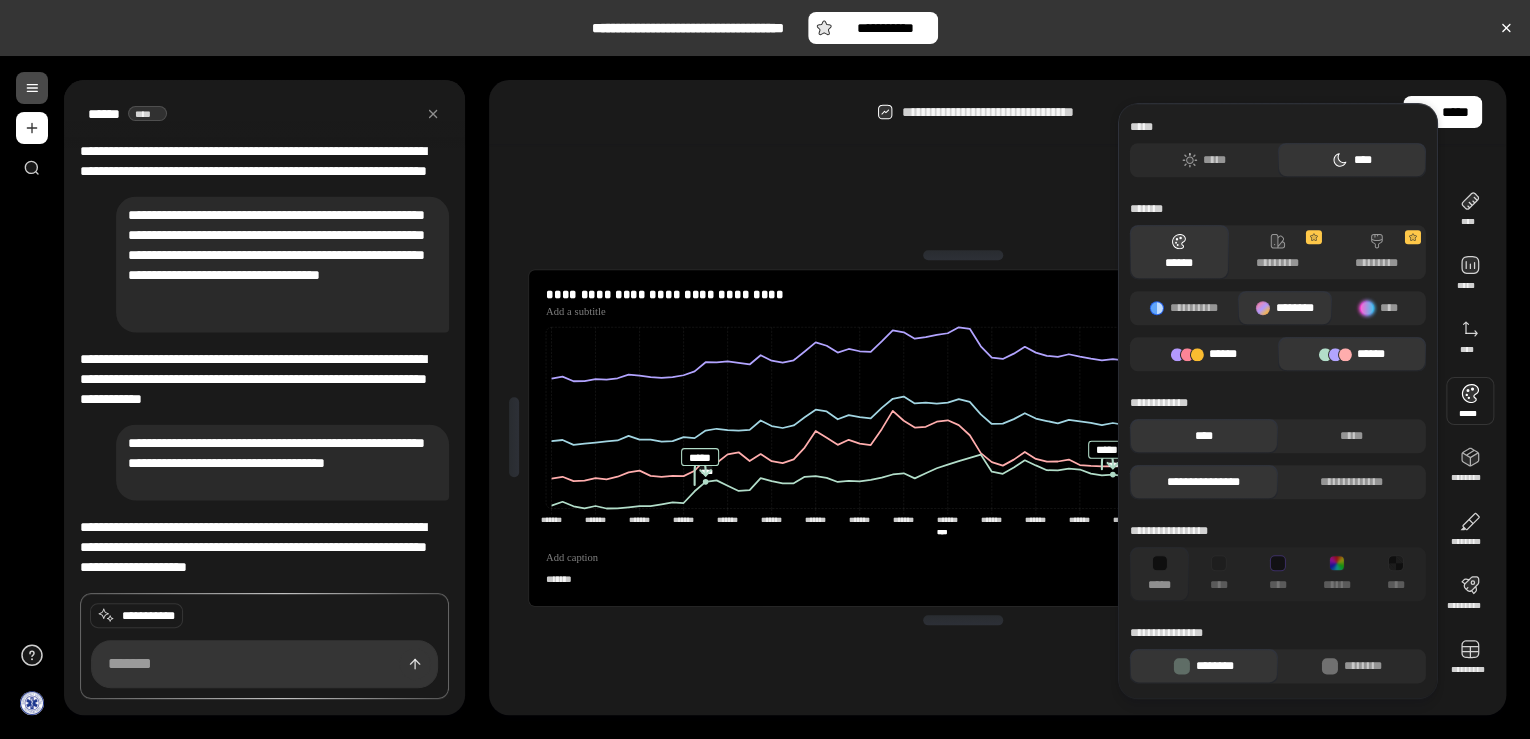 click on "******" at bounding box center (1204, 354) 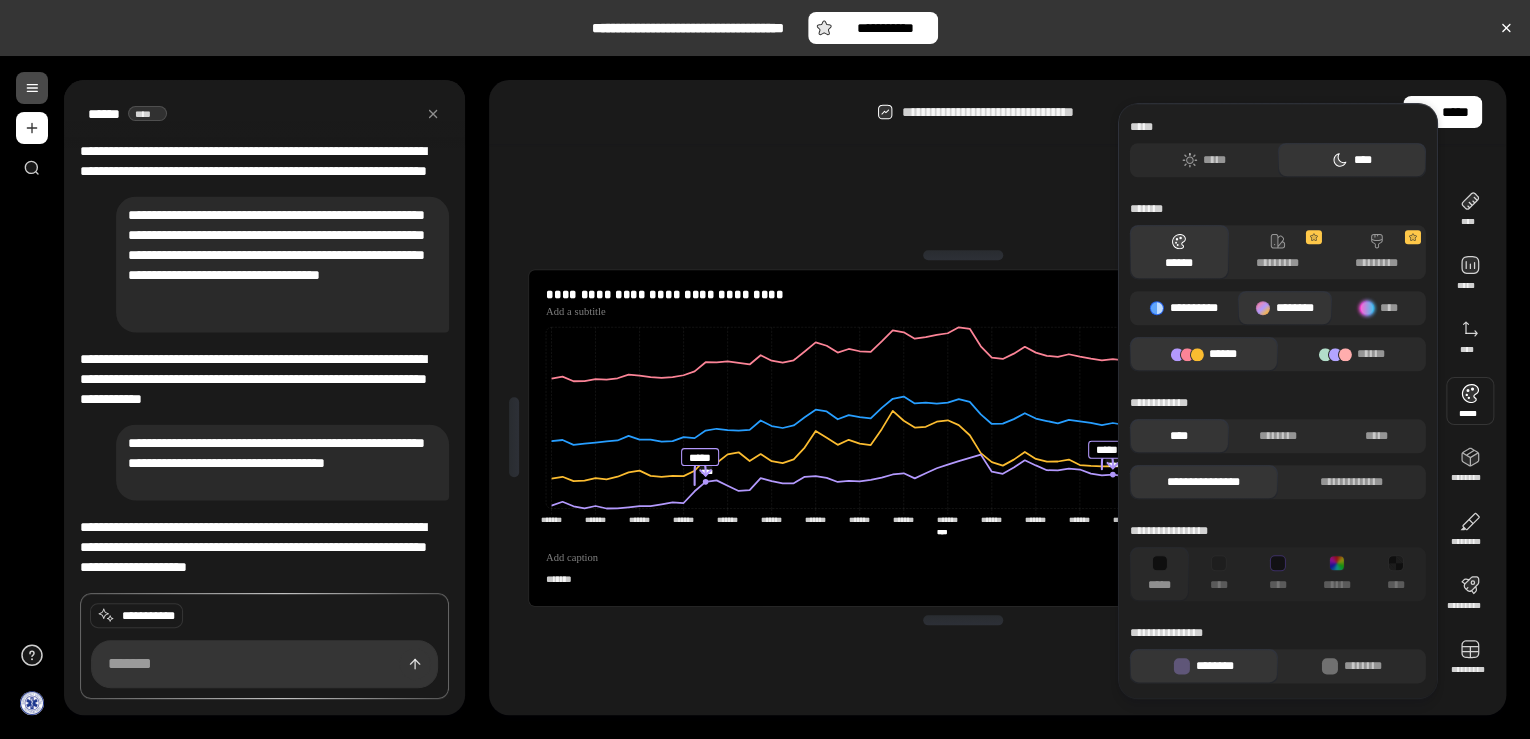 click on "**********" at bounding box center (1184, 308) 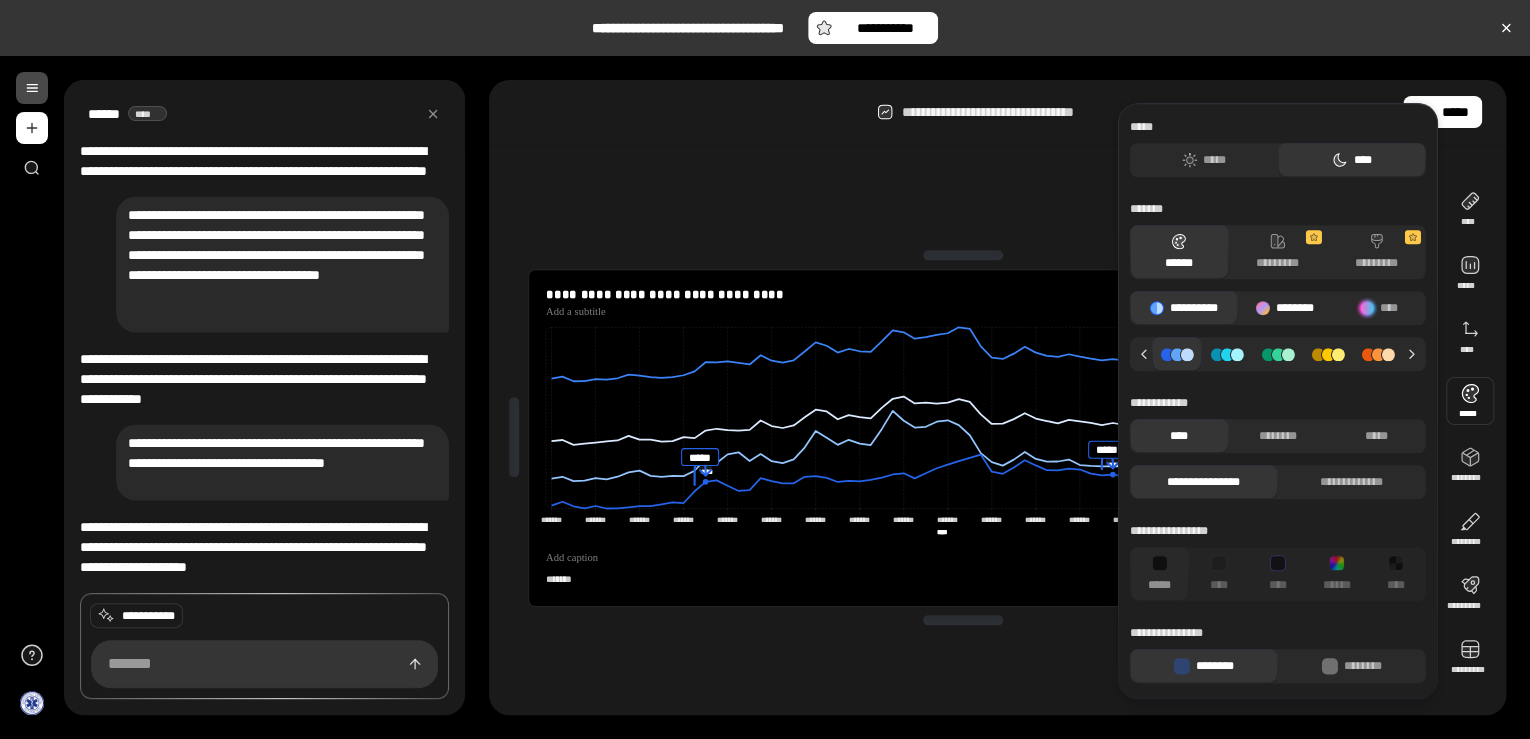 click on "********" at bounding box center (1284, 308) 